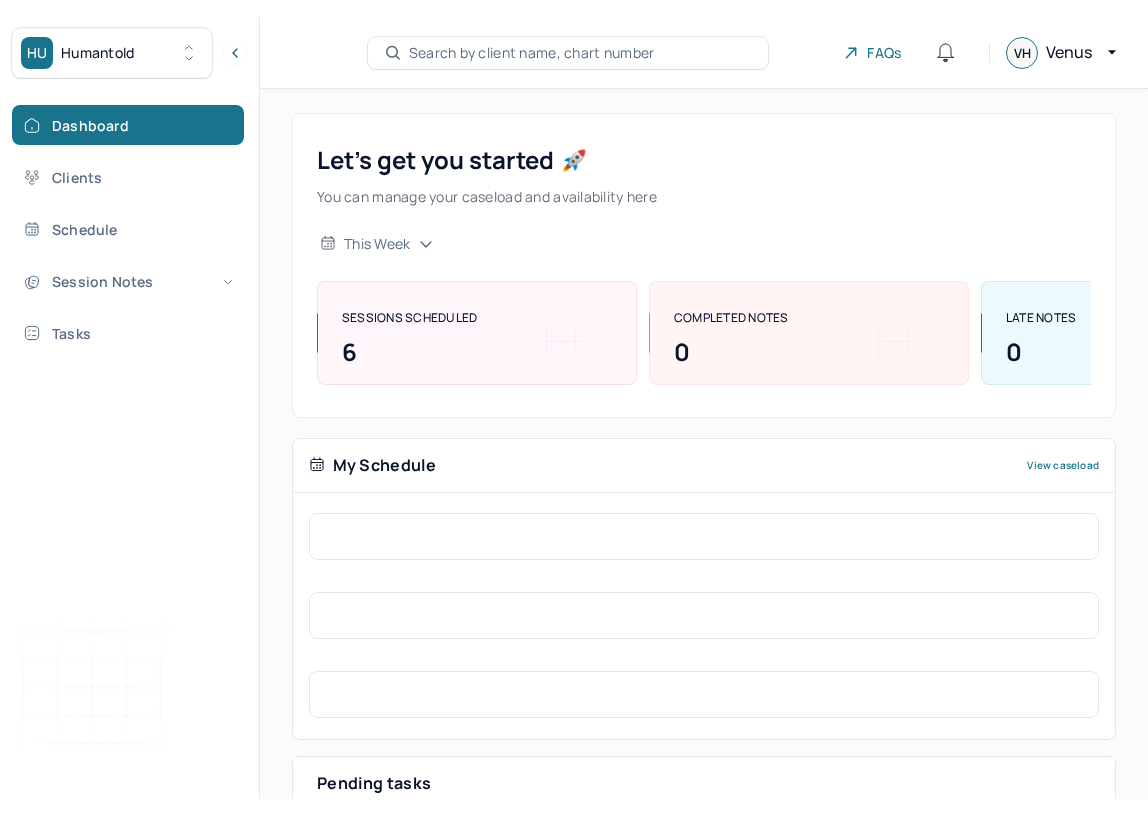scroll, scrollTop: 0, scrollLeft: 0, axis: both 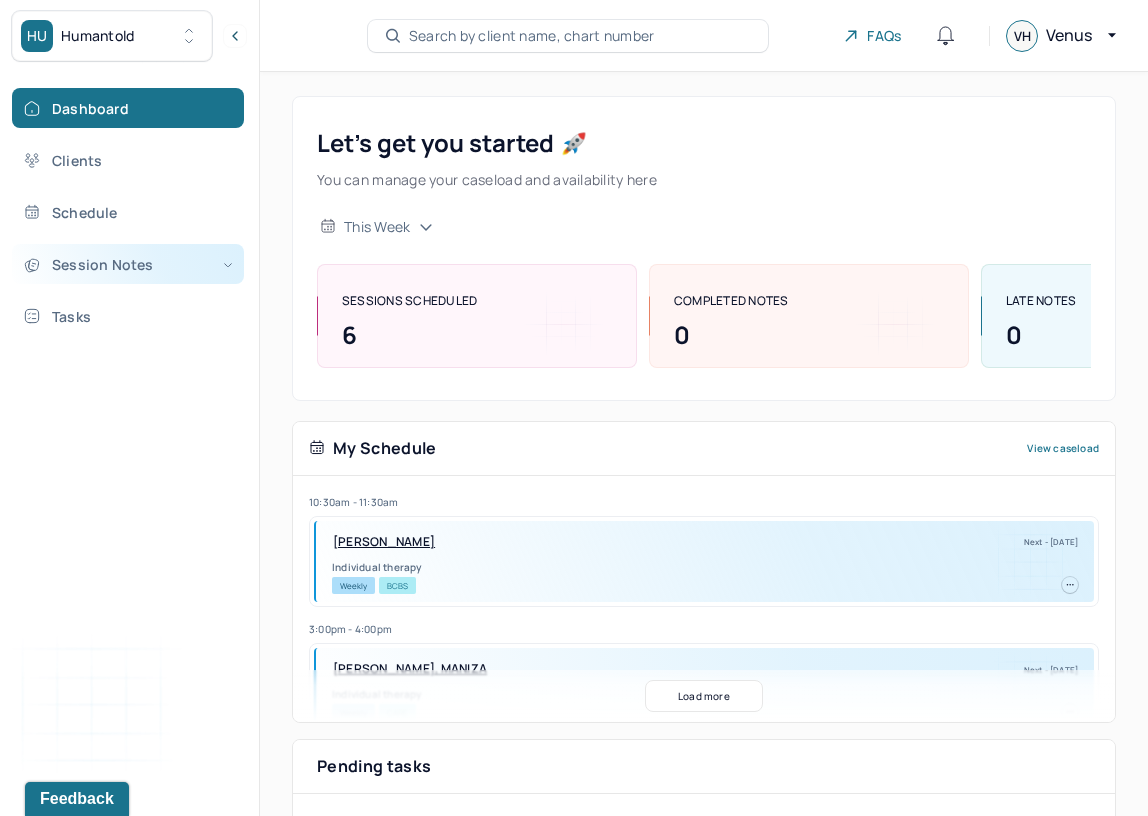 click on "Session Notes" at bounding box center (128, 264) 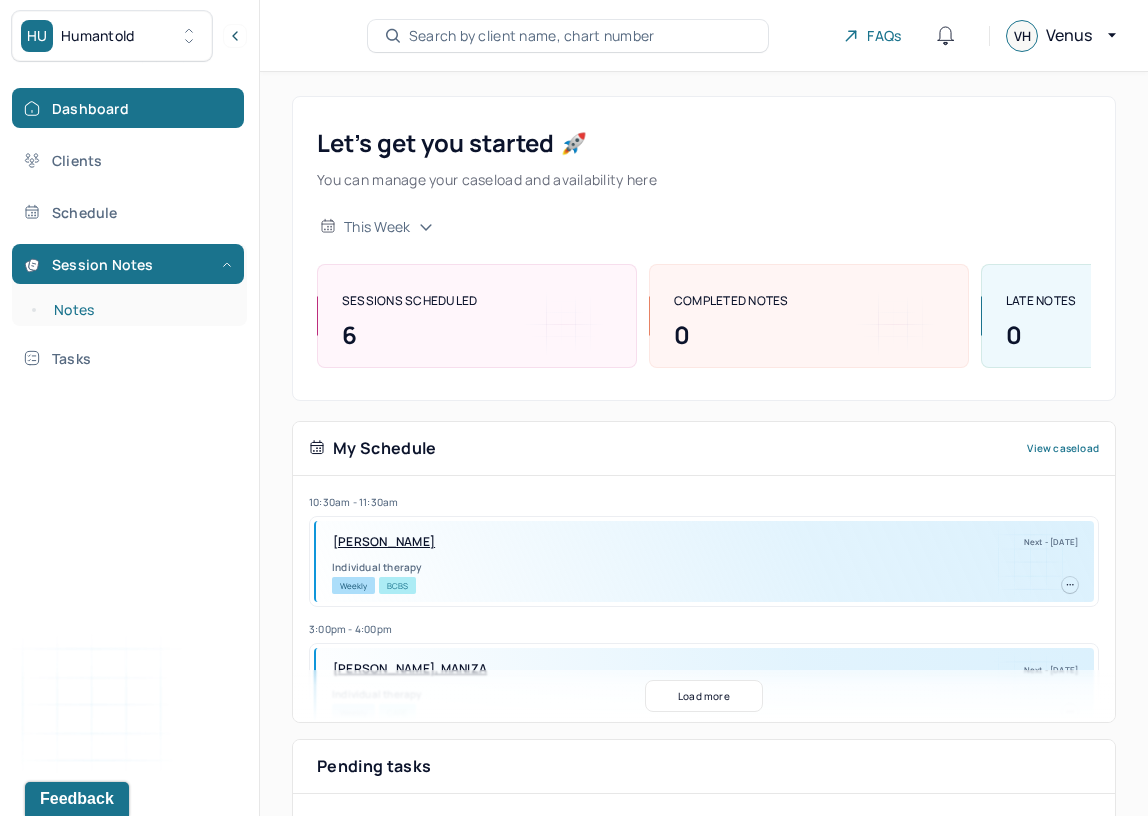 click on "Notes" at bounding box center [139, 310] 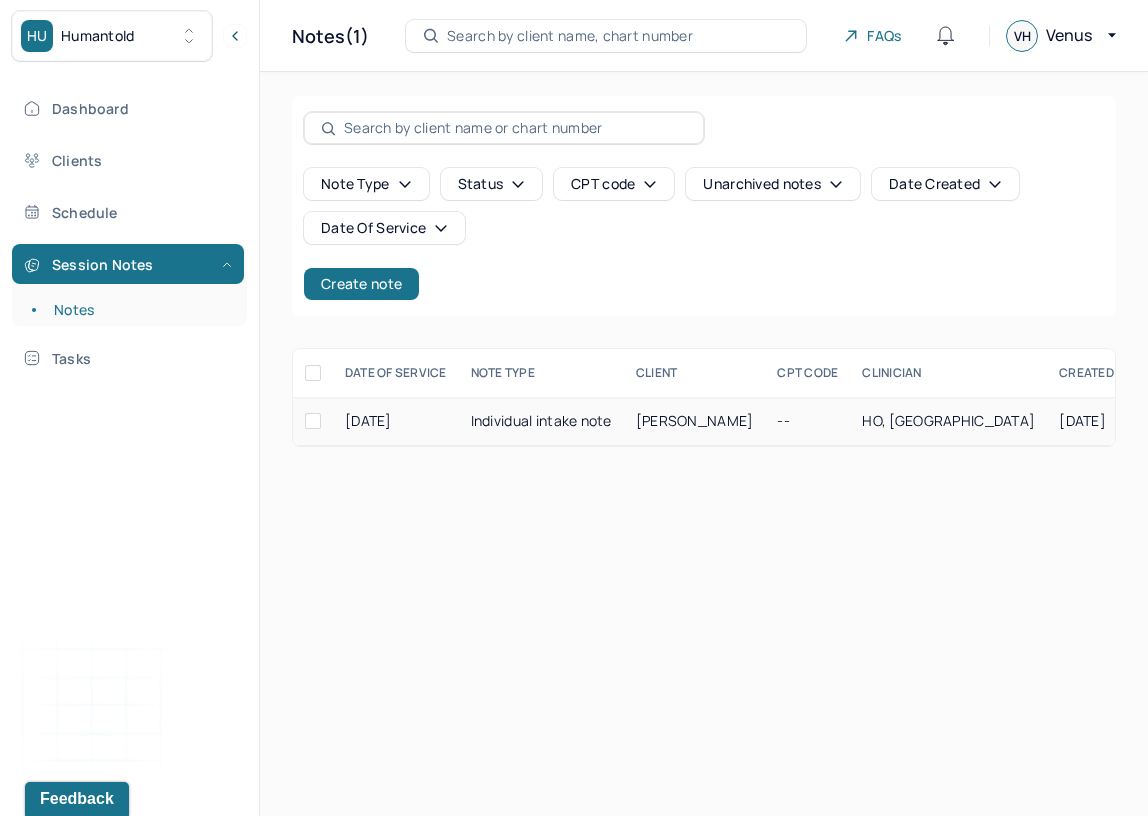 click on "Individual intake note" at bounding box center (541, 421) 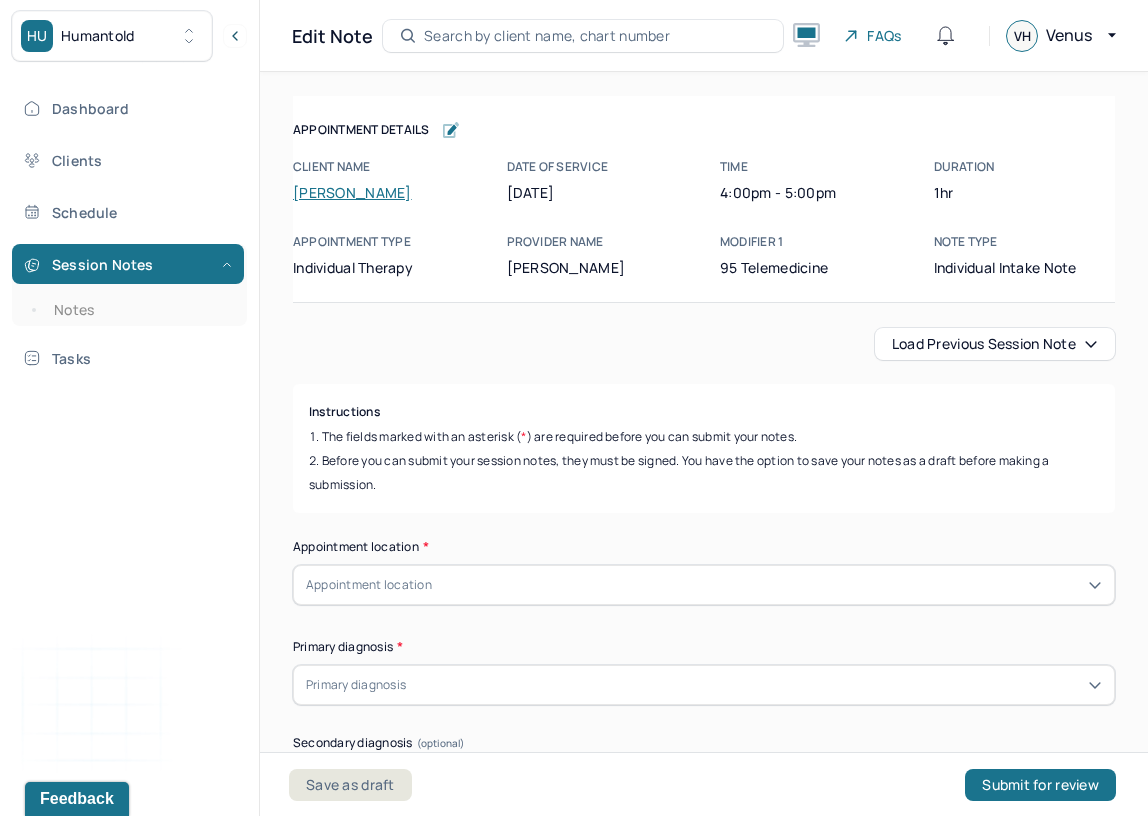 click on "Instructions The fields marked with an asterisk ( * ) are required before you can submit your notes. Before you can submit your session notes, they must be signed. You have the option to save your notes as a draft before making a submission." at bounding box center (704, 448) 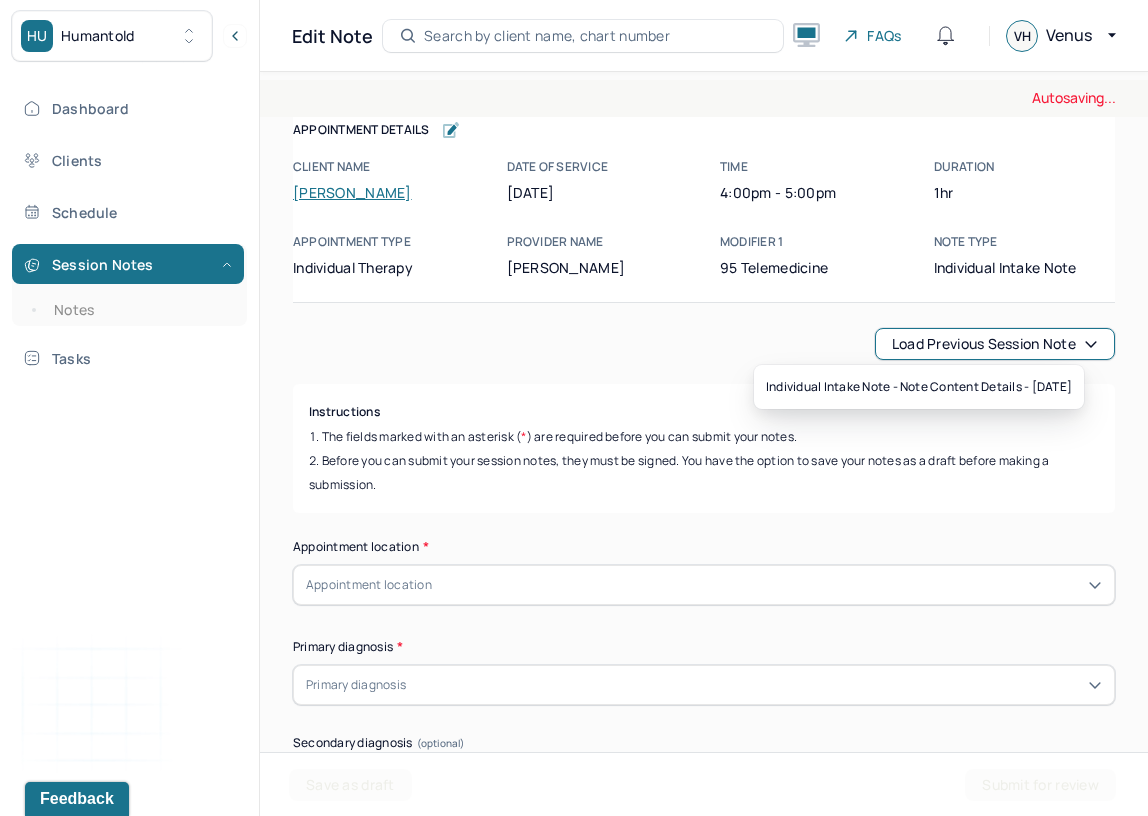 click on "Load previous session note" at bounding box center [995, 344] 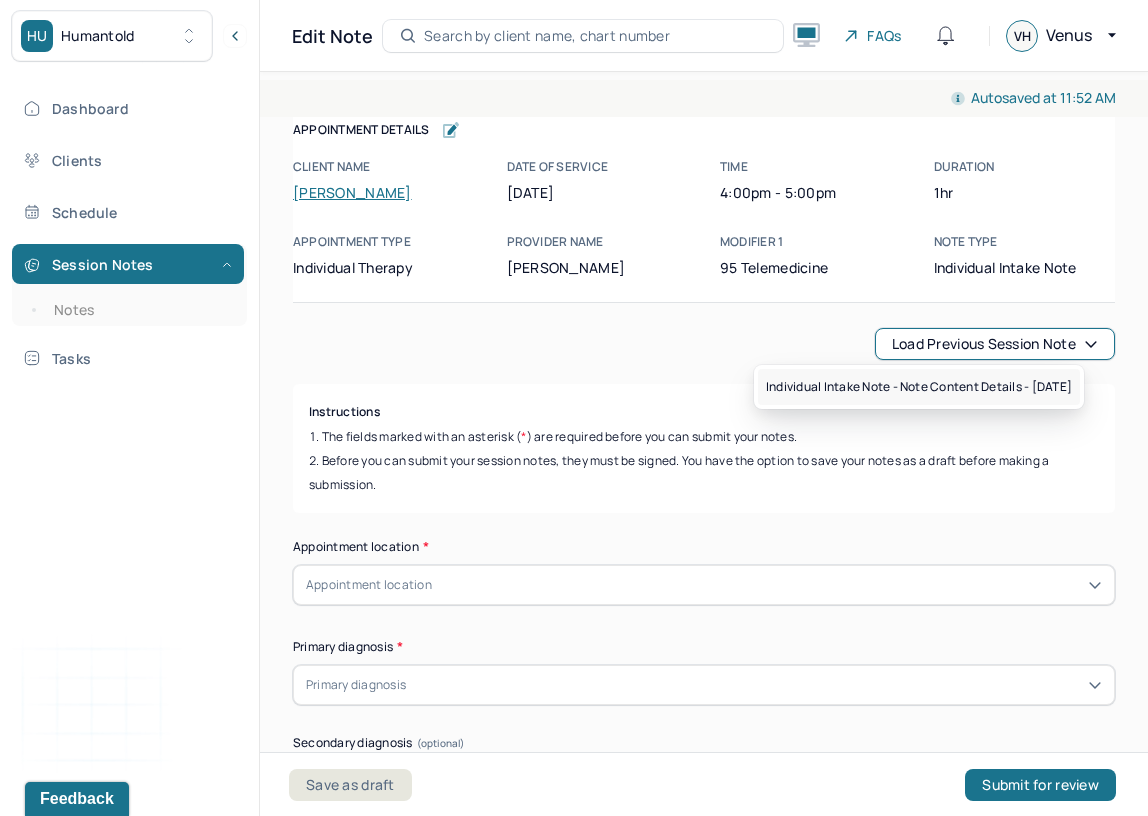 click on "Individual intake note   - Note content Details -   [DATE]" at bounding box center [919, 387] 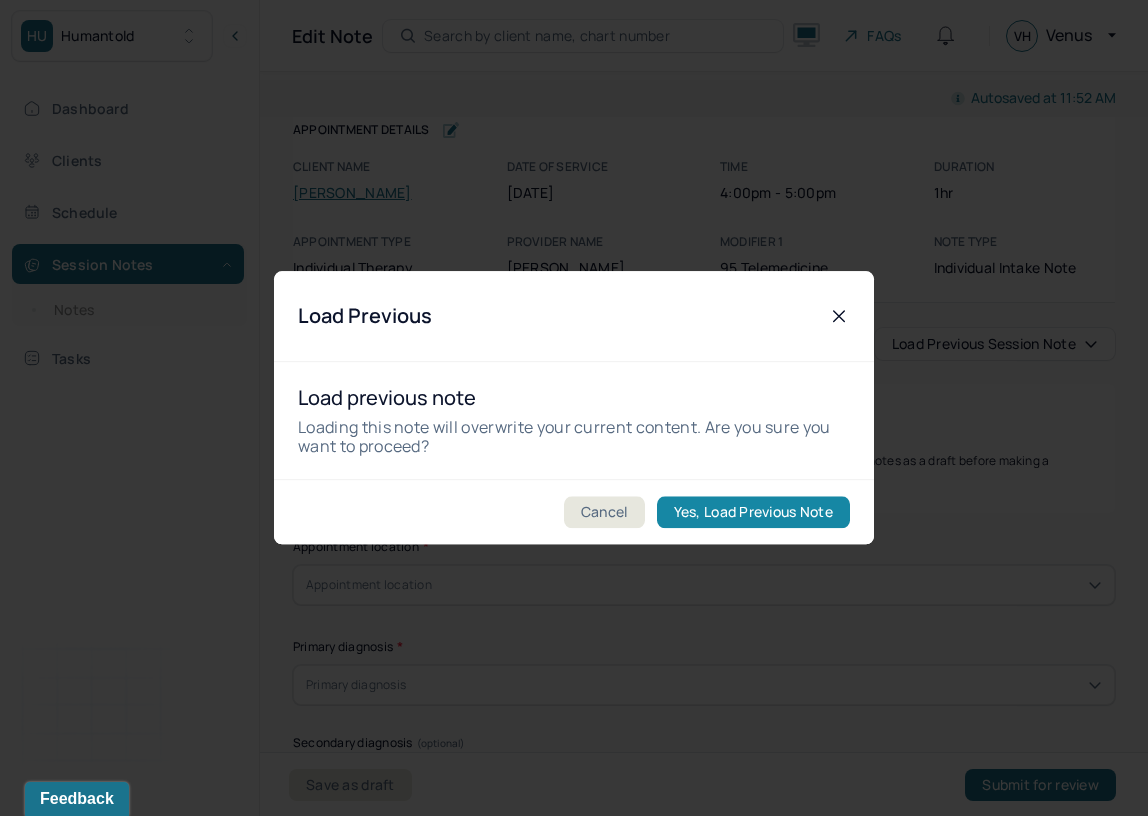 click on "Yes, Load Previous Note" at bounding box center (753, 513) 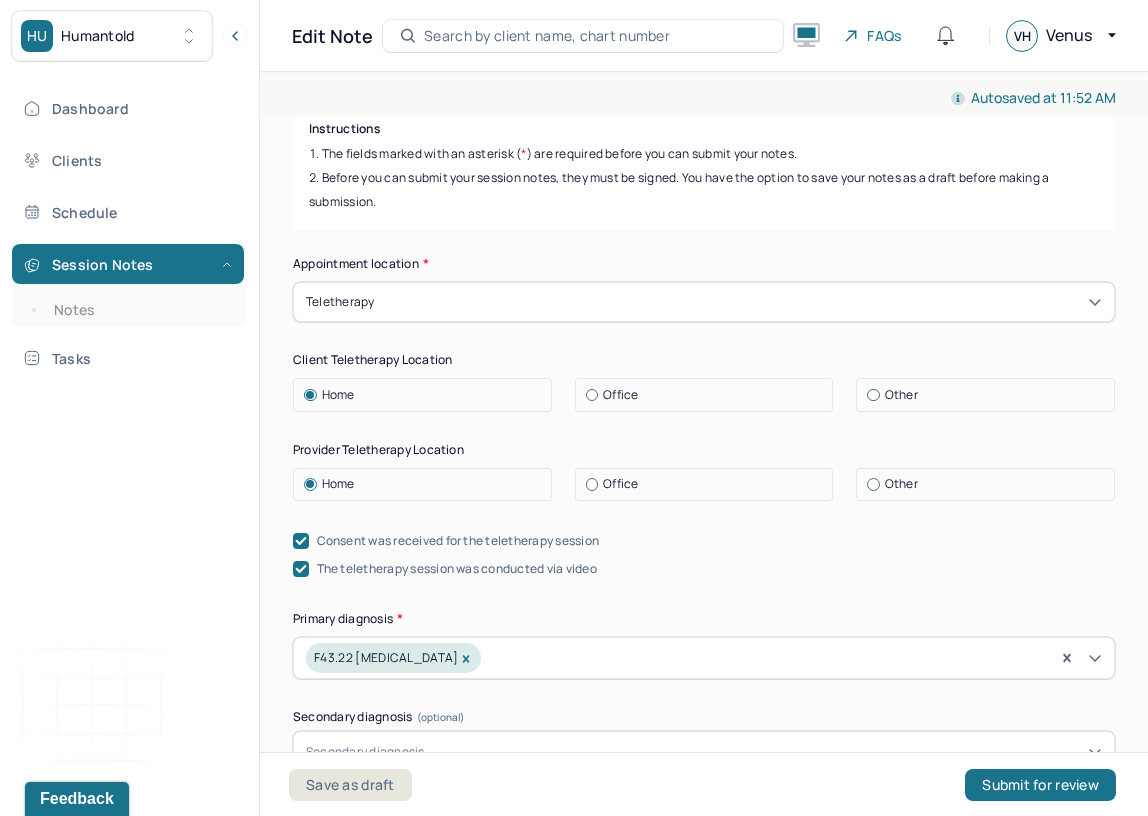scroll, scrollTop: 356, scrollLeft: 0, axis: vertical 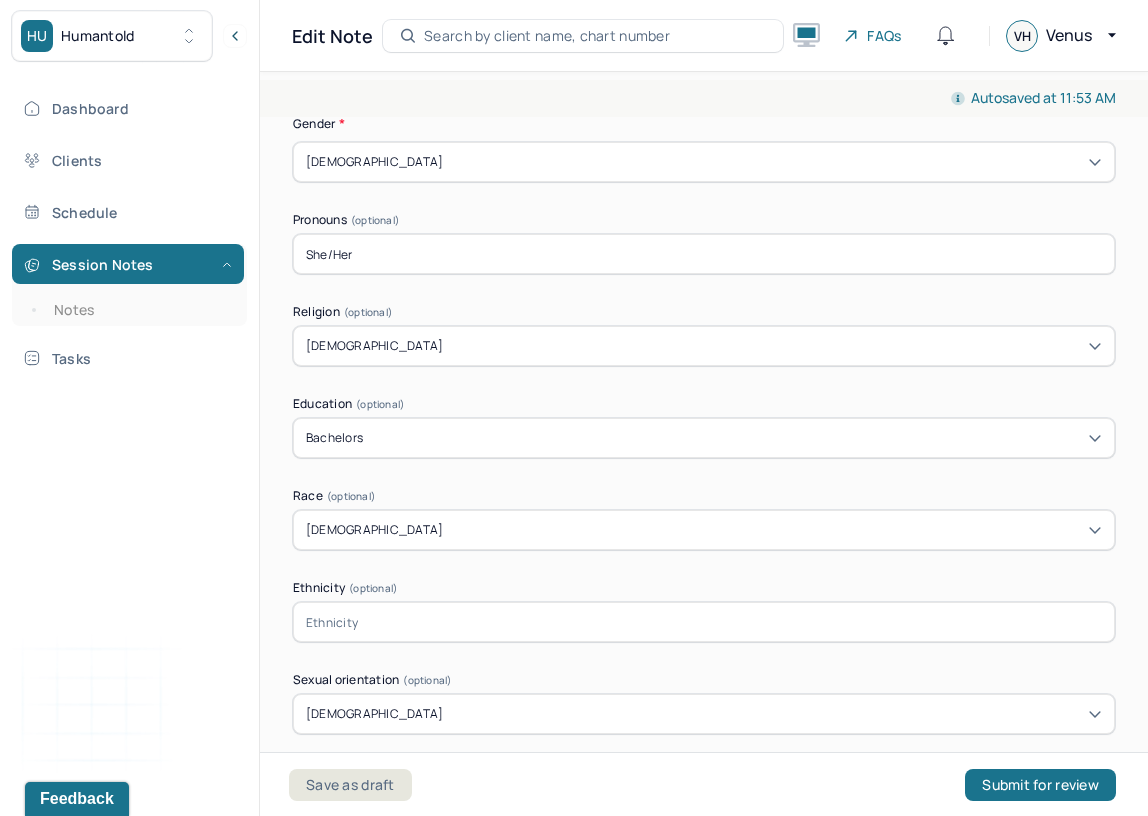 click on "[DEMOGRAPHIC_DATA]" at bounding box center [704, 346] 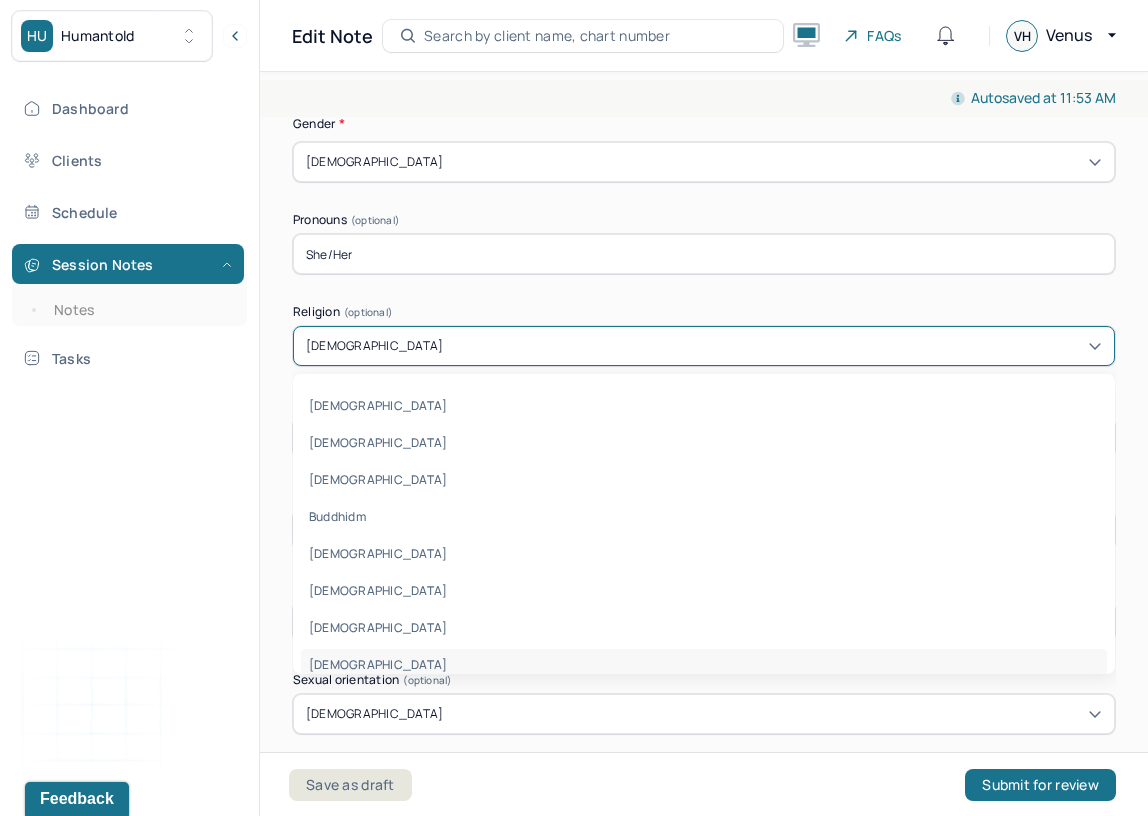 scroll, scrollTop: 0, scrollLeft: 0, axis: both 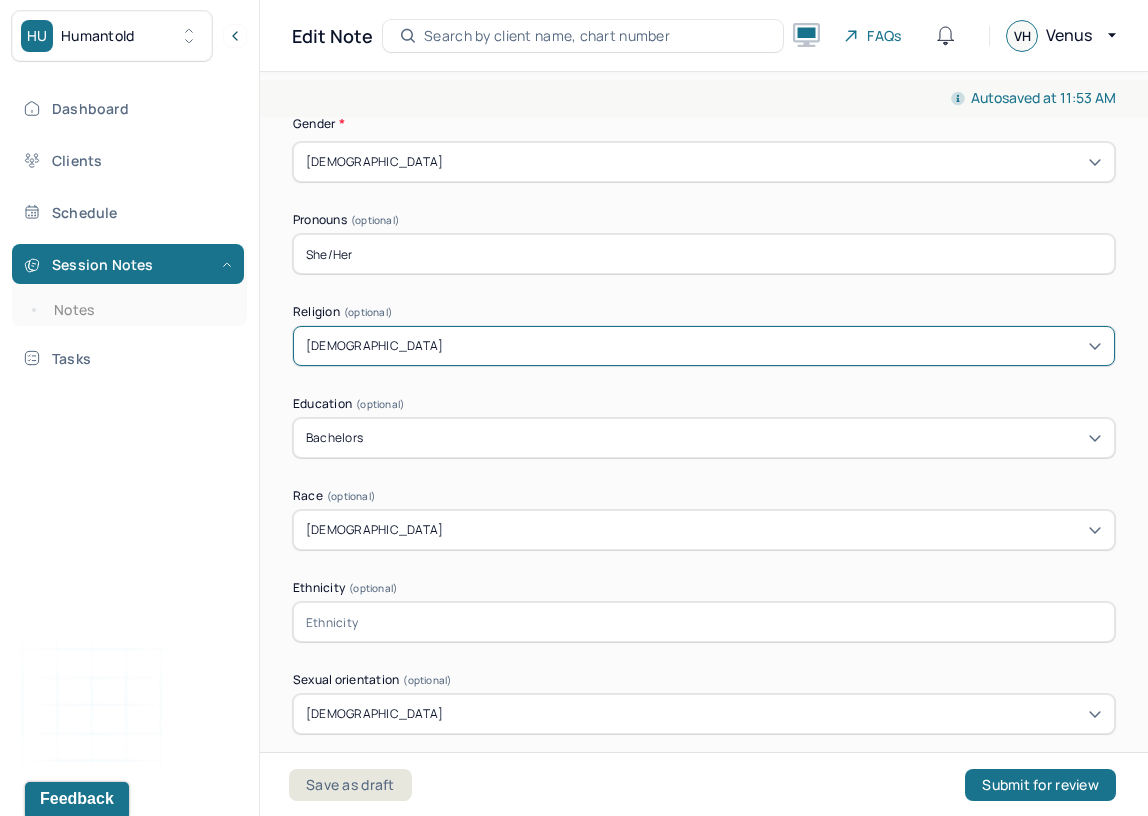 click on "[DEMOGRAPHIC_DATA]" at bounding box center [704, 346] 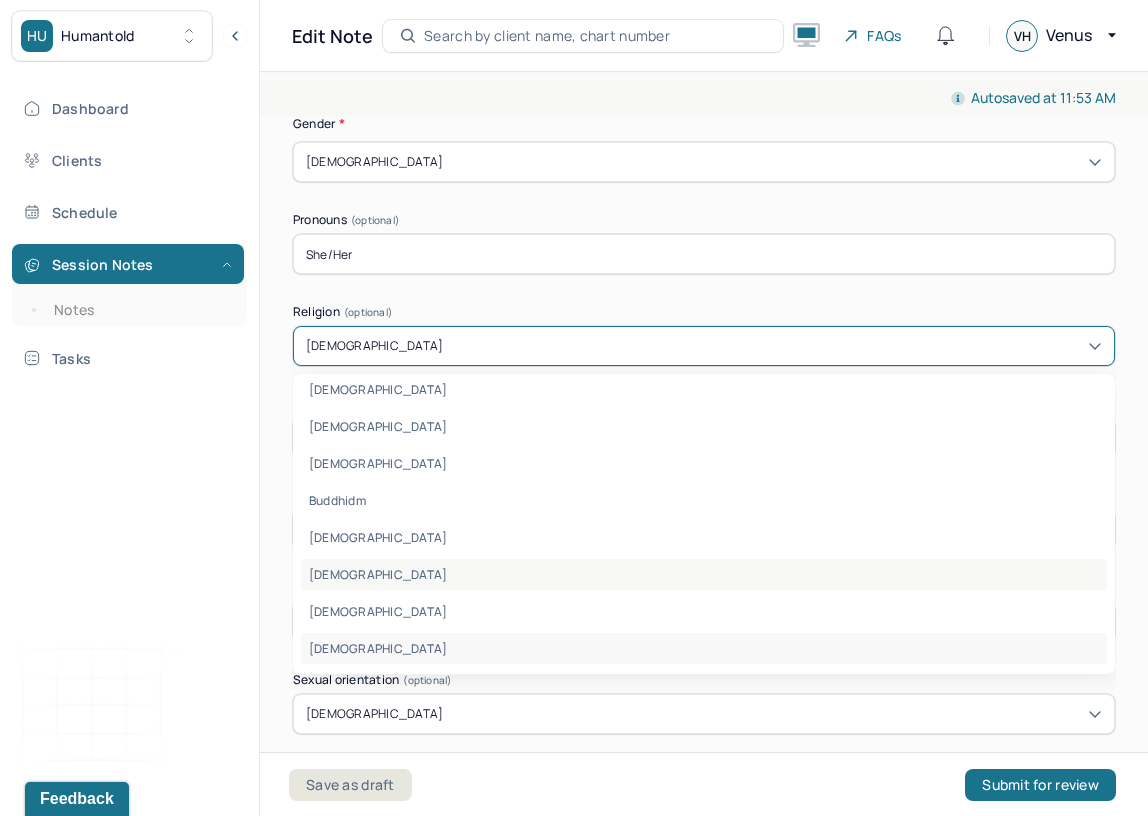 scroll, scrollTop: 96, scrollLeft: 0, axis: vertical 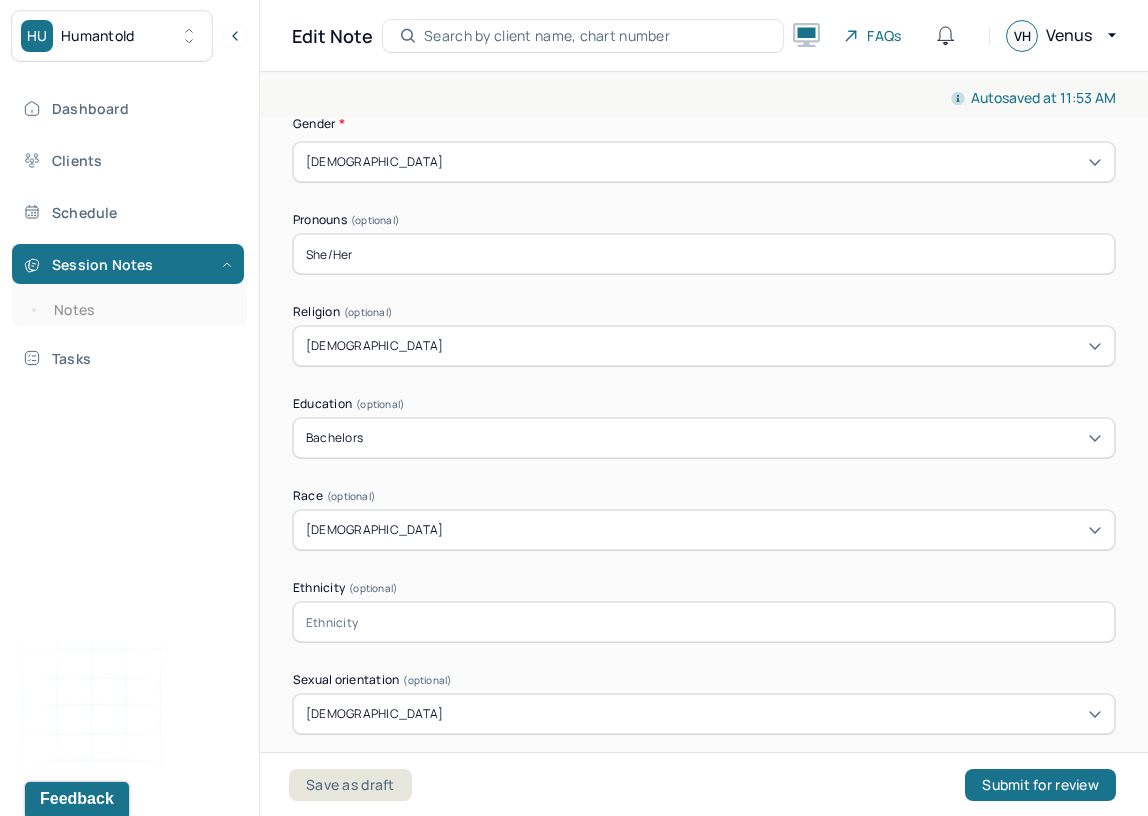 click on "Autosaved at 11:53 AM Appointment Details     Client name [PERSON_NAME] Date of service [DATE] Time 4:00pm - 5:00pm Duration 1hr Appointment type individual therapy Provider name [PERSON_NAME] Modifier 1 95 Telemedicine Note type Individual intake note Appointment Details     Client name [PERSON_NAME] Date of service [DATE] Time 4:00pm - 5:00pm Duration 1hr Appointment type individual therapy Provider name [PERSON_NAME] Modifier 1 95 Telemedicine Note type Individual intake note   Load previous session note   Instructions The fields marked with an asterisk ( * ) are required before you can submit your notes. Before you can submit your session notes, they must be signed. You have the option to save your notes as a draft before making a submission. Appointment location * Teletherapy Client Teletherapy Location Home Office Other Provider Teletherapy Location Home Office Other Consent was received for the teletherapy session The teletherapy session was conducted via video Primary diagnosis * Secondary diagnosis [PERSON_NAME] *" at bounding box center [704, 440] 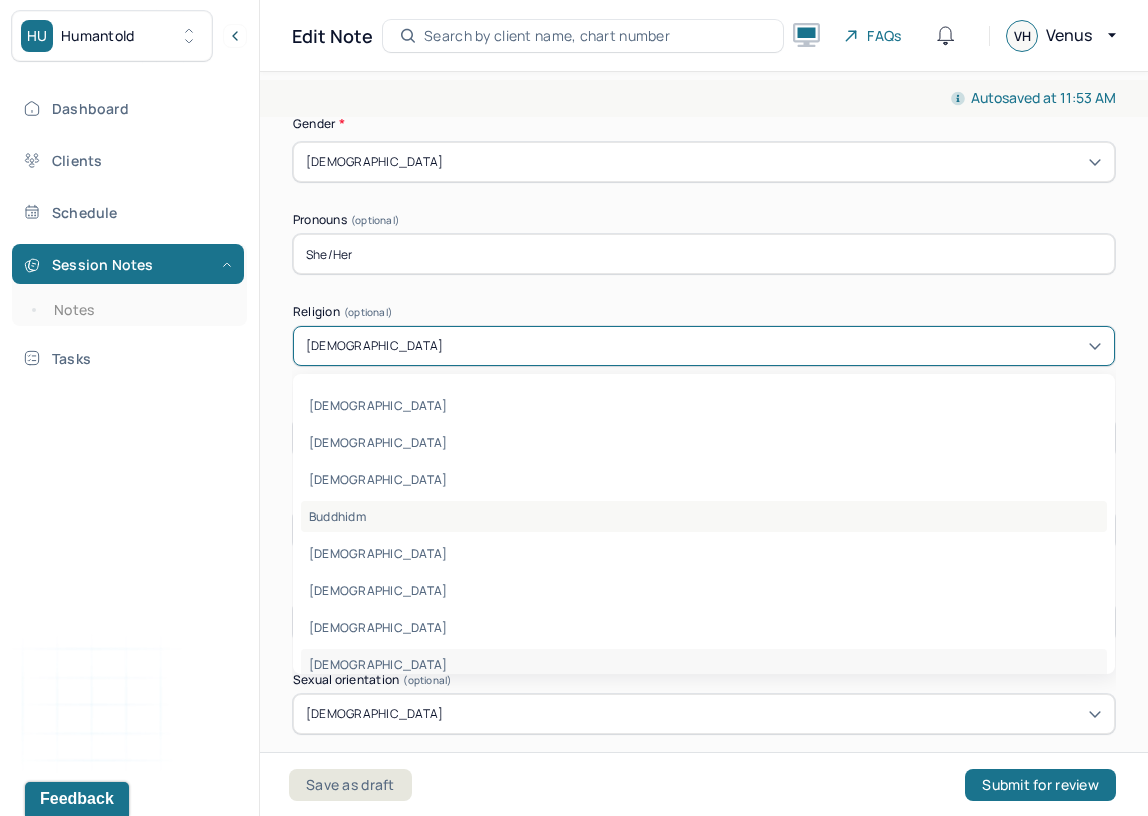 scroll, scrollTop: 96, scrollLeft: 0, axis: vertical 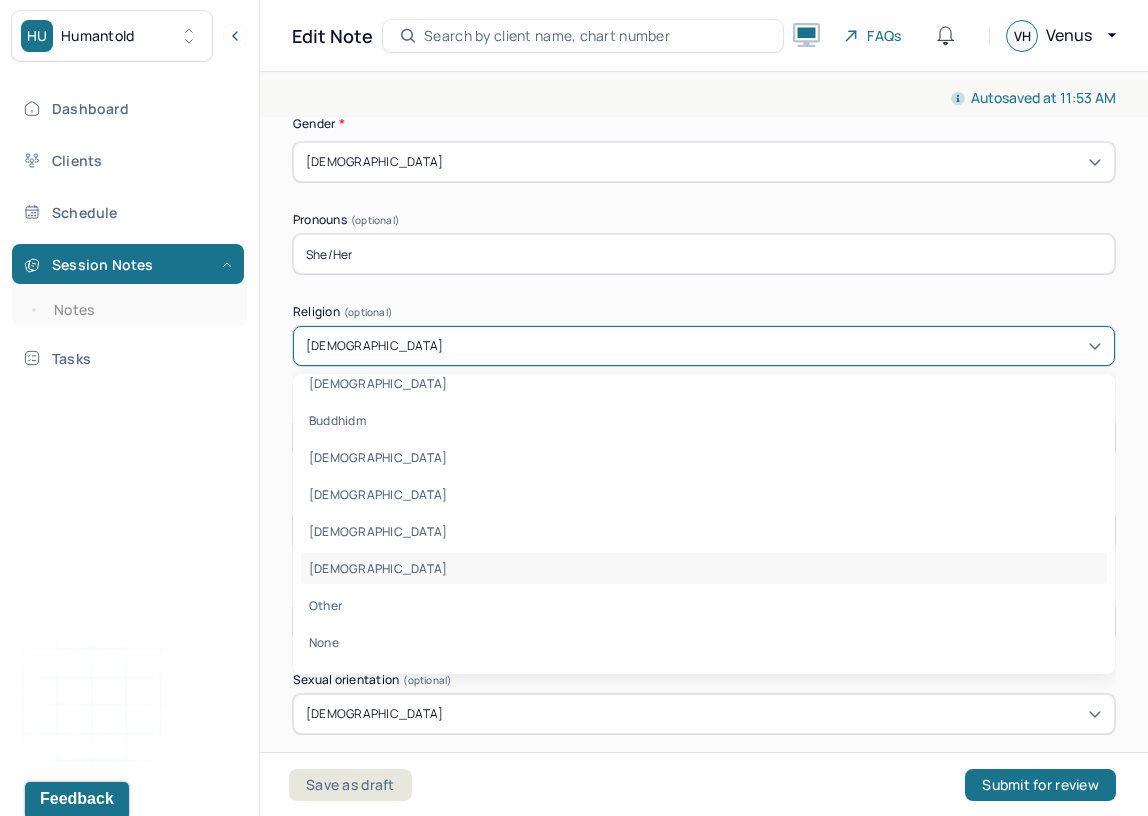 click on "Dashboard Clients Schedule Session Notes Notes Tasks VH [PERSON_NAME] provider   Logout" at bounding box center (129, 429) 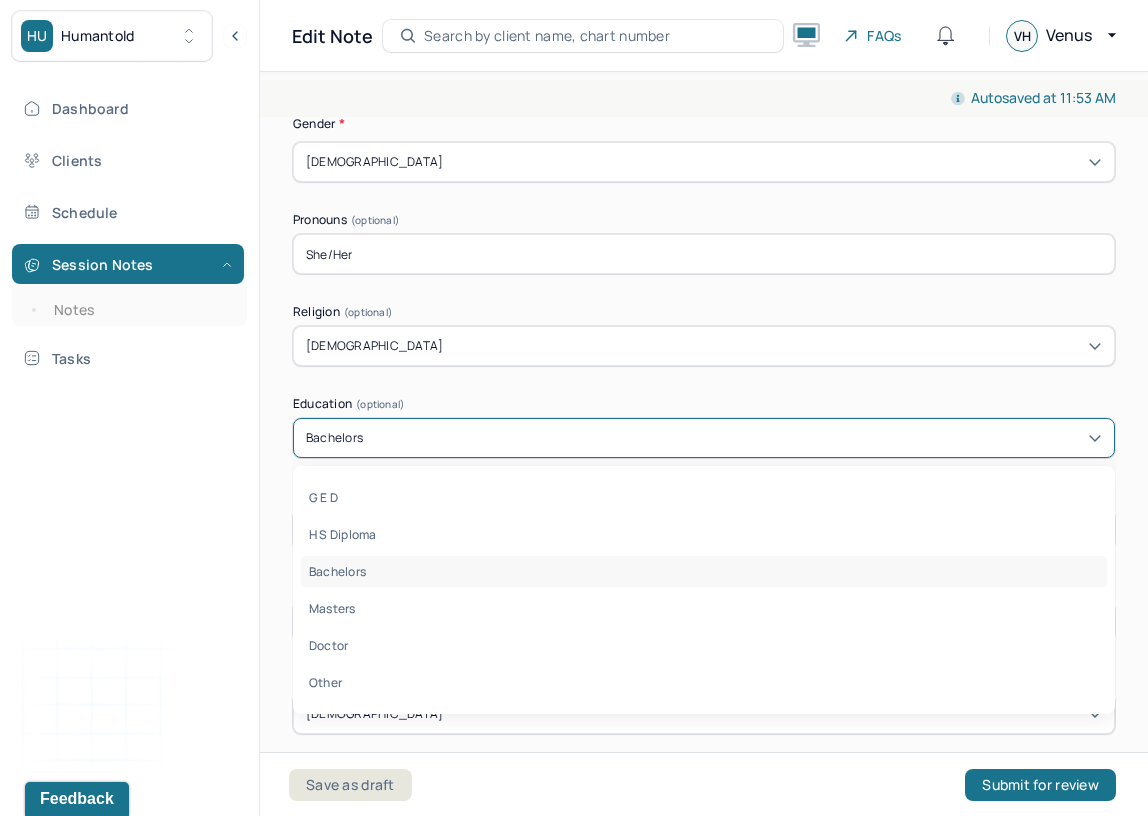 click on "Bachelors" at bounding box center (704, 438) 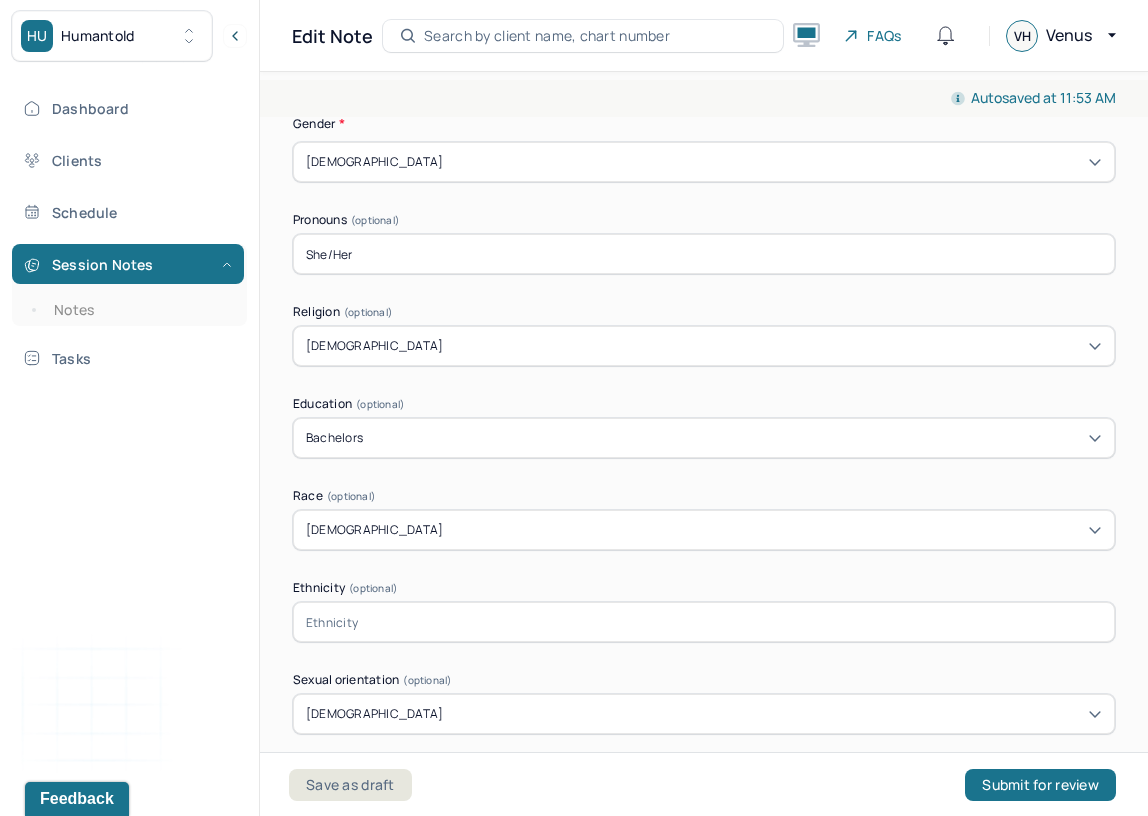 click on "Dashboard Clients Schedule Session Notes Notes Tasks VH [PERSON_NAME] provider   Logout" at bounding box center (129, 429) 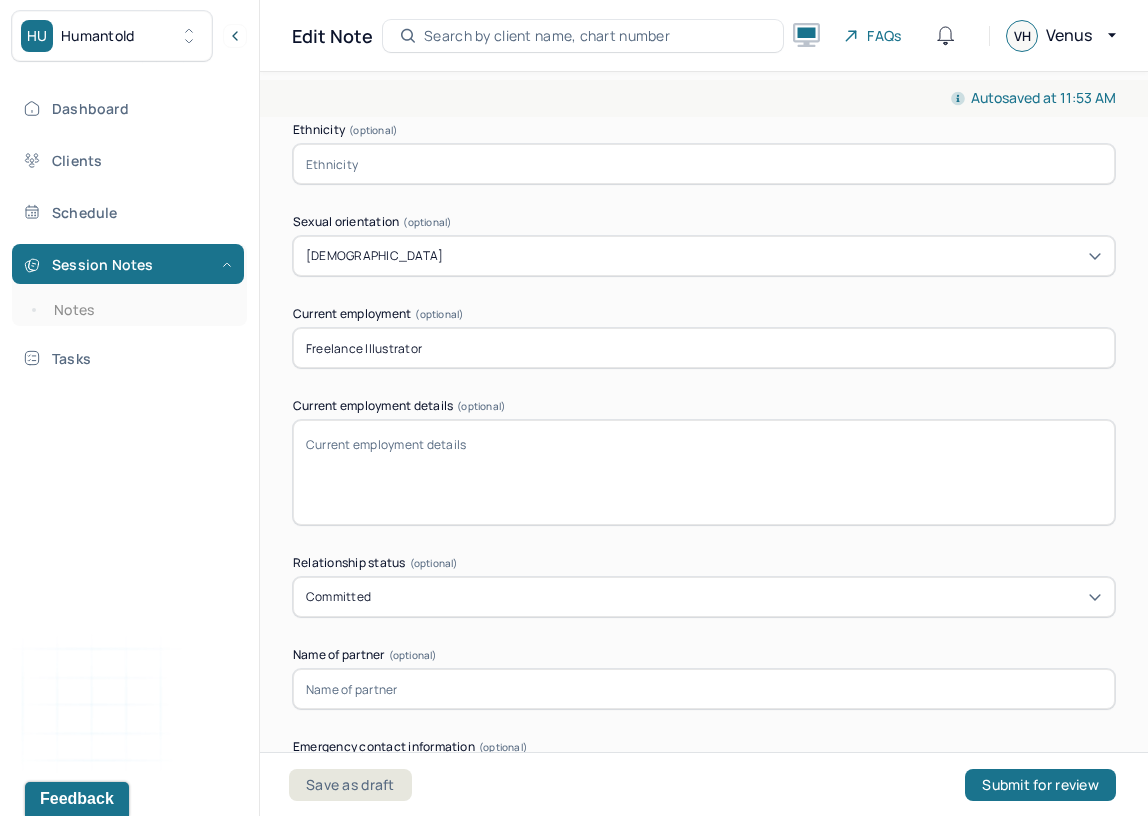 scroll, scrollTop: 1652, scrollLeft: 0, axis: vertical 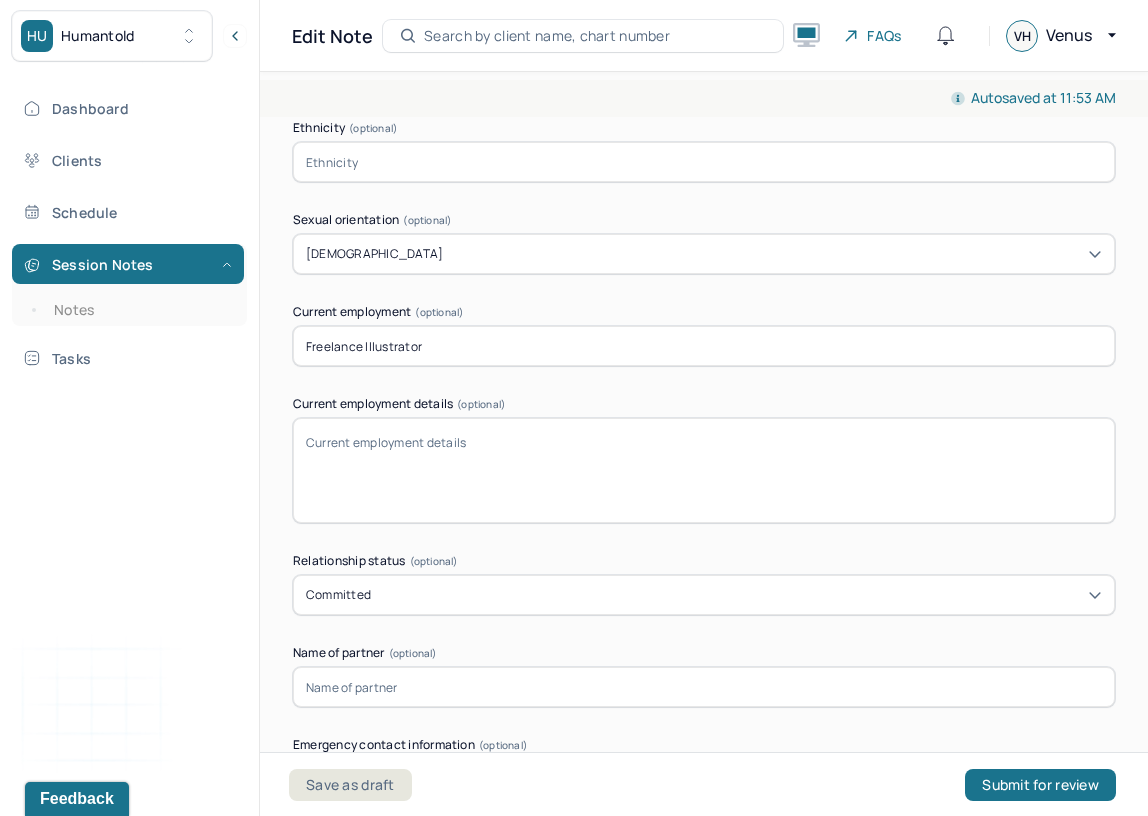 click on "Freelance Illustrator" at bounding box center [704, 346] 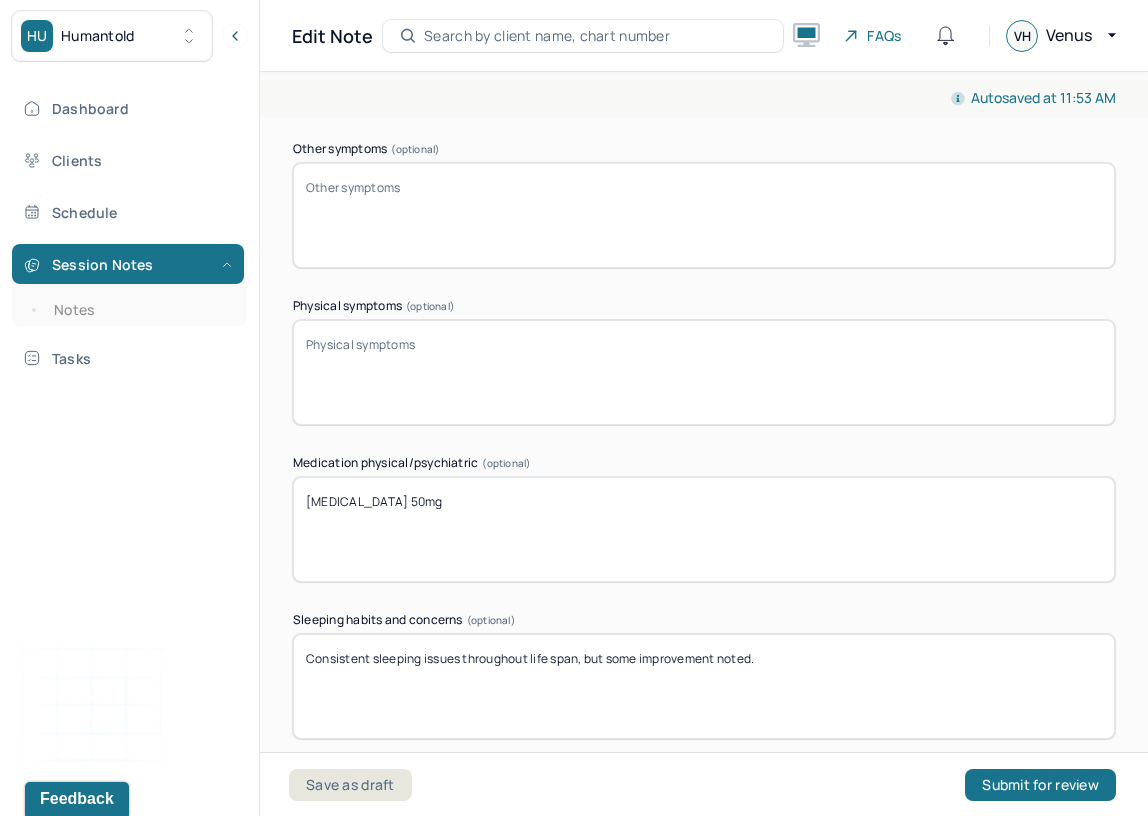 scroll, scrollTop: 3115, scrollLeft: 0, axis: vertical 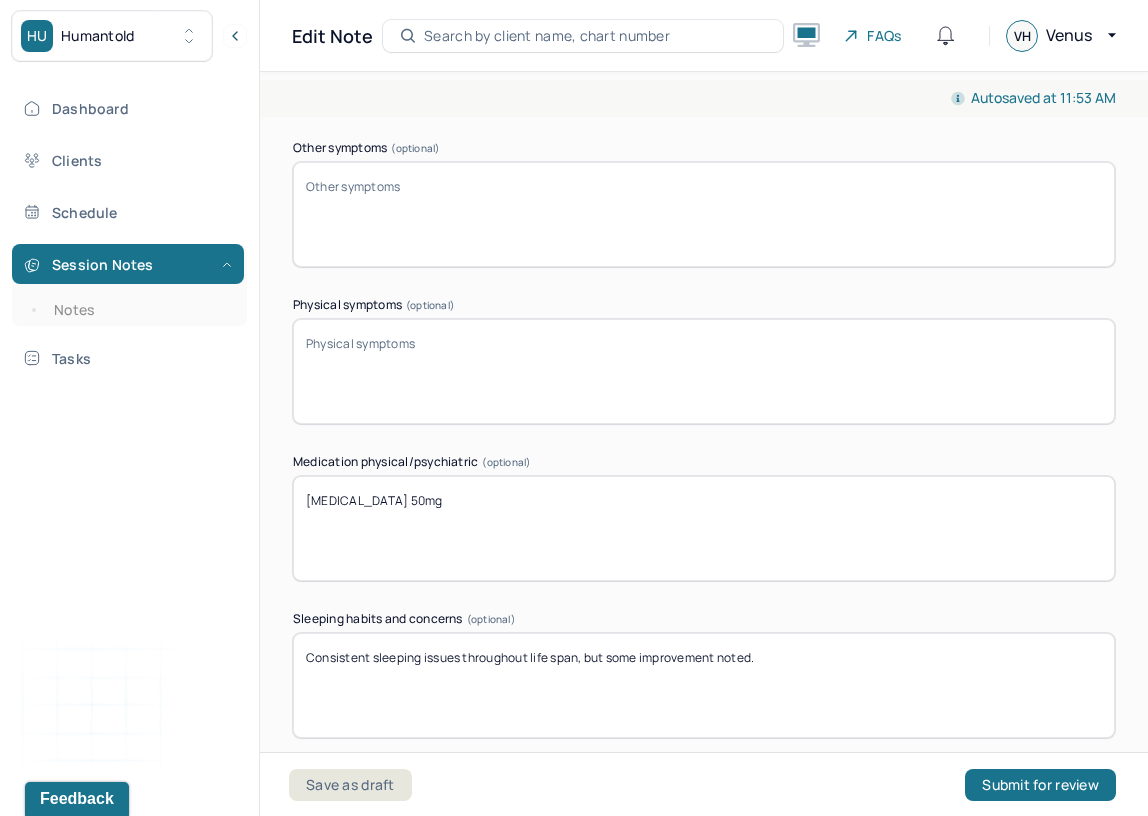 type on "Freelance Illustrator/animator" 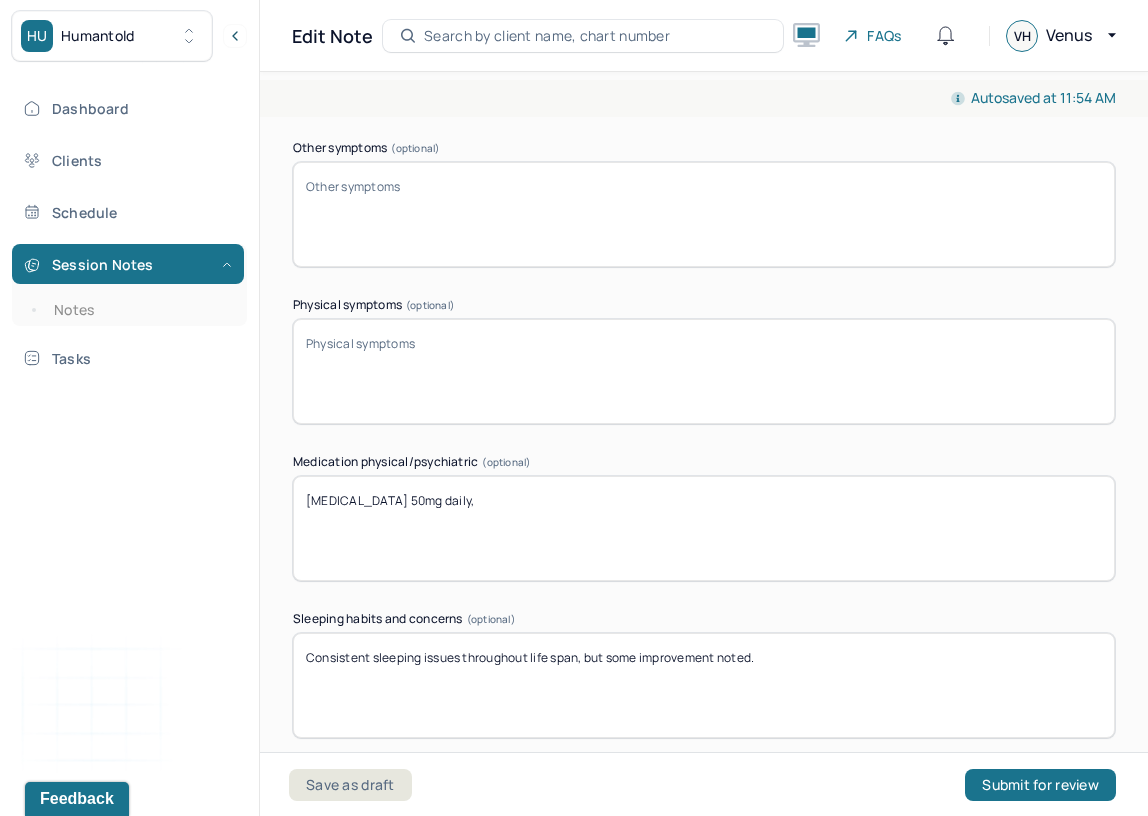 paste on "[MEDICAL_DATA]" 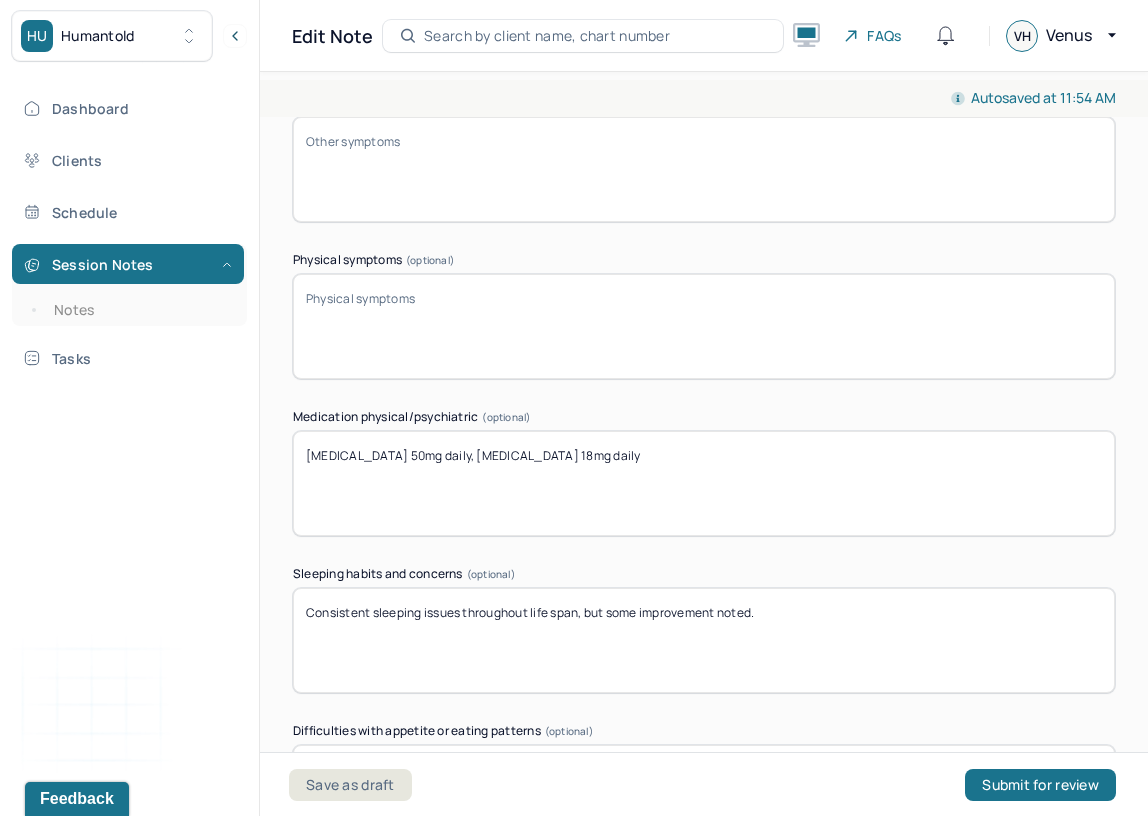 scroll, scrollTop: 3162, scrollLeft: 0, axis: vertical 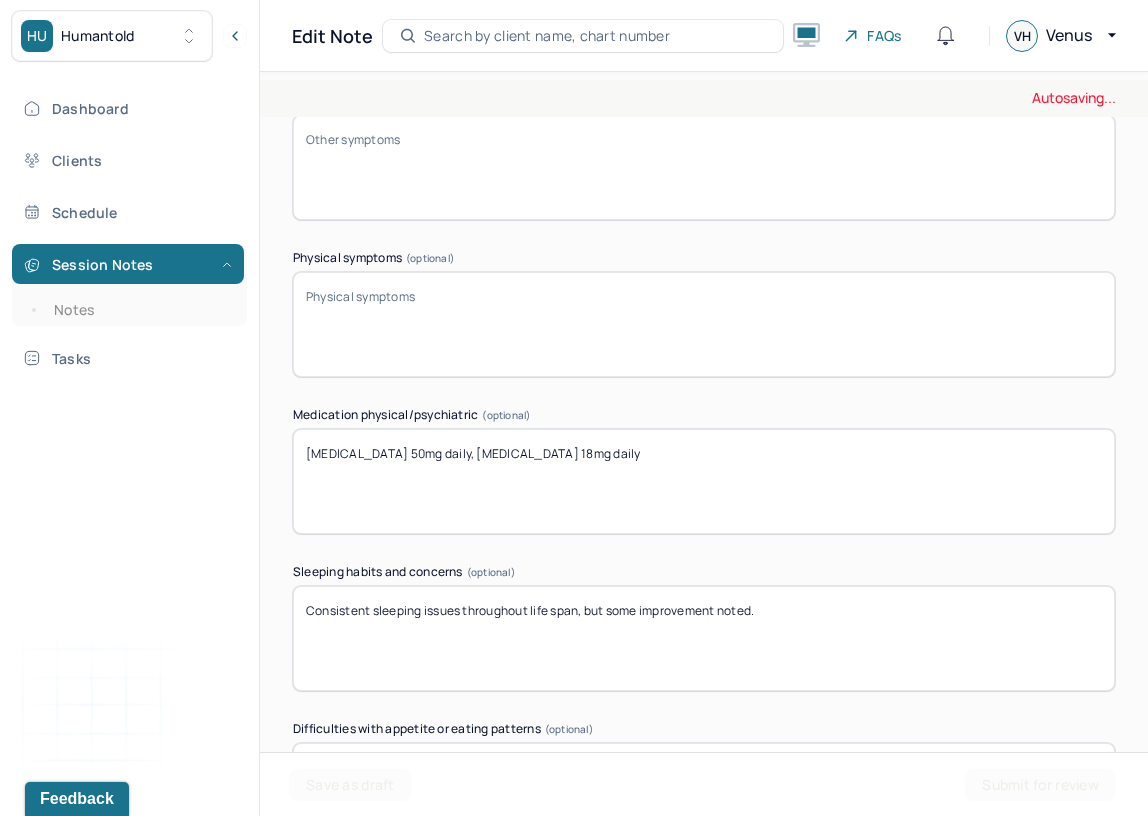 type on "[MEDICAL_DATA] 50mg daily, [MEDICAL_DATA] 18mg daily" 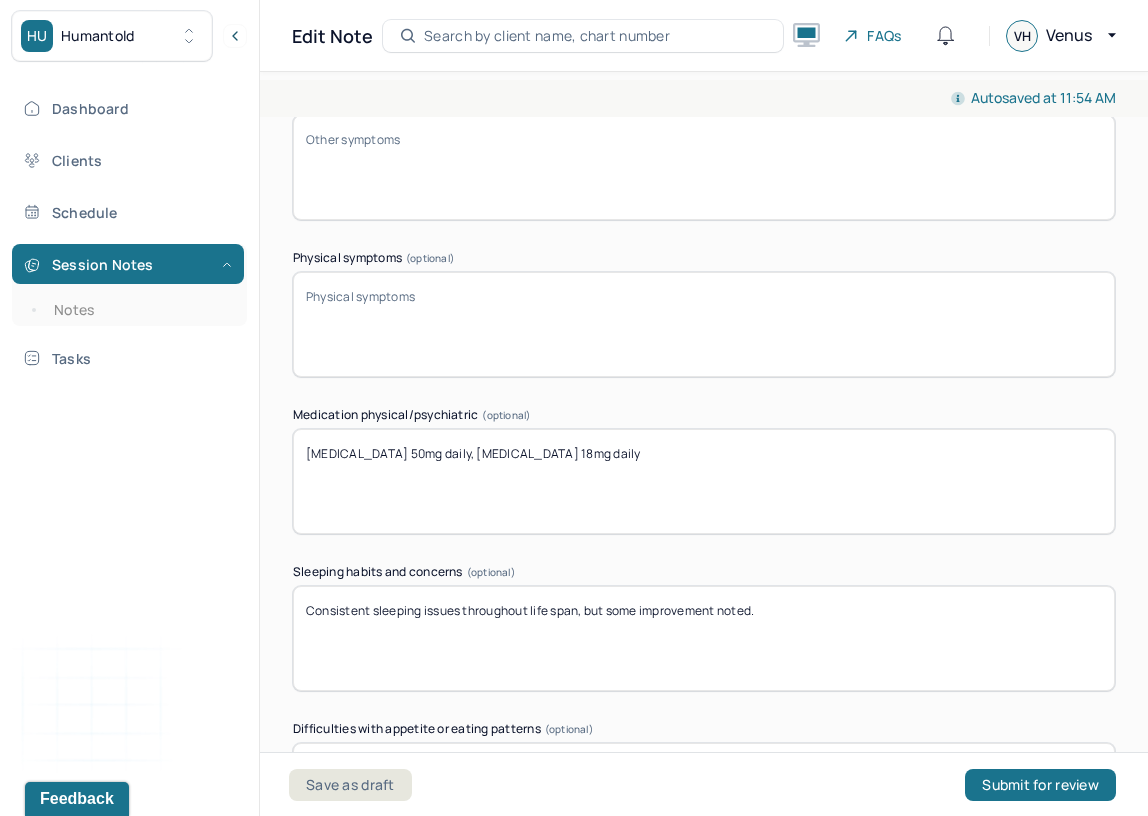 click on "Consistent sleeping issues throughout life span, but some improvement noted." at bounding box center (704, 638) 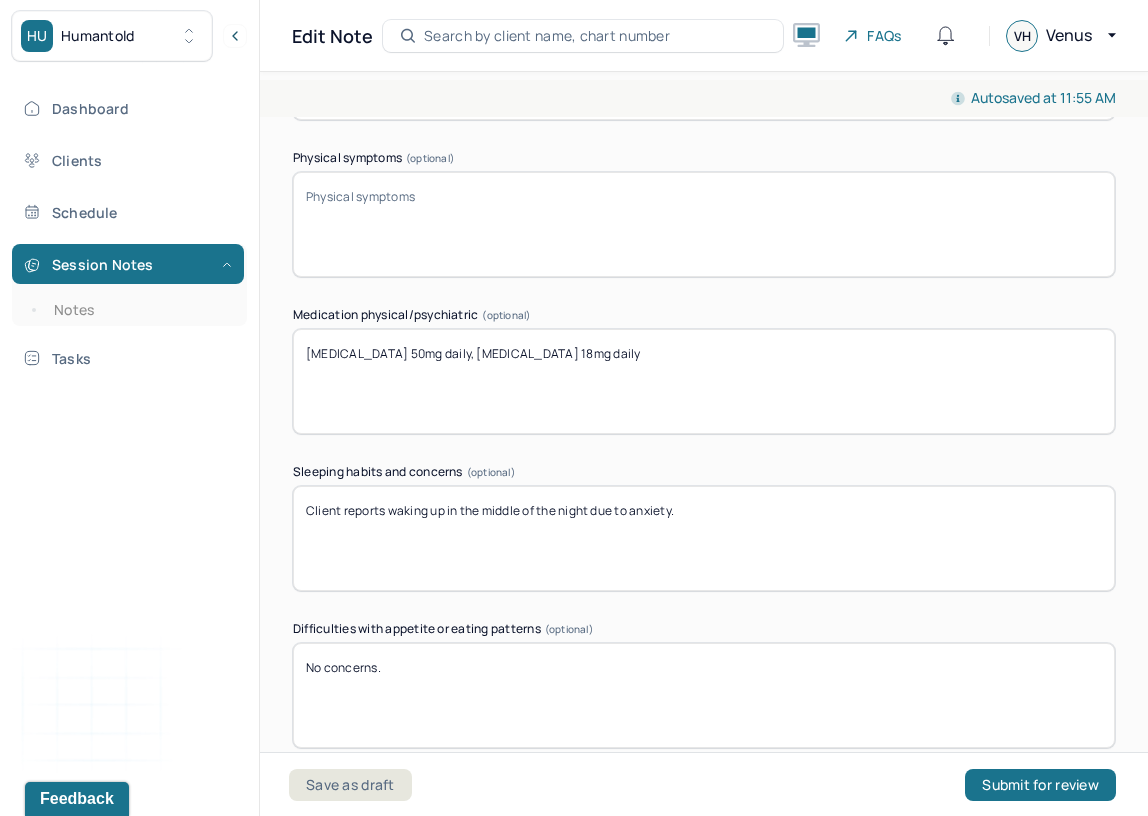 scroll, scrollTop: 3264, scrollLeft: 0, axis: vertical 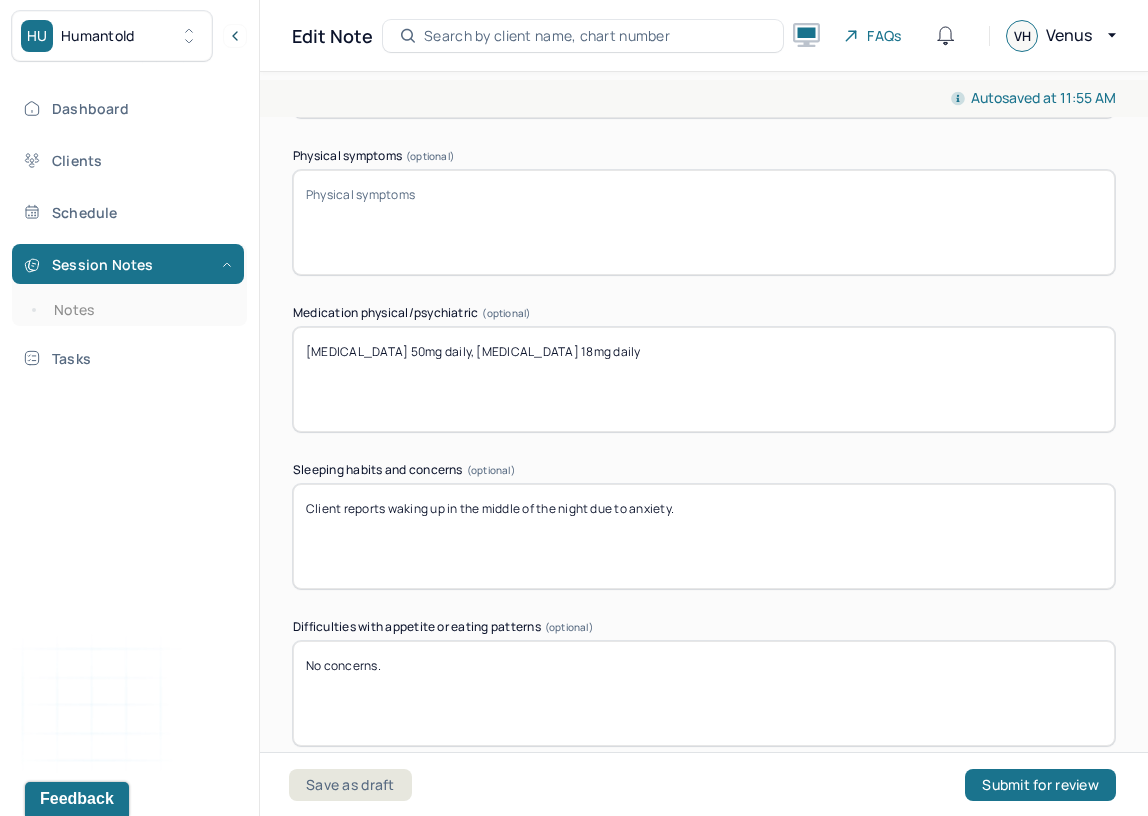 click on "Client reports waking up in the middle of the night due to anxiety." at bounding box center [704, 536] 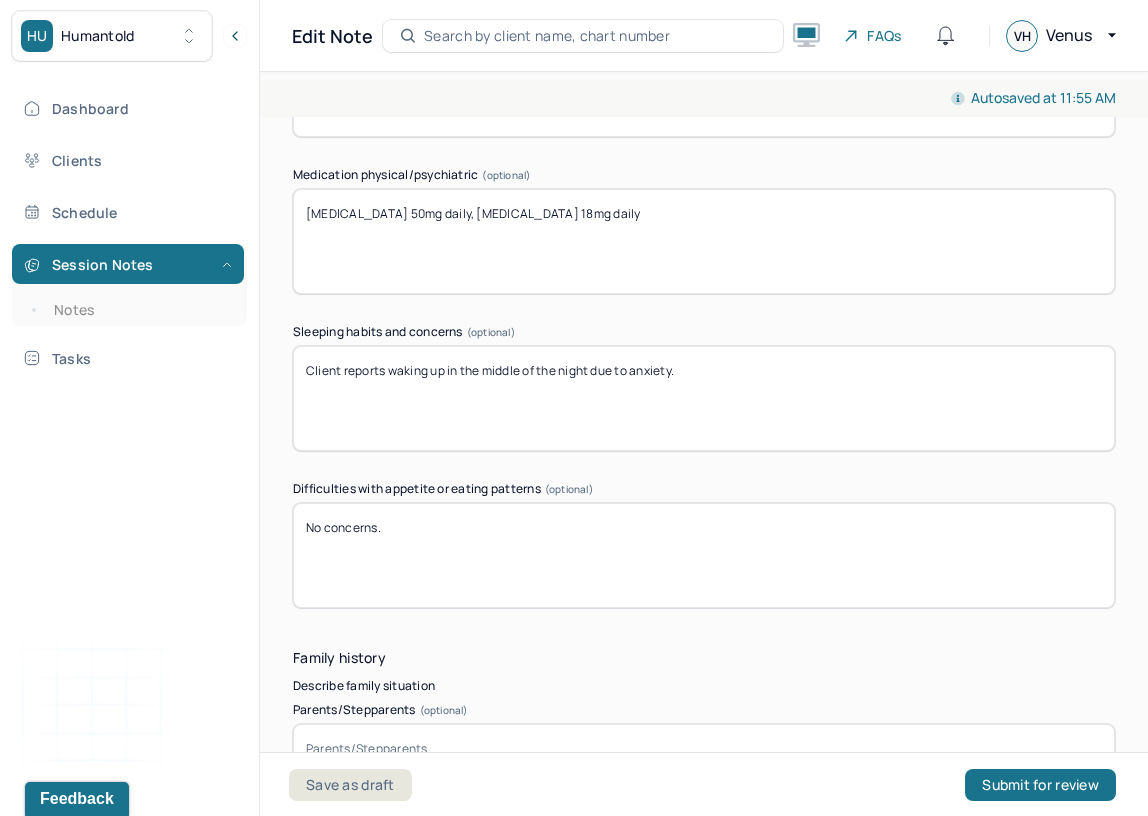 scroll, scrollTop: 3405, scrollLeft: 0, axis: vertical 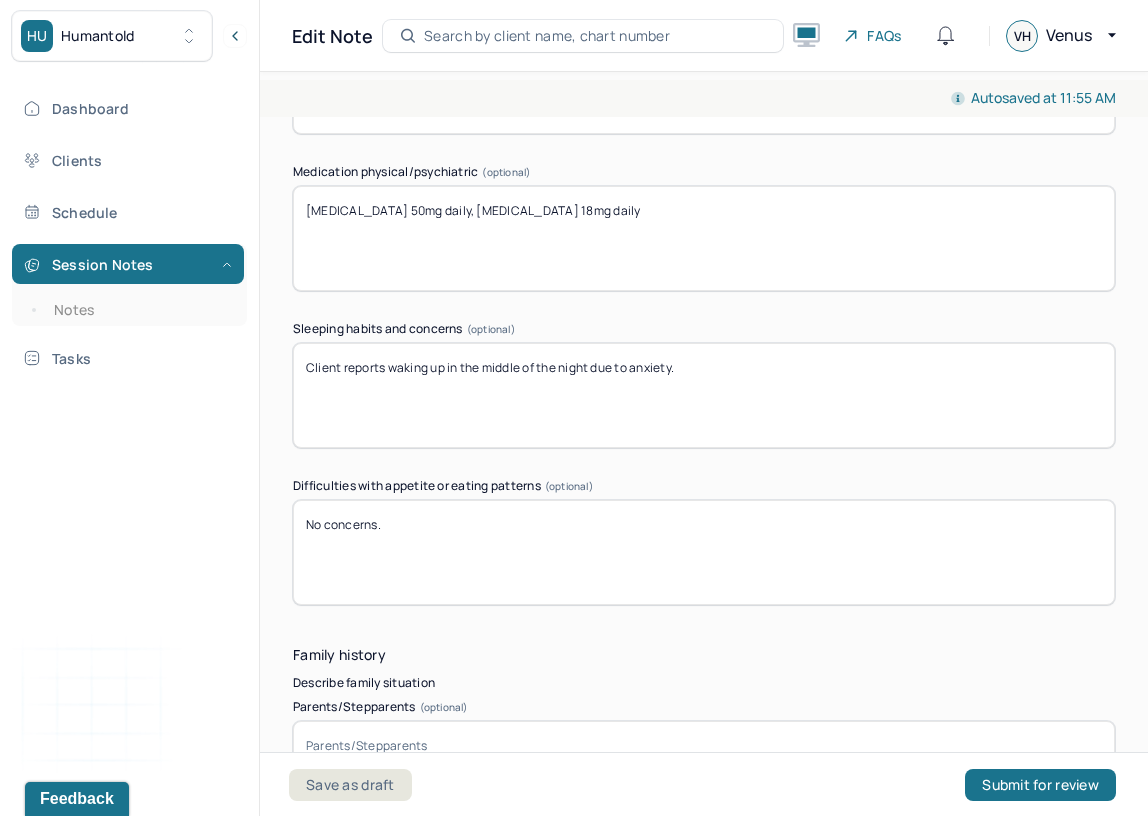 type on "Client reports waking up in the middle of the night due to anxiety." 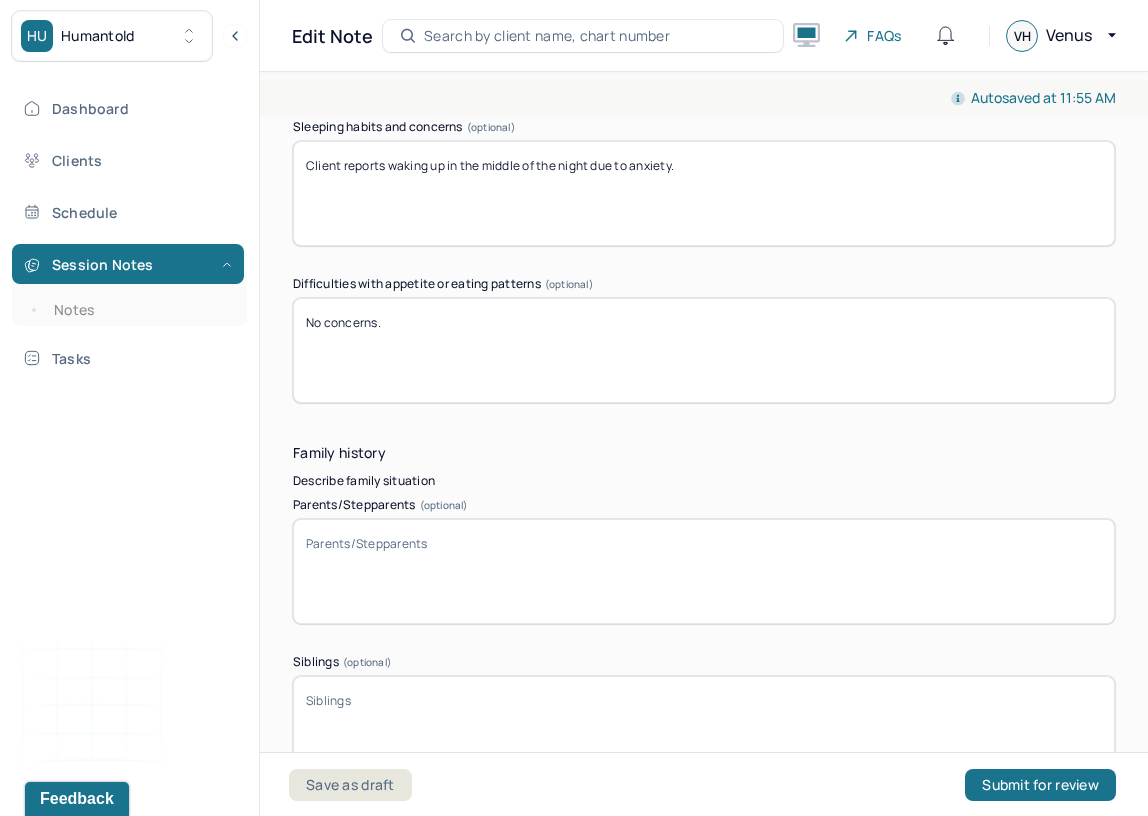 scroll, scrollTop: 3598, scrollLeft: 0, axis: vertical 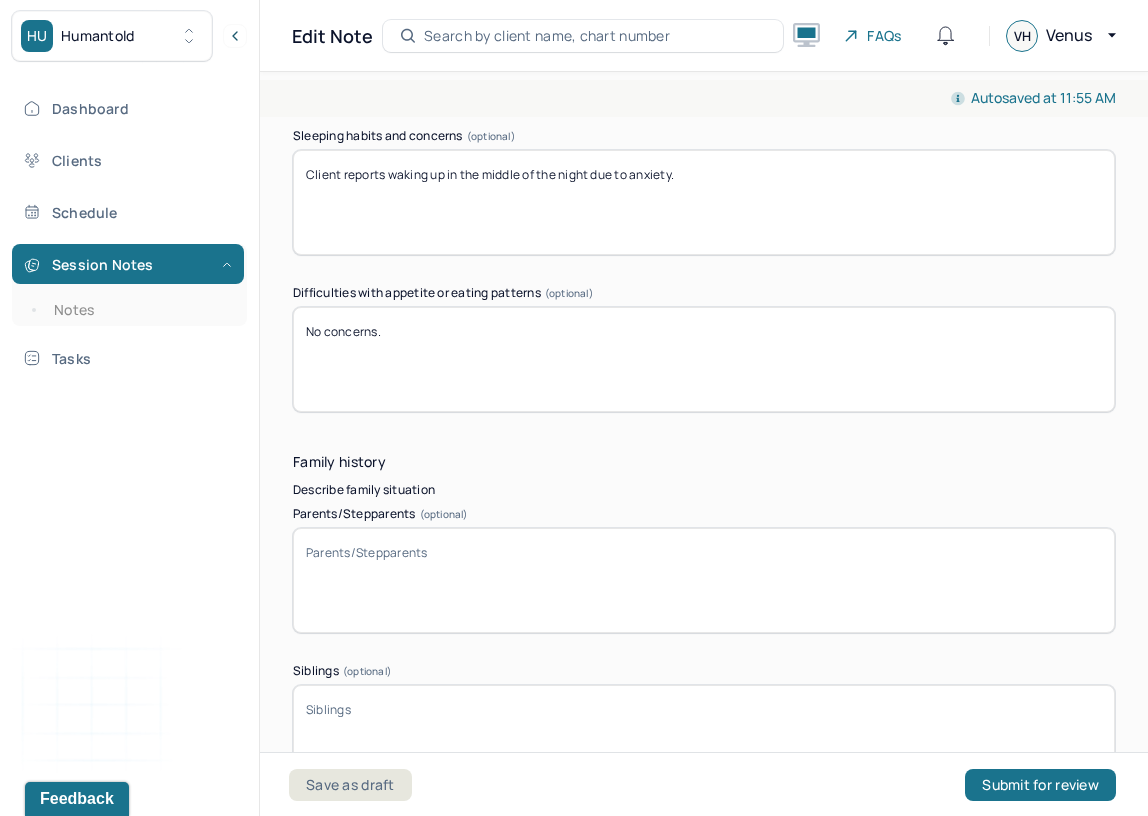 click on "No concerns." at bounding box center (704, 359) 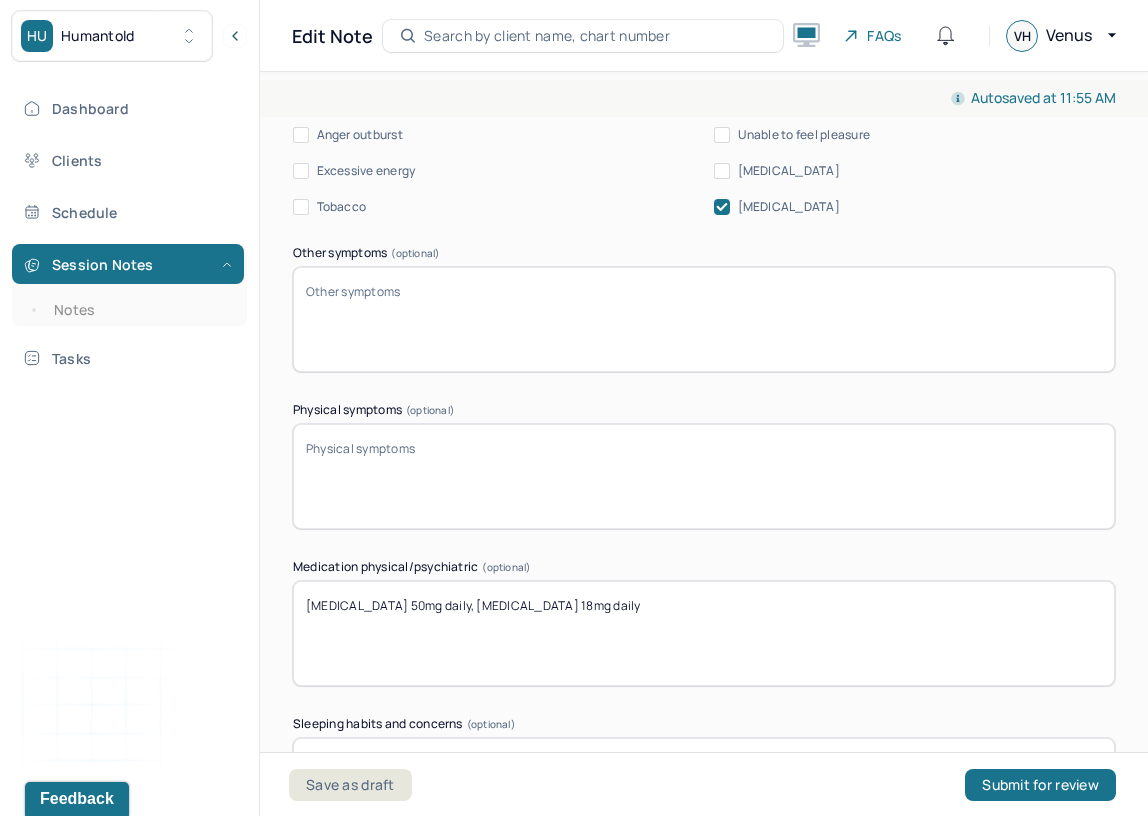 scroll, scrollTop: 3008, scrollLeft: 0, axis: vertical 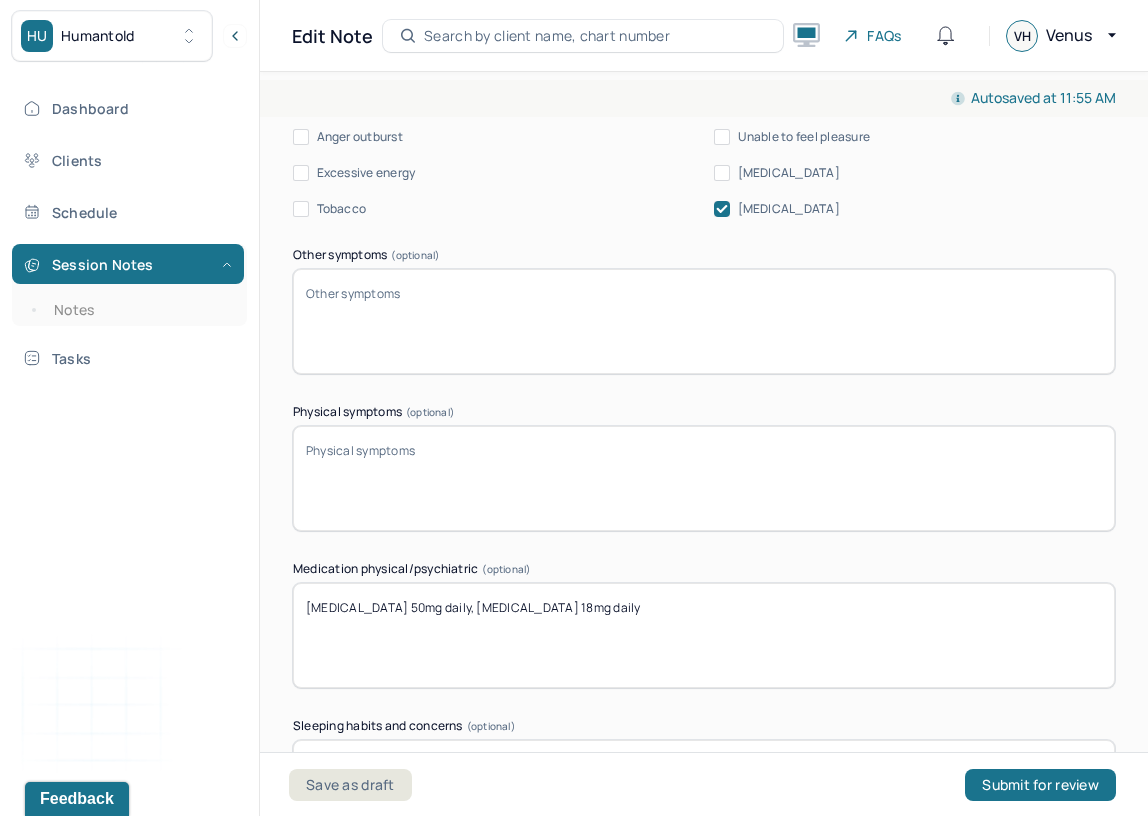 type on "Client reports no concerns with appetite." 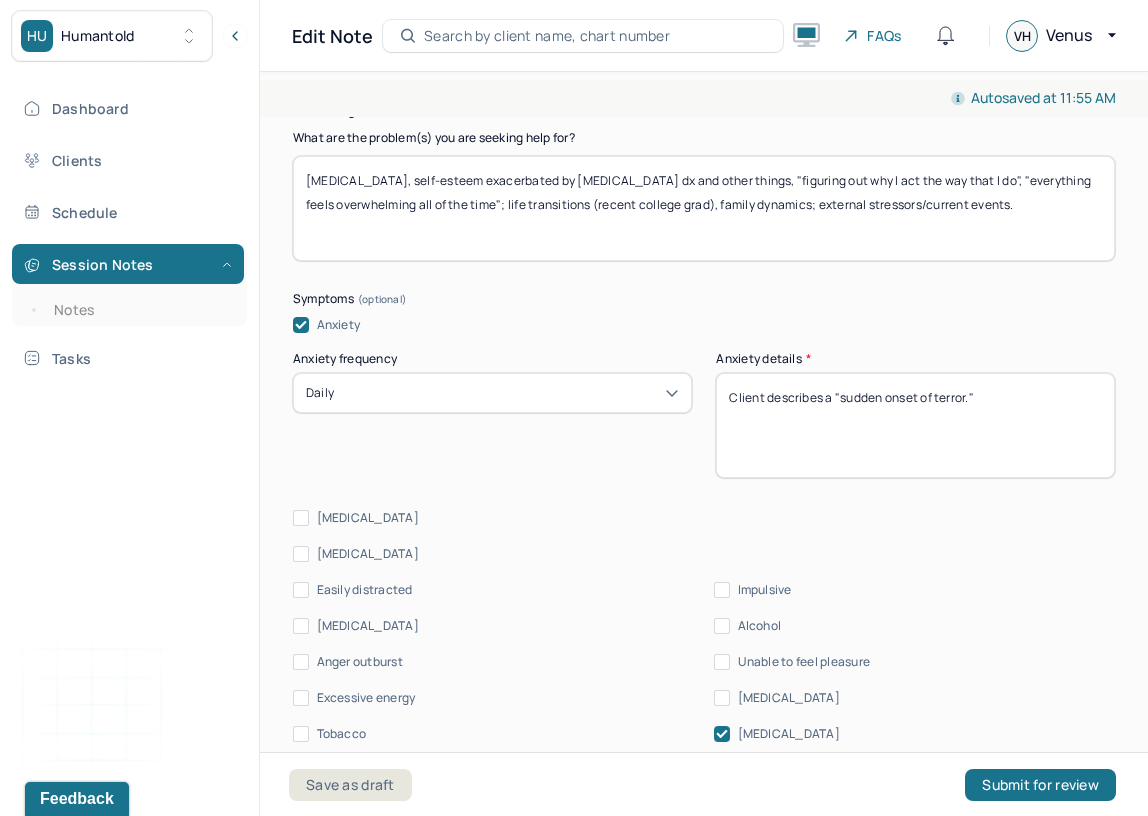 scroll, scrollTop: 2481, scrollLeft: 0, axis: vertical 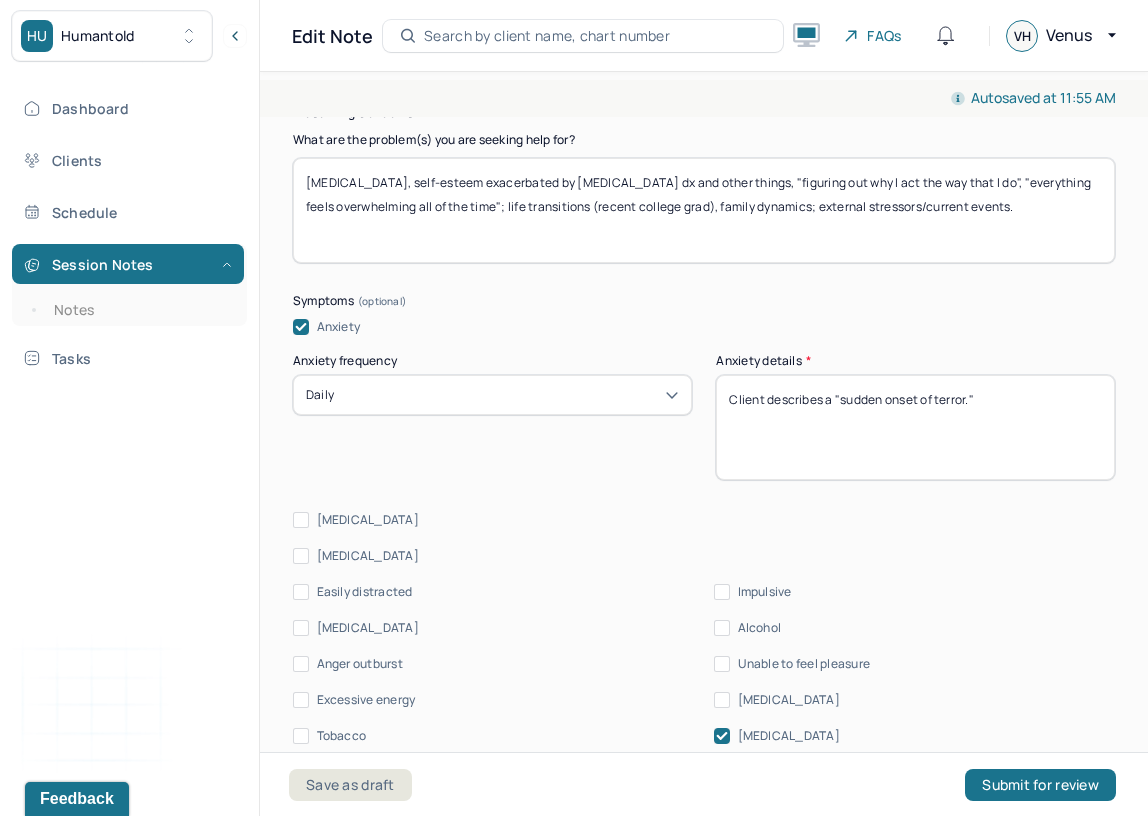 type on "Client reports that anxiety manifests as tightness in the chest." 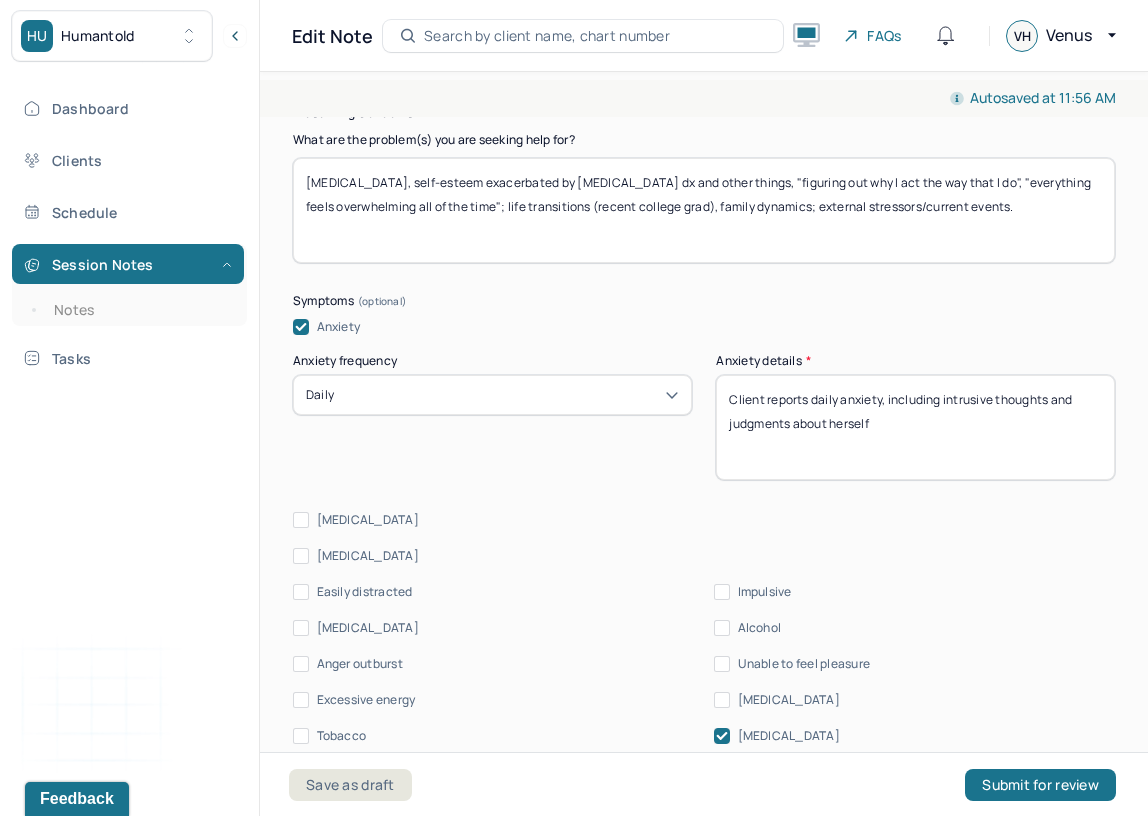drag, startPoint x: 889, startPoint y: 399, endPoint x: 934, endPoint y: 425, distance: 51.971146 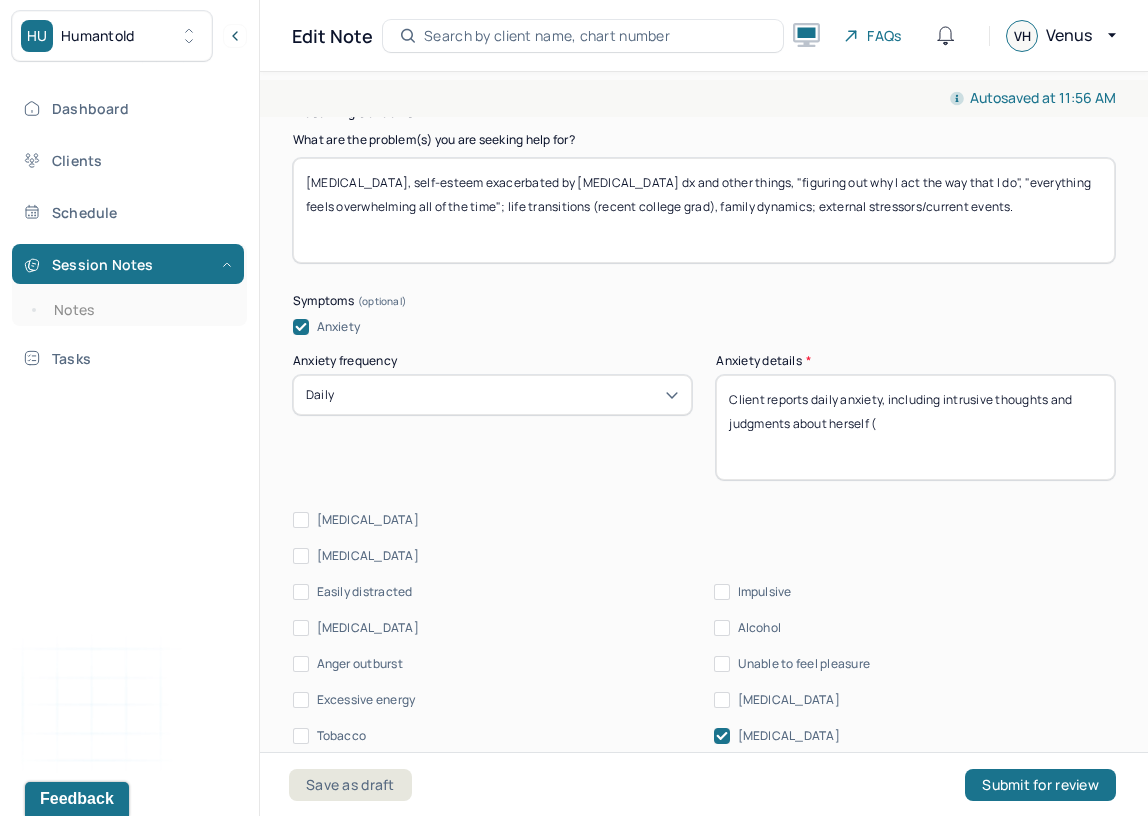 drag, startPoint x: 928, startPoint y: 420, endPoint x: 895, endPoint y: 395, distance: 41.400482 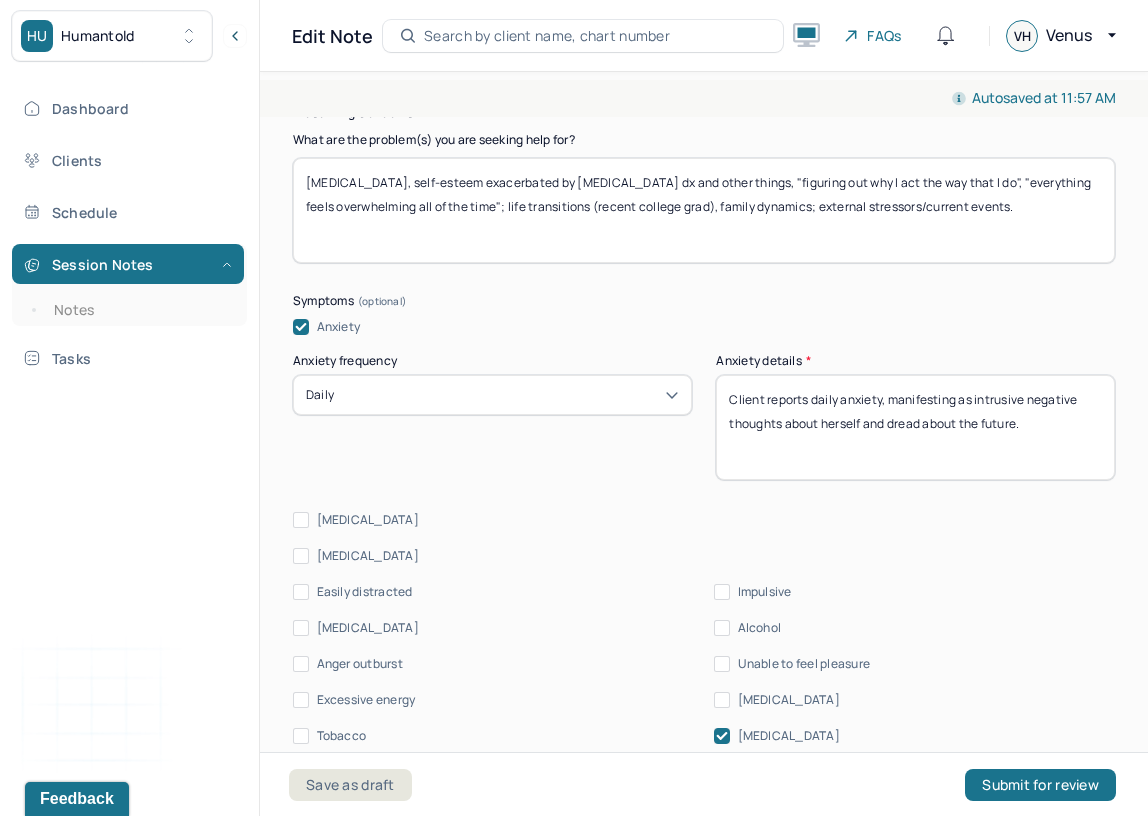 paste on "experiencing daily anxiety, characterized by intrusive self-critical thoughts and a persistent sense of" 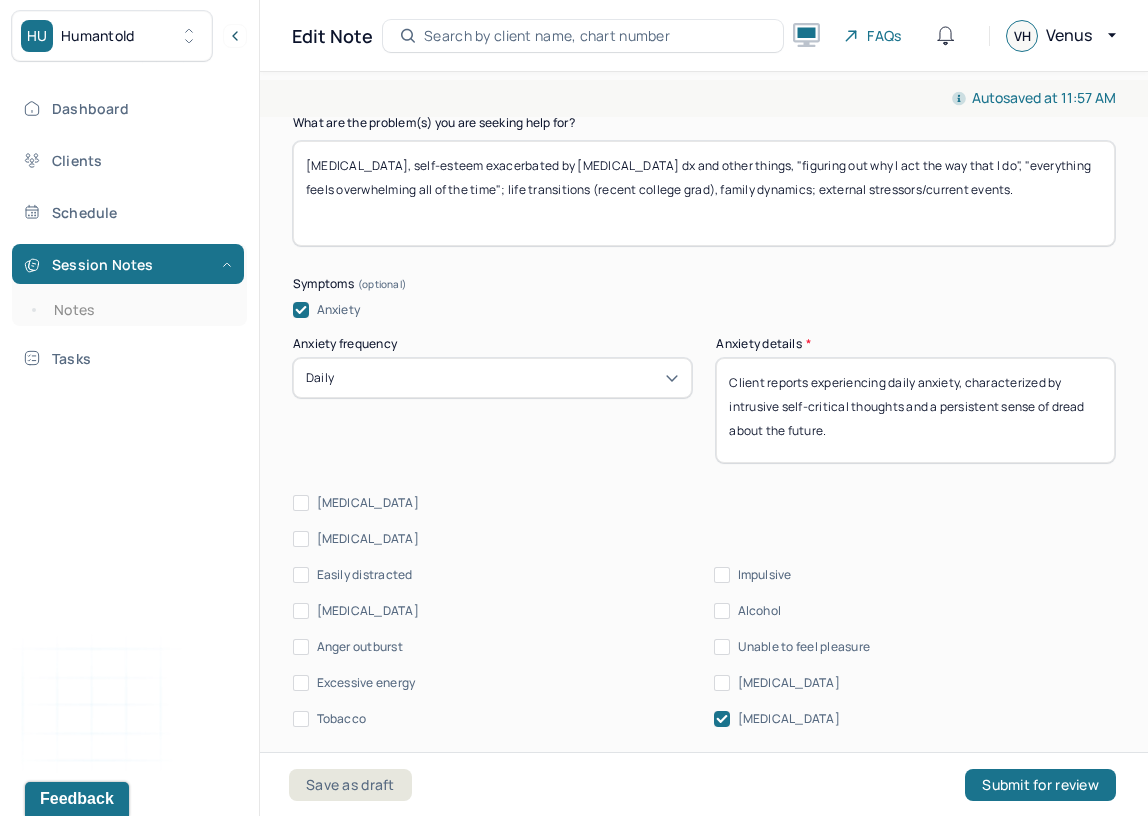 scroll, scrollTop: 2504, scrollLeft: 0, axis: vertical 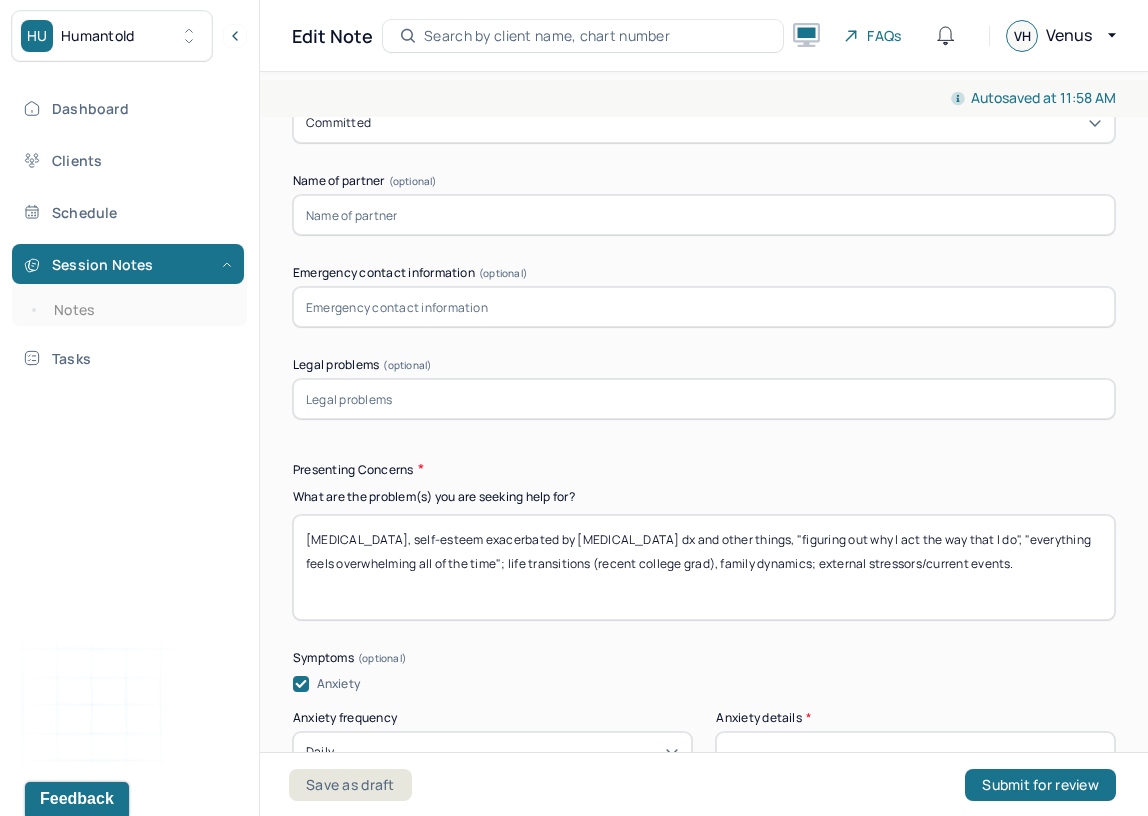 type on "Client reports experiencing daily anxiety, characterized by intrusive self-critical thoughts and a persistent sense of dread about the future." 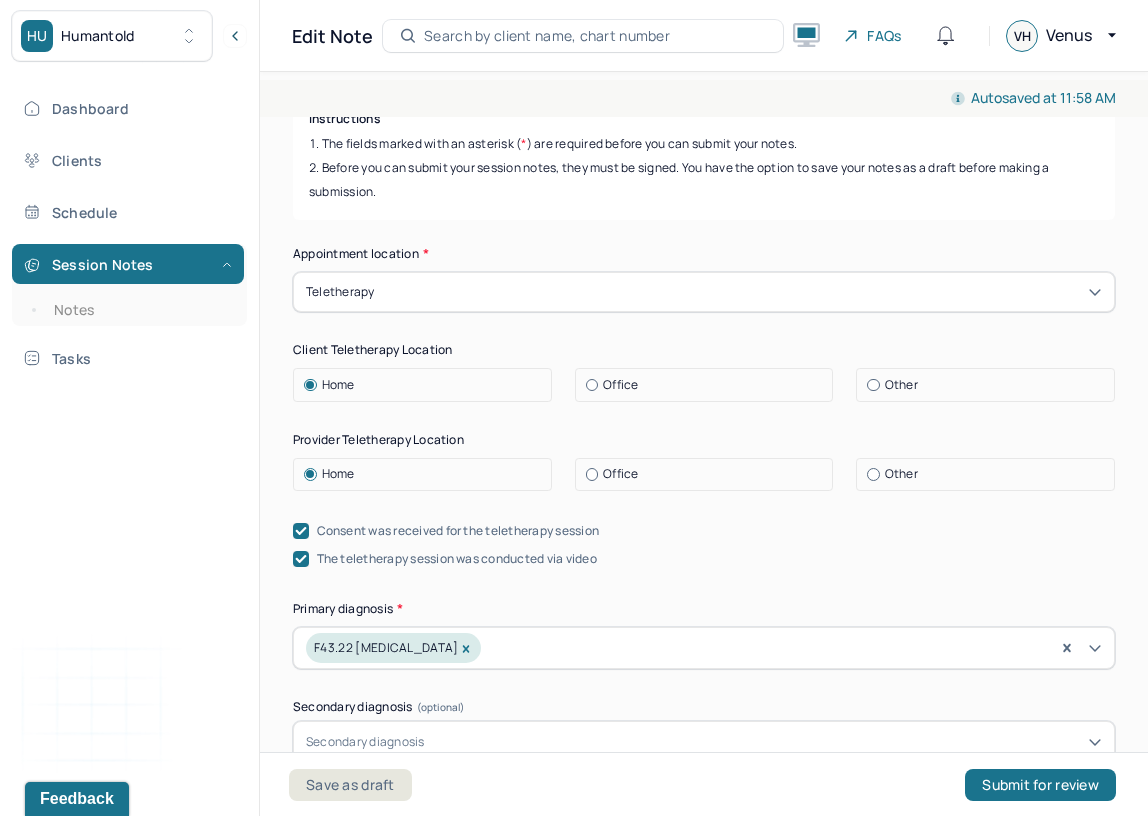 scroll, scrollTop: 0, scrollLeft: 0, axis: both 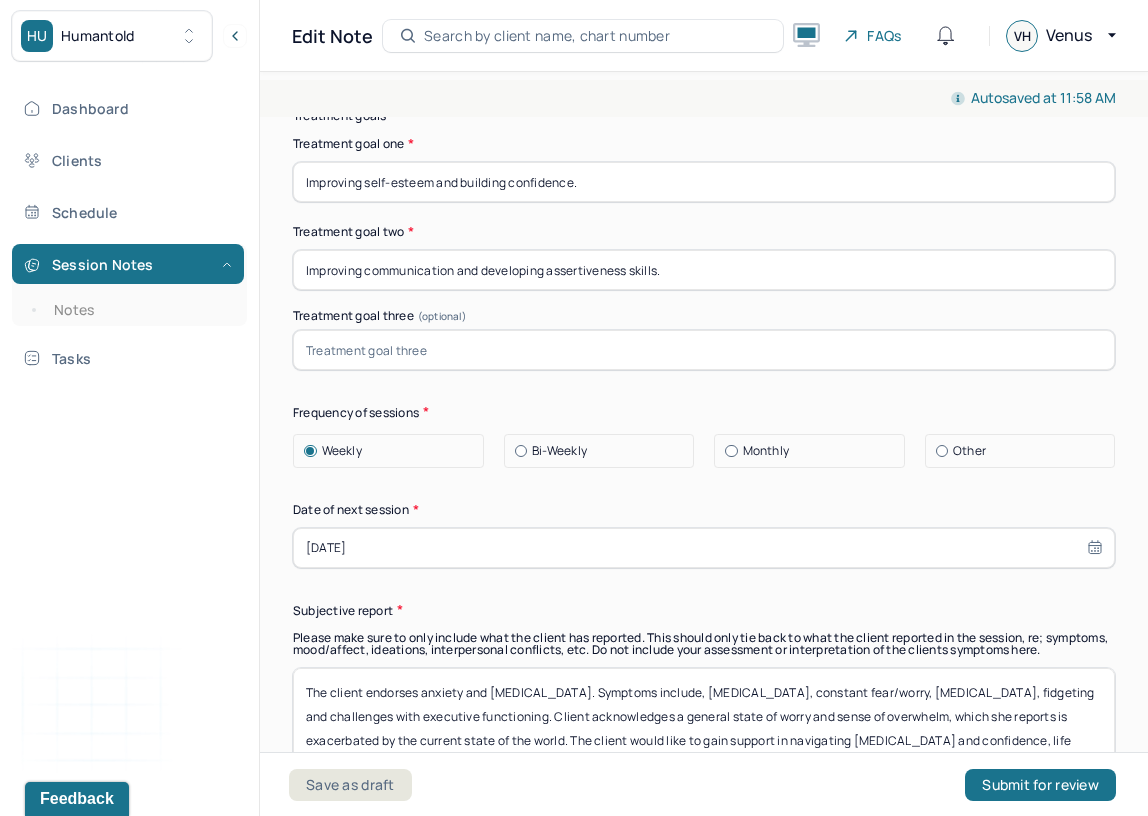 click on "Improving self-esteem and building confidence." at bounding box center [704, 182] 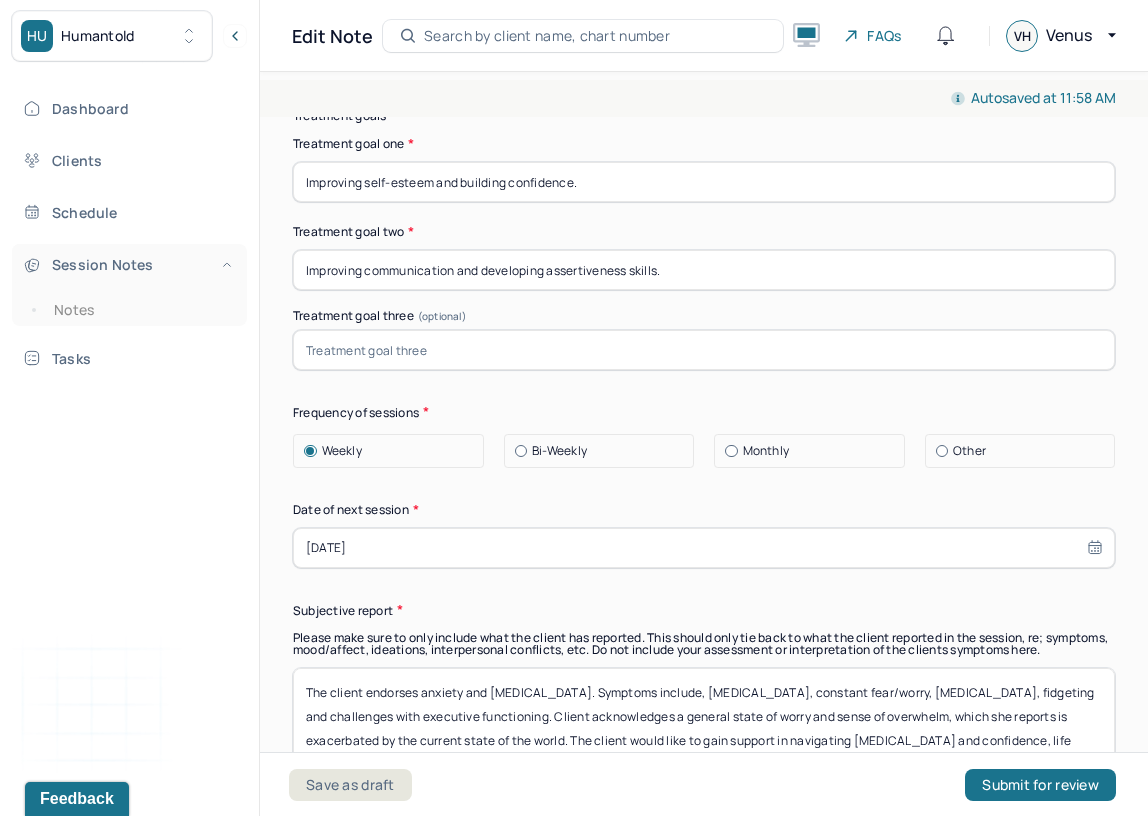 drag, startPoint x: 688, startPoint y: 247, endPoint x: 136, endPoint y: 247, distance: 552 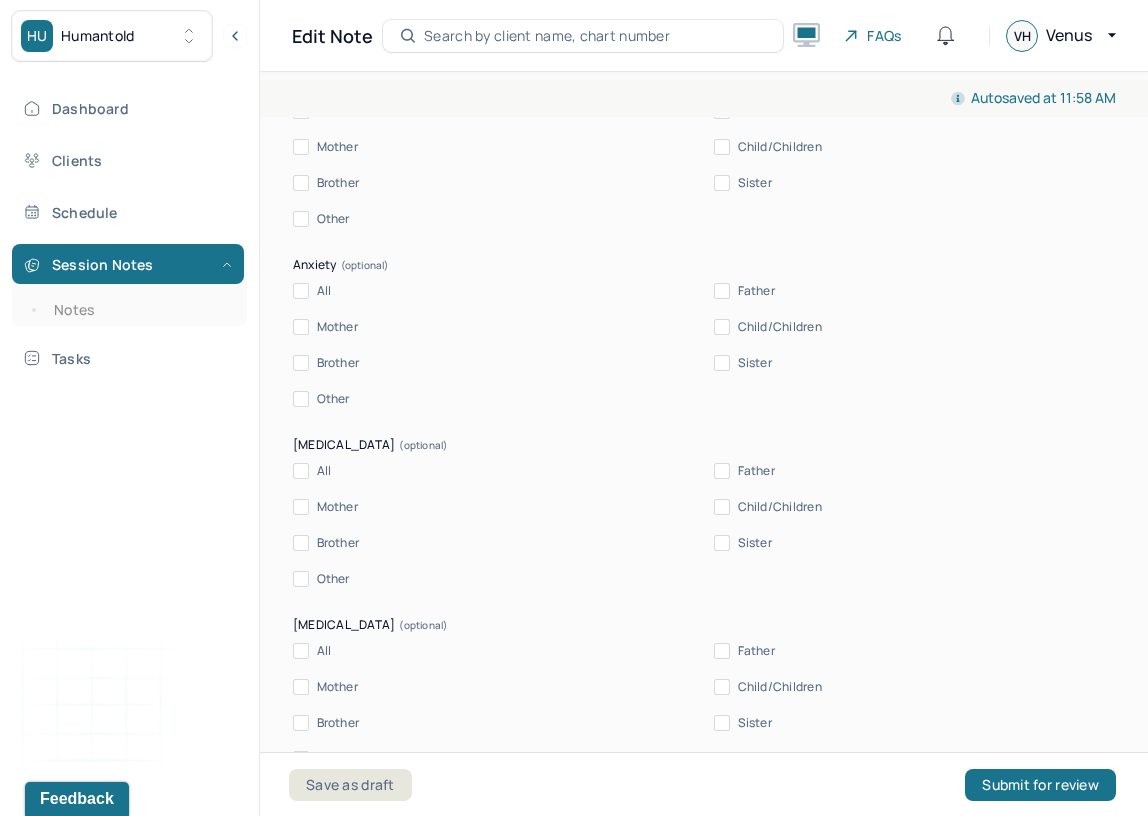 scroll, scrollTop: 4876, scrollLeft: 0, axis: vertical 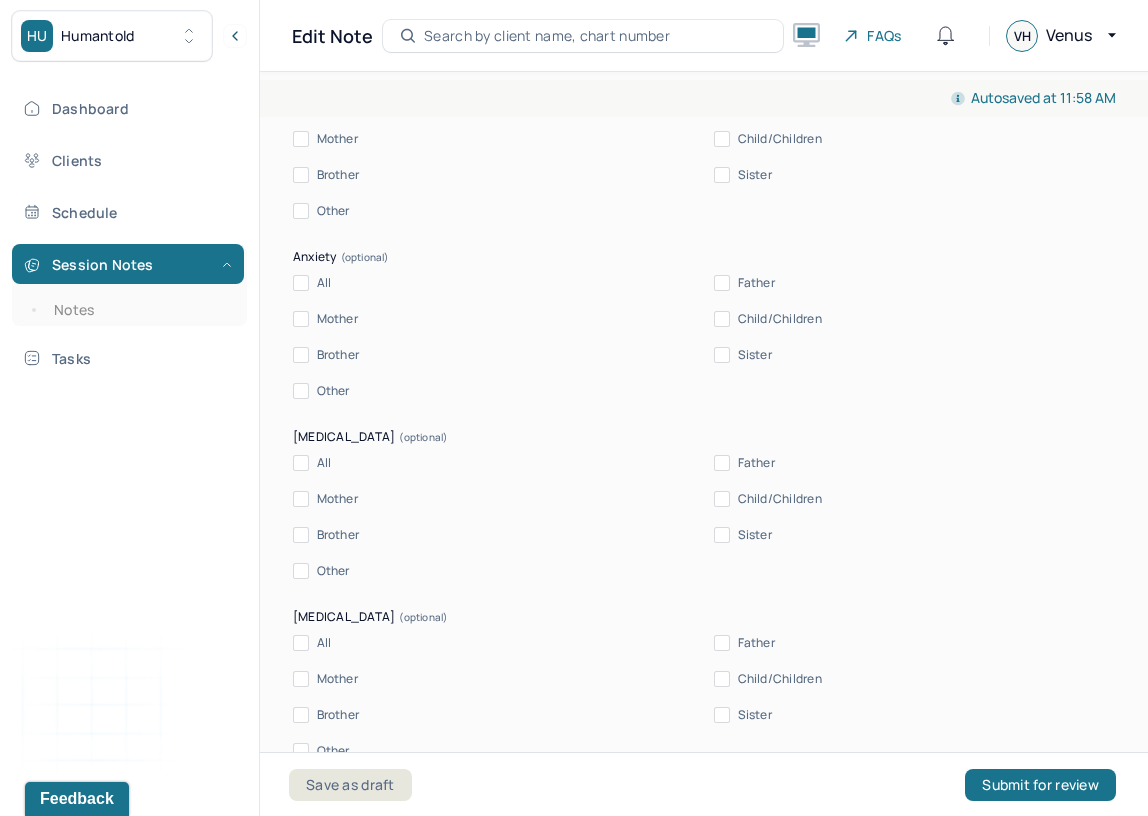 click on "Other" at bounding box center (321, 571) 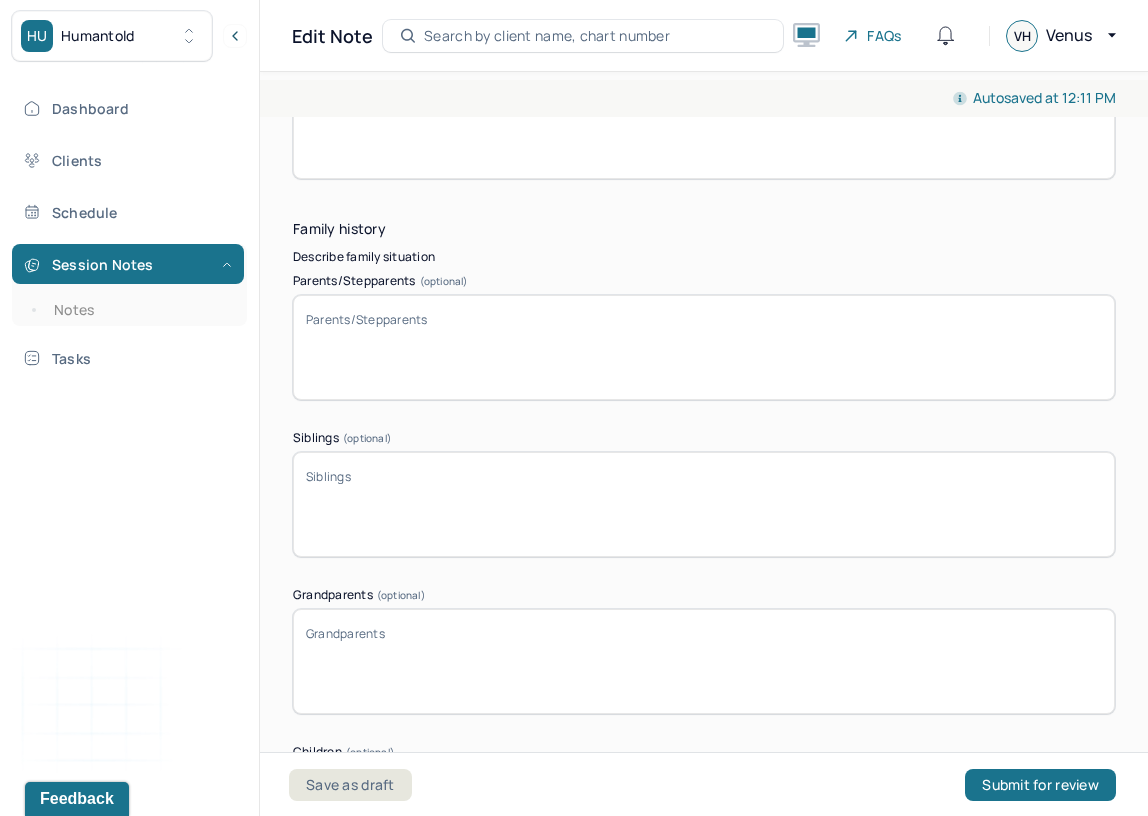 scroll, scrollTop: 3837, scrollLeft: 0, axis: vertical 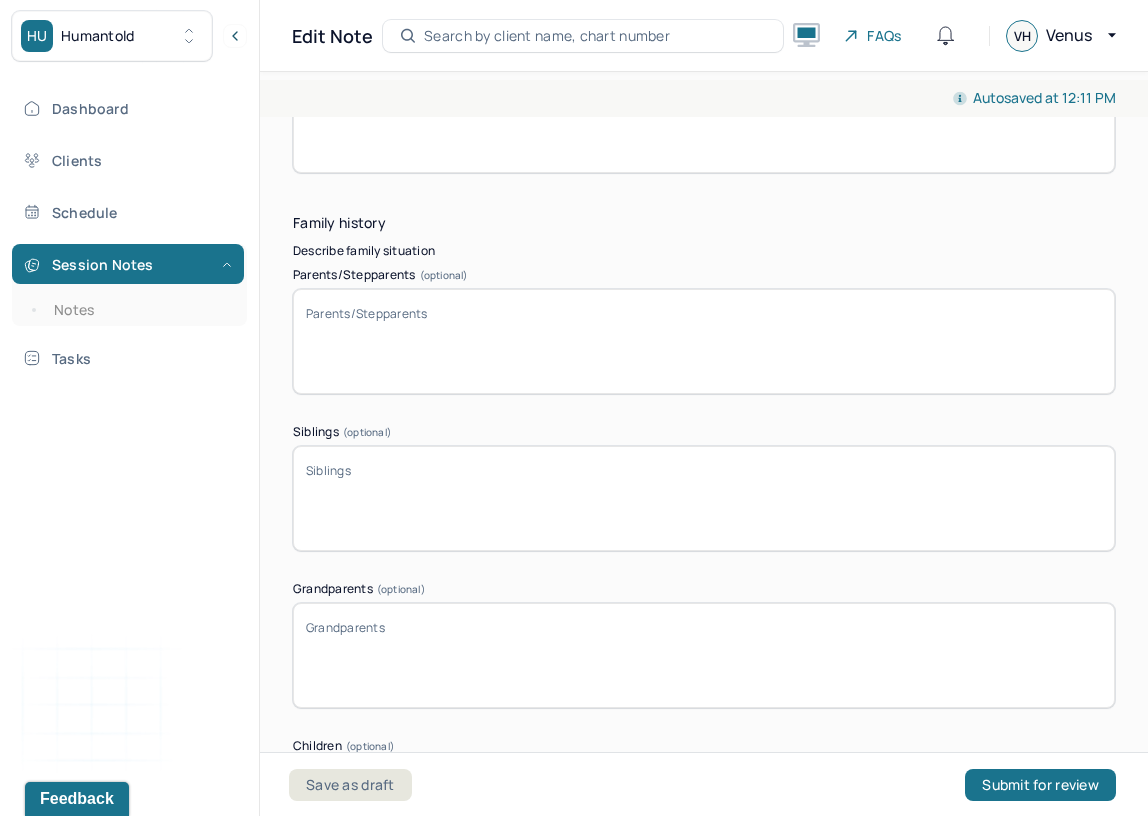 click on "Parents/Stepparents (optional)" at bounding box center (704, 341) 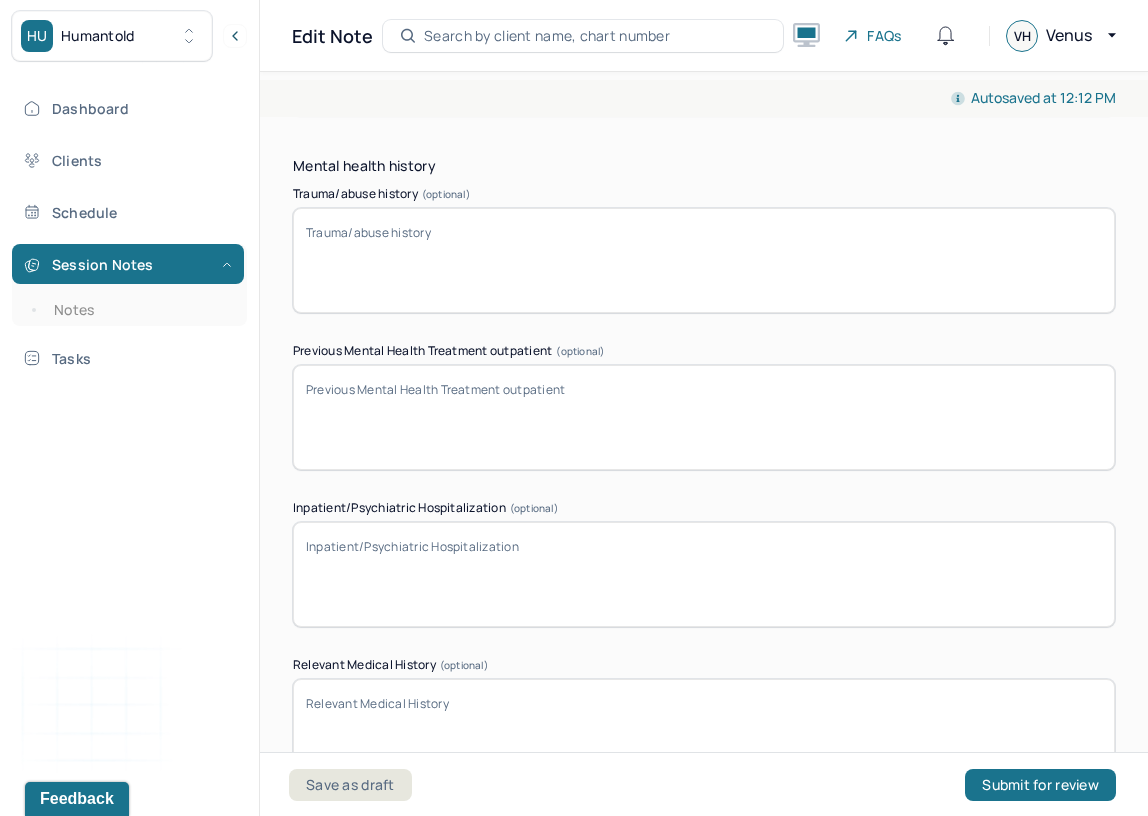scroll, scrollTop: 6154, scrollLeft: 0, axis: vertical 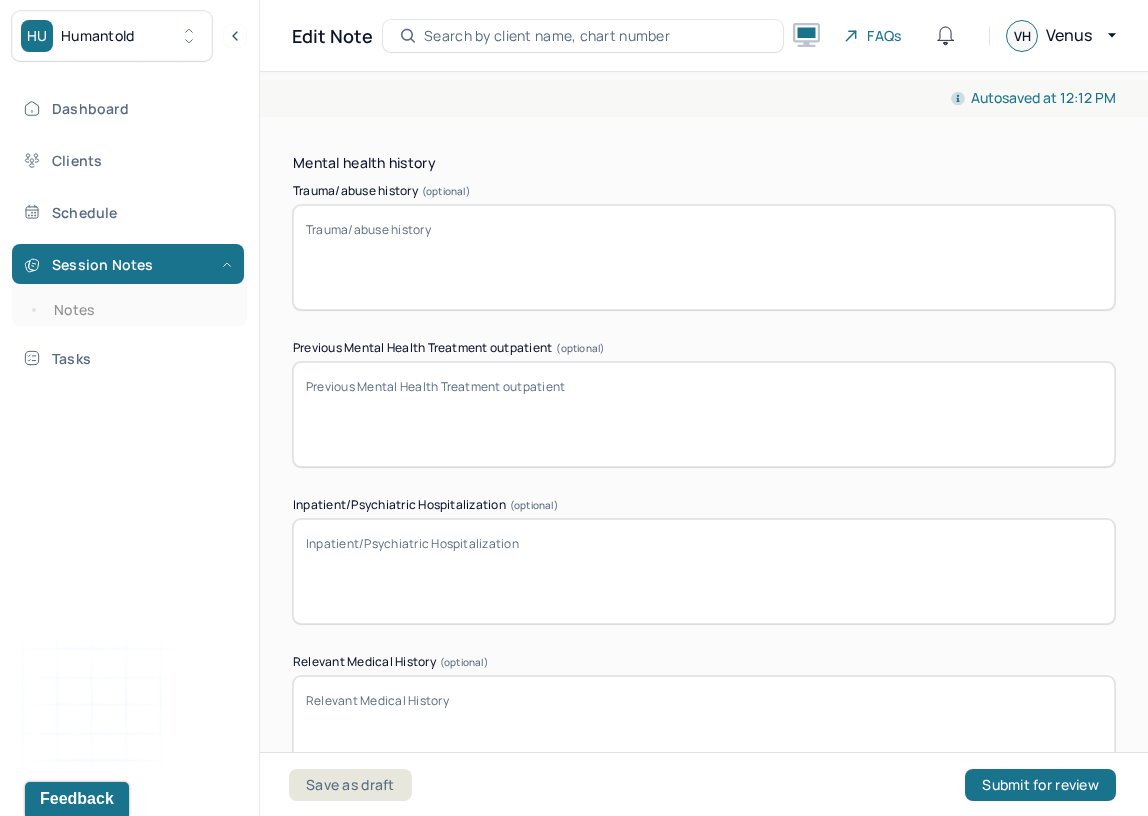 type on "Client reports that her father has [MEDICAL_DATA]." 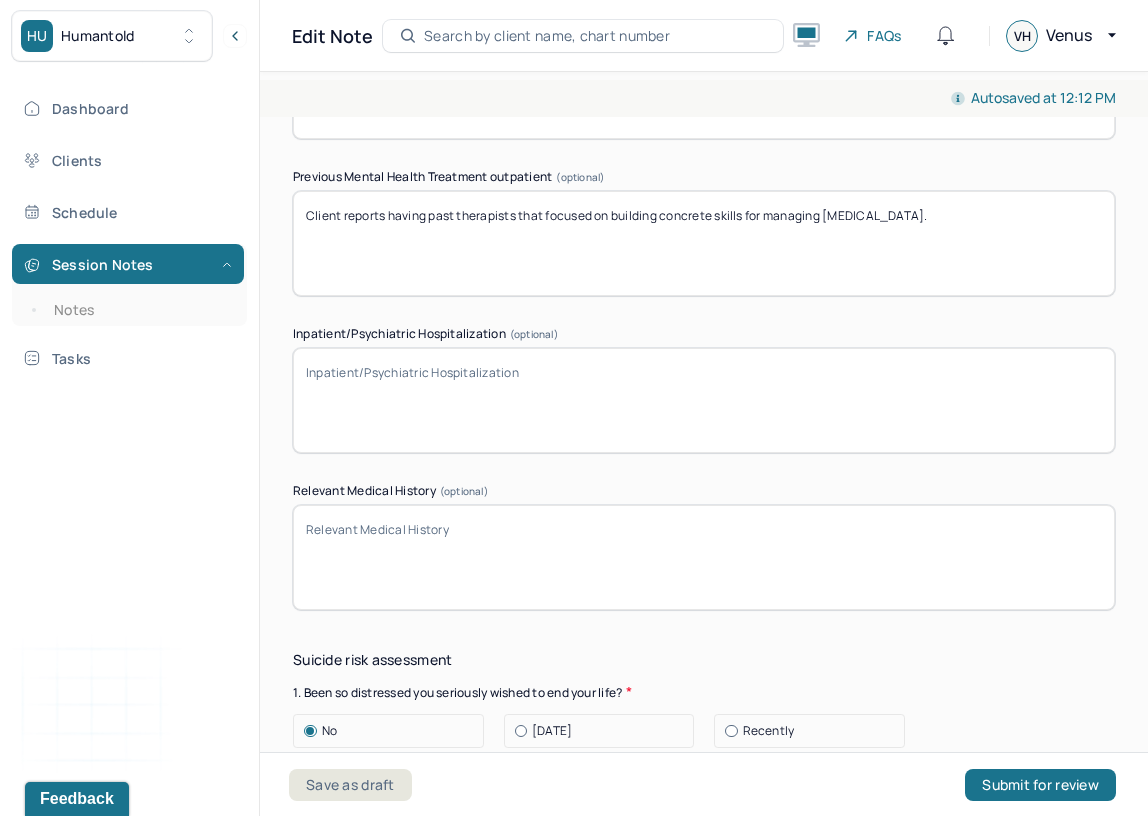 scroll, scrollTop: 6329, scrollLeft: 0, axis: vertical 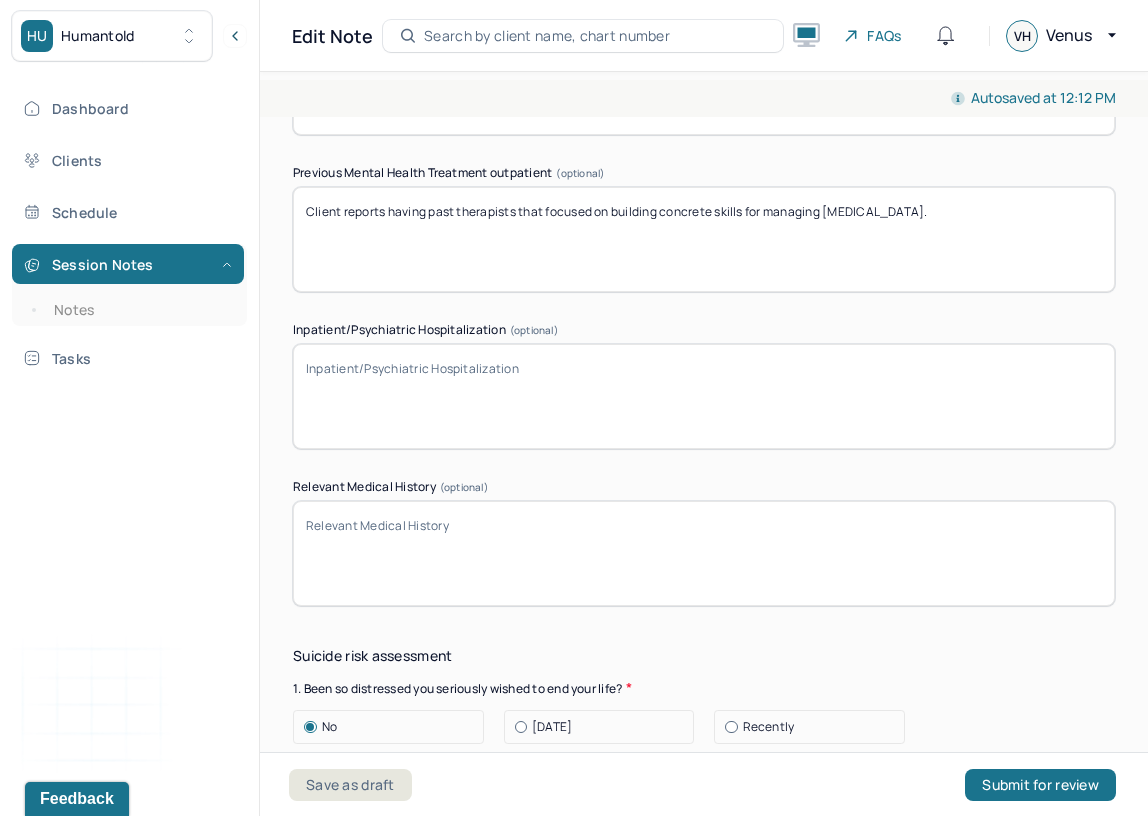 type on "Client reports having past therapists that focused on building concrete skills for managing [MEDICAL_DATA]." 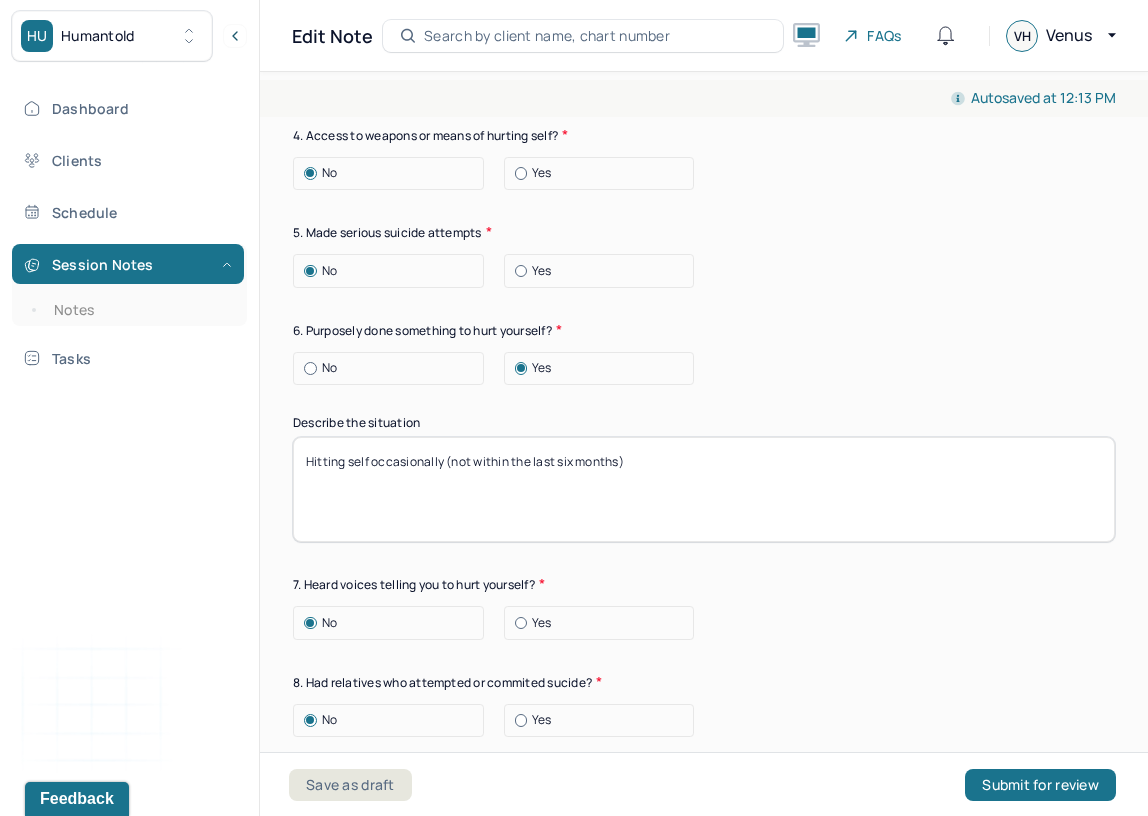 scroll, scrollTop: 7365, scrollLeft: 0, axis: vertical 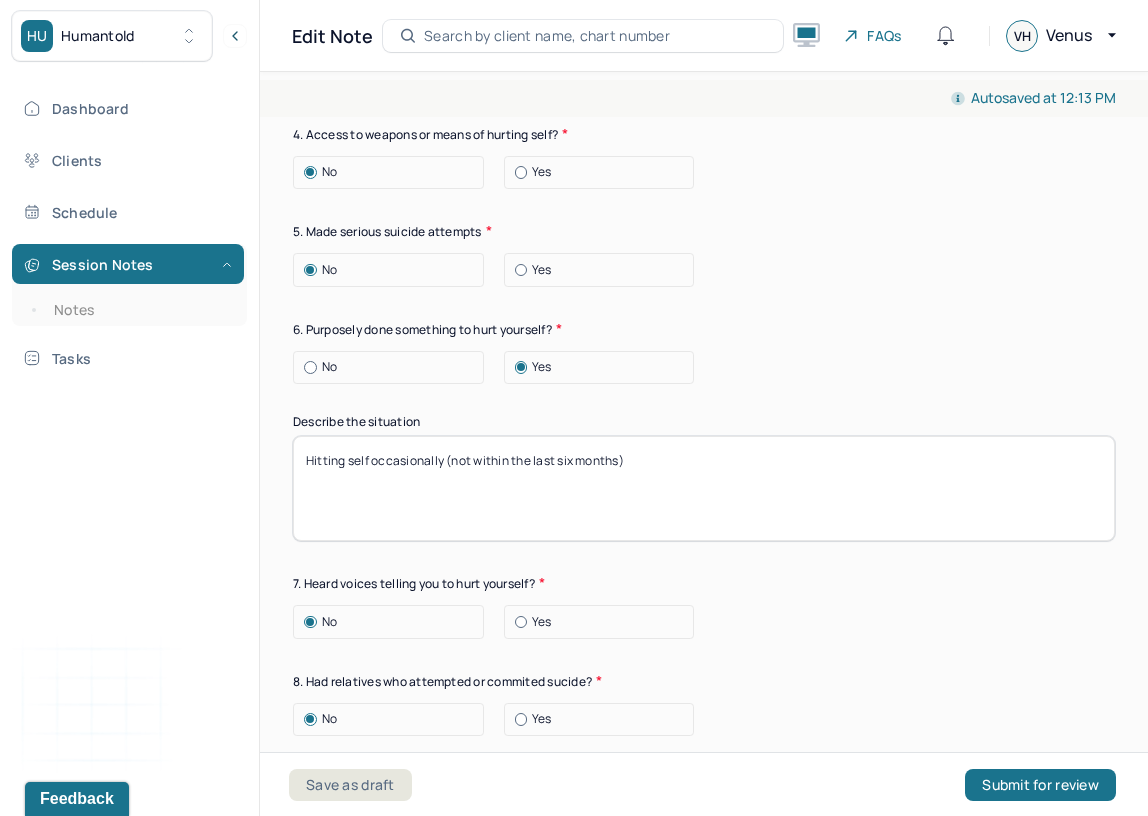 type on "Client reports no history of psychiatric hospitalizations." 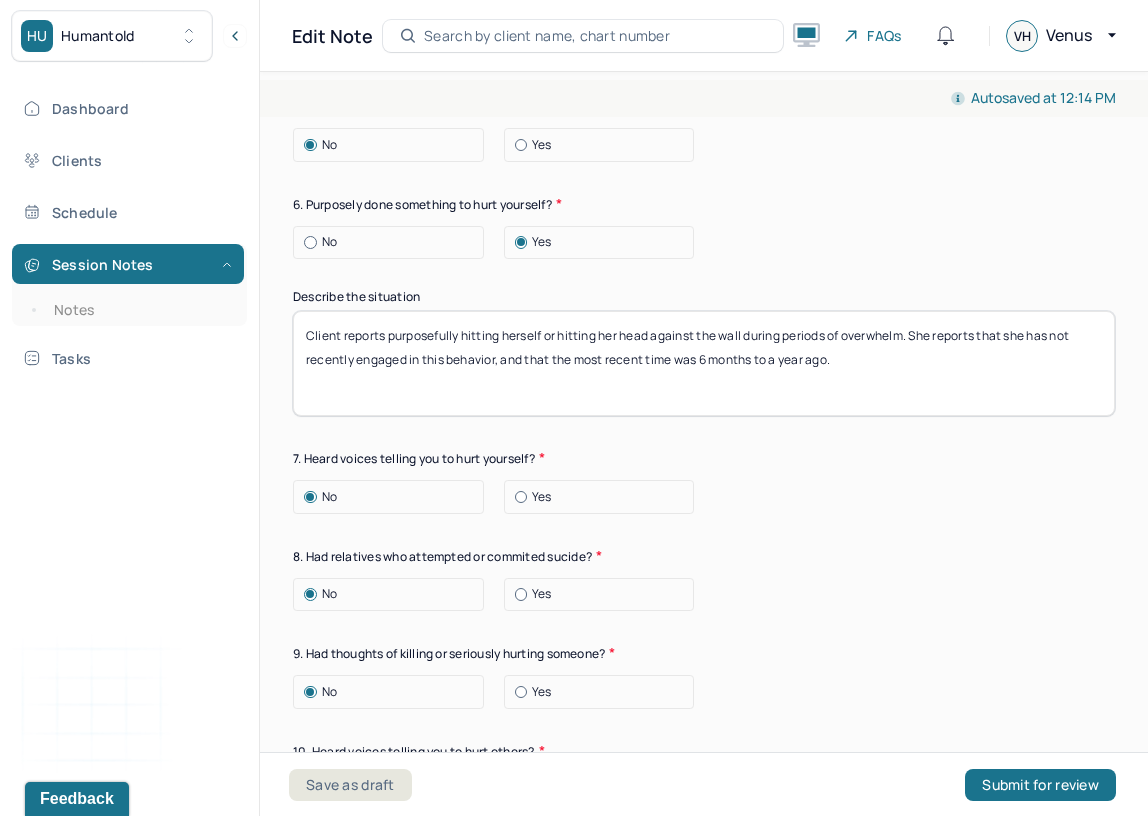 scroll, scrollTop: 7494, scrollLeft: 0, axis: vertical 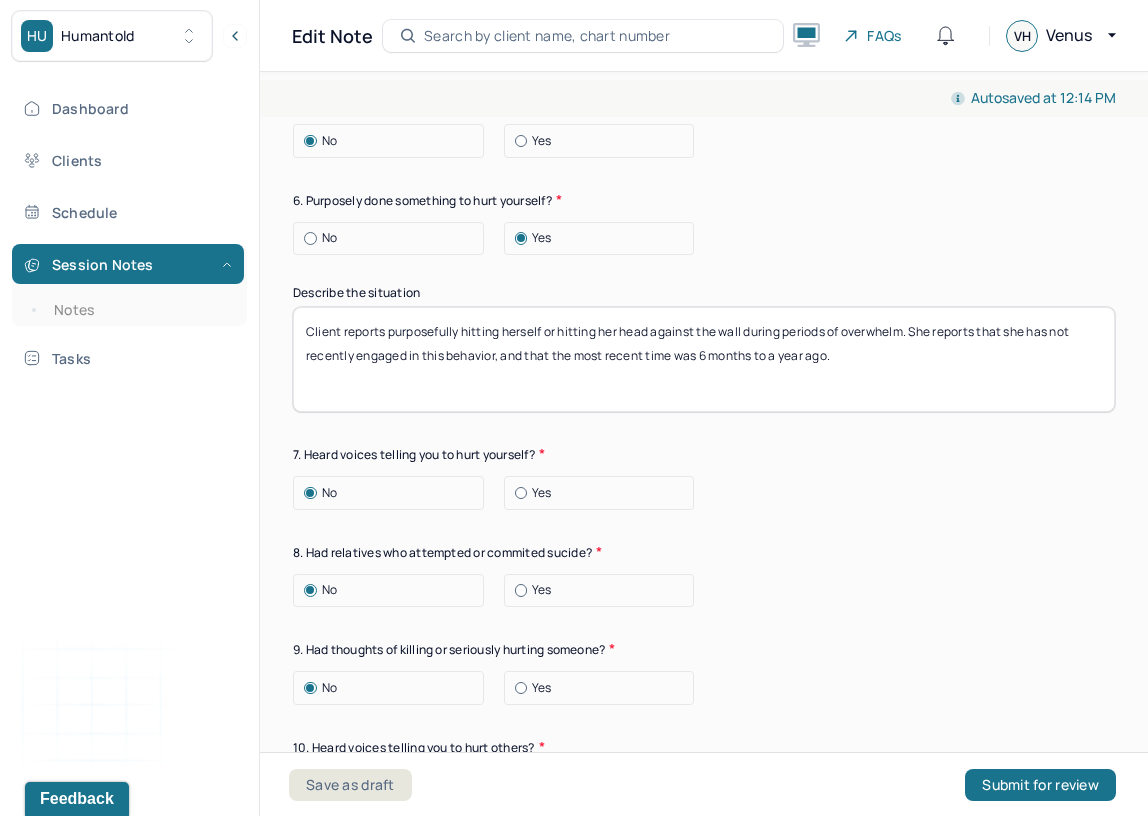 paste on "a history of self-harming behaviors, including hitting herself or hitting her head against a wall during periods of emotional overwhelm. She states that she has not engaged in these behaviors recently, with the most recent incident occurring approximately" 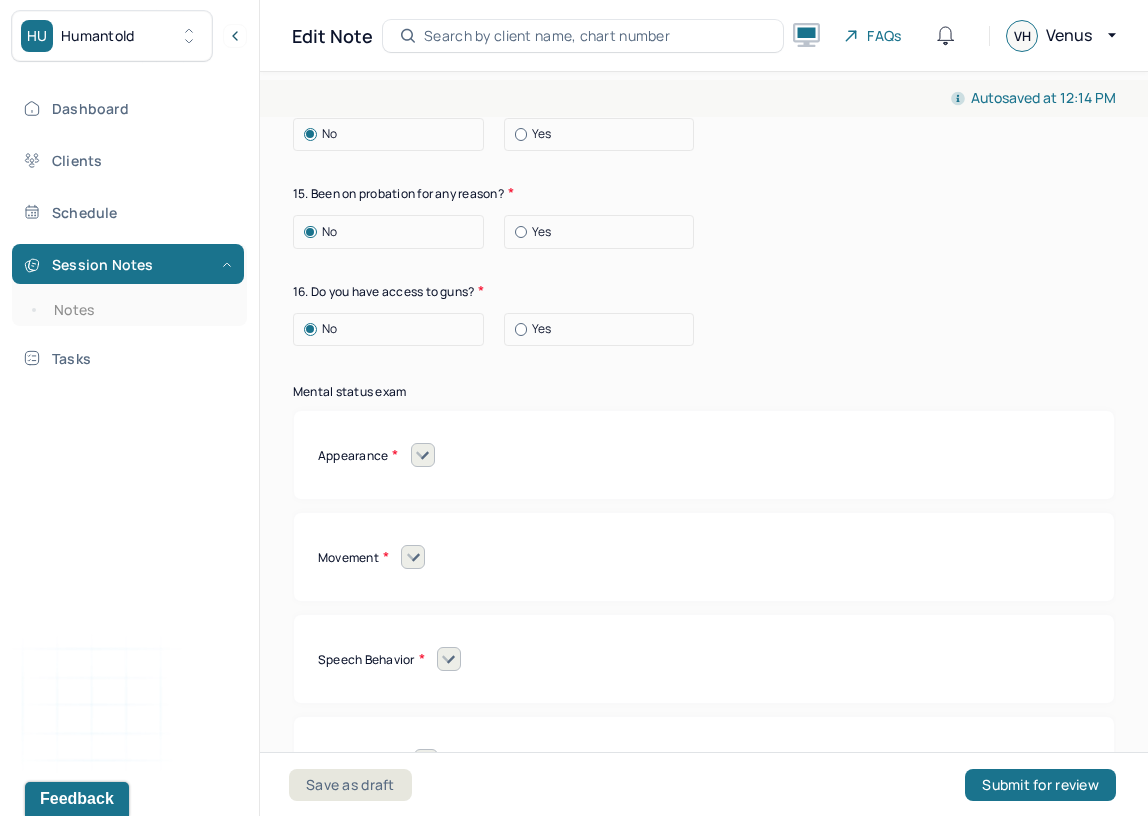 scroll, scrollTop: 8559, scrollLeft: 0, axis: vertical 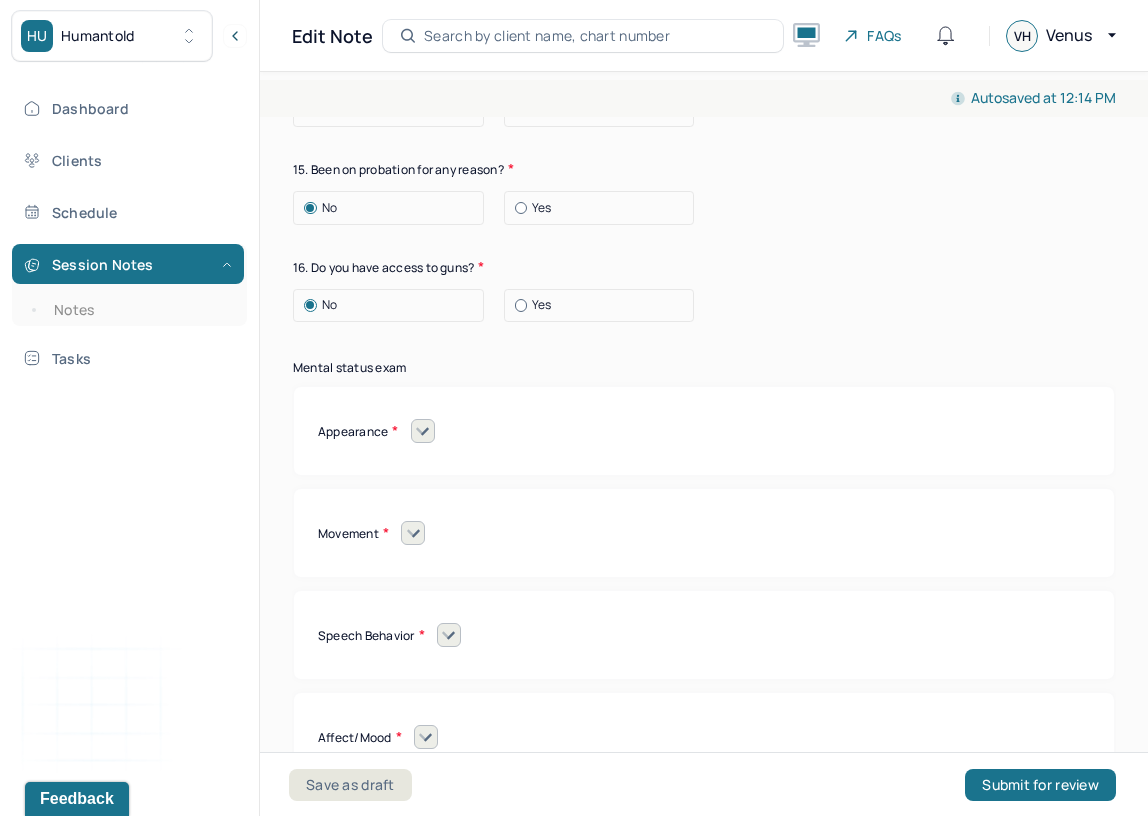 type on "Client reports a history of self-harming behaviors, including hitting herself or hitting her head against a wall during periods of emotional overwhelm. She states that she has not engaged in these behaviors recently, with the most recent incident occurring approximately 6 months to a year ago." 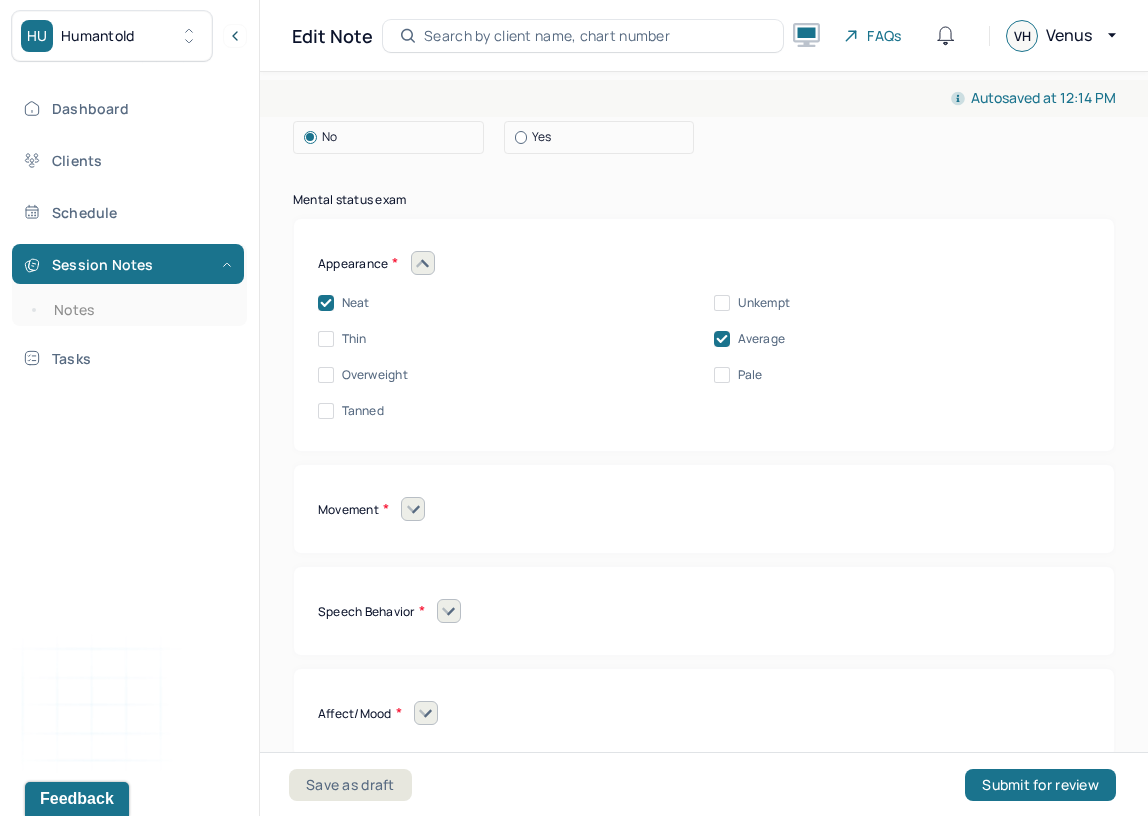 scroll, scrollTop: 8729, scrollLeft: 0, axis: vertical 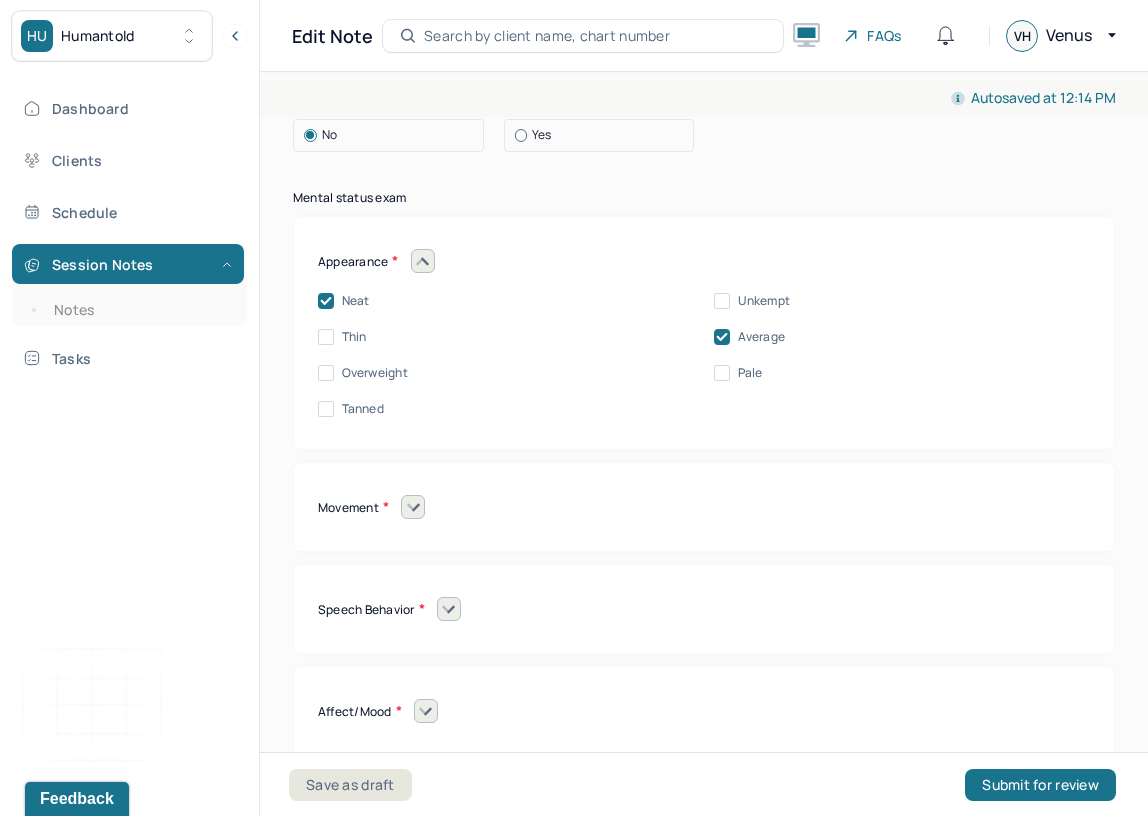 click 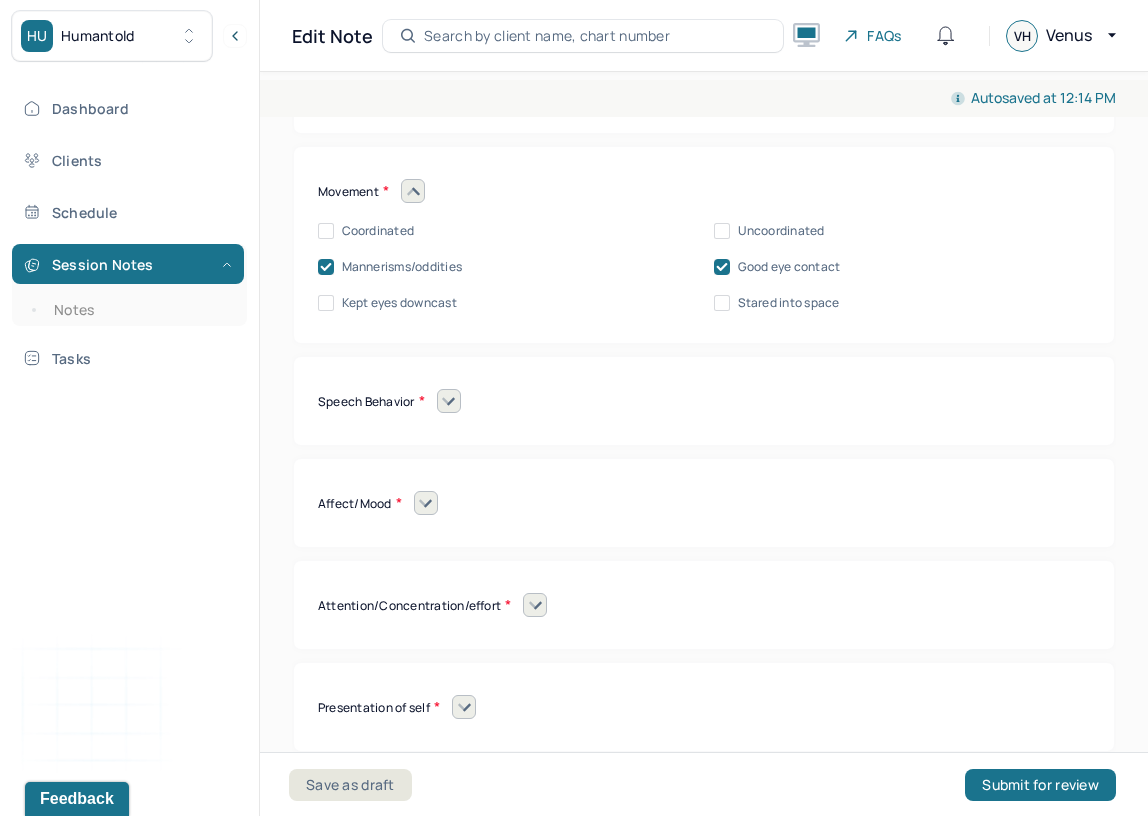 scroll, scrollTop: 9051, scrollLeft: 0, axis: vertical 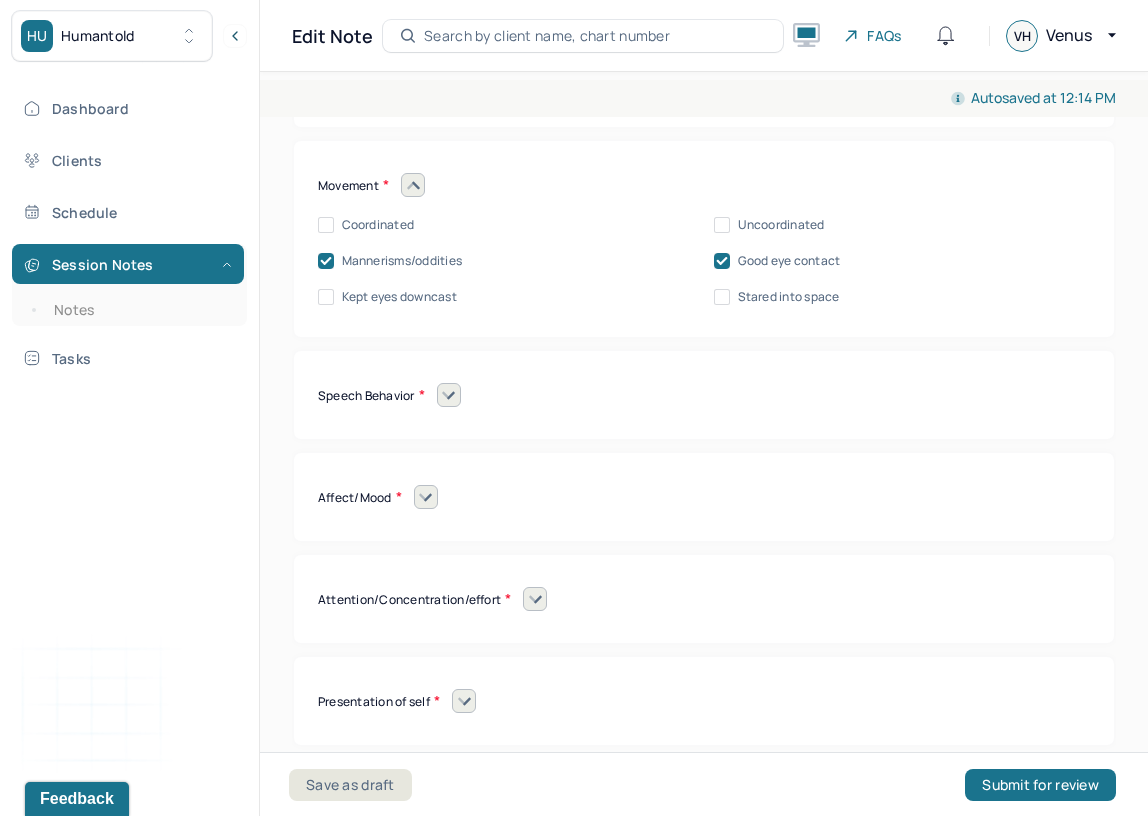 click at bounding box center [449, 395] 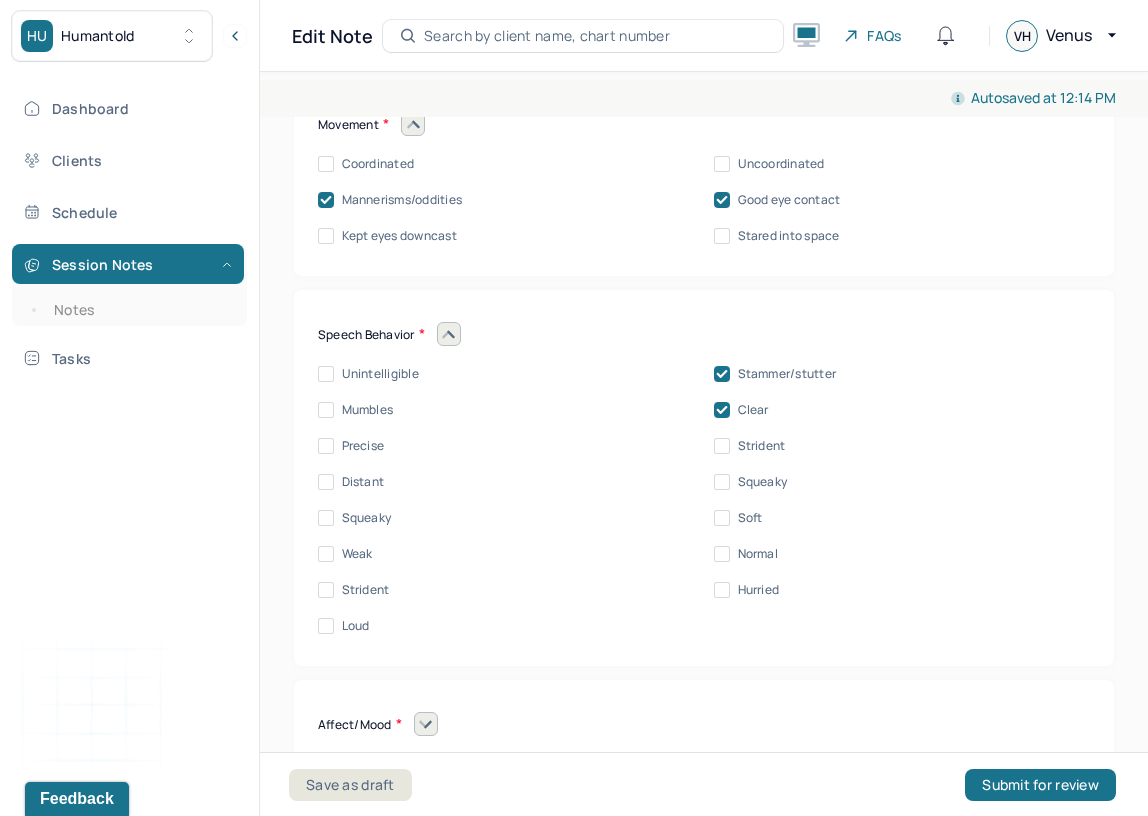 scroll, scrollTop: 9135, scrollLeft: 0, axis: vertical 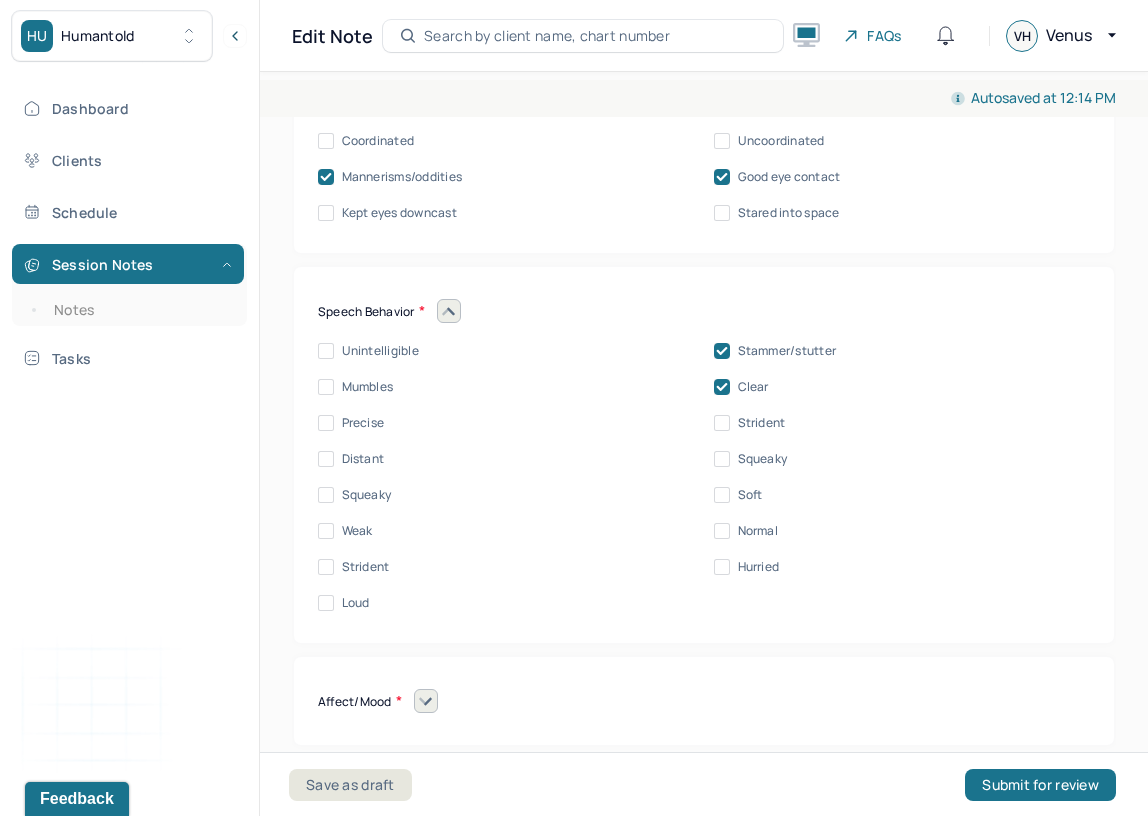 click 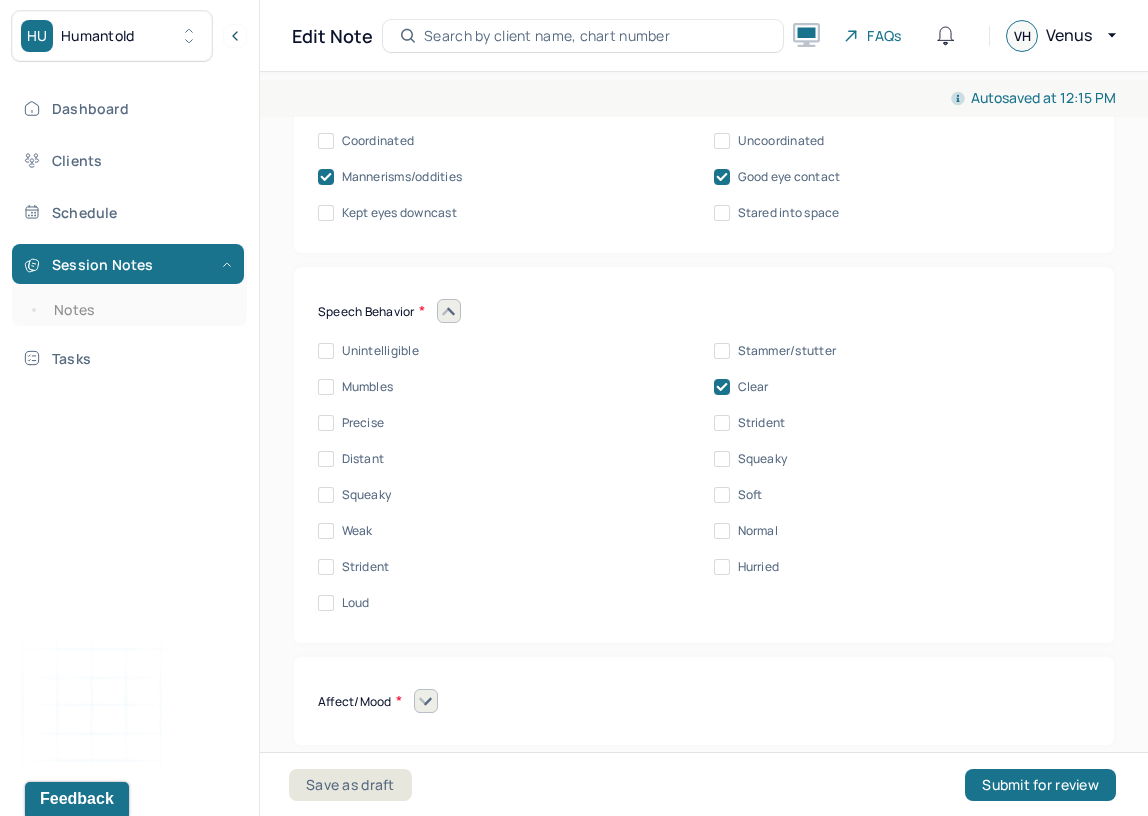 click on "Hurried" at bounding box center (759, 567) 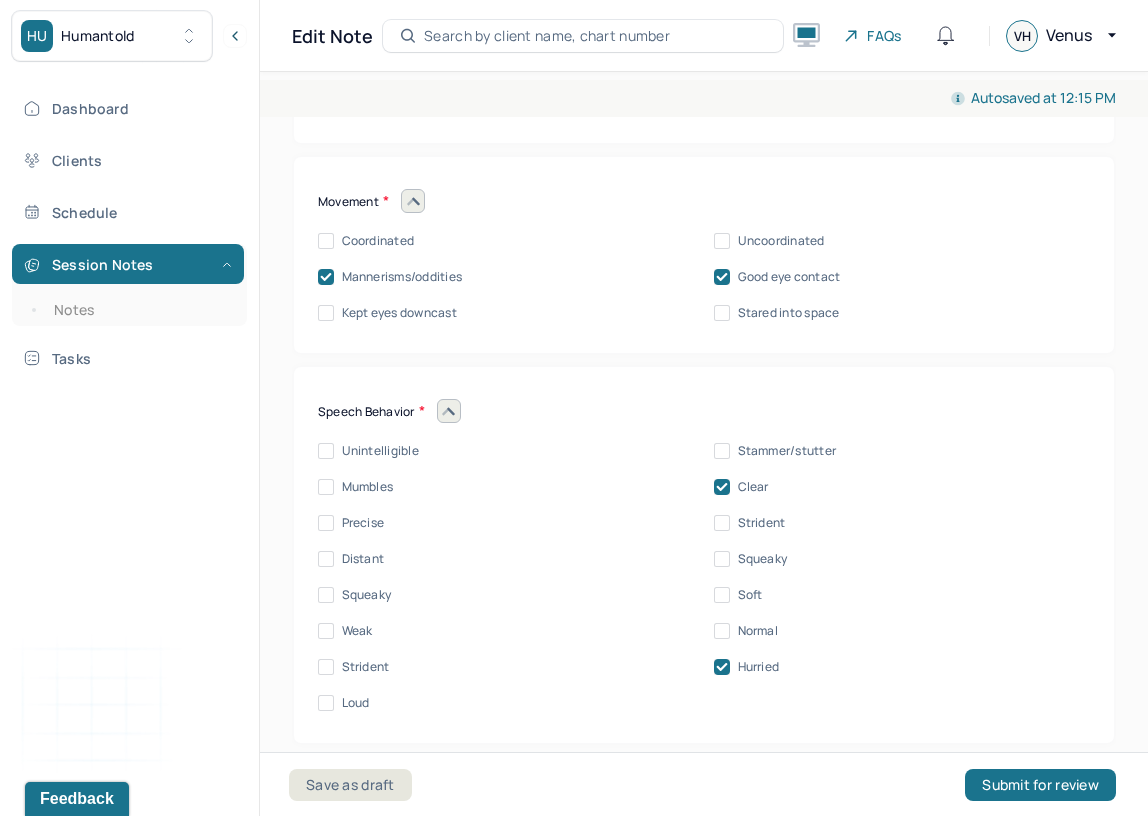 scroll, scrollTop: 9032, scrollLeft: 0, axis: vertical 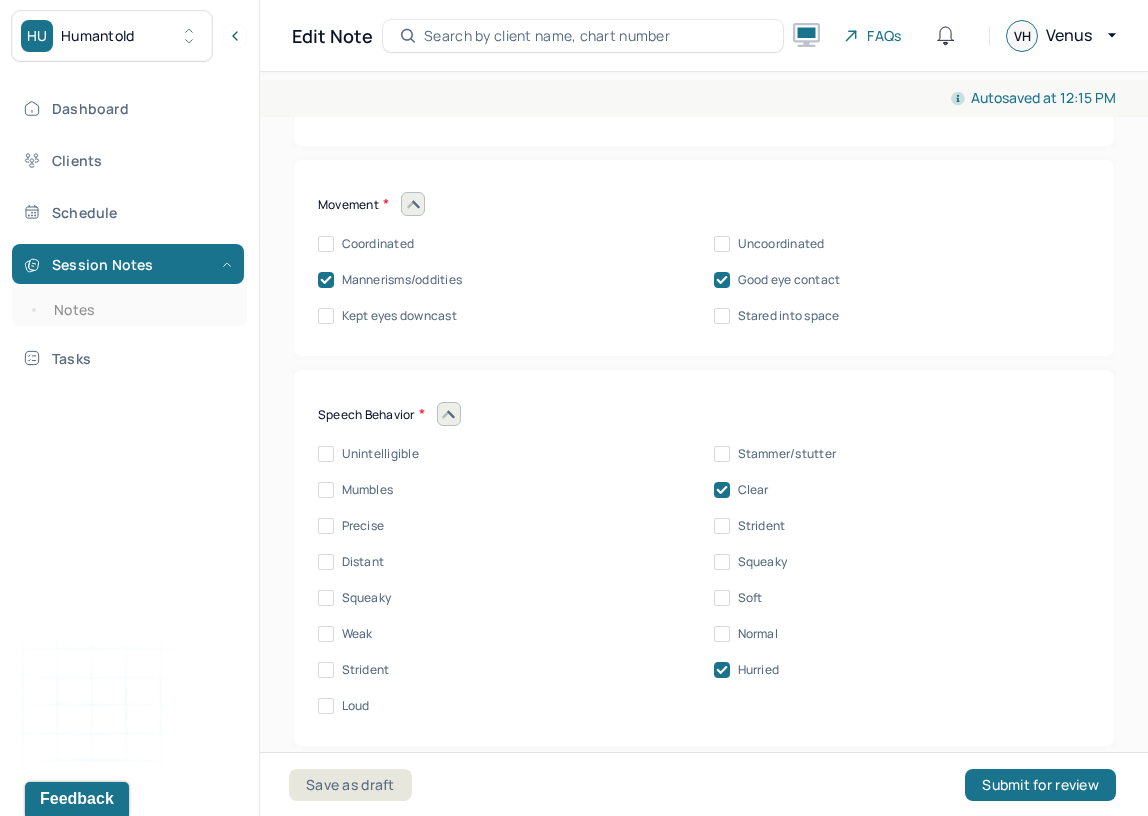click at bounding box center [326, 280] 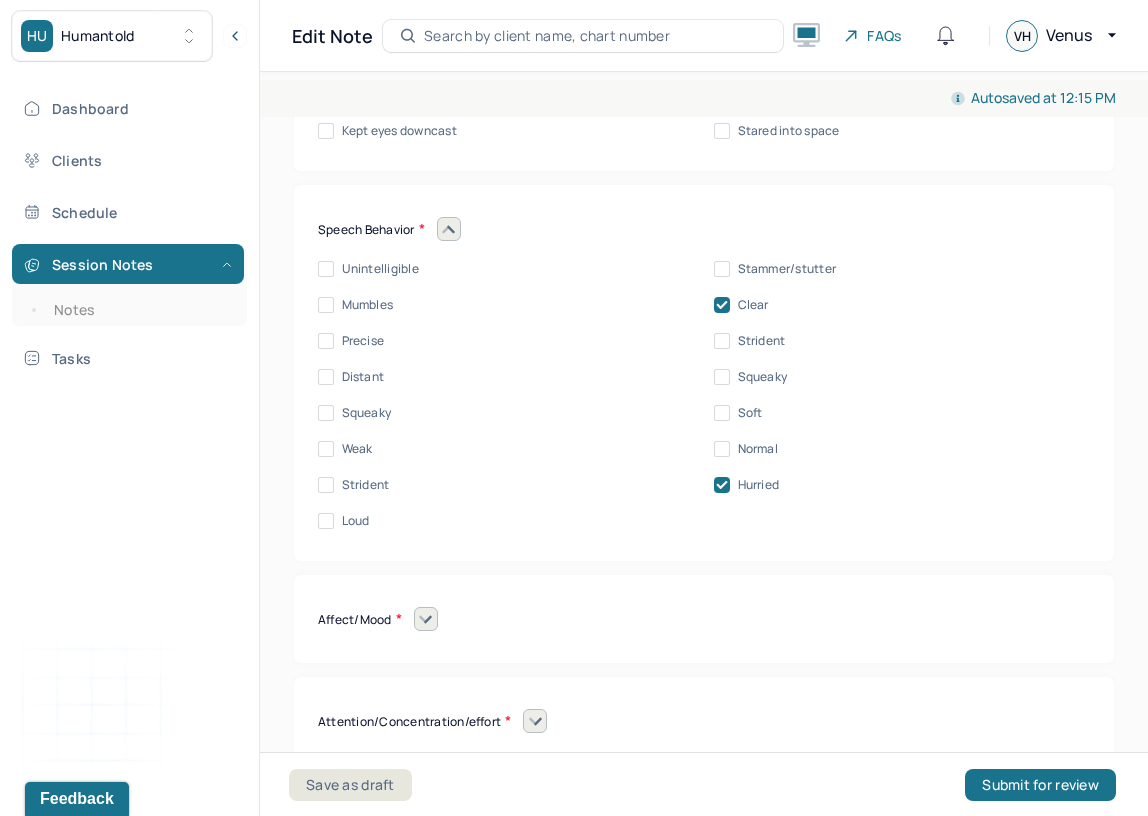 scroll, scrollTop: 9231, scrollLeft: 0, axis: vertical 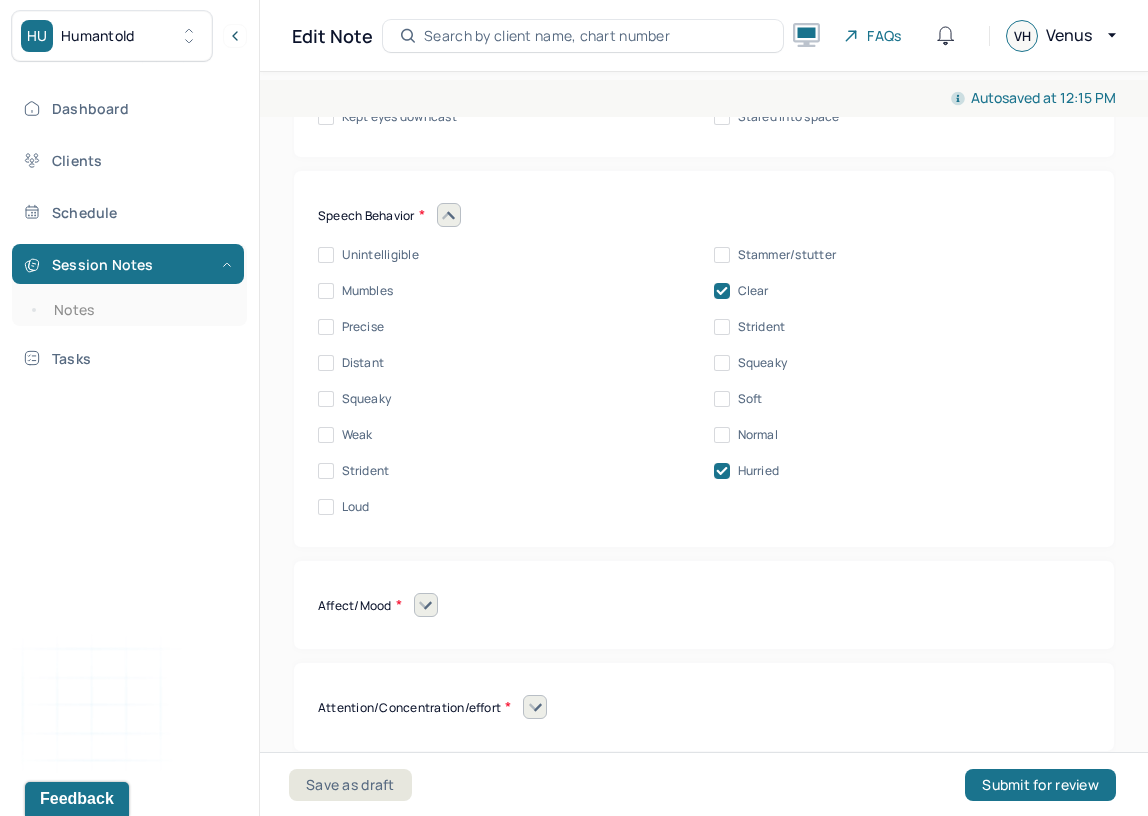 click 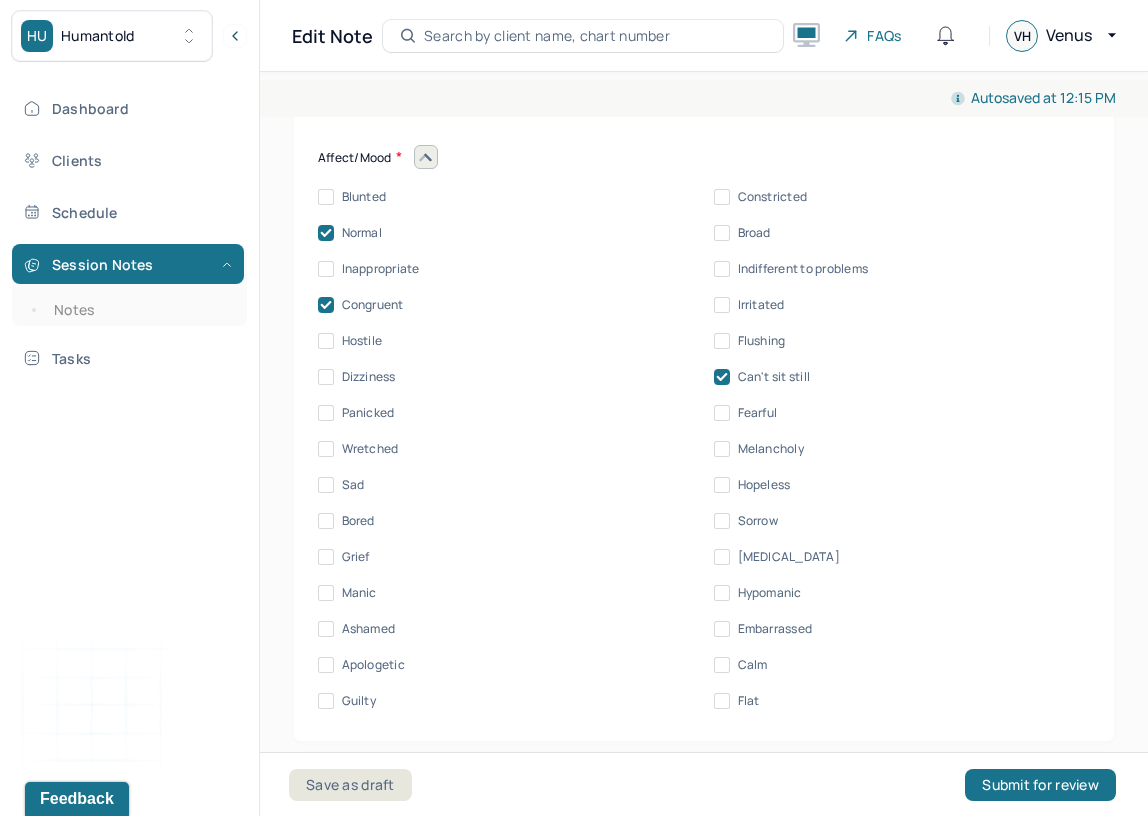 scroll, scrollTop: 9671, scrollLeft: 0, axis: vertical 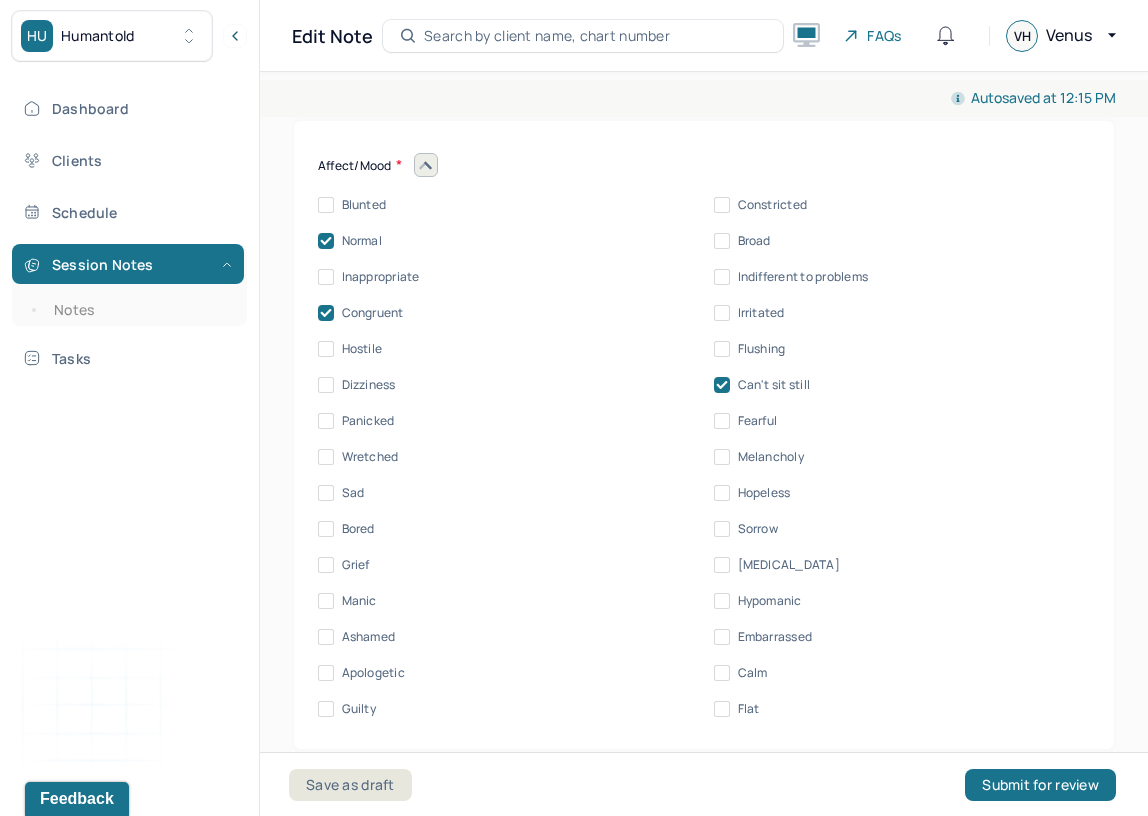 click on "Can't sit still" at bounding box center (774, 385) 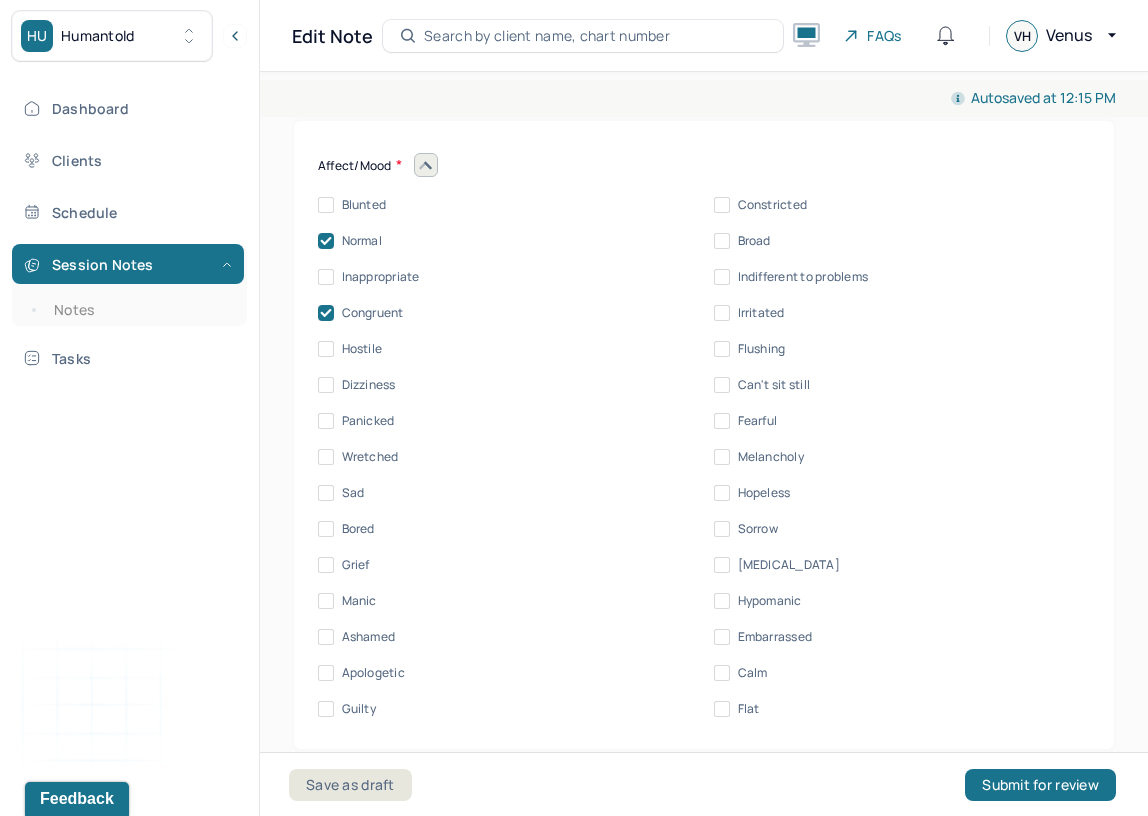 click on "Apologetic" at bounding box center [326, 673] 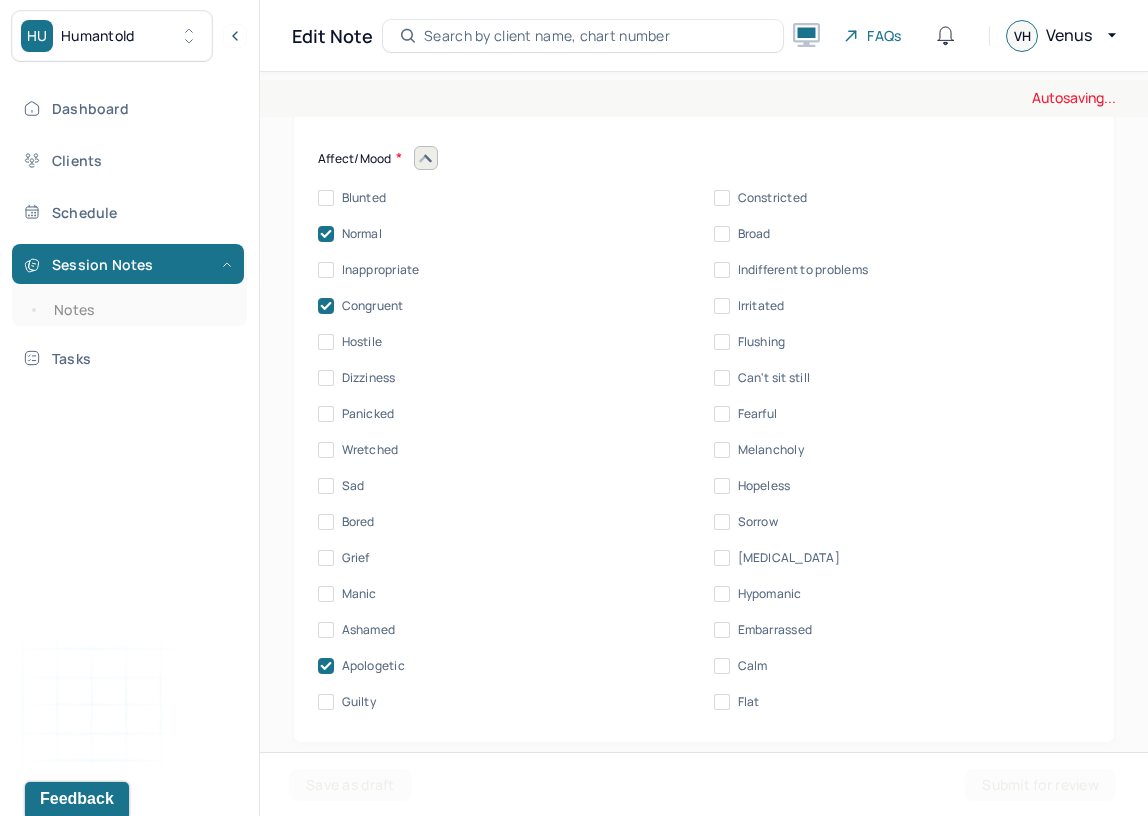 scroll, scrollTop: 9676, scrollLeft: 0, axis: vertical 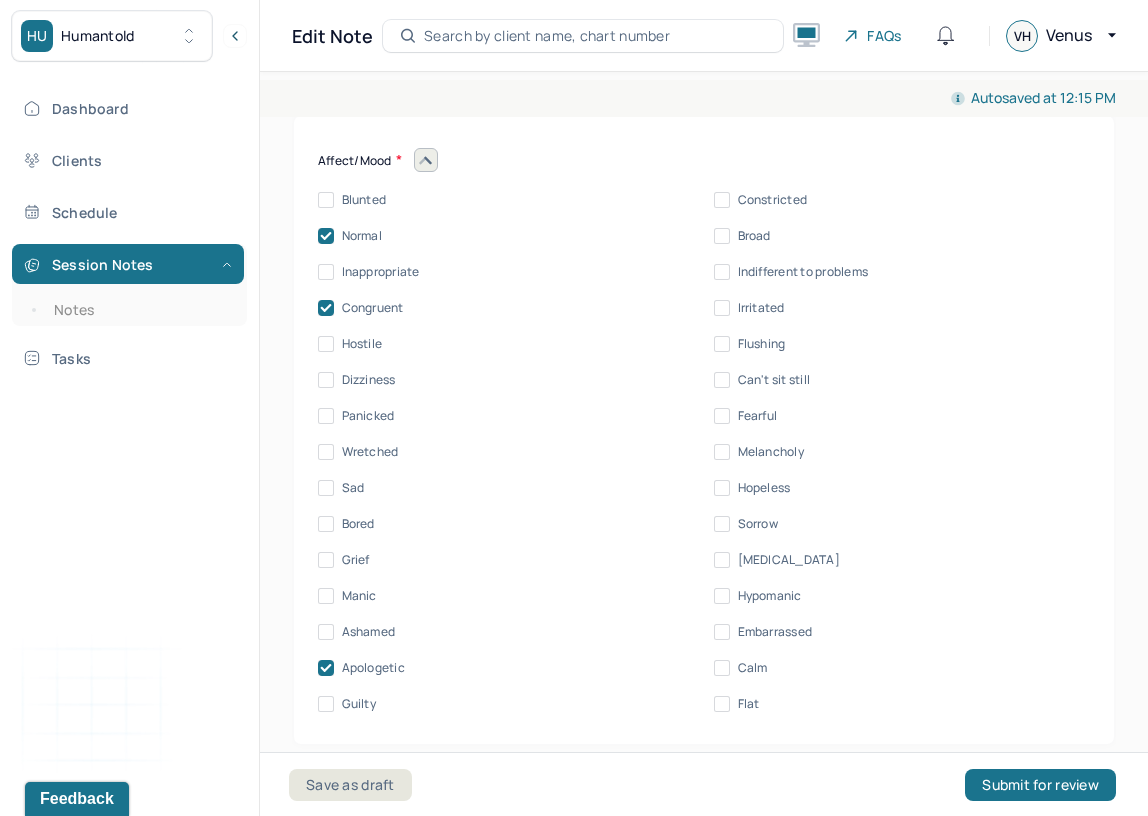 click on "Can't sit still" at bounding box center (774, 380) 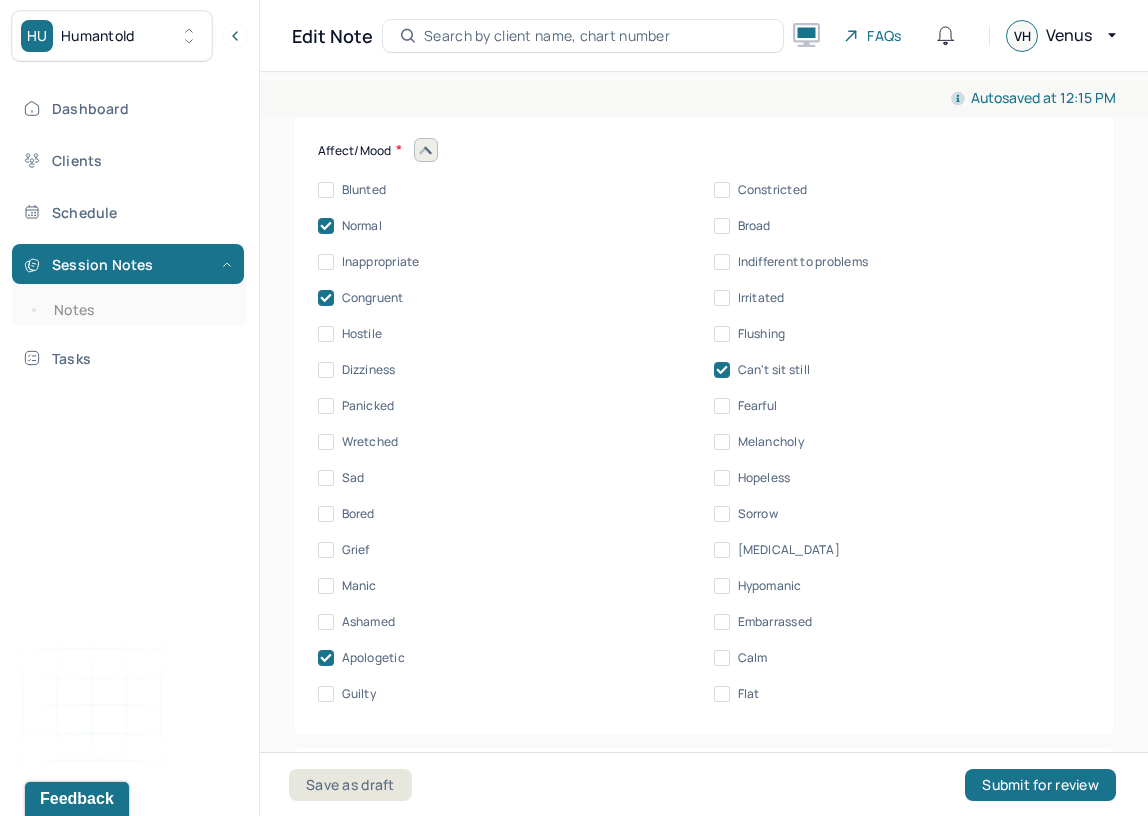 scroll, scrollTop: 9687, scrollLeft: 0, axis: vertical 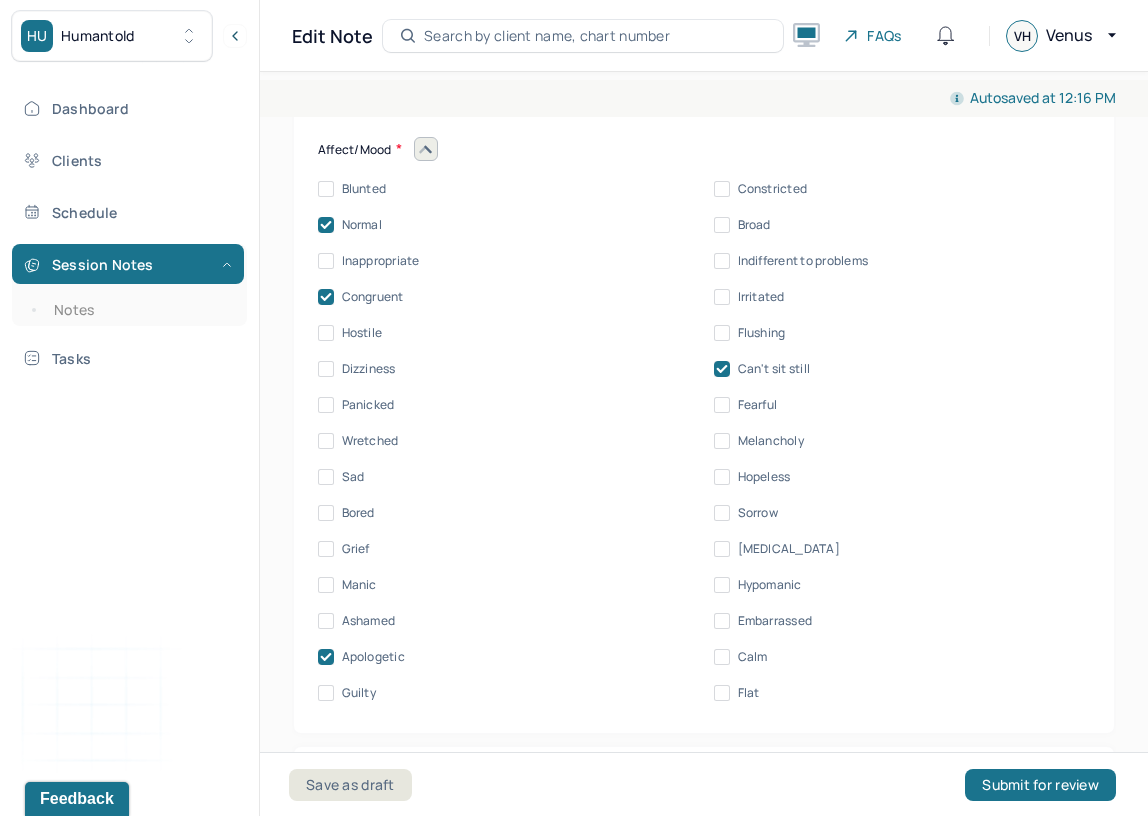 click on "Can't sit still" at bounding box center (774, 369) 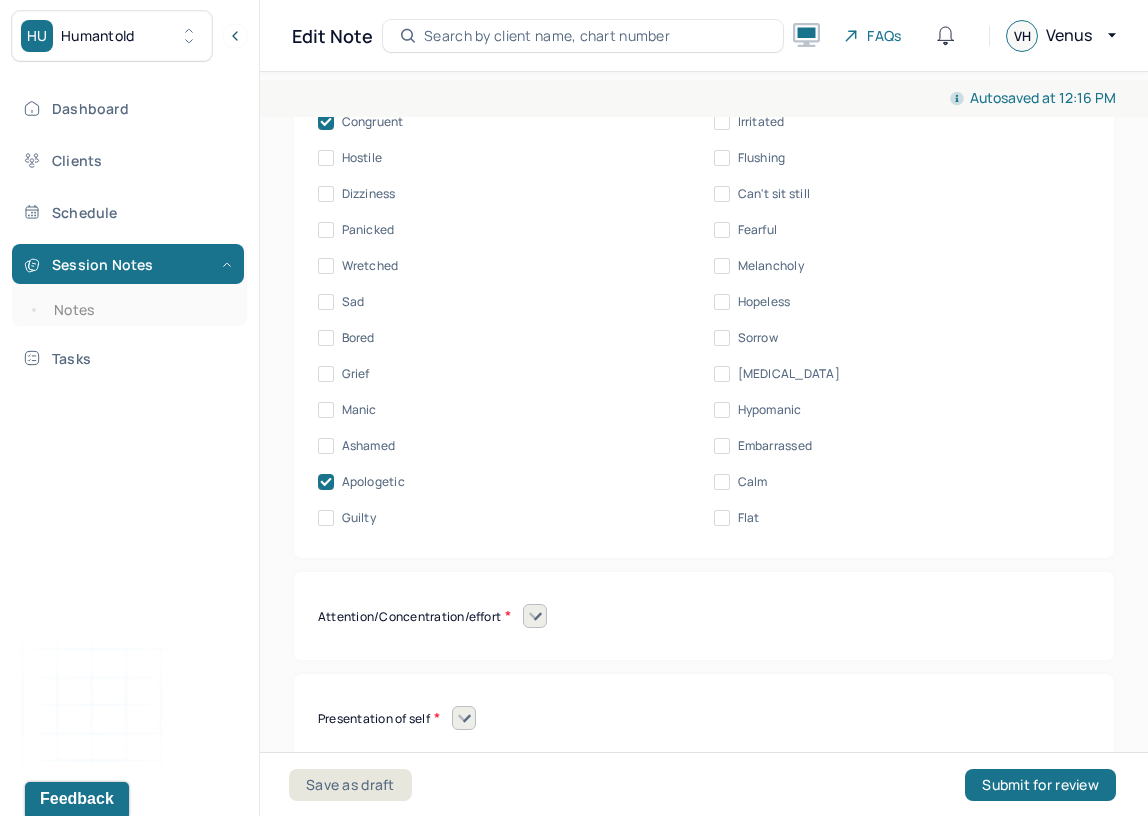 scroll, scrollTop: 9881, scrollLeft: 0, axis: vertical 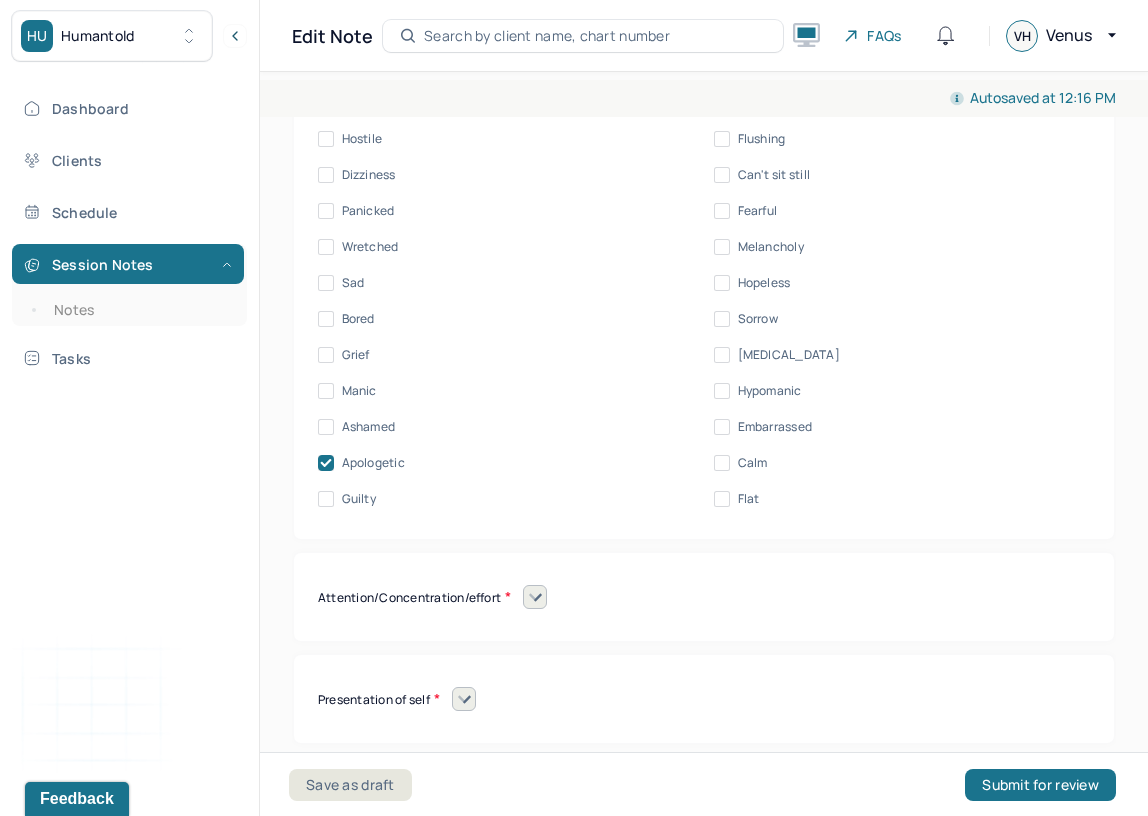 click 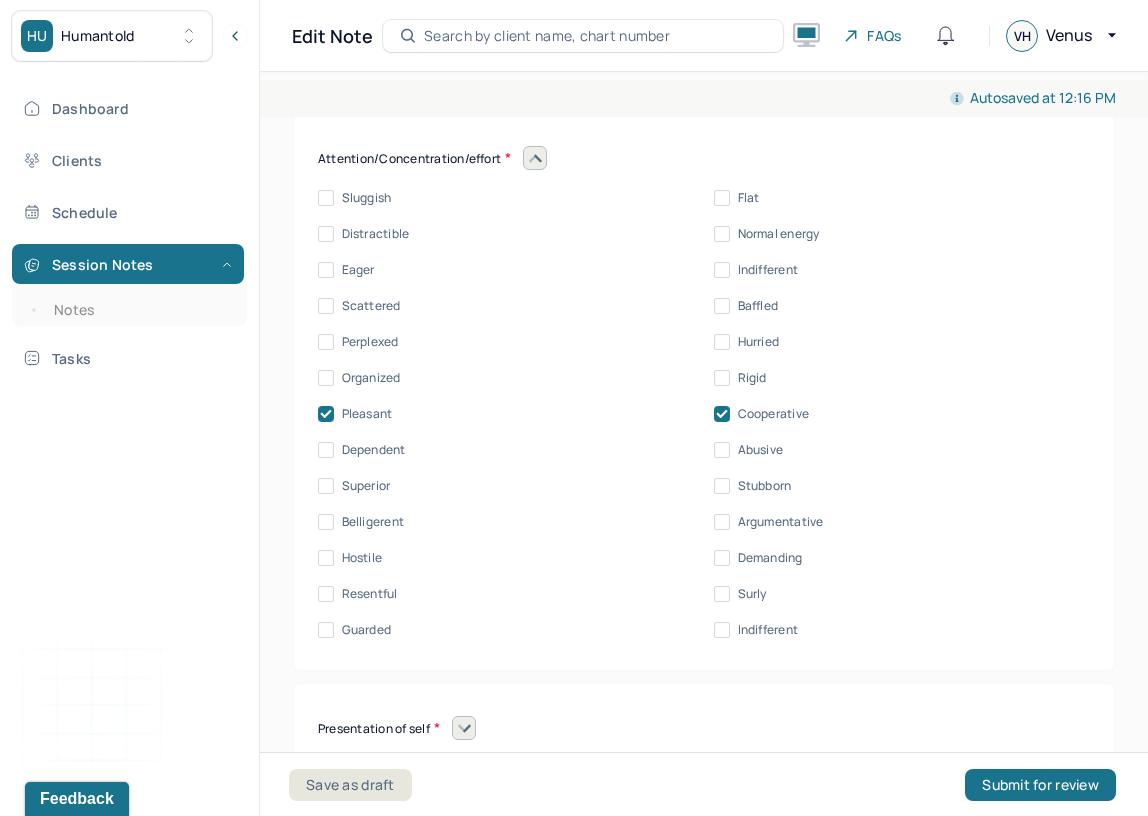 scroll, scrollTop: 10324, scrollLeft: 0, axis: vertical 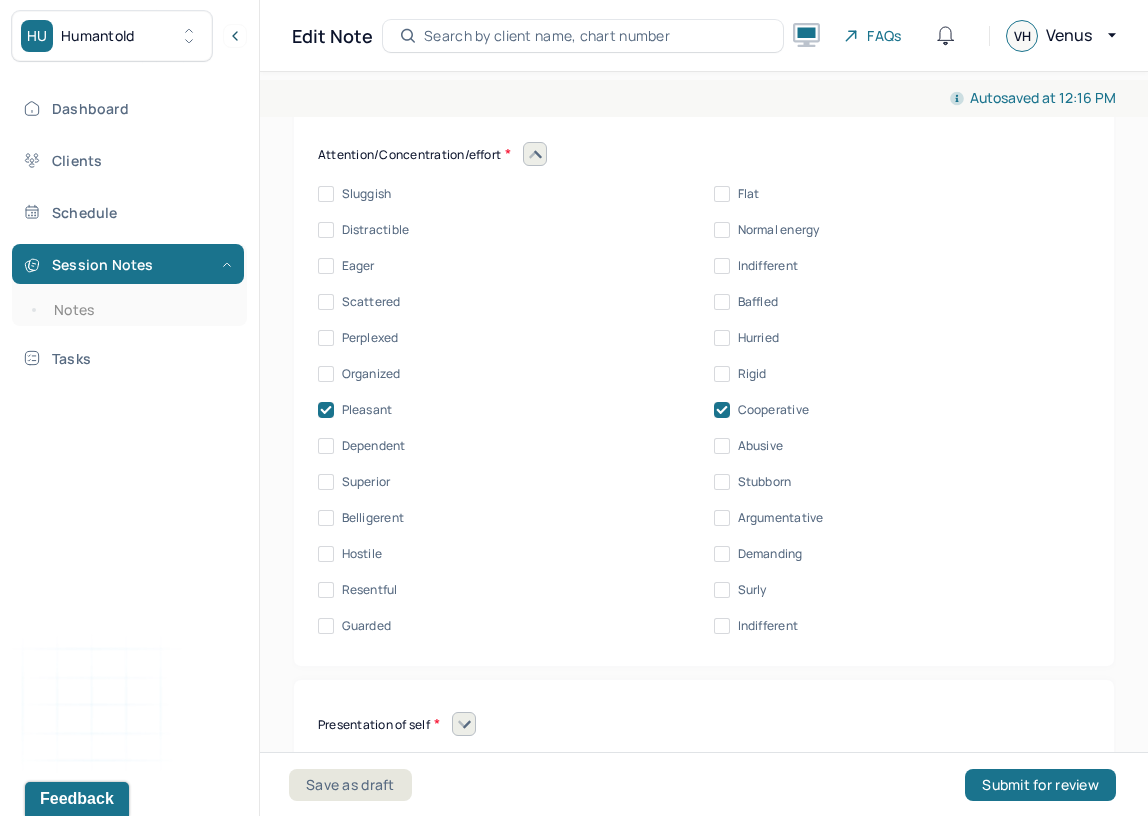 click on "Eager" at bounding box center (358, 266) 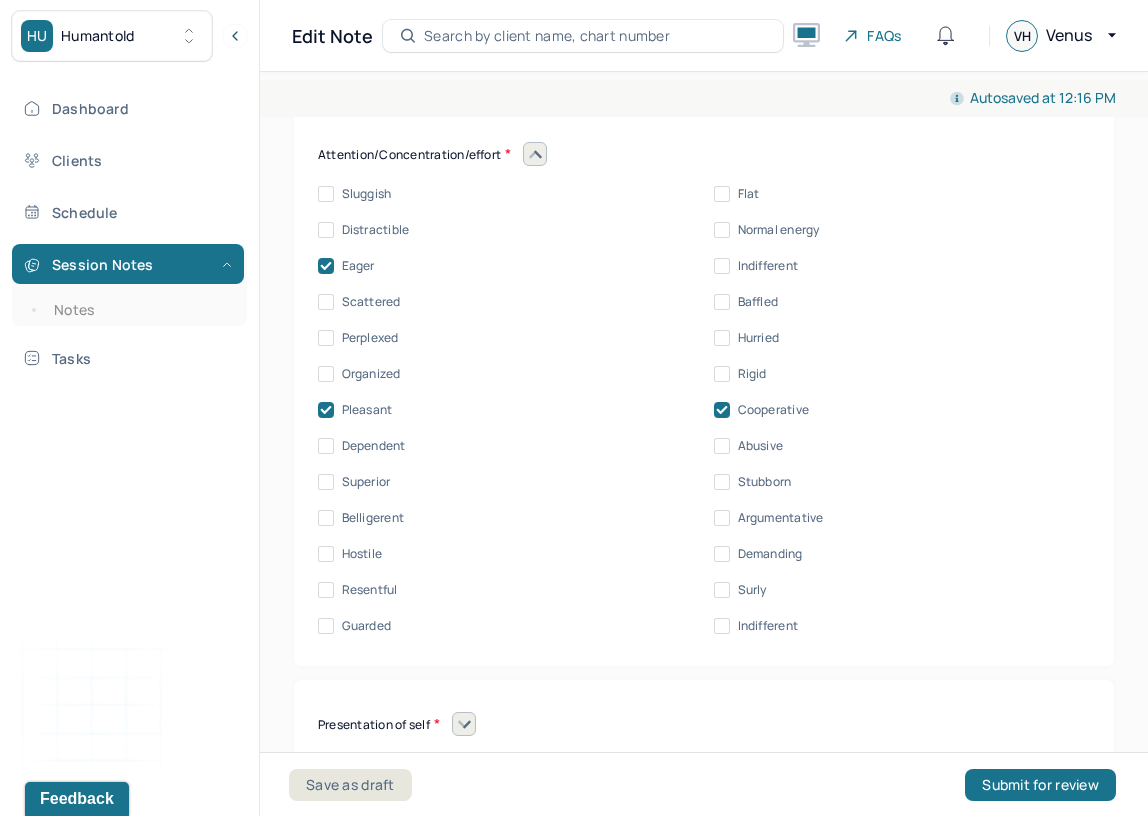 click on "Eager" at bounding box center (358, 266) 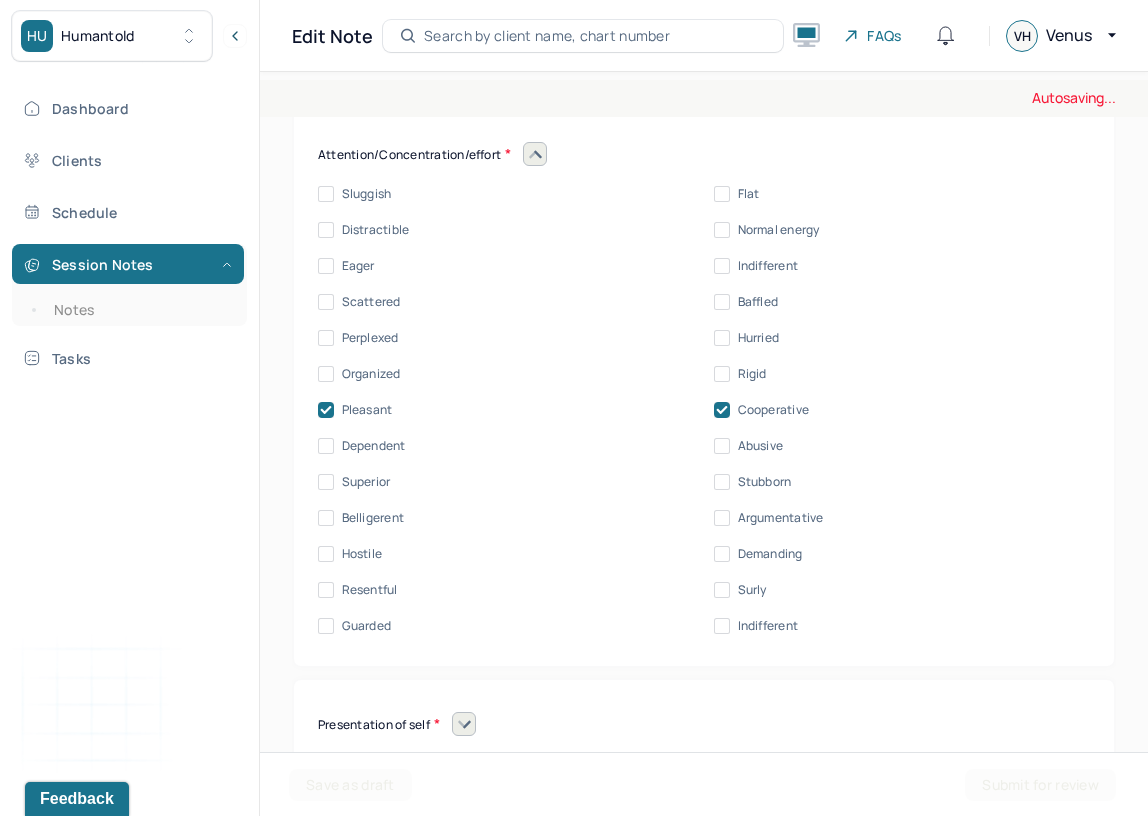 click on "Hurried" at bounding box center (759, 338) 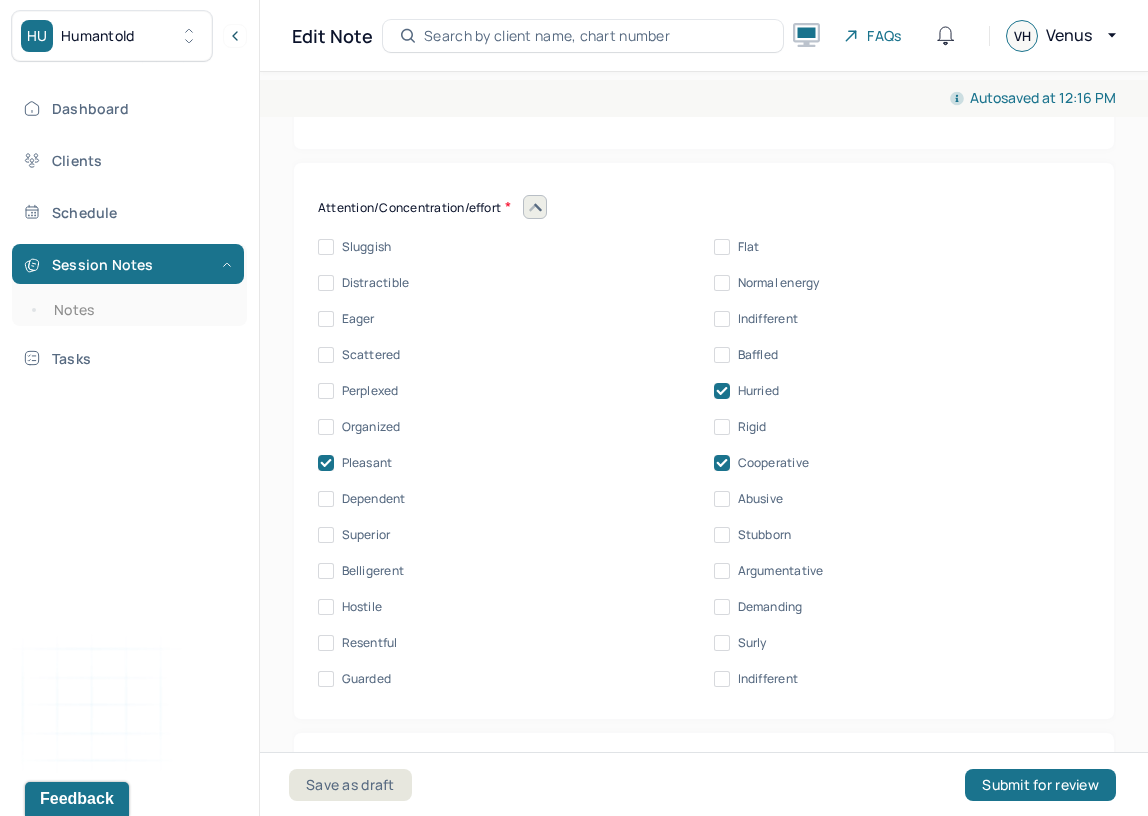 scroll, scrollTop: 10280, scrollLeft: 0, axis: vertical 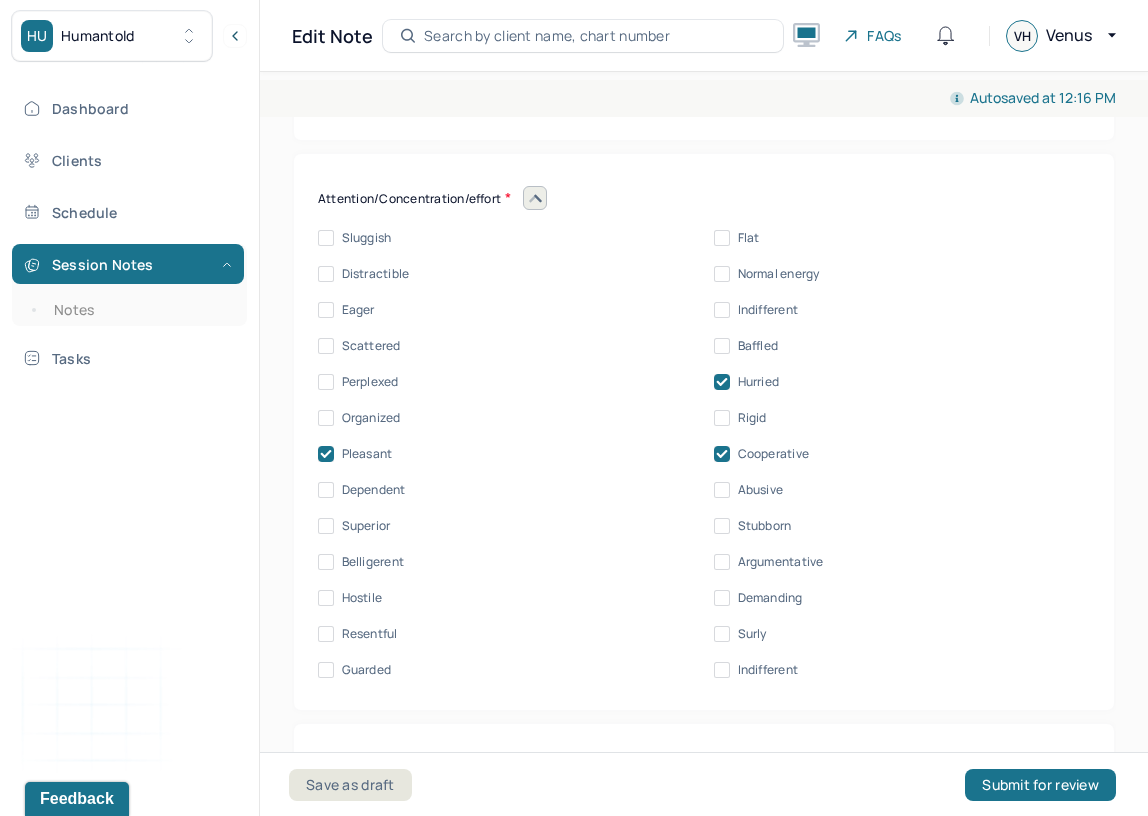 click on "Distractible" at bounding box center [363, 274] 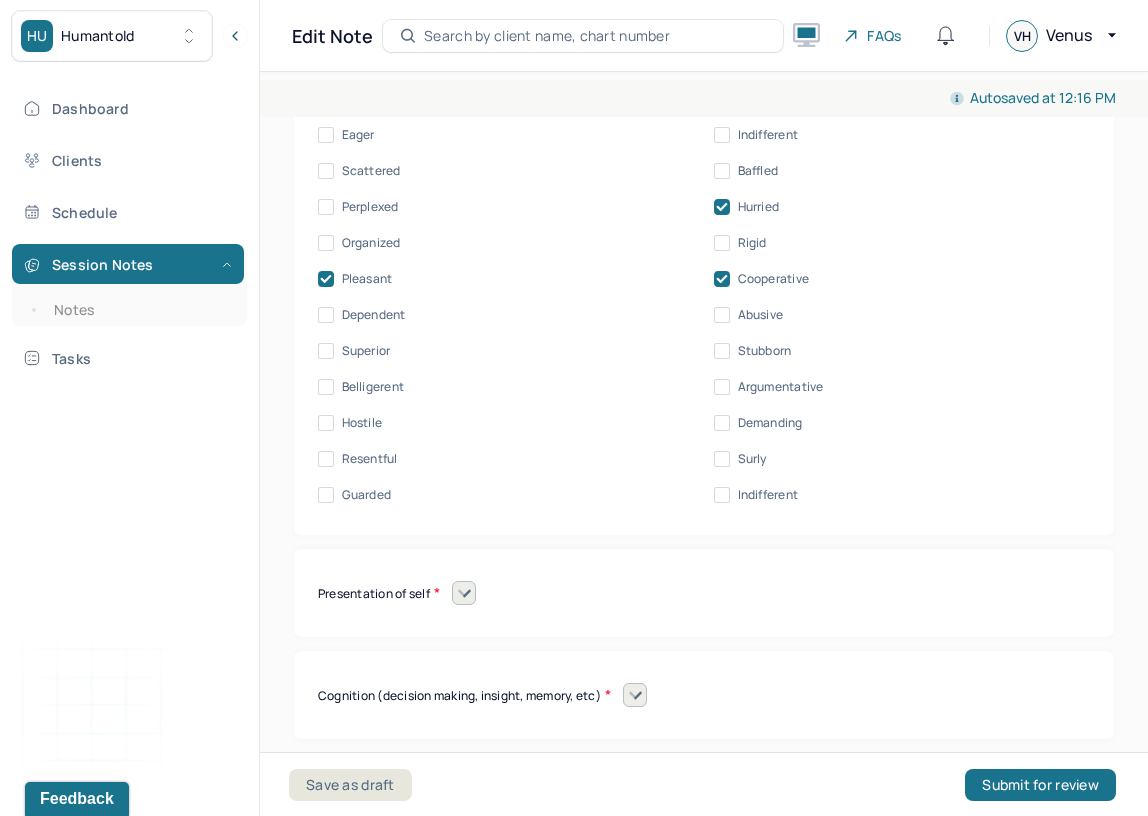 scroll, scrollTop: 10456, scrollLeft: 0, axis: vertical 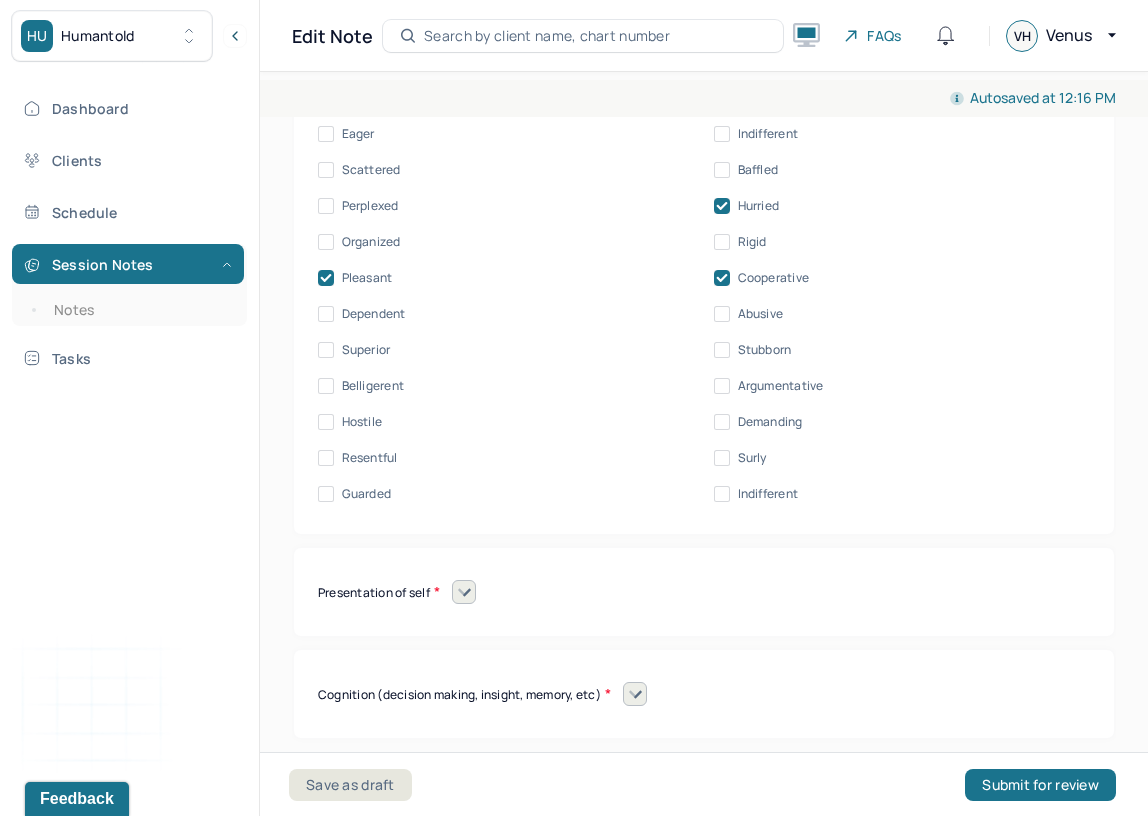 click on "Presentation of self Withdrawn Threatened Vulnerable Shy Friendly Confident Grandiose Humble Self-doubting Hopeful Pessimistic Overindulgent Warm hearted Distant Harsh" at bounding box center [704, 592] 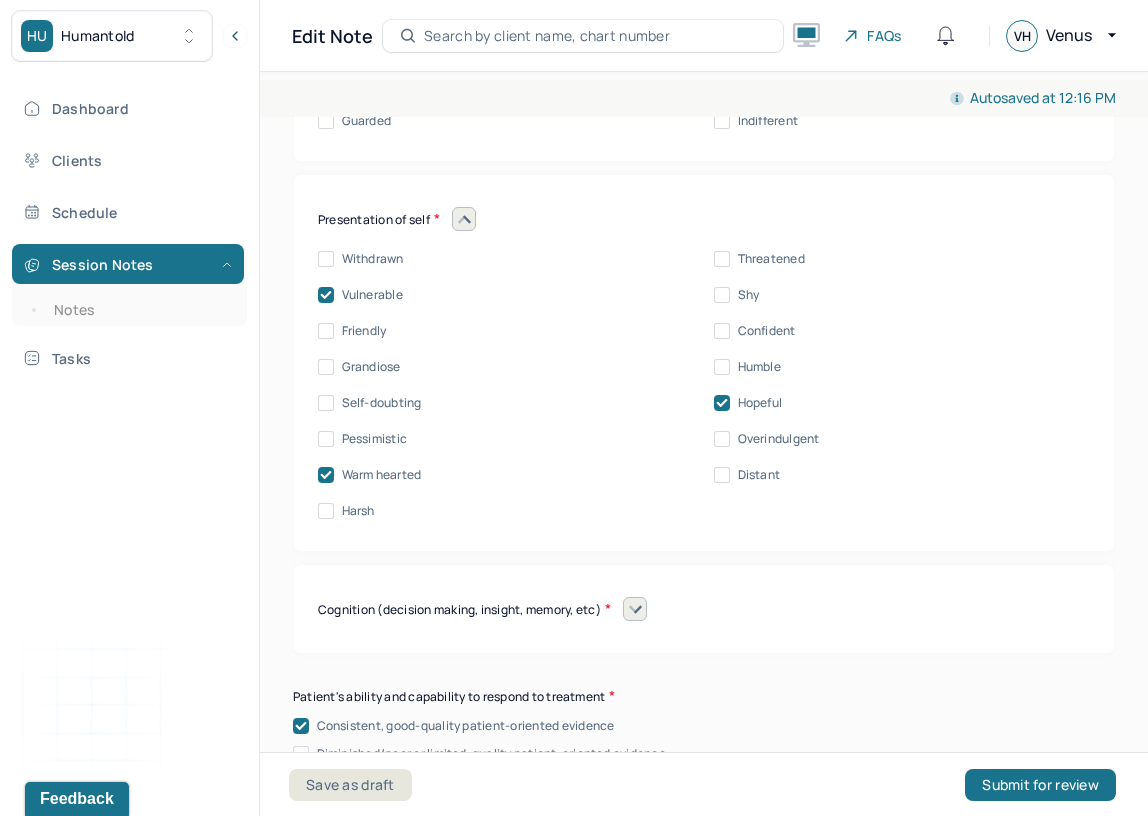 scroll, scrollTop: 10945, scrollLeft: 0, axis: vertical 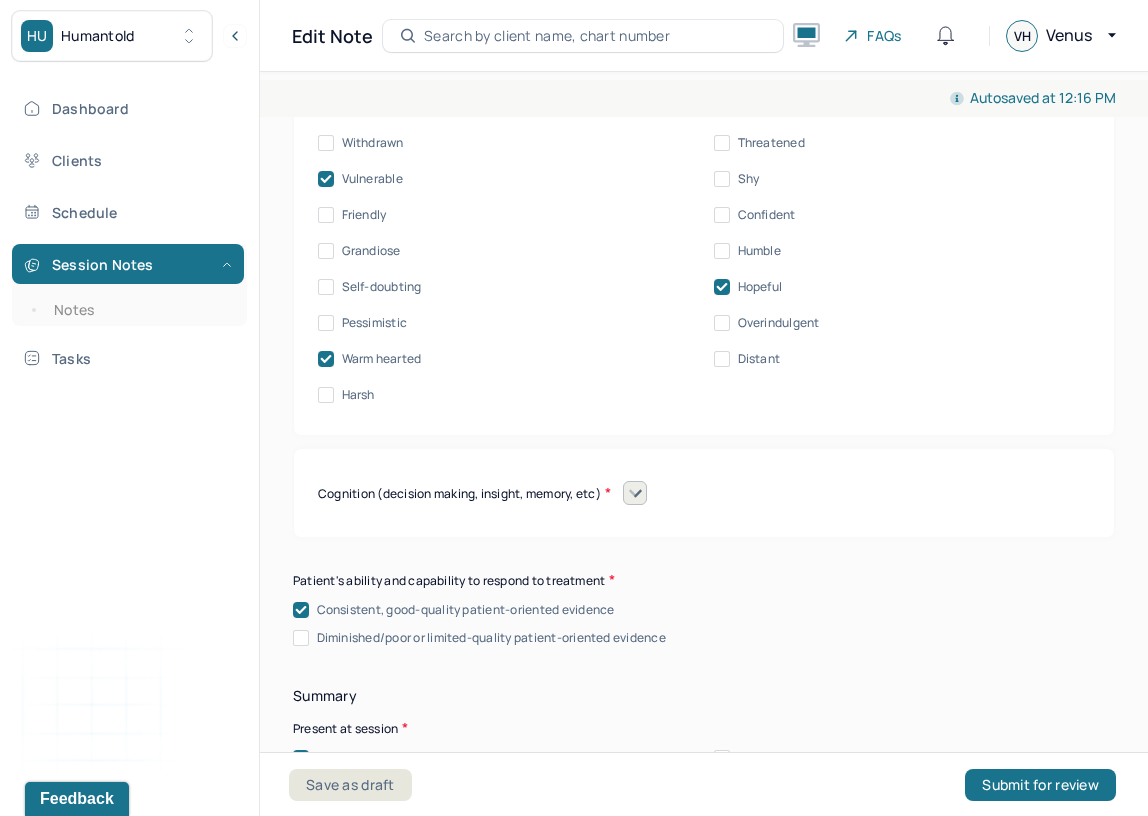 click 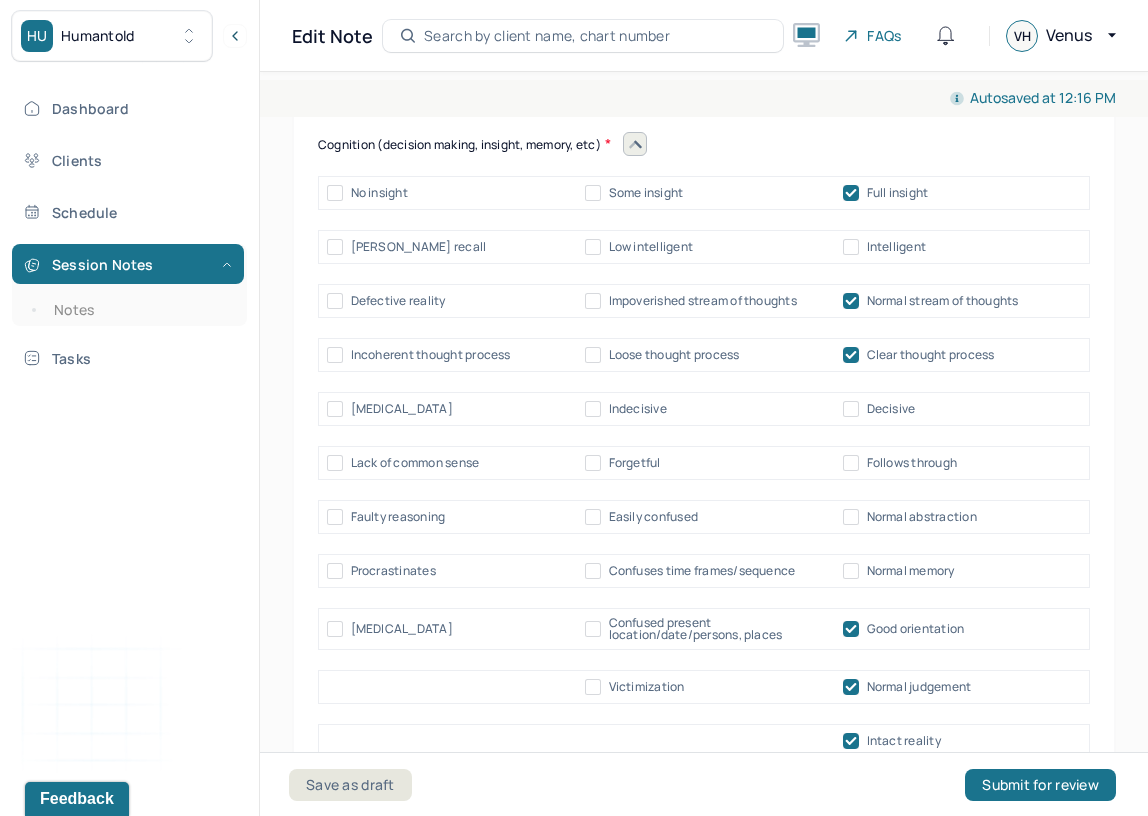 scroll, scrollTop: 11291, scrollLeft: 0, axis: vertical 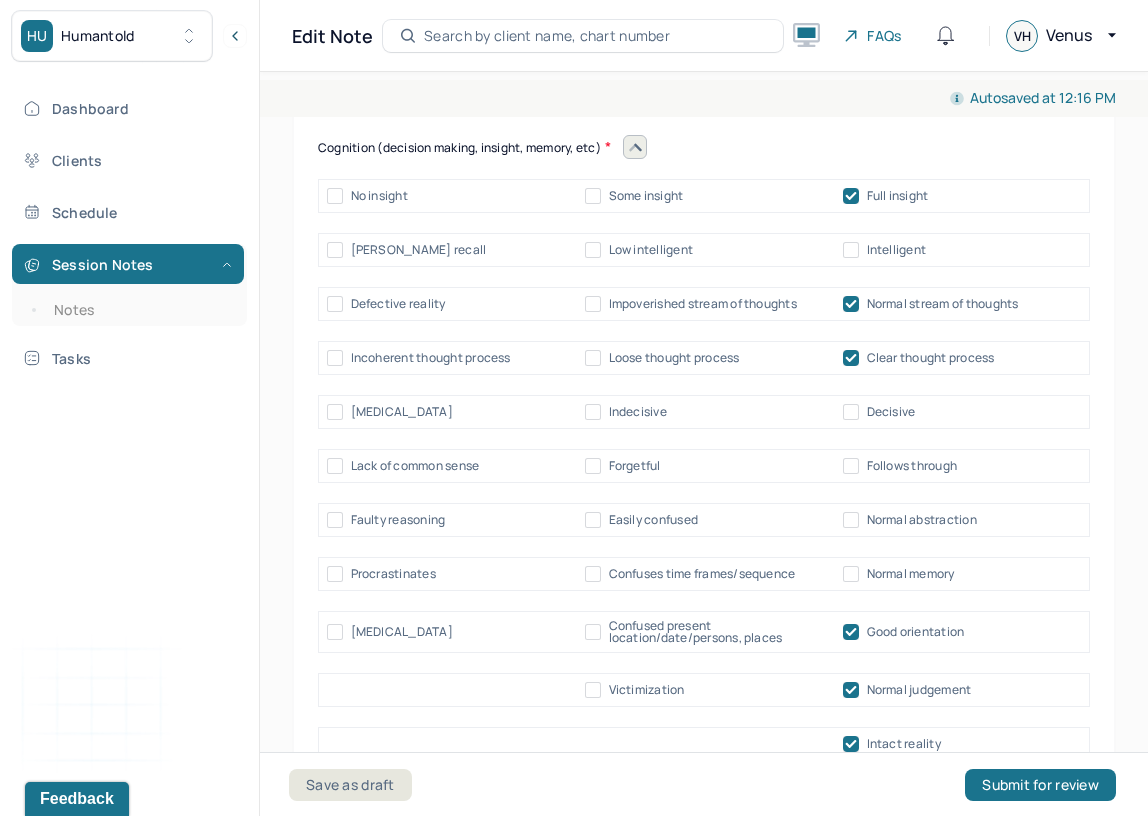 click on "Some insight" at bounding box center [593, 196] 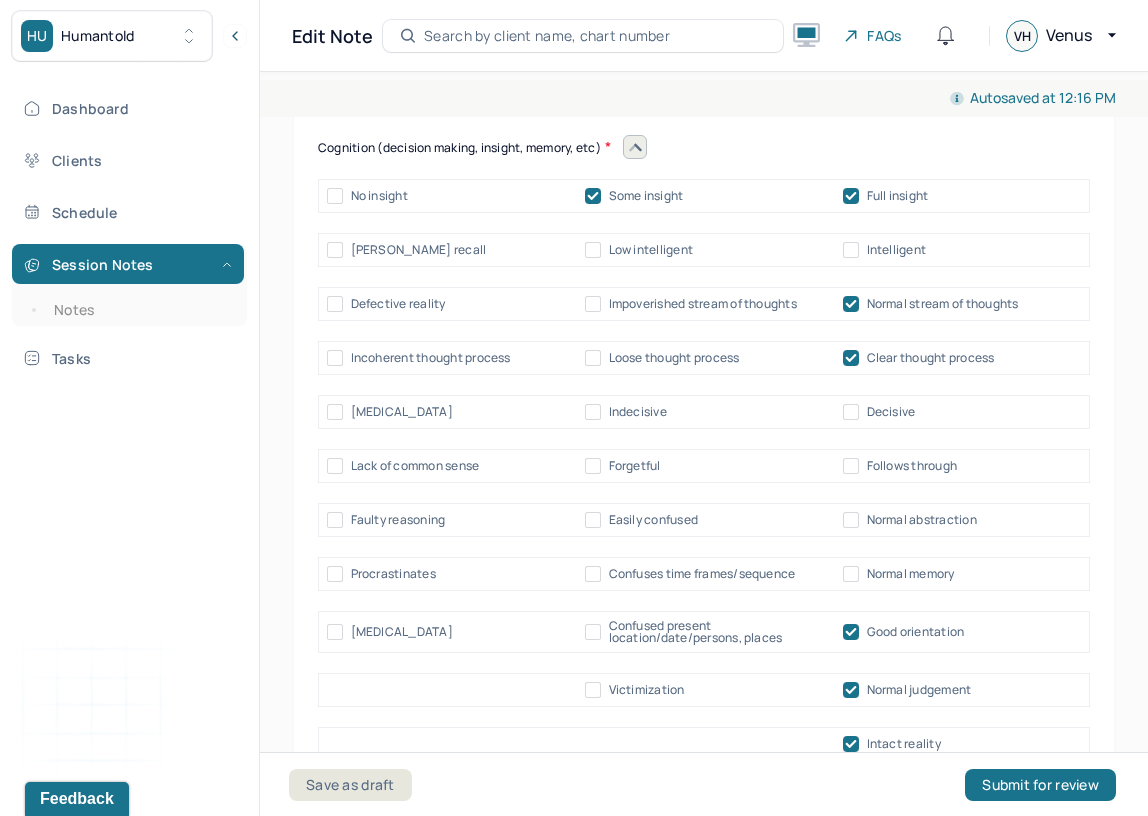click on "Full insight" at bounding box center (898, 196) 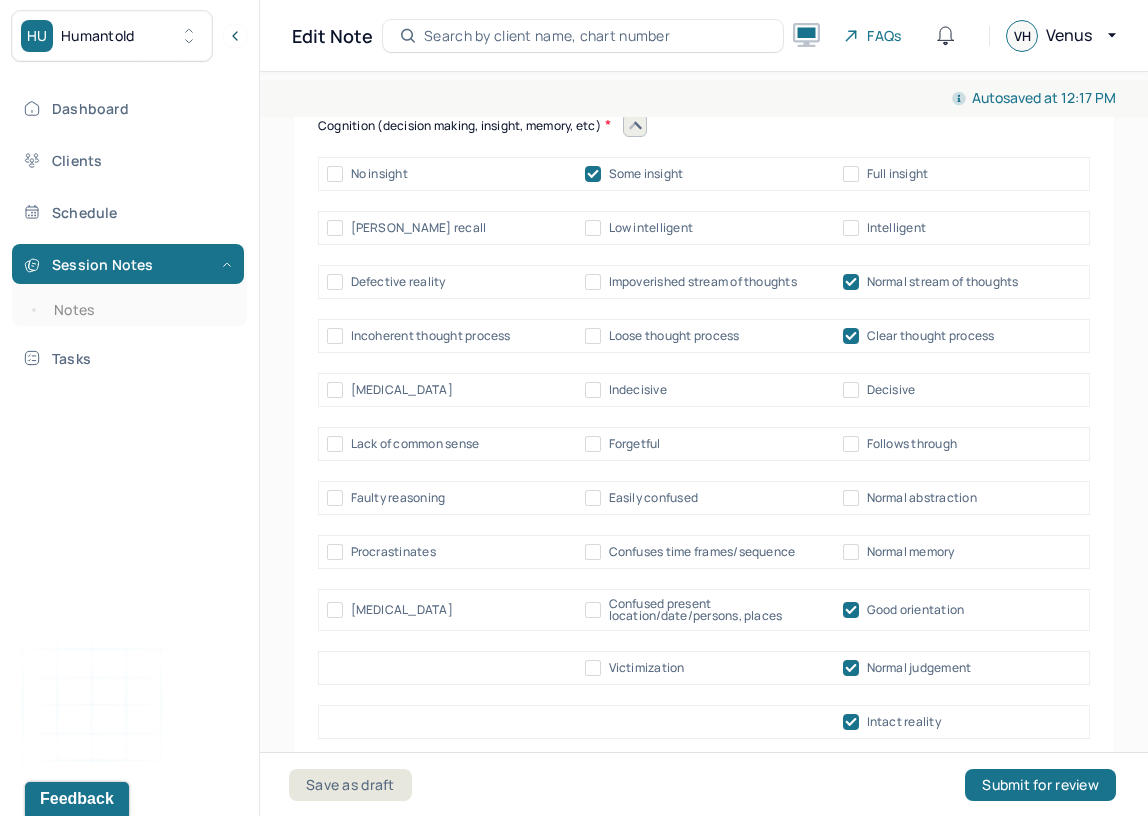 scroll, scrollTop: 11309, scrollLeft: 0, axis: vertical 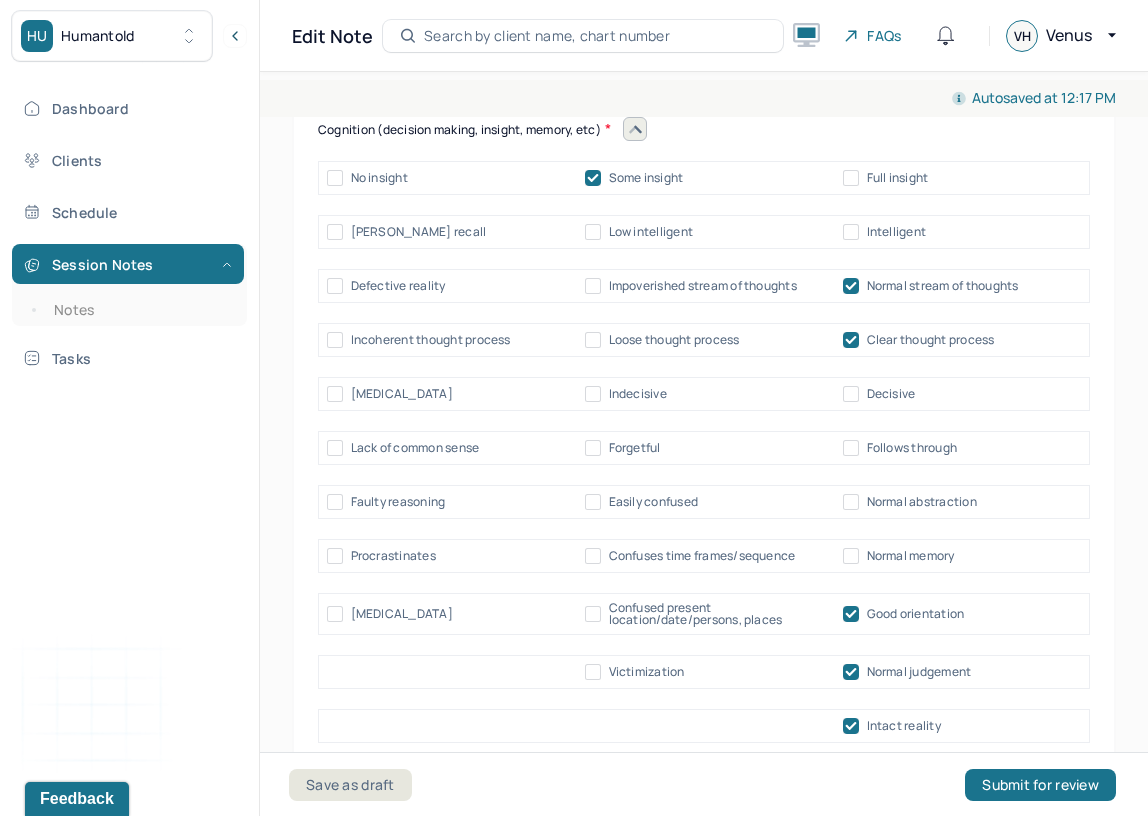 click on "Normal stream of thoughts" at bounding box center [943, 286] 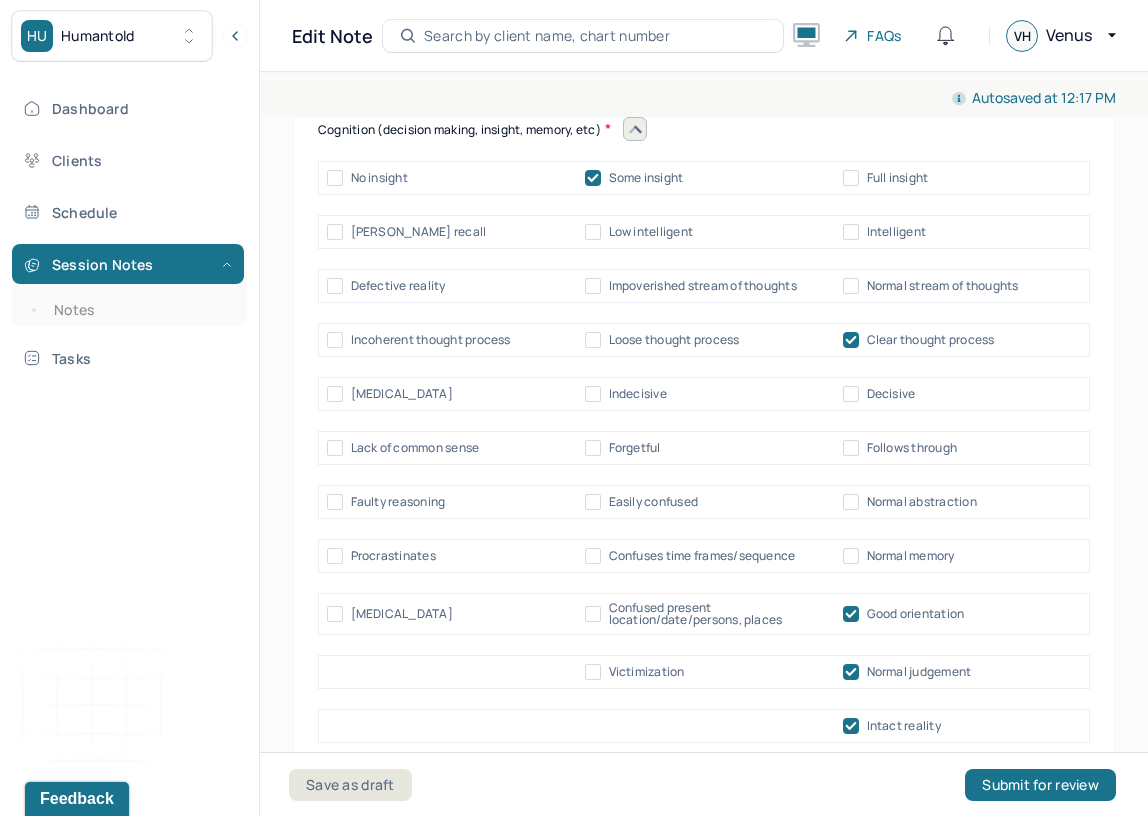 scroll, scrollTop: 11320, scrollLeft: 0, axis: vertical 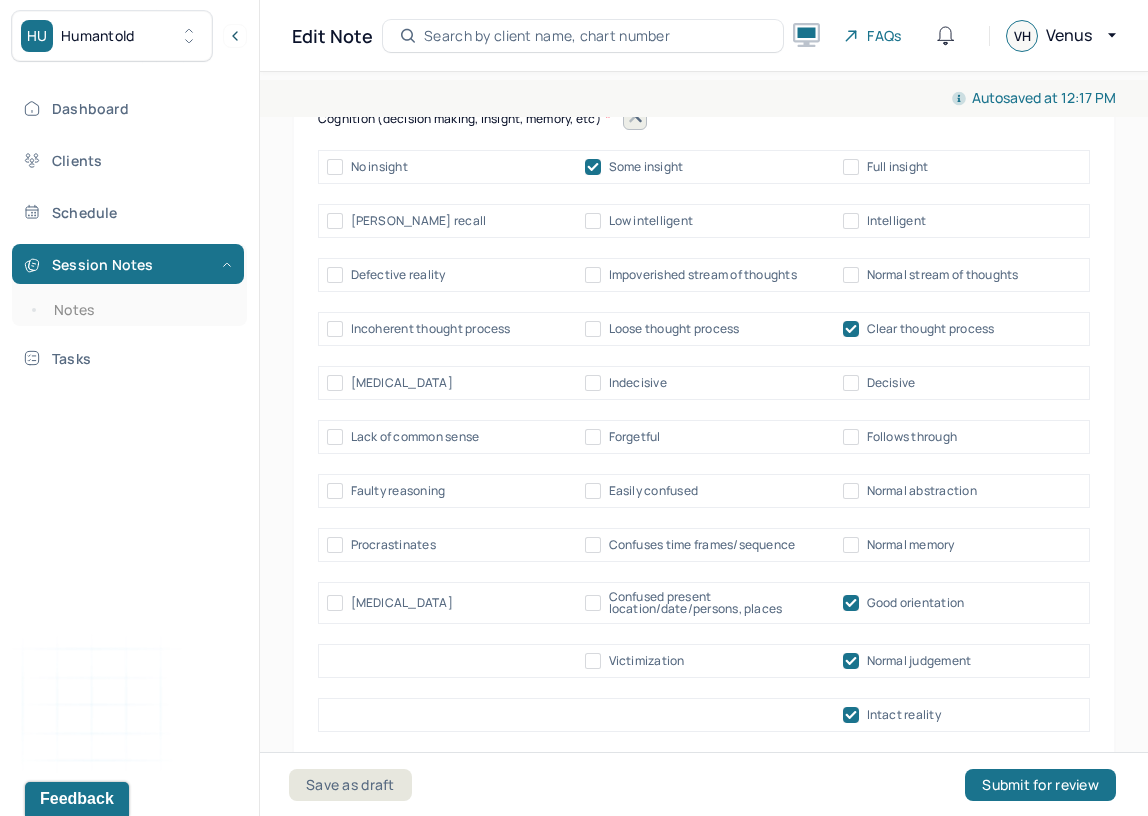 click on "Clear thought process" at bounding box center [931, 329] 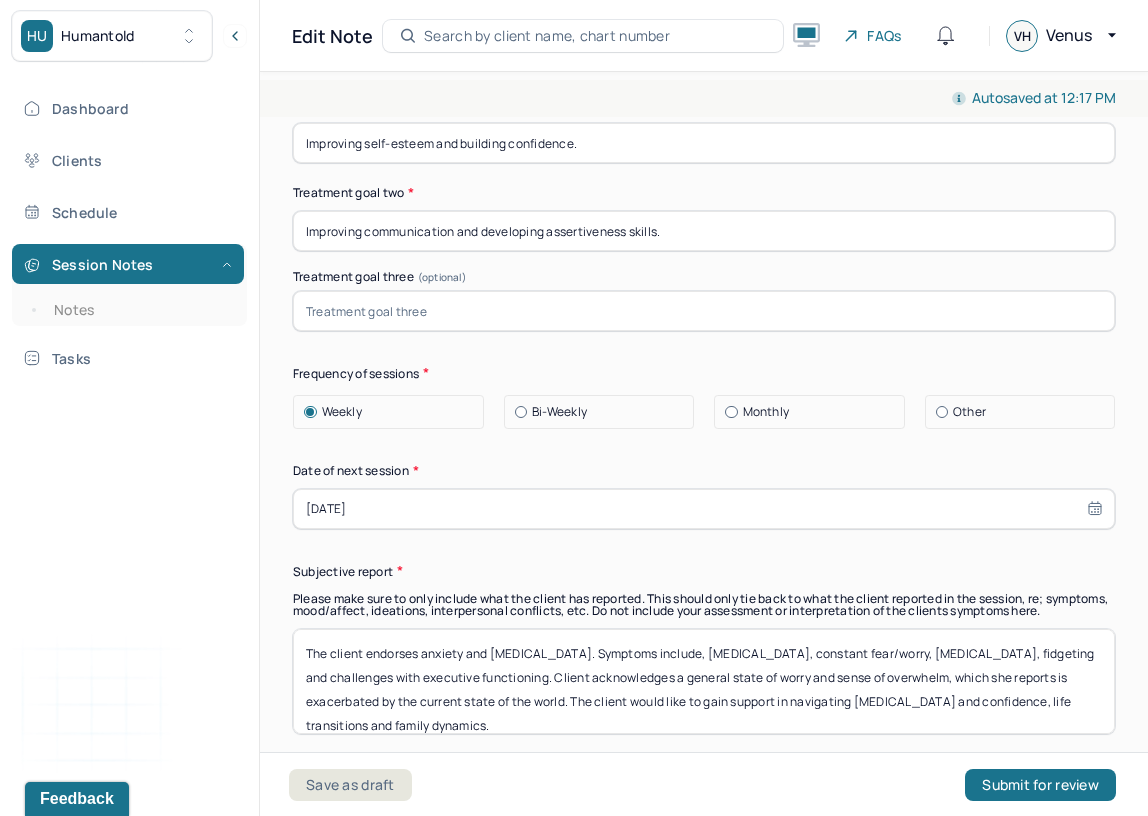 scroll, scrollTop: 13027, scrollLeft: 0, axis: vertical 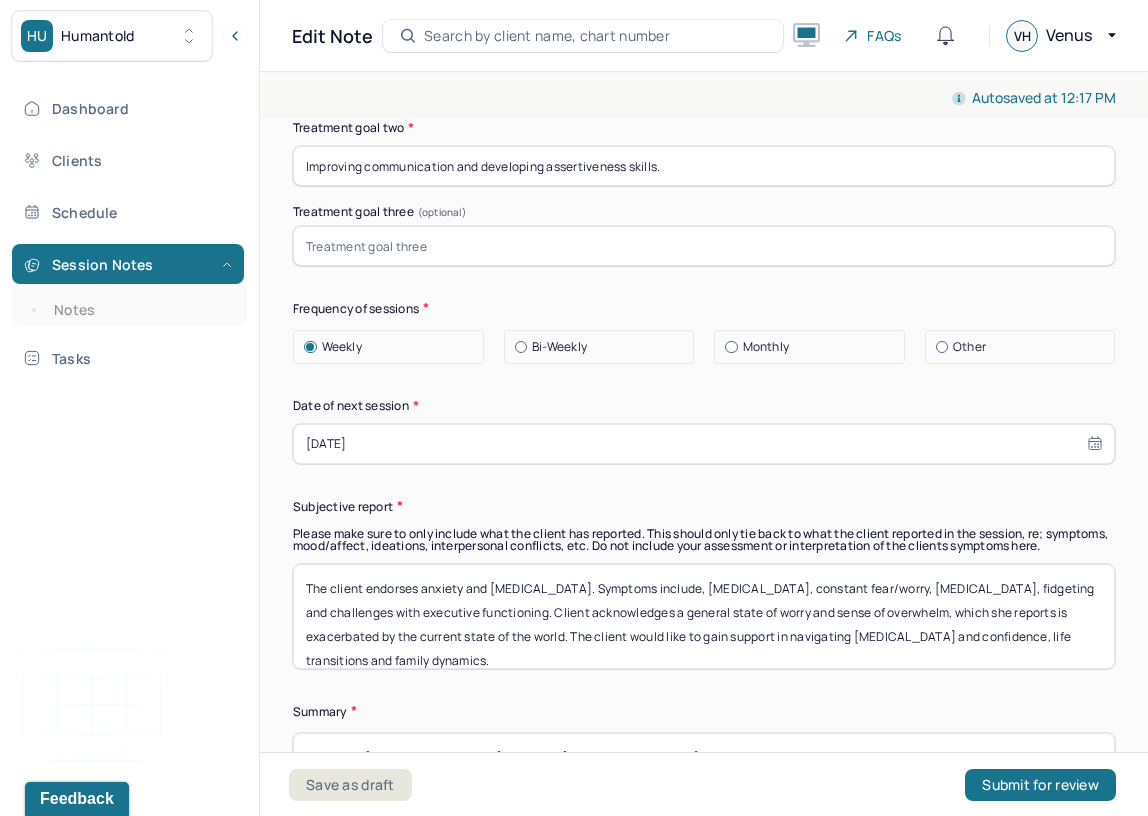 click on "[DATE]" at bounding box center (704, 444) 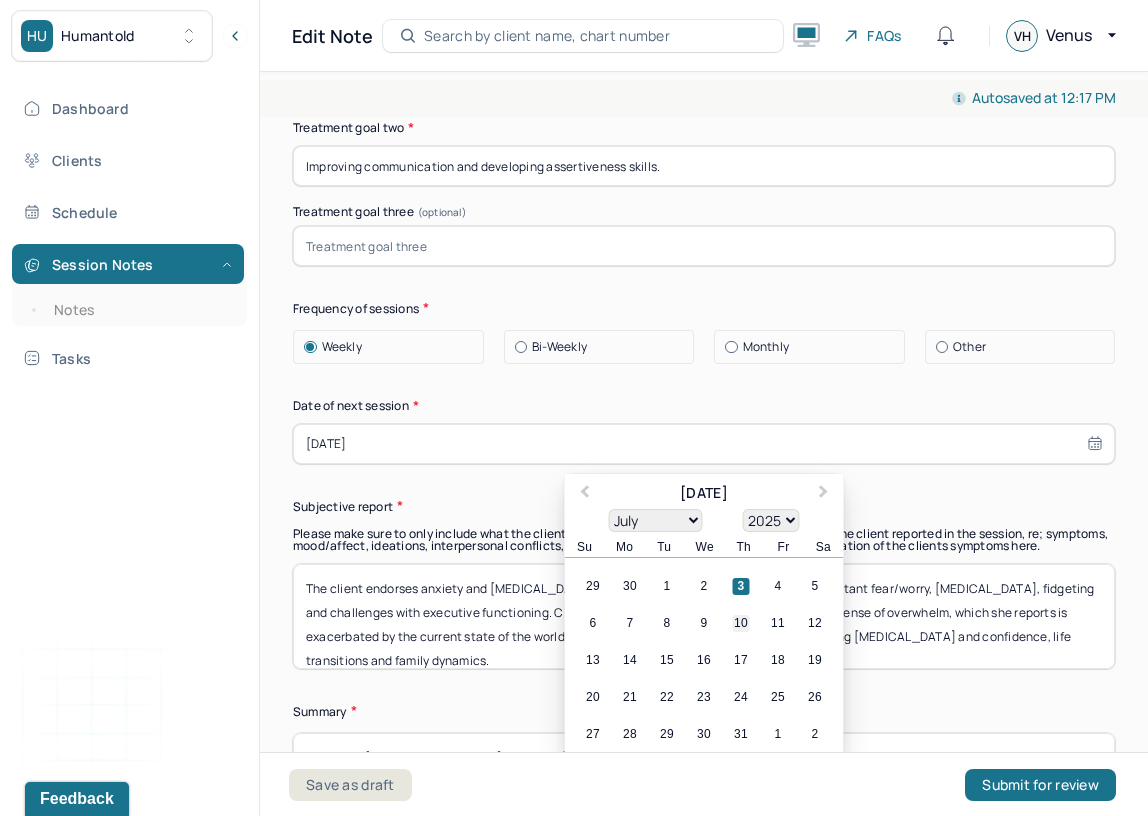 drag, startPoint x: 706, startPoint y: 607, endPoint x: 745, endPoint y: 607, distance: 39 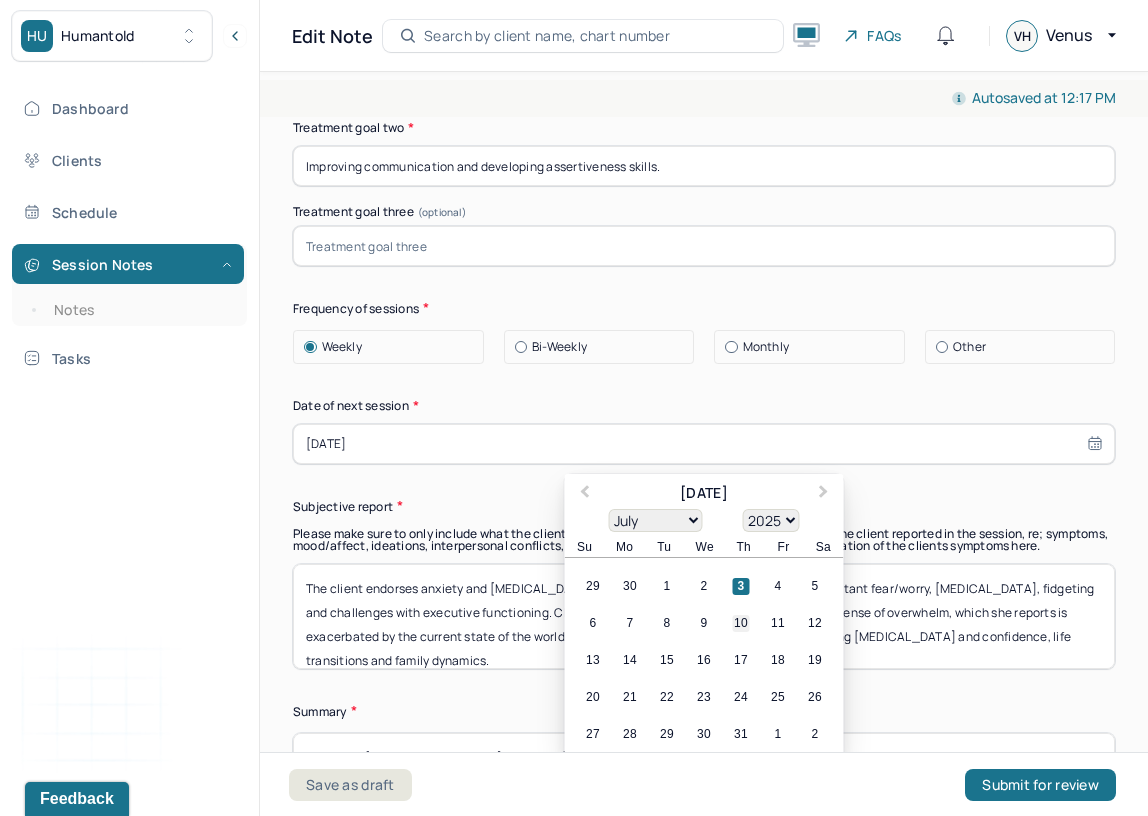 click on "6 7 8 9 10 11 12" at bounding box center [704, 623] 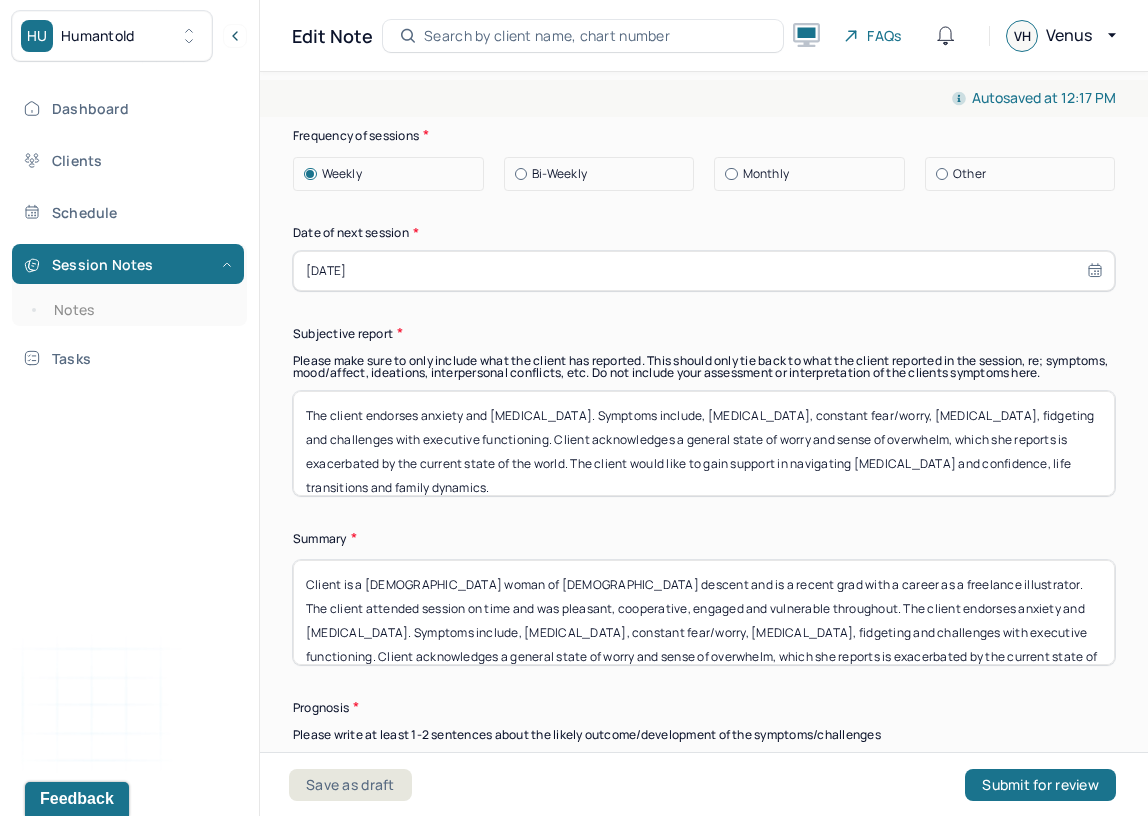 scroll, scrollTop: 13209, scrollLeft: 0, axis: vertical 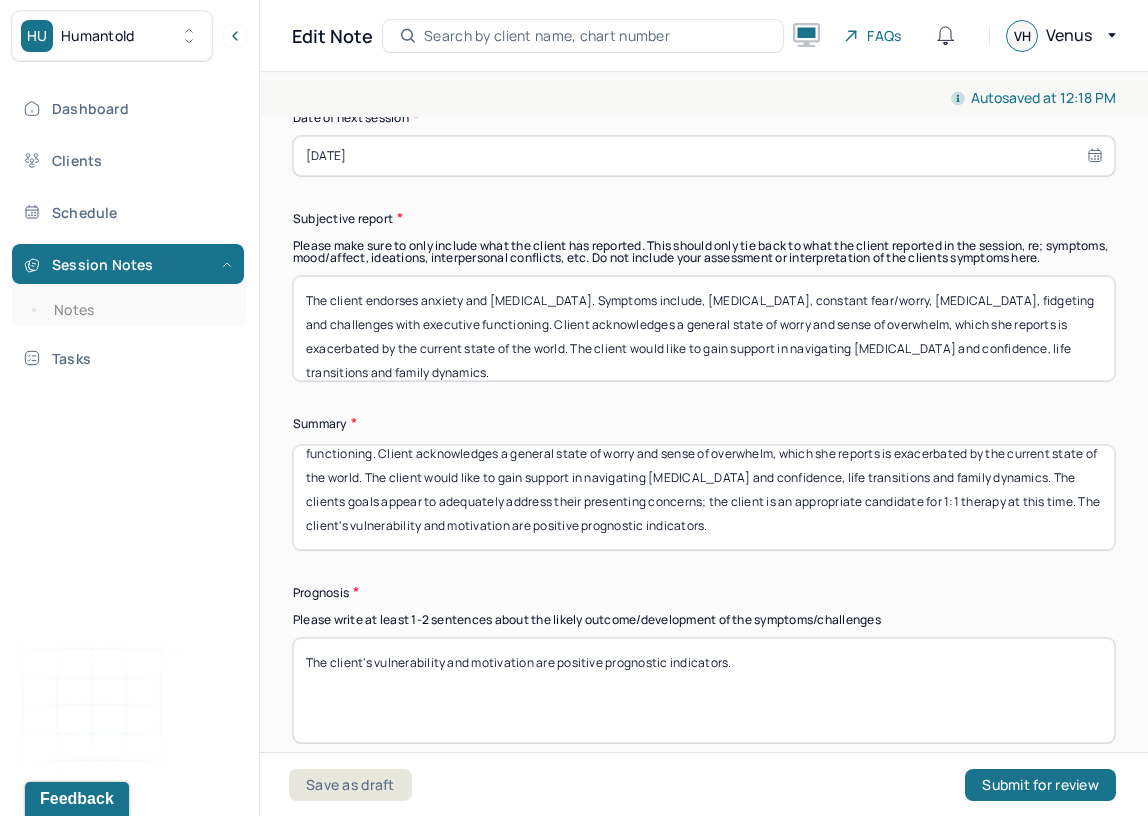 select on "6" 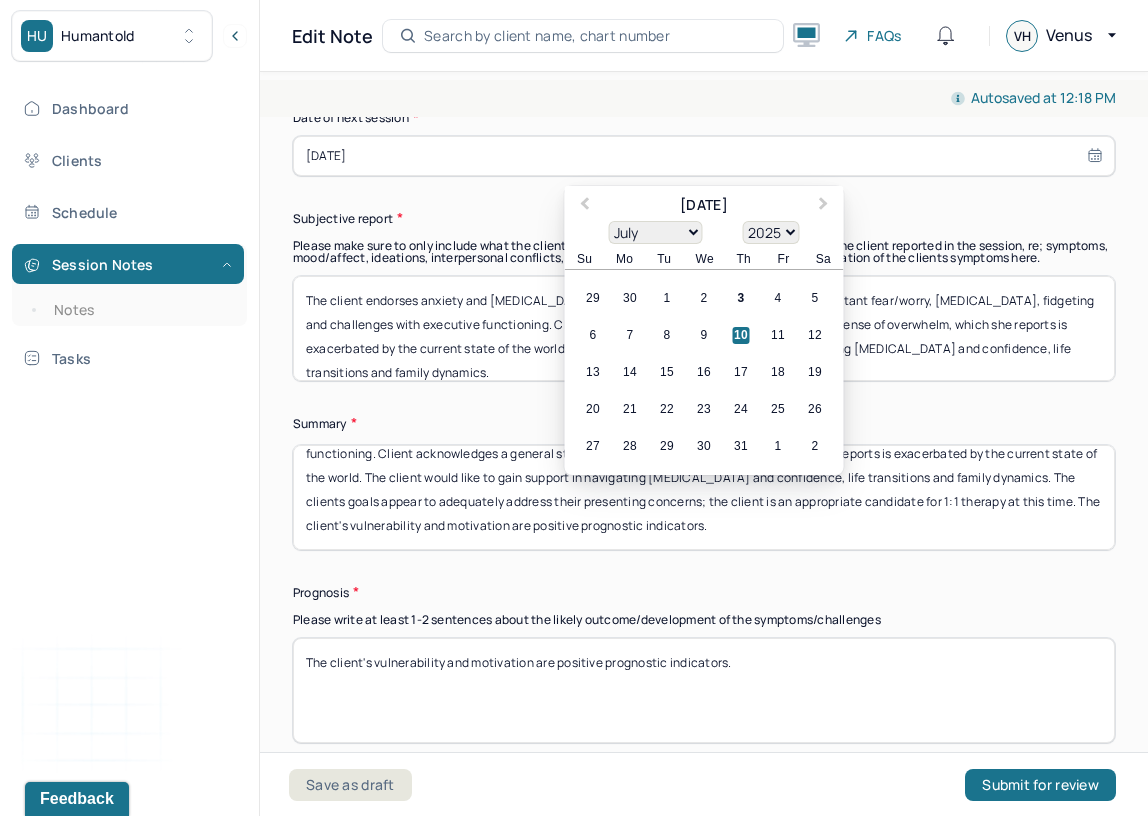 click on "Summary" at bounding box center (704, 423) 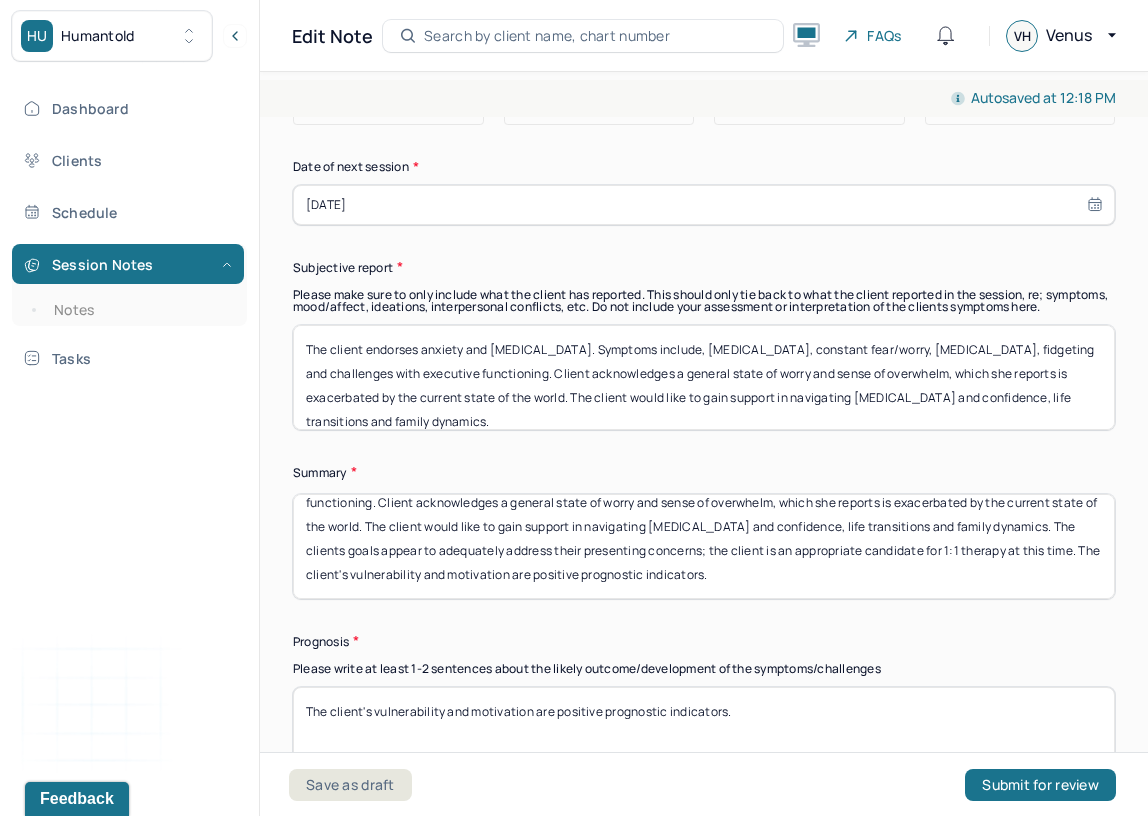 scroll, scrollTop: 13268, scrollLeft: 0, axis: vertical 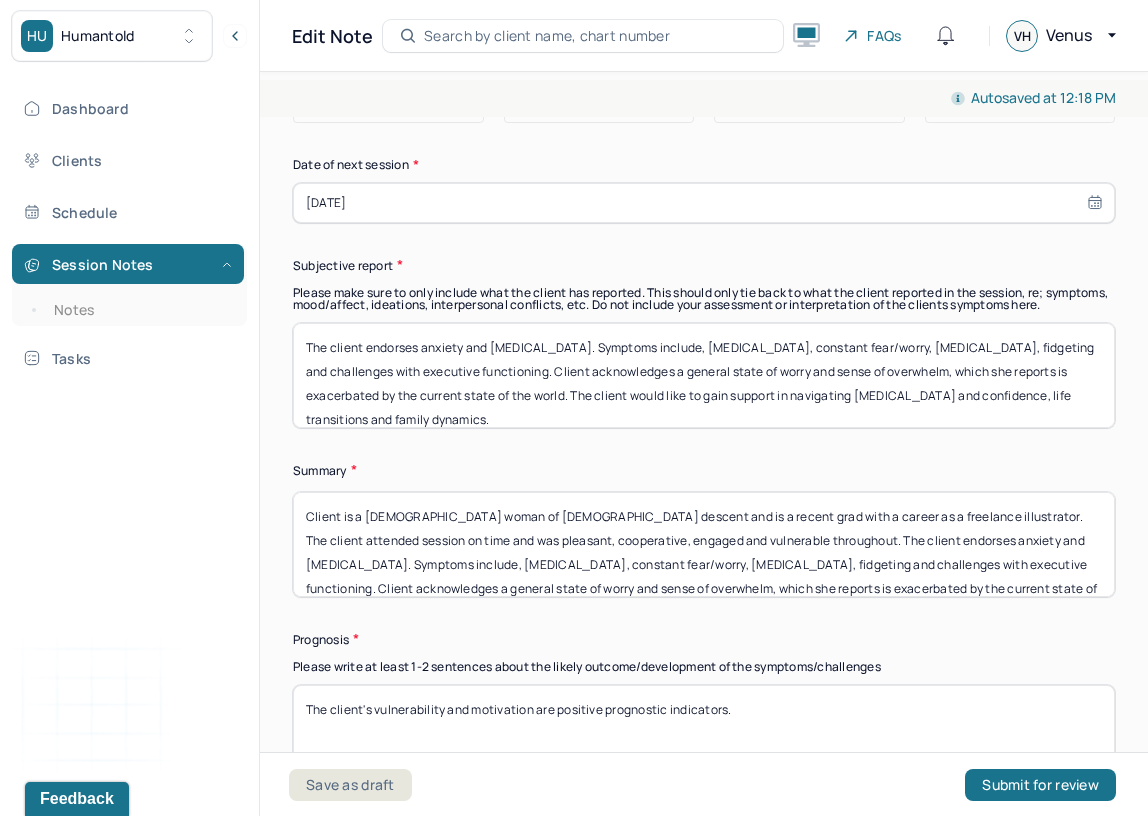 drag, startPoint x: 596, startPoint y: 505, endPoint x: 683, endPoint y: 505, distance: 87 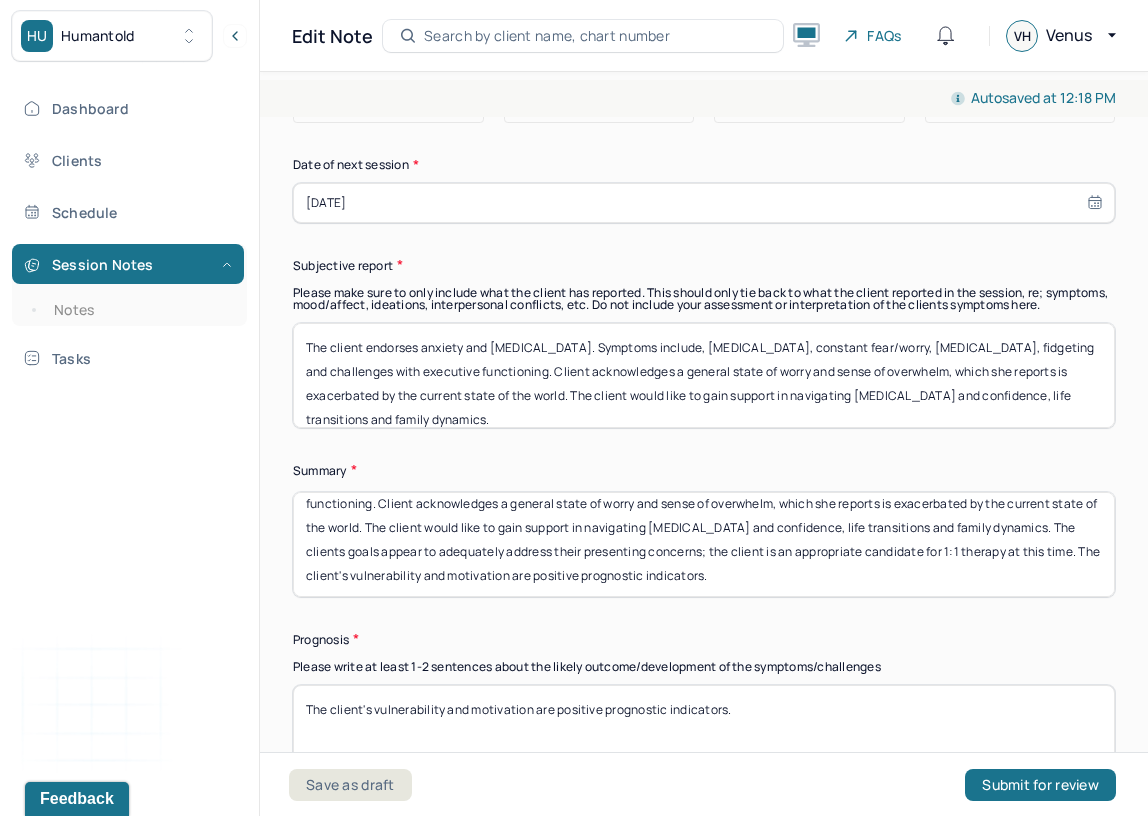 scroll, scrollTop: 88, scrollLeft: 0, axis: vertical 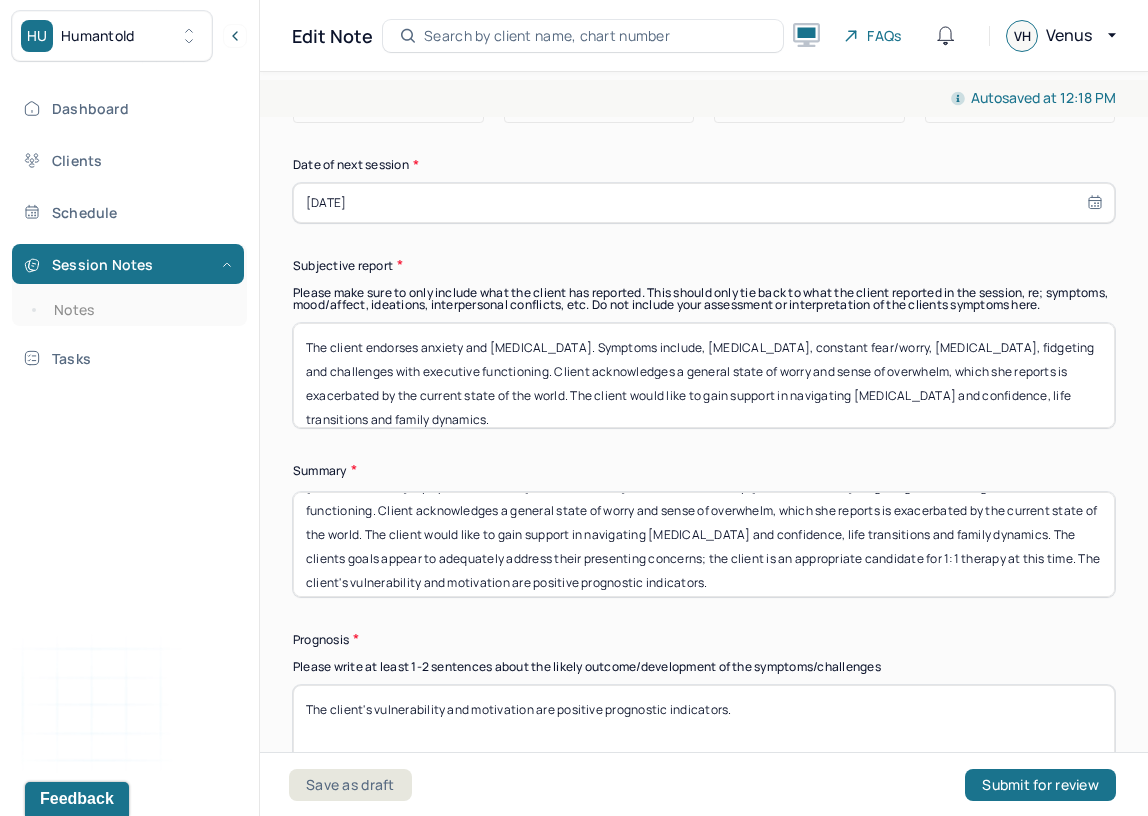 drag, startPoint x: 861, startPoint y: 490, endPoint x: 762, endPoint y: 517, distance: 102.61579 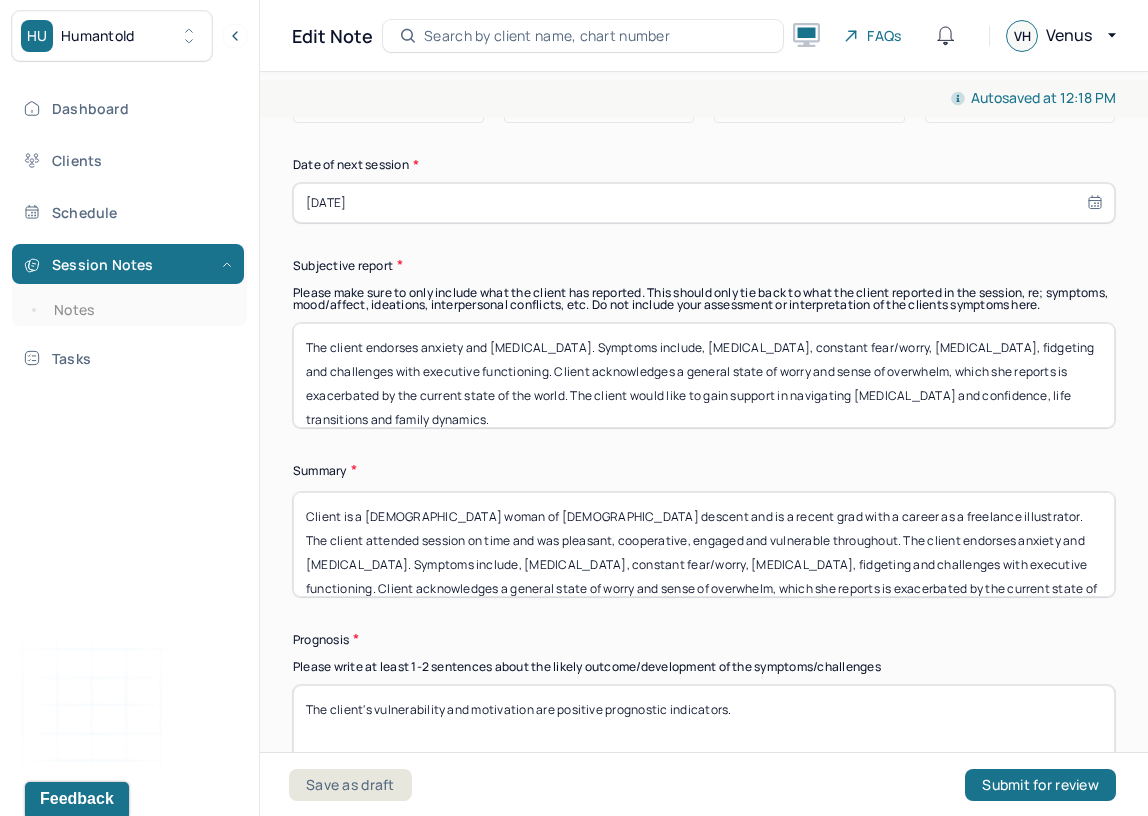 scroll, scrollTop: 2, scrollLeft: 0, axis: vertical 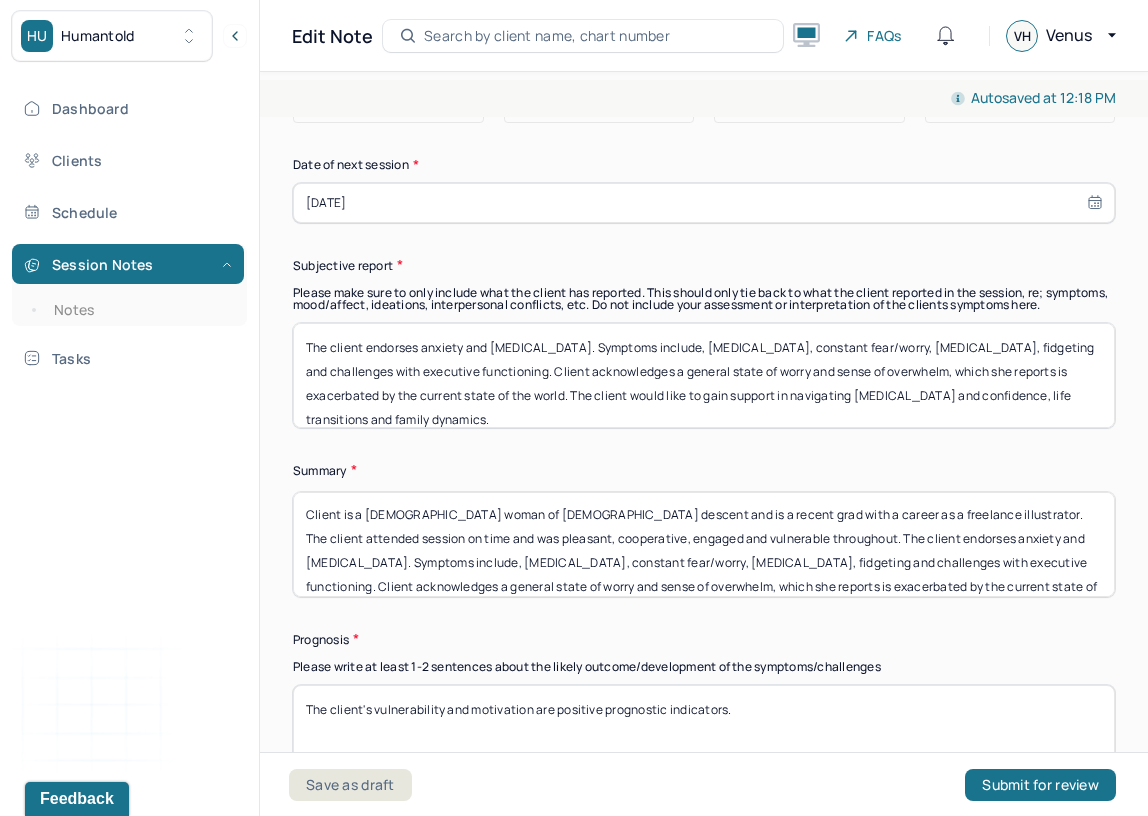 click on "Client is a [DEMOGRAPHIC_DATA] woman of [DEMOGRAPHIC_DATA] descent and is a recent grad with a career as a freelance illustrator. The client attended session on time and was pleasant, cooperative, engaged and vulnerable throughout. The client endorses anxiety and [MEDICAL_DATA]. Symptoms include, [MEDICAL_DATA], constant fear/worry, [MEDICAL_DATA], fidgeting and challenges with executive functioning. Client acknowledges a general state of worry and sense of overwhelm, which she reports is exacerbated by the current state of the world. The client would like to gain support in navigating [MEDICAL_DATA] and confidence, life transitions and family dynamics. The clients goals appear to adequately address their presenting concerns; the client is an appropriate candidate for 1:1 therapy at this time. The client's vulnerability and motivation are positive prognostic indicators." at bounding box center (704, 544) 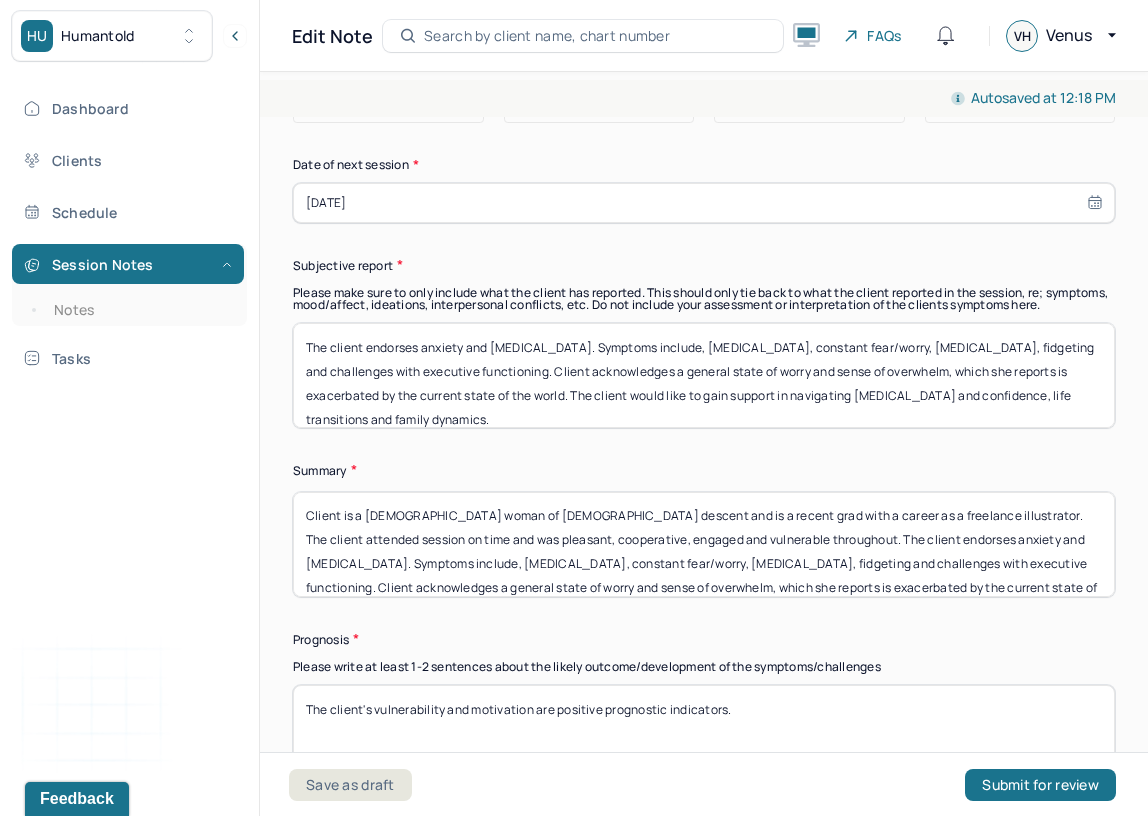 scroll, scrollTop: 0, scrollLeft: 0, axis: both 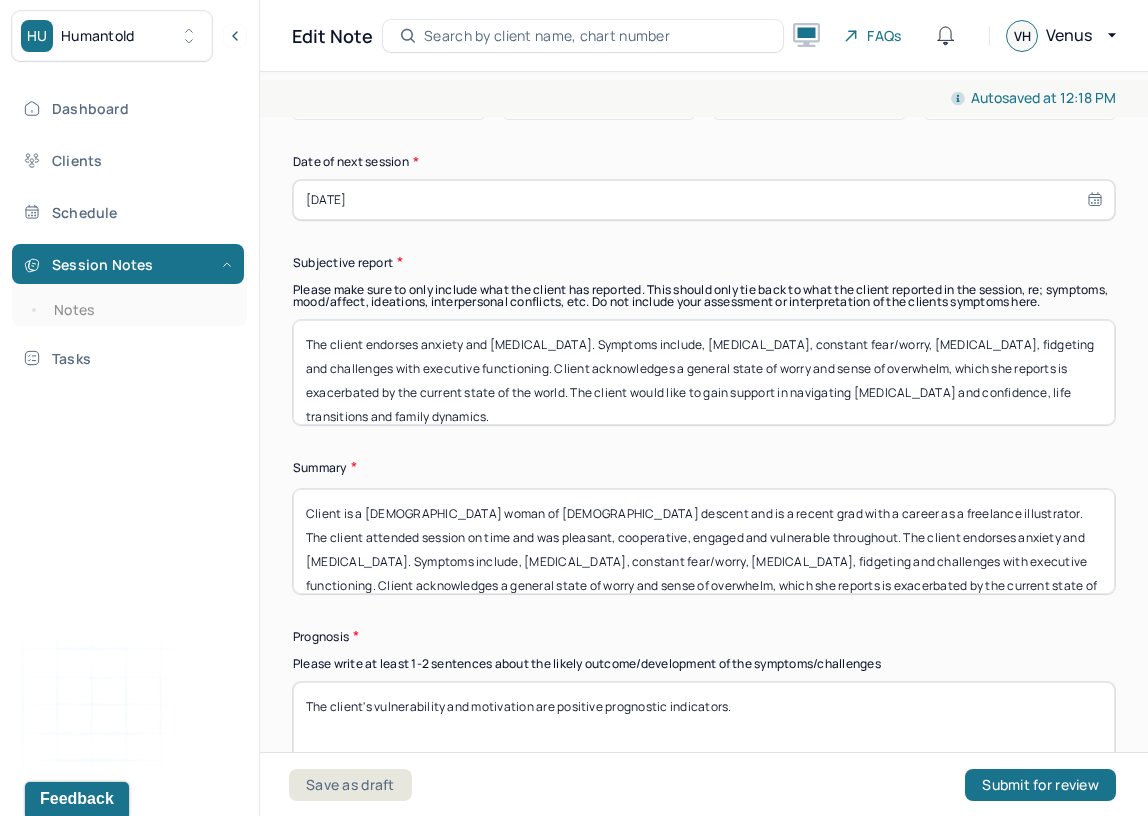 drag, startPoint x: 904, startPoint y: 505, endPoint x: 603, endPoint y: 512, distance: 301.0814 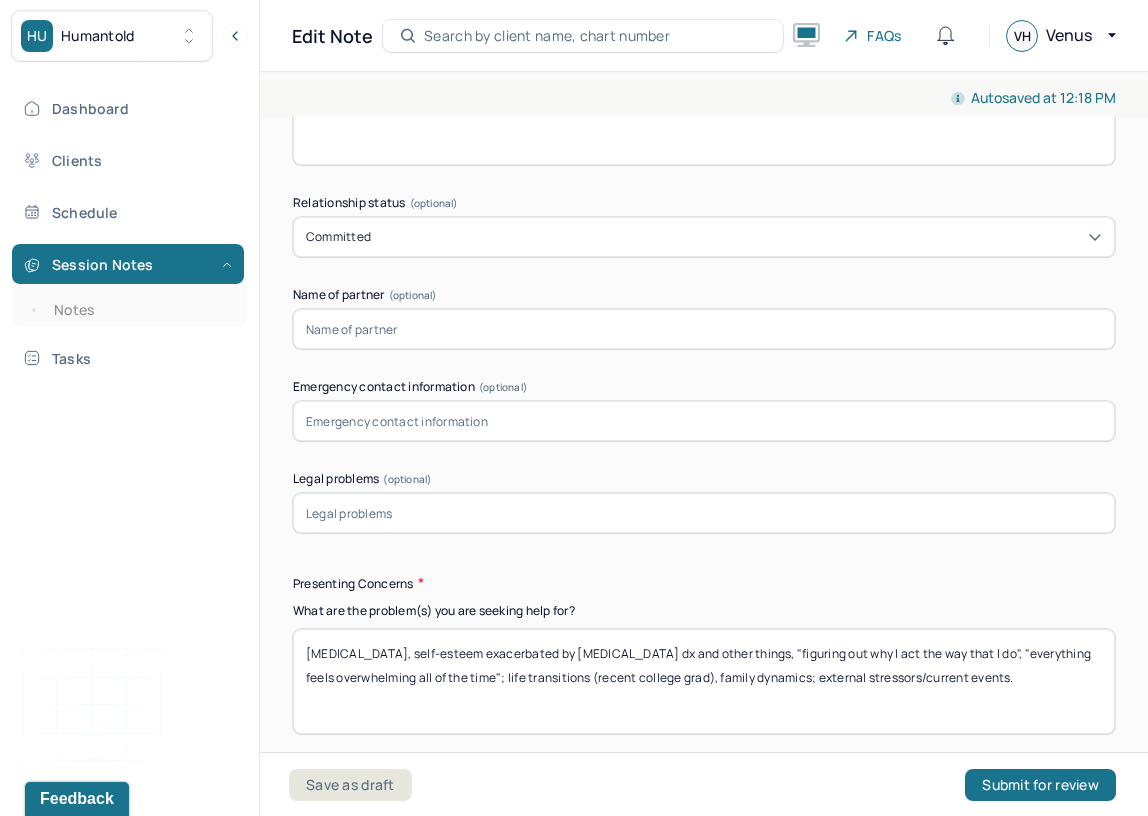 scroll, scrollTop: 2007, scrollLeft: 0, axis: vertical 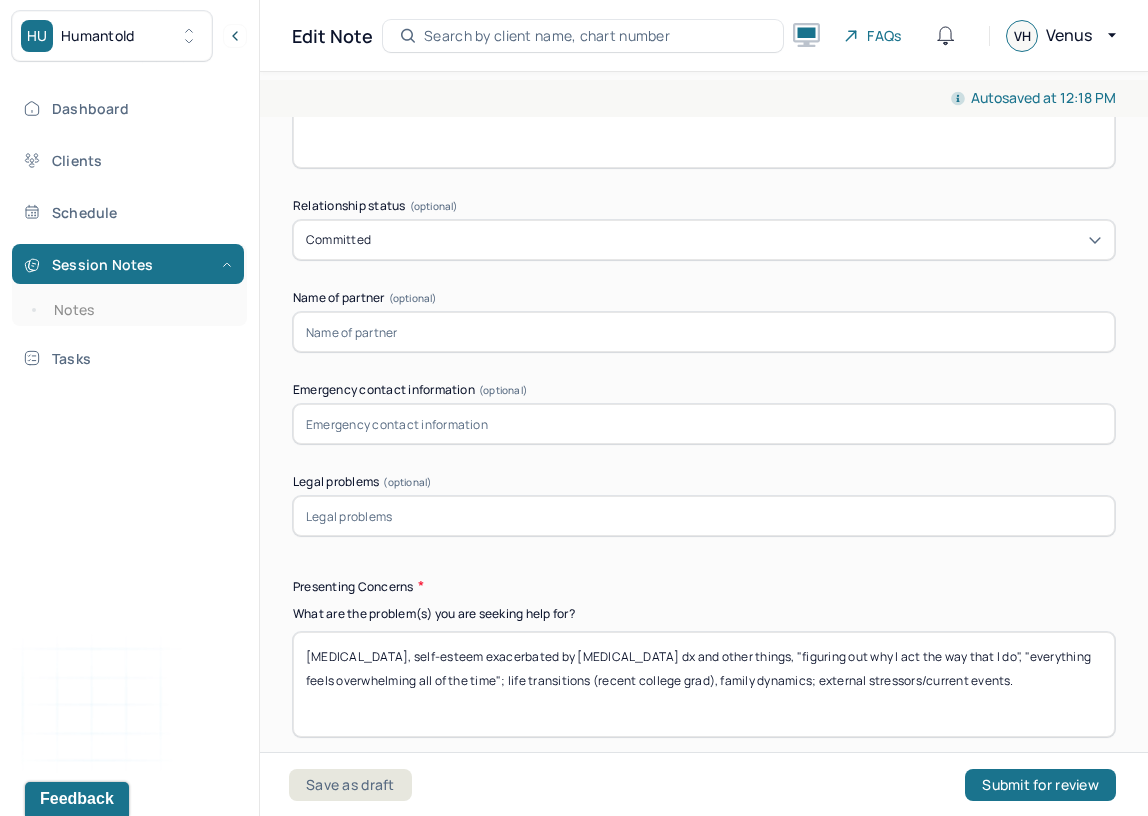 click on "[MEDICAL_DATA], self-esteem exacerbated by [MEDICAL_DATA] dx and other things, "figuring out why I act the way that I do", "everything feels overwhelming all of the time"; life transitions (recent college grad), family dynamics; external stressors/current events." at bounding box center (704, 684) 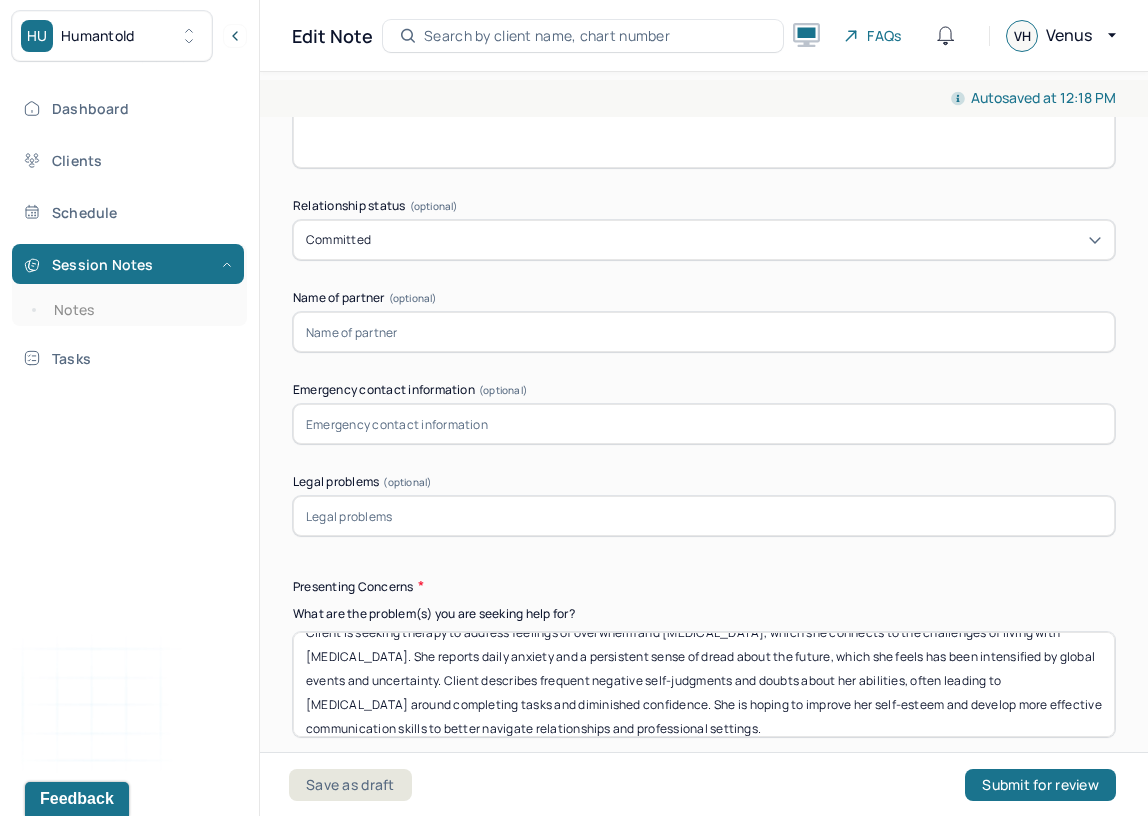 scroll, scrollTop: 0, scrollLeft: 0, axis: both 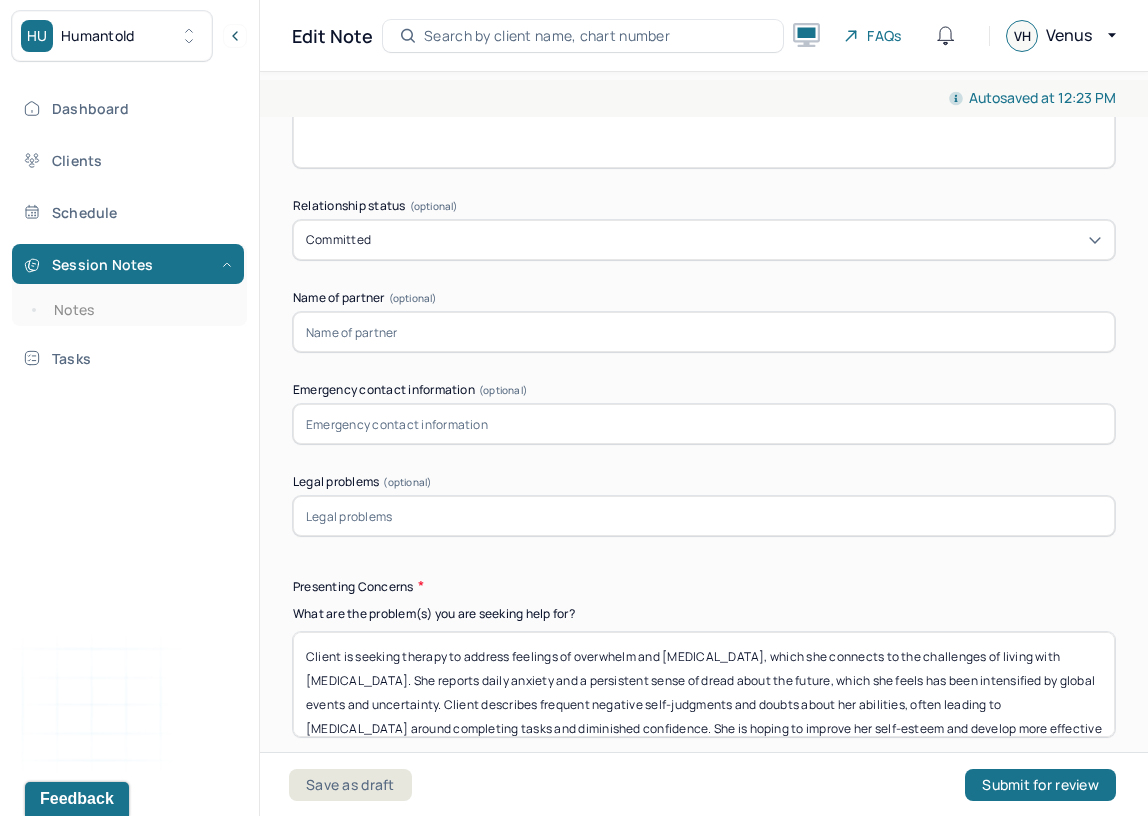 type on "Client is seeking therapy to address feelings of overwhelm and [MEDICAL_DATA], which she connects to the challenges of living with [MEDICAL_DATA]. She reports daily anxiety and a persistent sense of dread about the future, which she feels has been intensified by global events and uncertainty. Client describes frequent negative self-judgments and doubts about her abilities, often leading to [MEDICAL_DATA] around completing tasks and diminished confidence. She is hoping to improve her self-esteem and develop more effective communication skills to better navigate relationships and professional settings." 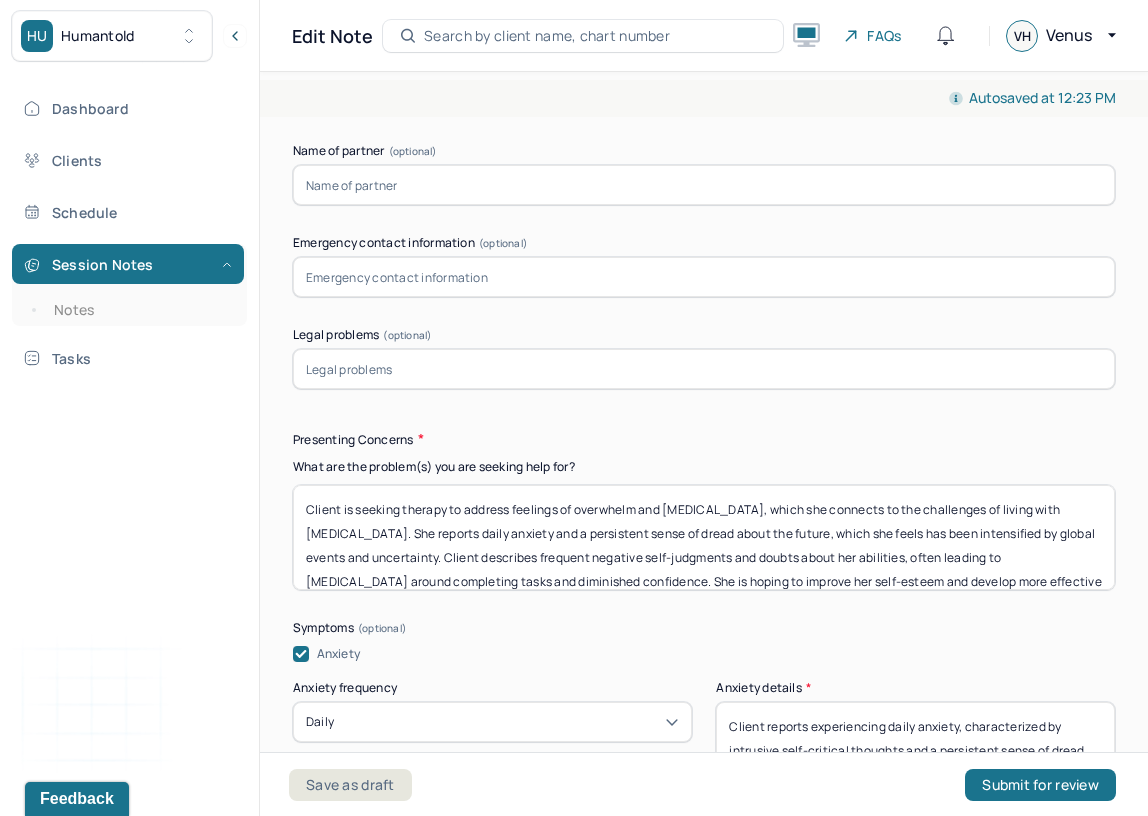 scroll, scrollTop: 2155, scrollLeft: 0, axis: vertical 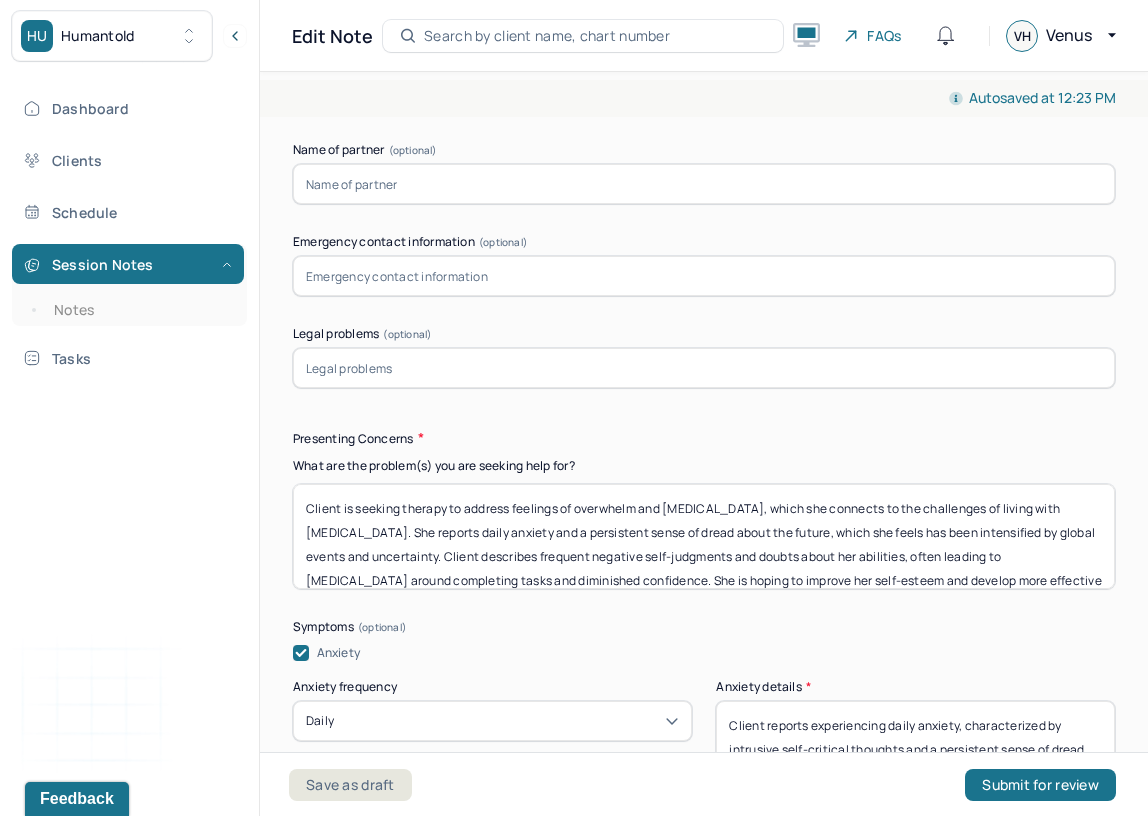 click on "Client is seeking therapy to address feelings of overwhelm and [MEDICAL_DATA], which she connects to the challenges of living with [MEDICAL_DATA]. She reports daily anxiety and a persistent sense of dread about the future, which she feels has been intensified by global events and uncertainty. Client describes frequent negative self-judgments and doubts about her abilities, often leading to [MEDICAL_DATA] around completing tasks and diminished confidence. She is hoping to improve her self-esteem and develop more effective communication skills to better navigate relationships and professional settings." at bounding box center (704, 536) 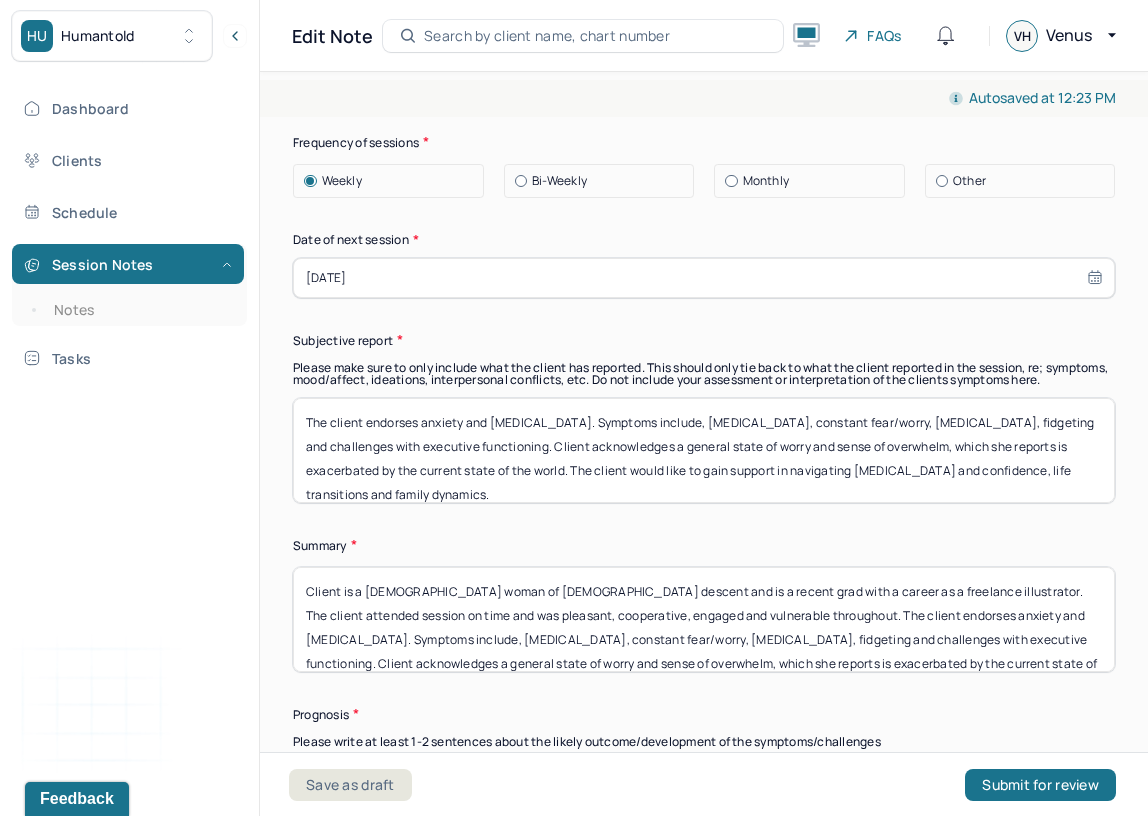 scroll, scrollTop: 13196, scrollLeft: 0, axis: vertical 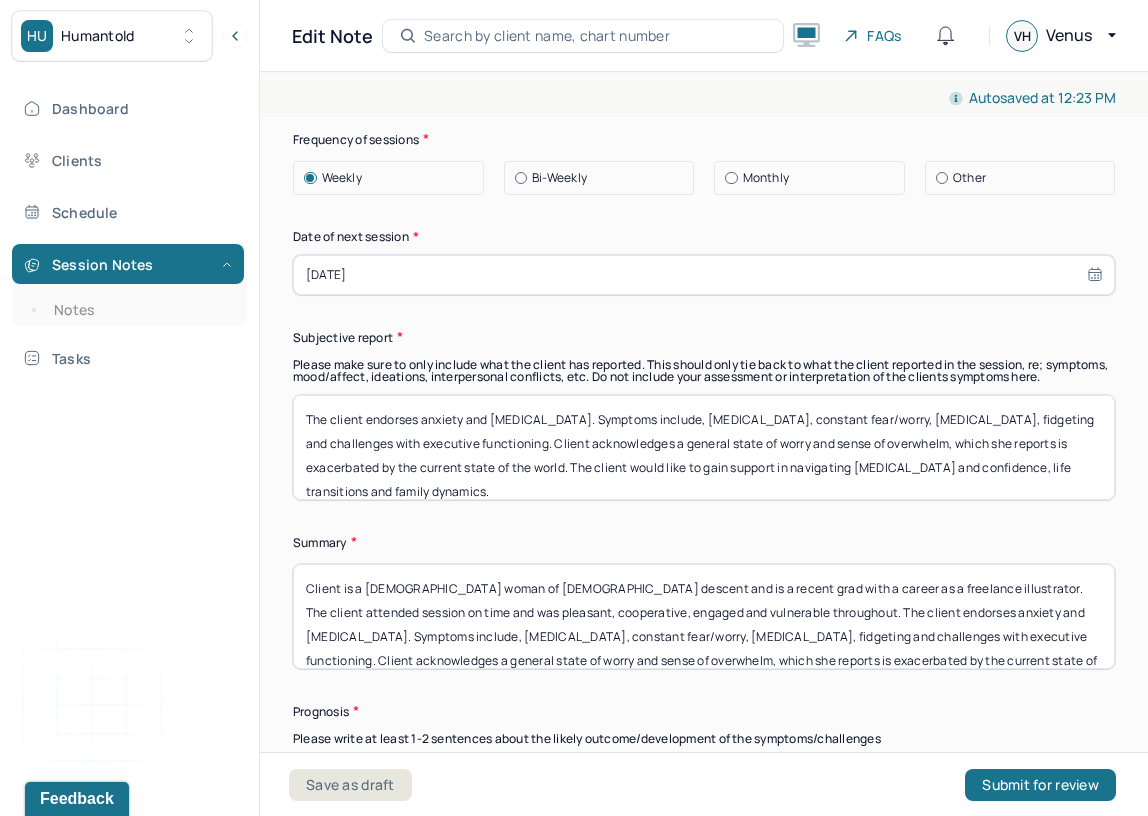 click on "The client endorses anxiety and [MEDICAL_DATA]. Symptoms include, [MEDICAL_DATA], constant fear/worry, [MEDICAL_DATA], fidgeting and challenges with executive functioning. Client acknowledges a general state of worry and sense of overwhelm, which she reports is exacerbated by the current state of the world. The client would like to gain support in navigating [MEDICAL_DATA] and confidence, life transitions and family dynamics." at bounding box center (704, 447) 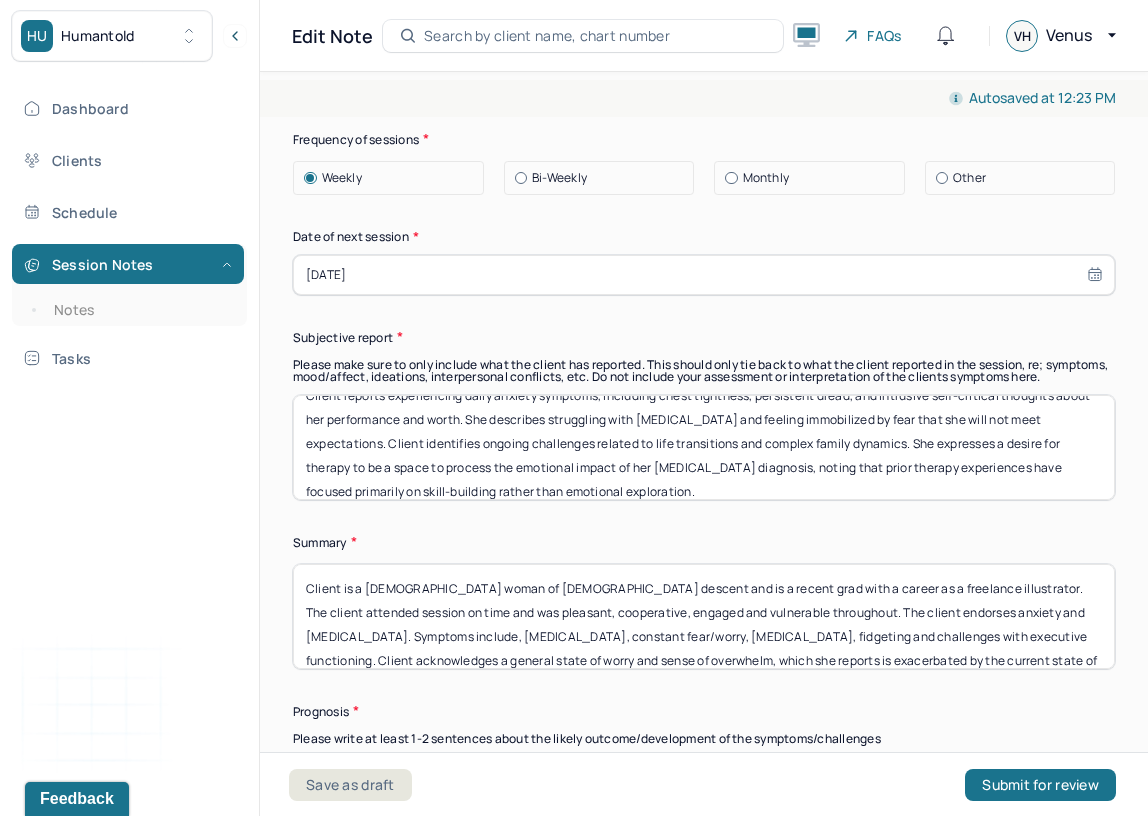 scroll, scrollTop: 0, scrollLeft: 0, axis: both 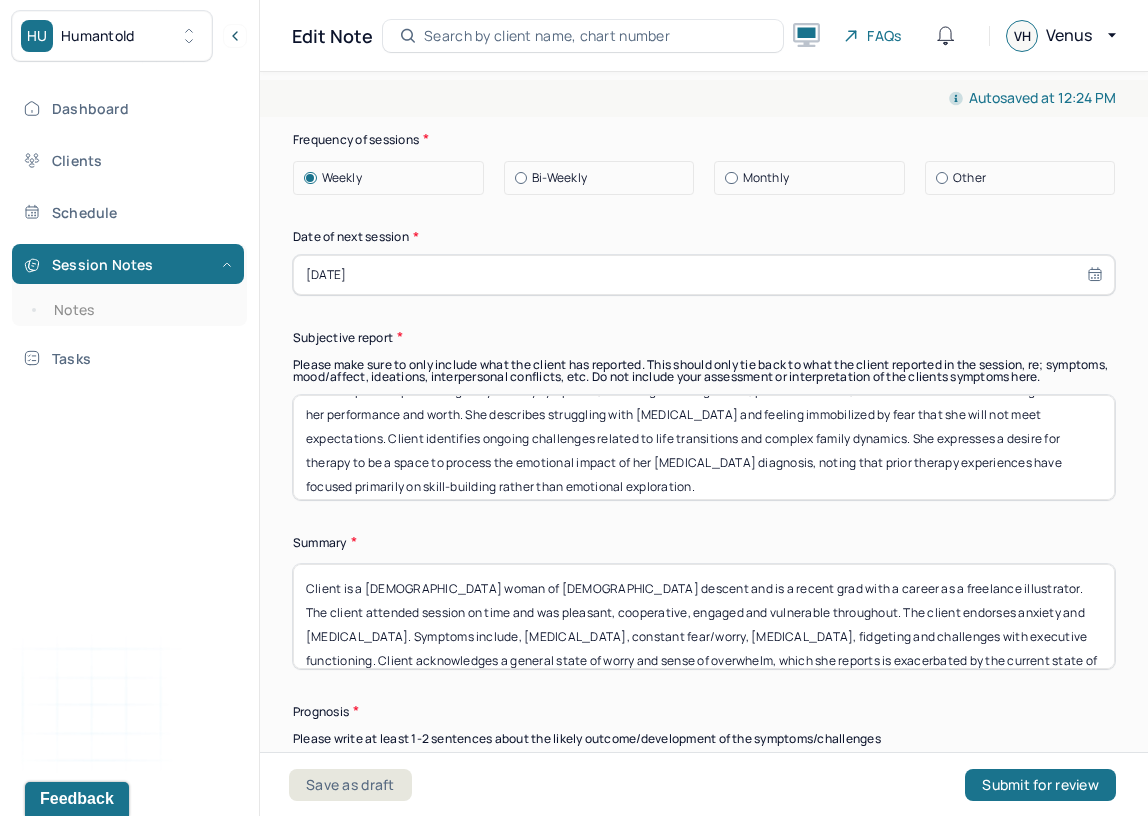 drag, startPoint x: 381, startPoint y: 426, endPoint x: 234, endPoint y: 426, distance: 147 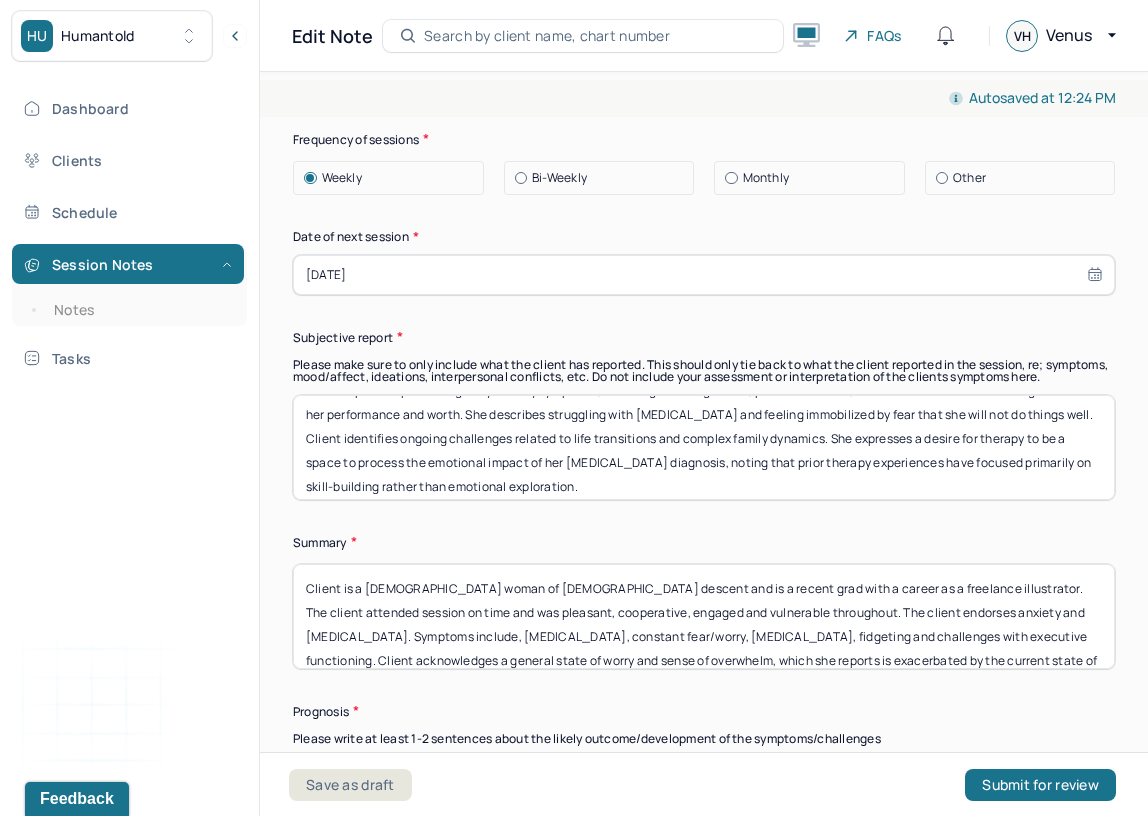 scroll, scrollTop: 40, scrollLeft: 0, axis: vertical 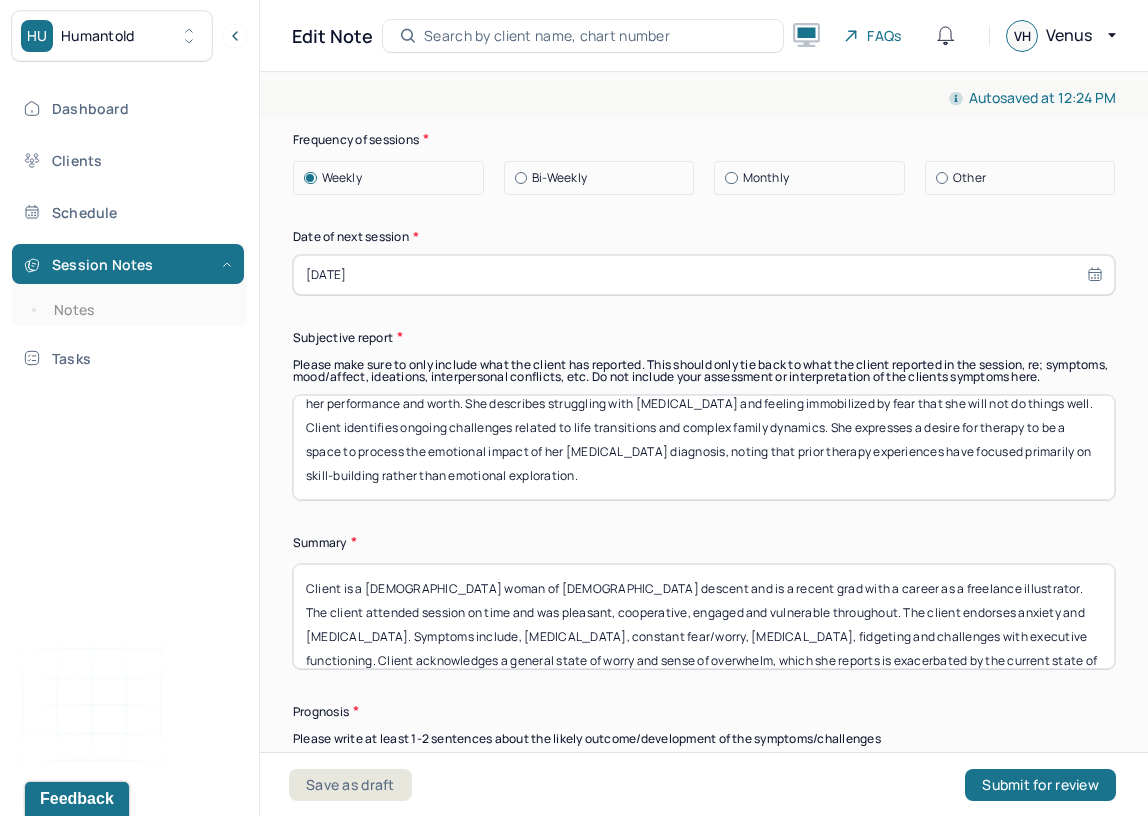 click on "Client reports experiencing daily anxiety symptoms, including chest tightness, persistent dread, and intrusive self-critical thoughts about her performance and worth. She describes struggling with [MEDICAL_DATA] and feeling immobilized by fear that she will not do things well. Client identifies ongoing challenges related to life transitions and complex family dynamics. She expresses a desire for therapy to be a space to process the emotional impact of her [MEDICAL_DATA] diagnosis, noting that prior therapy experiences have focused primarily on skill-building rather than emotional exploration." at bounding box center [704, 447] 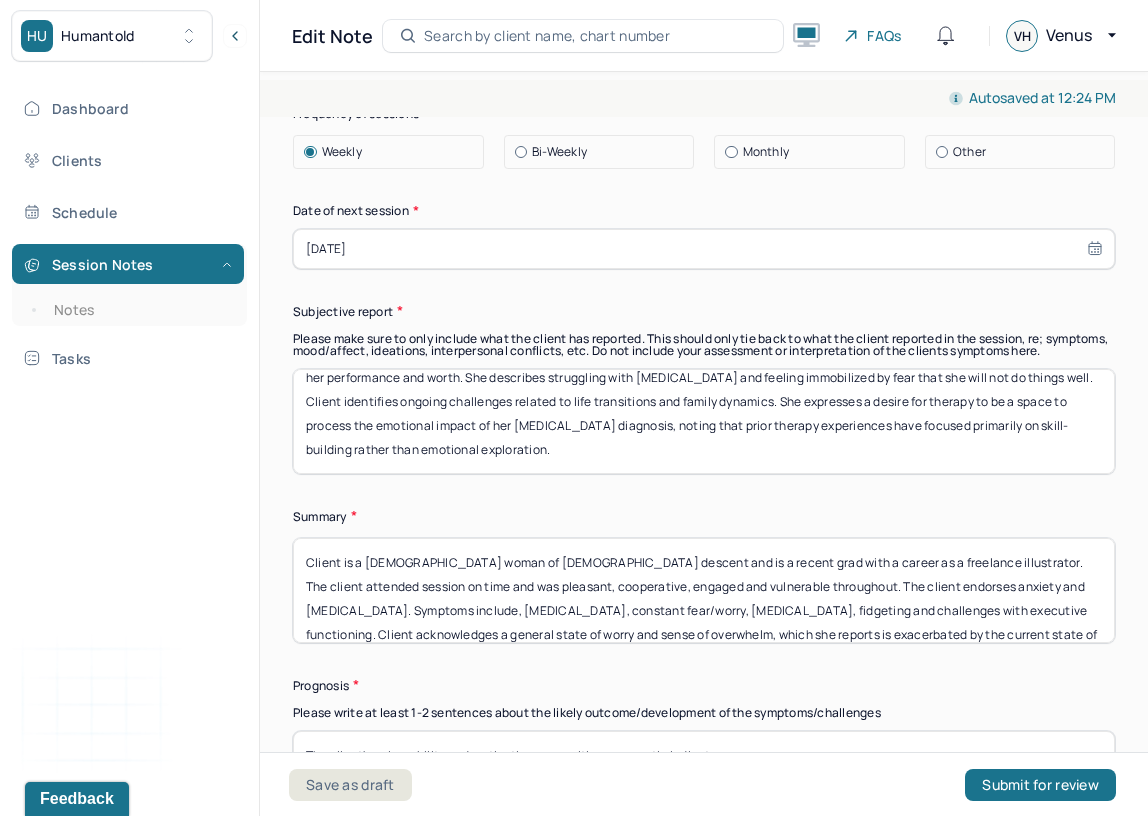 scroll, scrollTop: 13229, scrollLeft: 0, axis: vertical 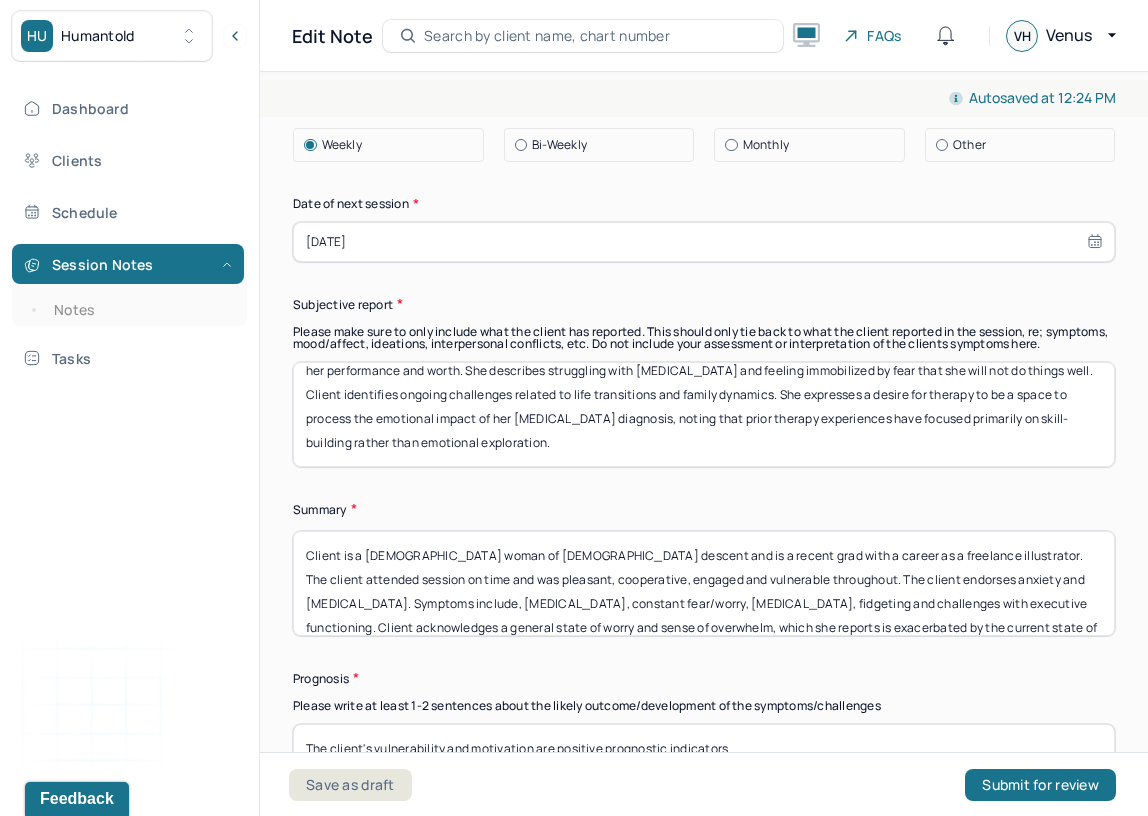 drag, startPoint x: 775, startPoint y: 436, endPoint x: 1048, endPoint y: 399, distance: 275.4959 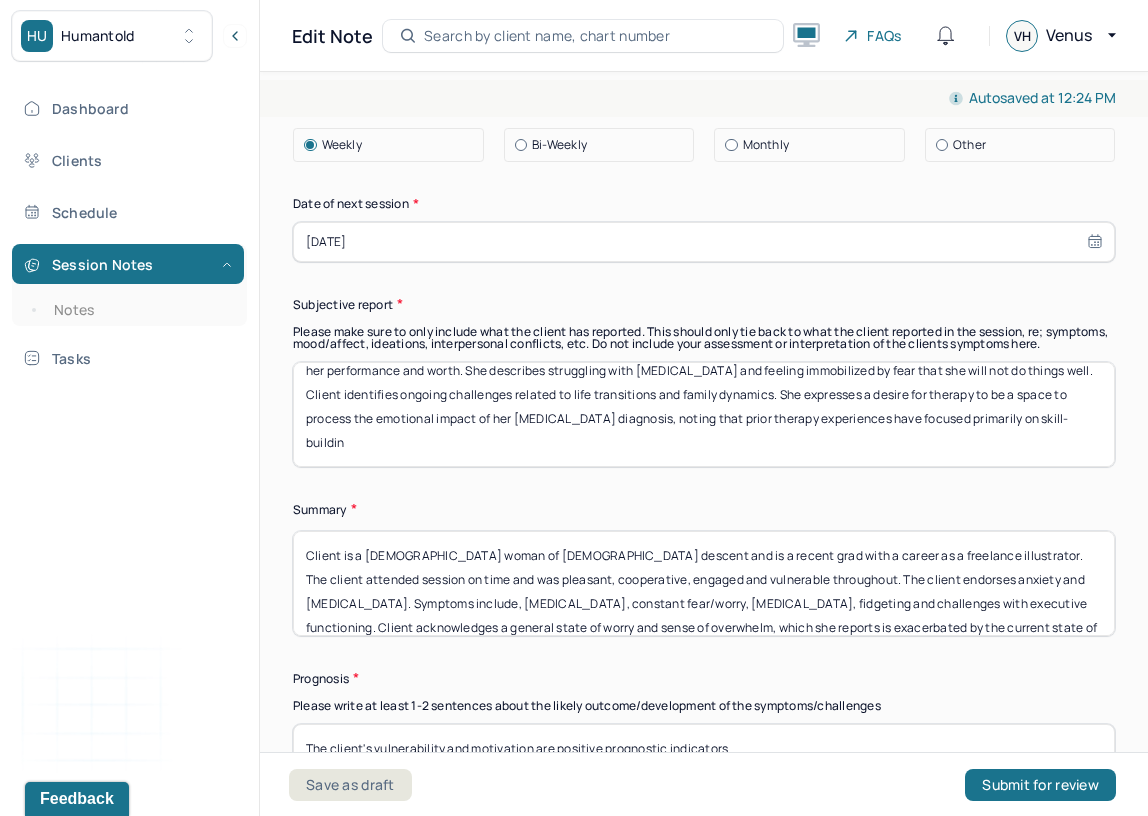 scroll, scrollTop: 16, scrollLeft: 0, axis: vertical 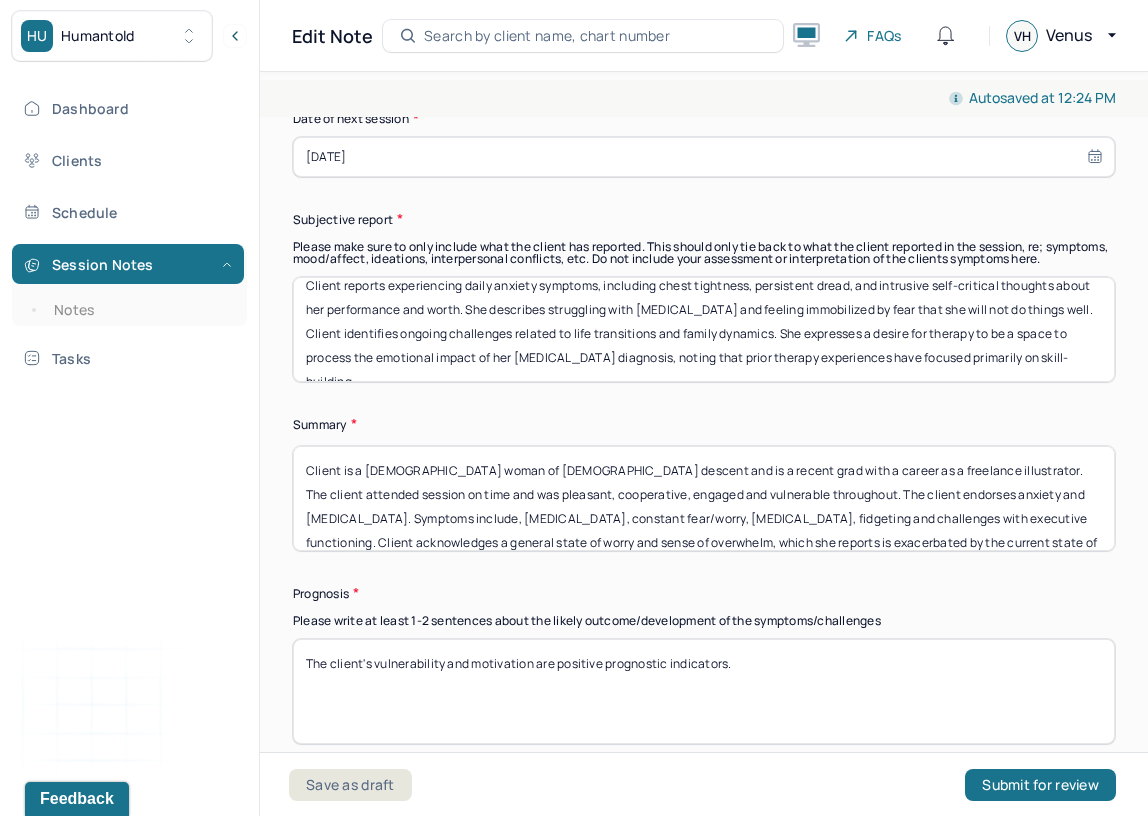 type on "Client reports experiencing daily anxiety symptoms, including chest tightness, persistent dread, and intrusive self-critical thoughts about her performance and worth. She describes struggling with [MEDICAL_DATA] and feeling immobilized by fear that she will not do things well. Client identifies ongoing challenges related to life transitions and family dynamics. She expresses a desire for therapy to be a space to process the emotional impact of her [MEDICAL_DATA] diagnosis, noting that prior therapy experiences have focused primarily on skill-building." 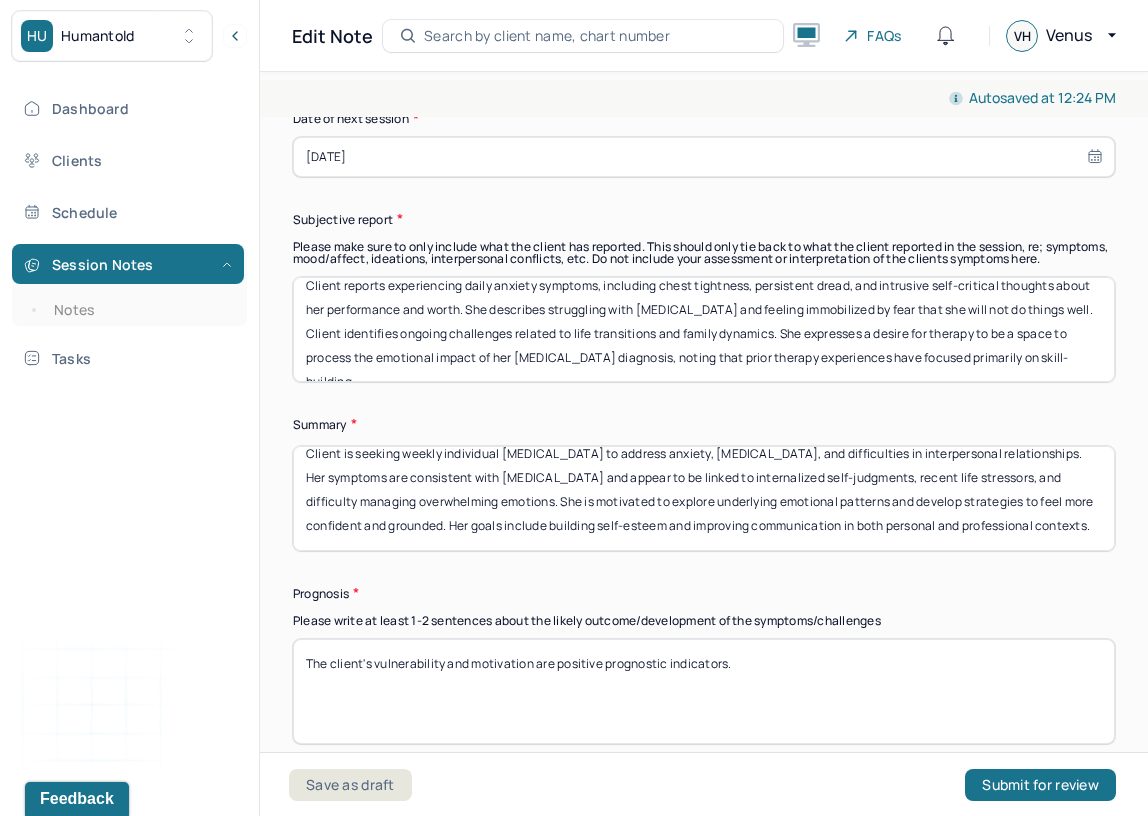 scroll, scrollTop: 0, scrollLeft: 0, axis: both 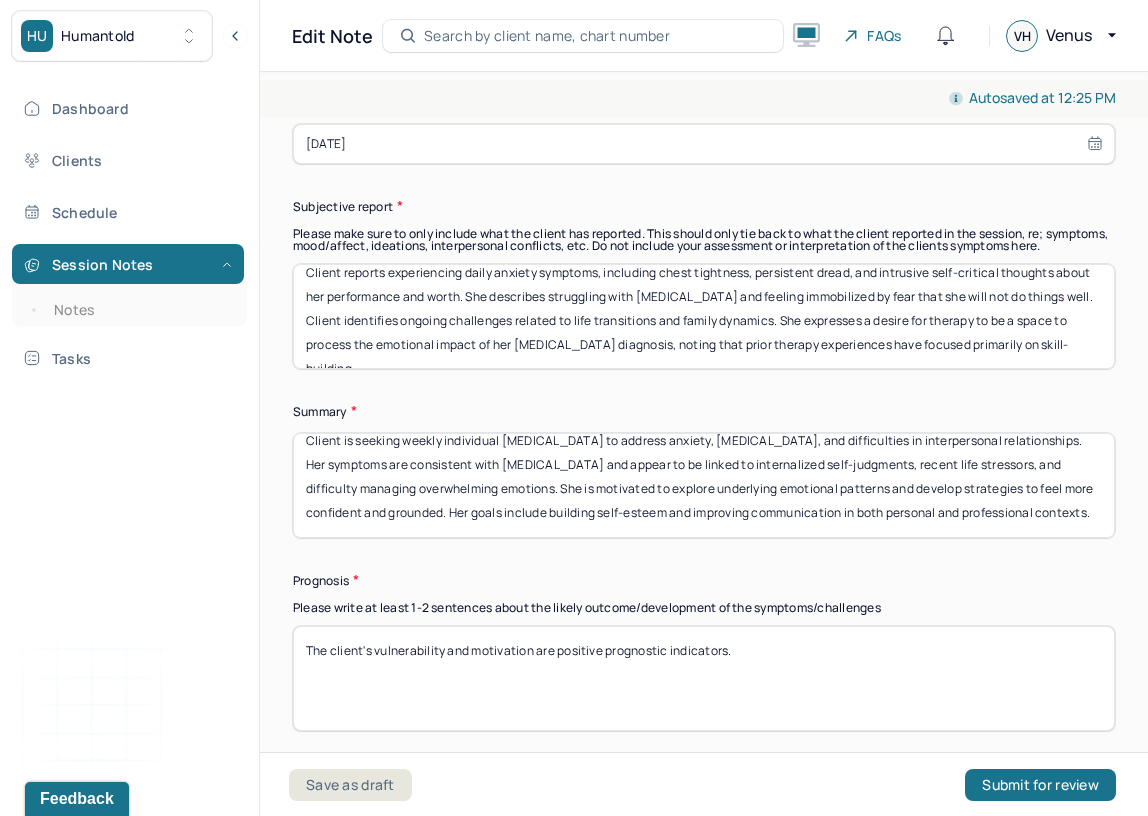 drag, startPoint x: 675, startPoint y: 447, endPoint x: 508, endPoint y: 445, distance: 167.01198 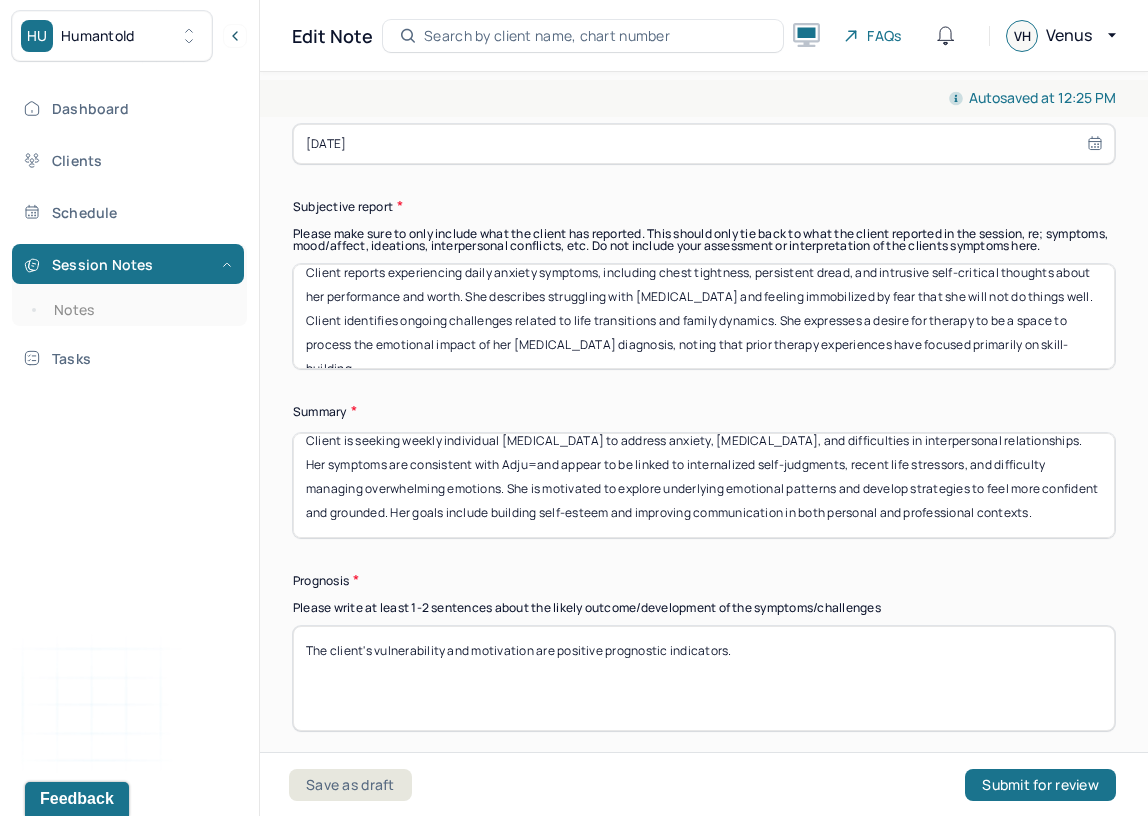 scroll, scrollTop: 16, scrollLeft: 0, axis: vertical 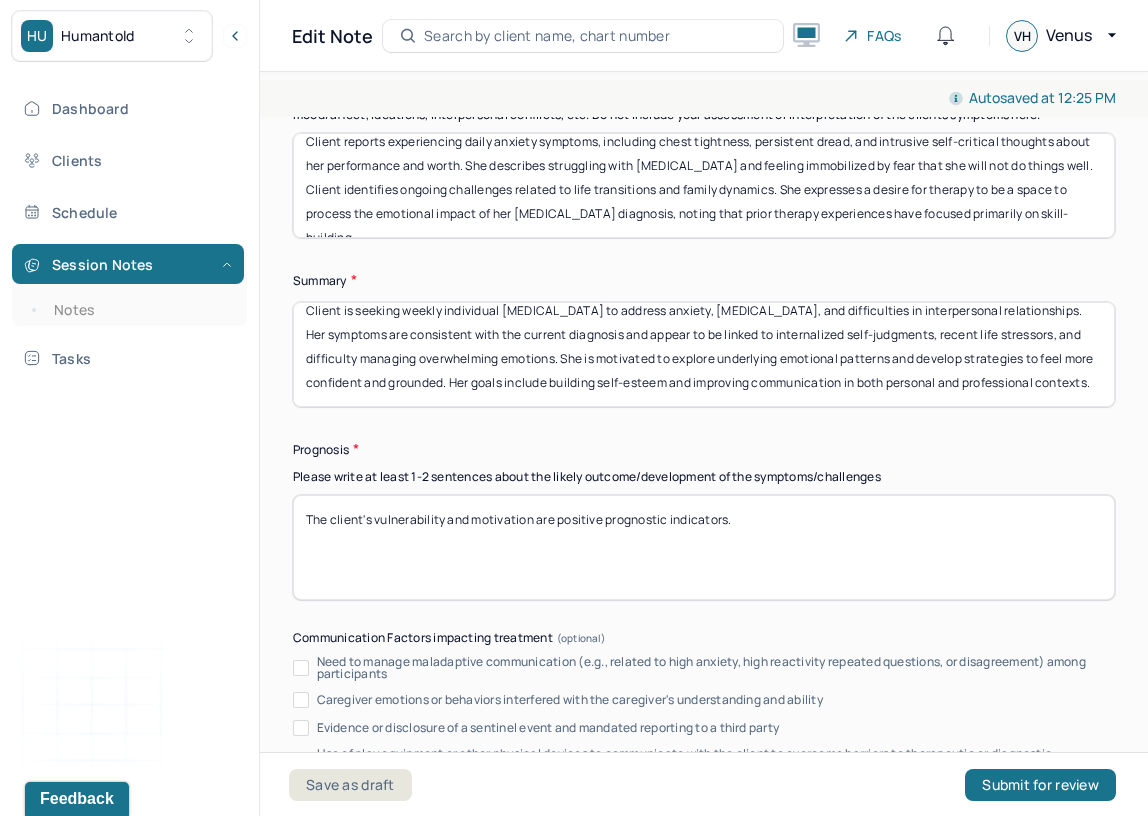 type on "Client is seeking weekly individual [MEDICAL_DATA] to address anxiety, [MEDICAL_DATA], and difficulties in interpersonal relationships. Her symptoms are consistent with the current diagnosis and appear to be linked to internalized self-judgments, recent life stressors, and difficulty managing overwhelming emotions. She is motivated to explore underlying emotional patterns and develop strategies to feel more confident and grounded. Her goals include building self-esteem and improving communication in both personal and professional contexts." 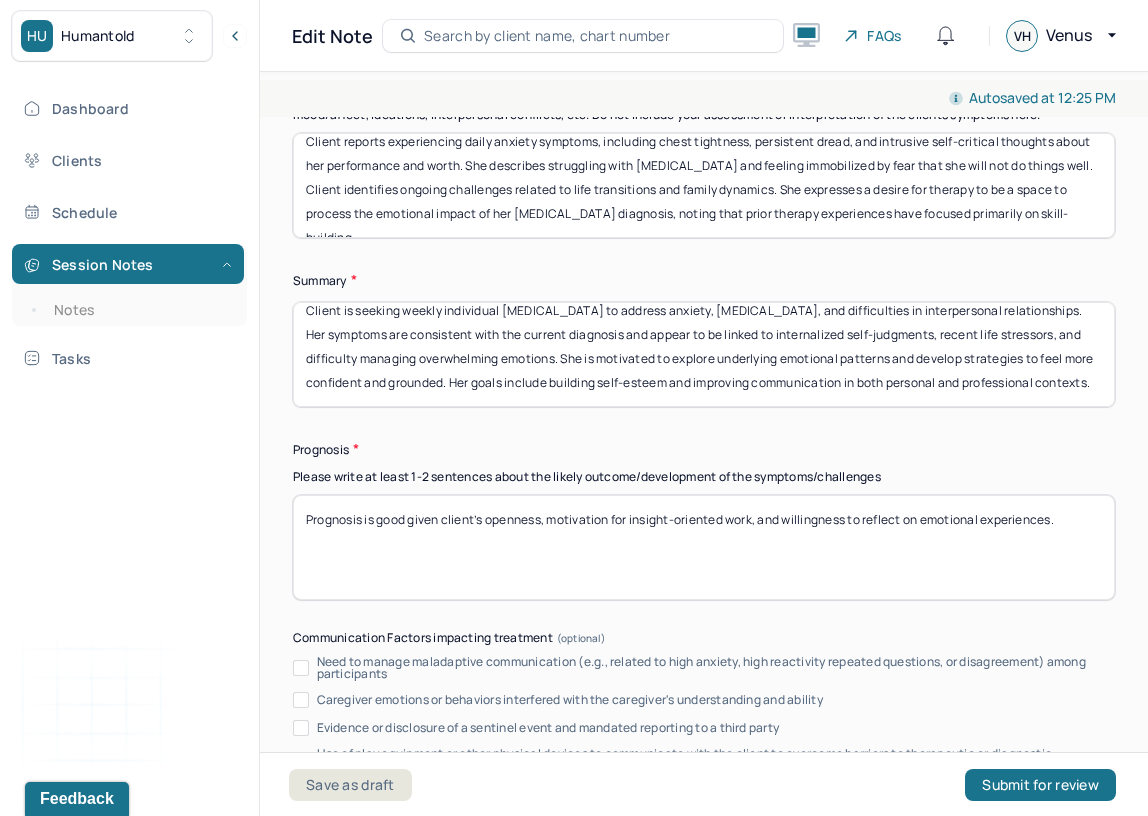drag, startPoint x: 784, startPoint y: 509, endPoint x: 563, endPoint y: 509, distance: 221 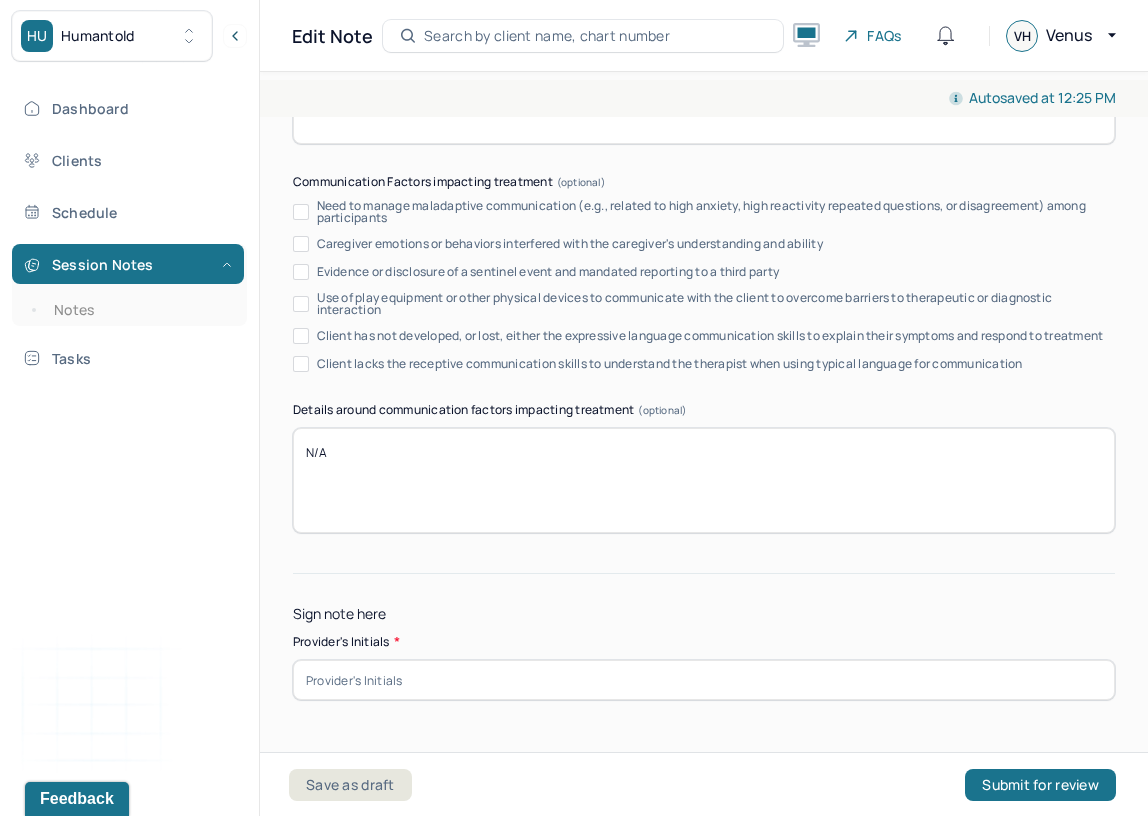 scroll, scrollTop: 13979, scrollLeft: 0, axis: vertical 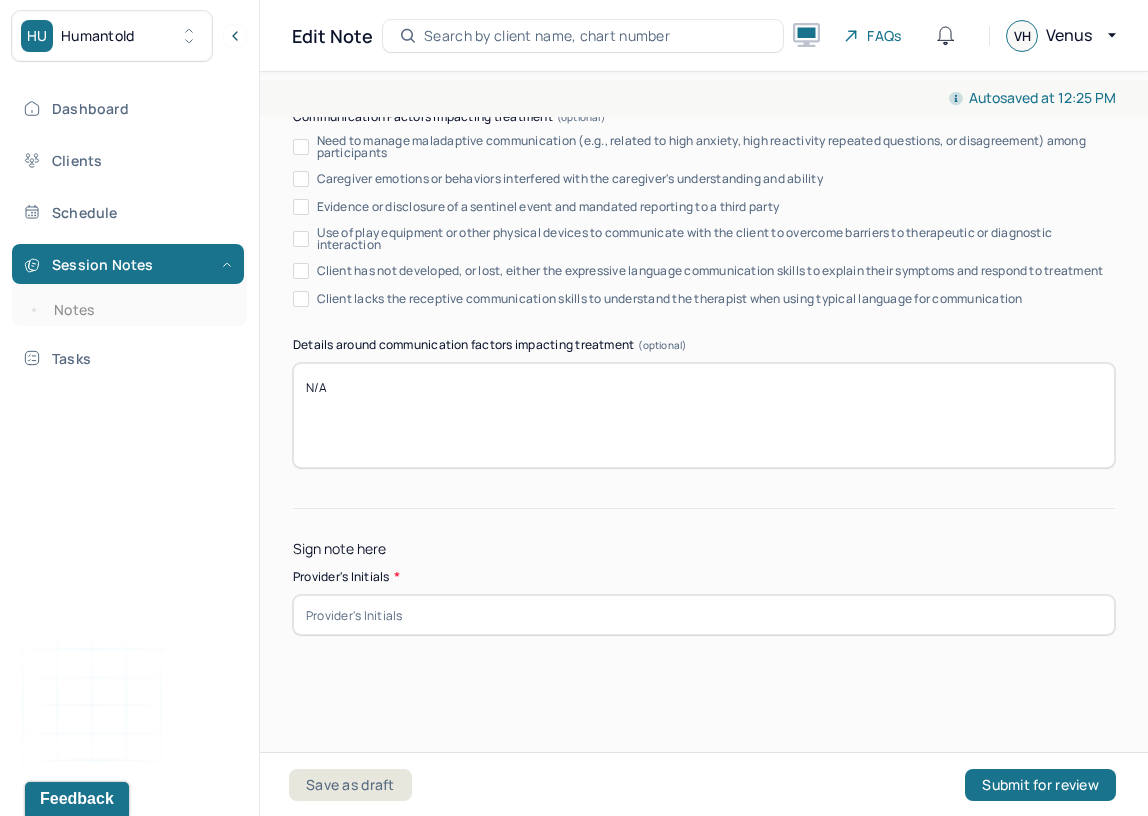 type on "Prognosis is good given client’s openness and willingness to reflect on emotional experiences." 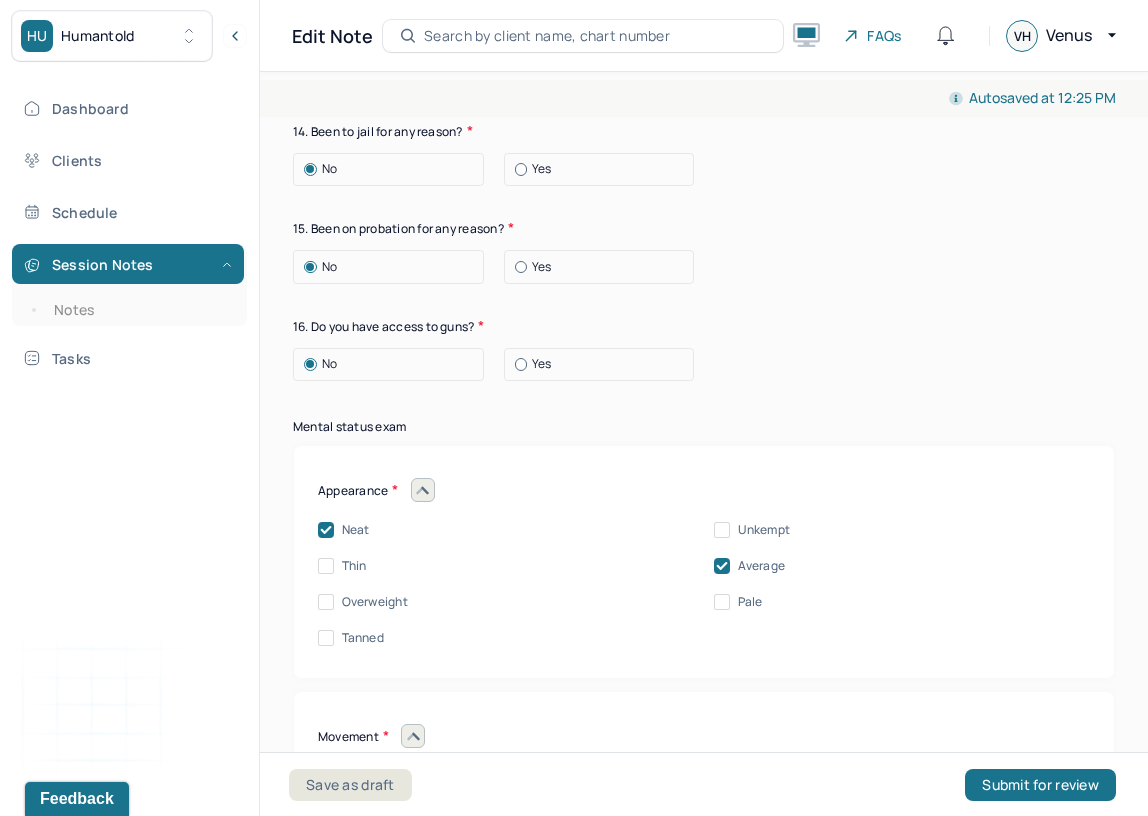 scroll, scrollTop: 13072, scrollLeft: 0, axis: vertical 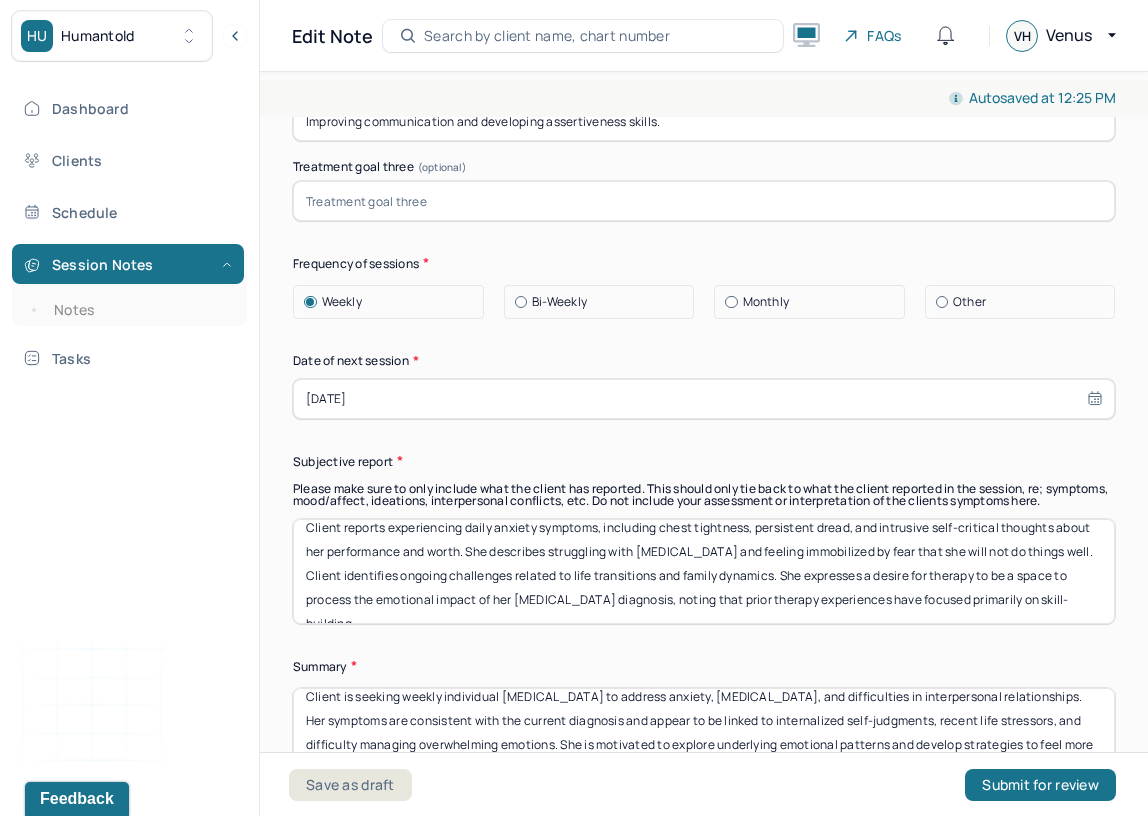 click on "Client reports experiencing daily anxiety symptoms, including chest tightness, persistent dread, and intrusive self-critical thoughts about her performance and worth. She describes struggling with [MEDICAL_DATA] and feeling immobilized by fear that she will not do things well. Client identifies ongoing challenges related to life transitions and family dynamics. She expresses a desire for therapy to be a space to process the emotional impact of her [MEDICAL_DATA] diagnosis, noting that prior therapy experiences have focused primarily on skill-building." at bounding box center [704, 571] 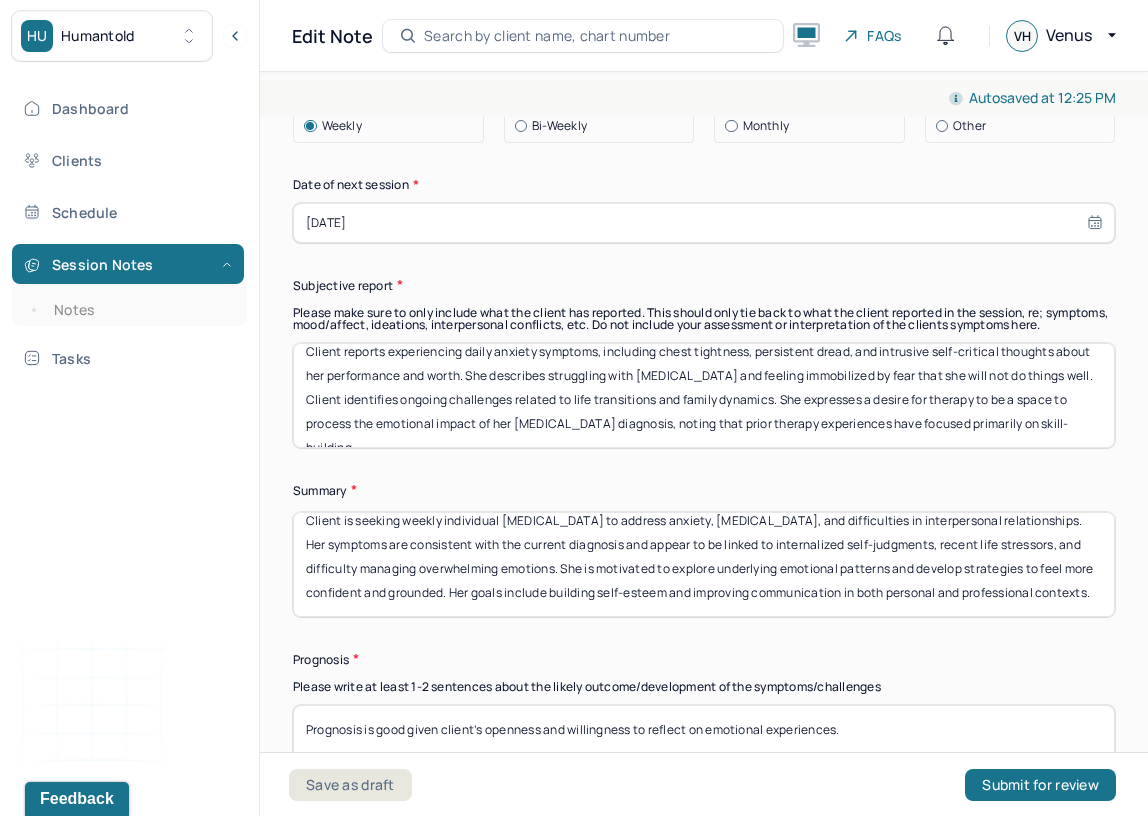 scroll, scrollTop: 13265, scrollLeft: 0, axis: vertical 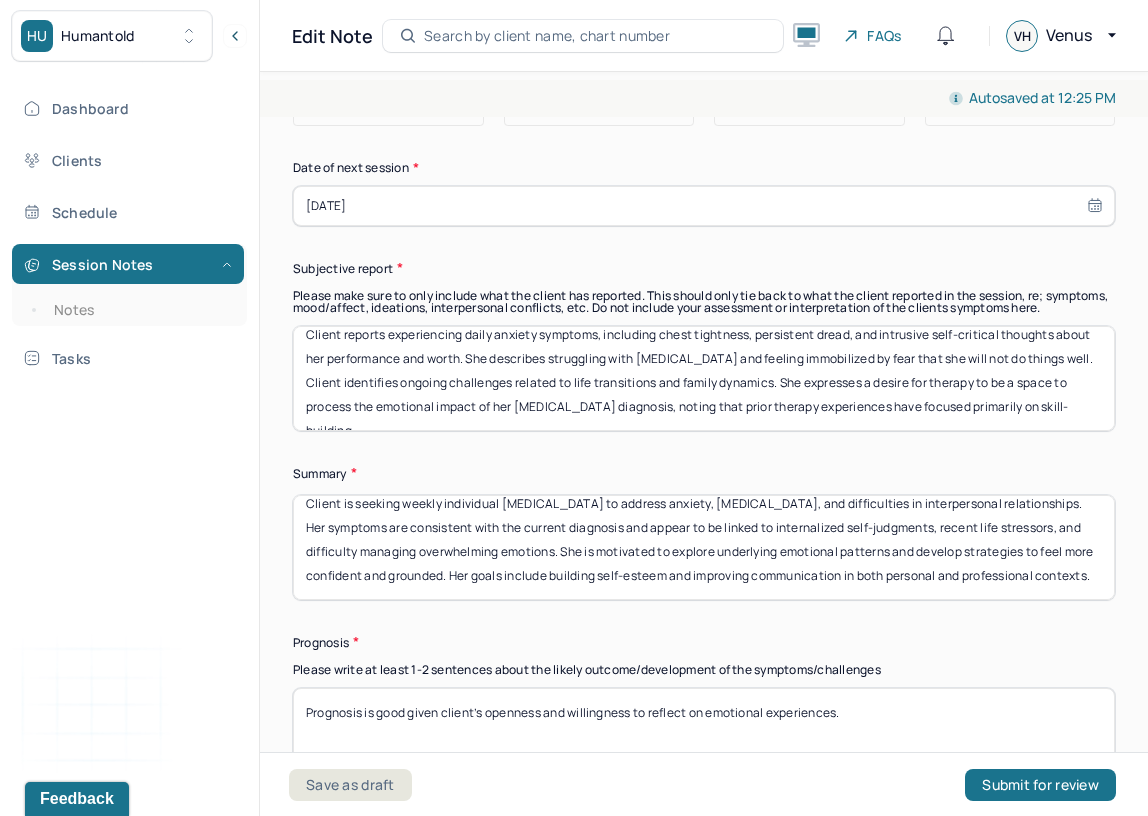 click on "Client is seeking weekly individual [MEDICAL_DATA] to address anxiety, [MEDICAL_DATA], and difficulties in interpersonal relationships. Her symptoms are consistent with the current diagnosis and appear to be linked to internalized self-judgments, recent life stressors, and difficulty managing overwhelming emotions. She is motivated to explore underlying emotional patterns and develop strategies to feel more confident and grounded. Her goals include building self-esteem and improving communication in both personal and professional contexts." at bounding box center (704, 547) 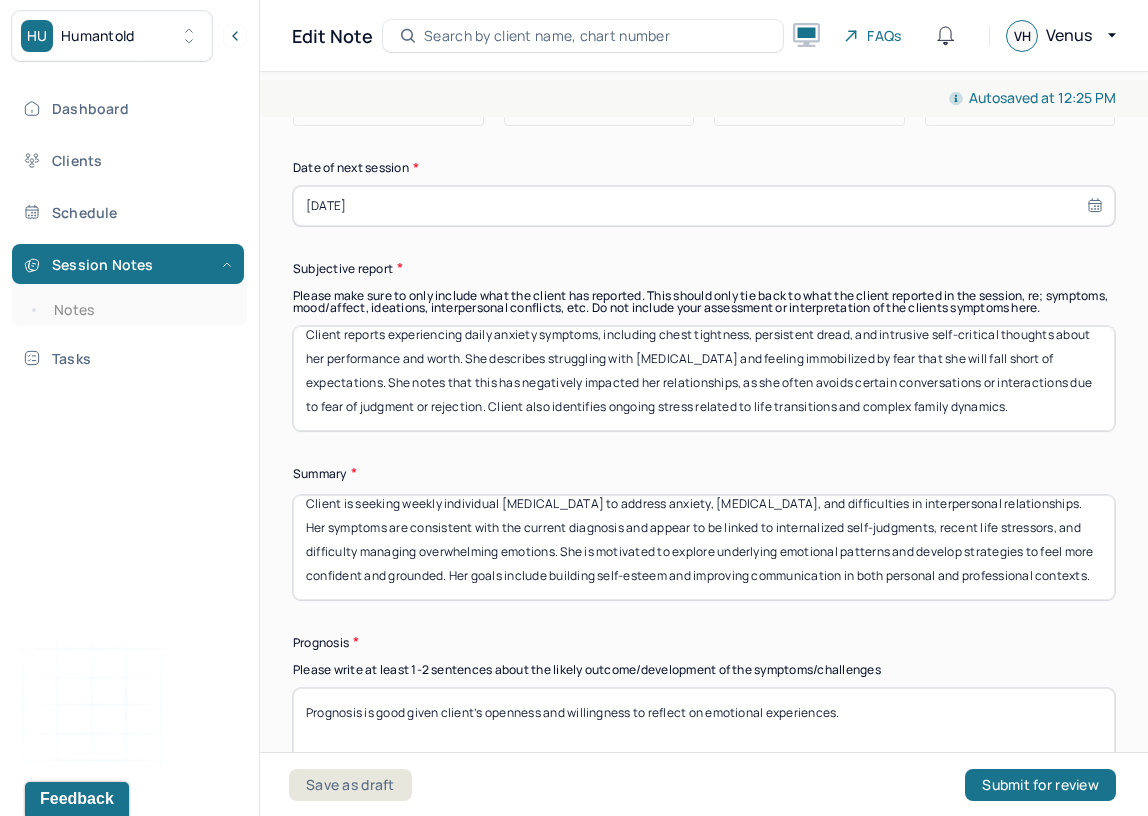 scroll, scrollTop: 0, scrollLeft: 0, axis: both 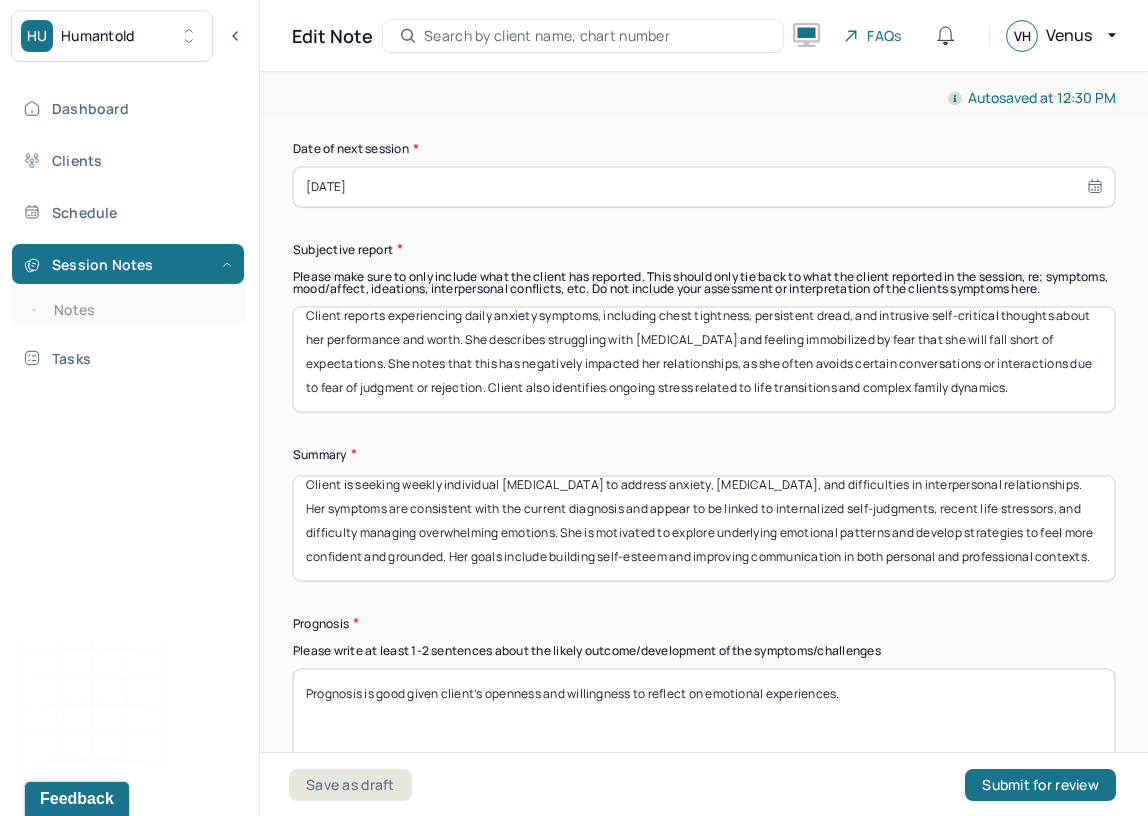 drag, startPoint x: 380, startPoint y: 353, endPoint x: 950, endPoint y: 331, distance: 570.4244 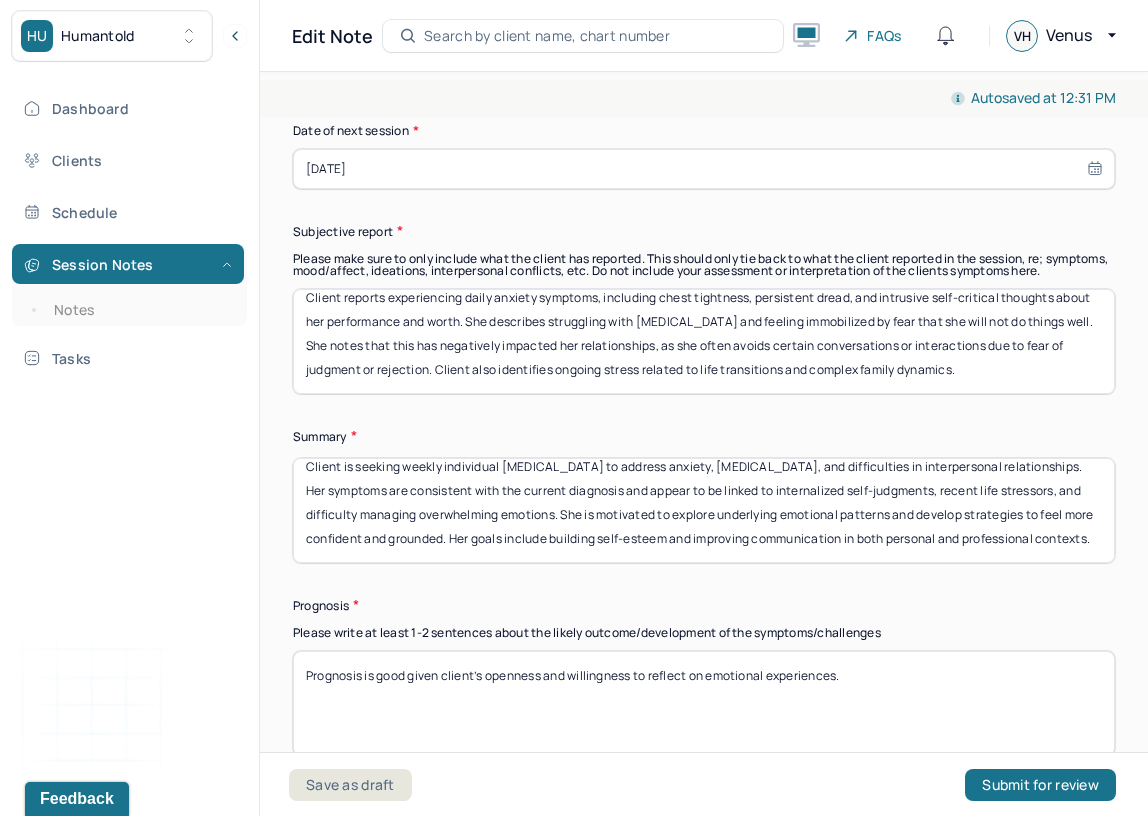 scroll, scrollTop: 13304, scrollLeft: 0, axis: vertical 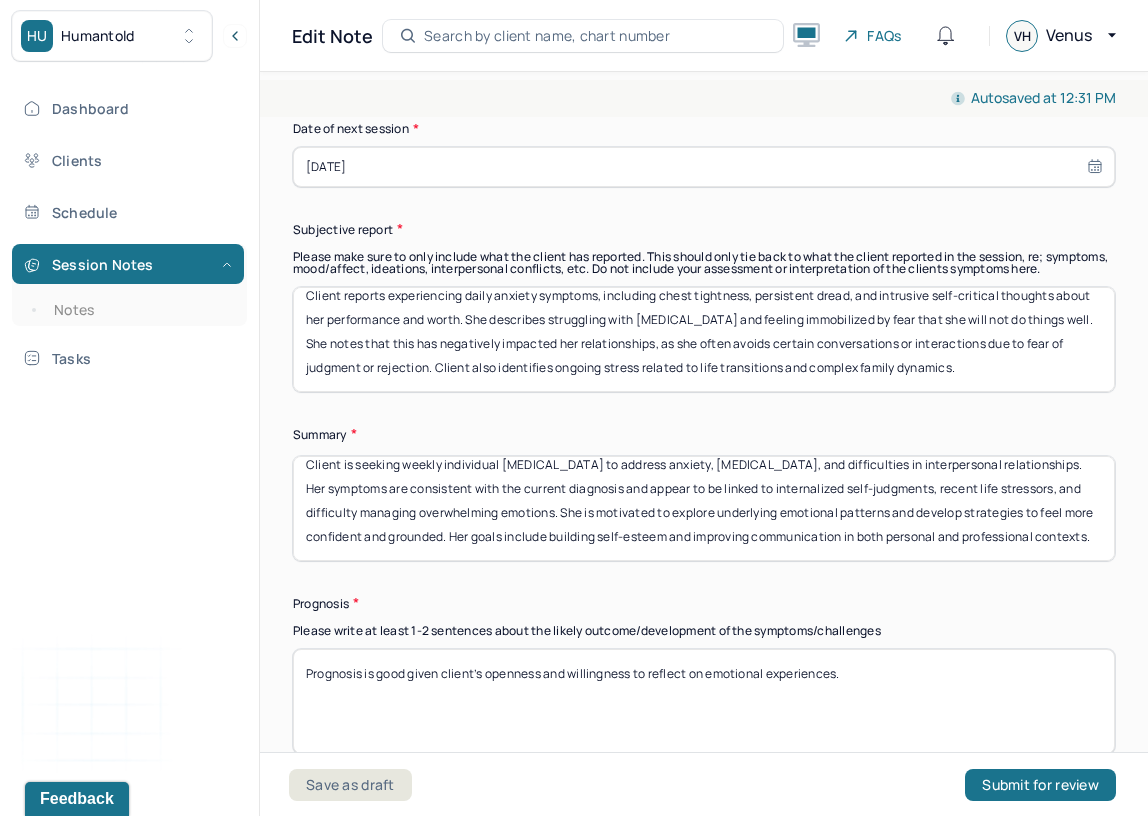 drag, startPoint x: 428, startPoint y: 355, endPoint x: 989, endPoint y: 338, distance: 561.2575 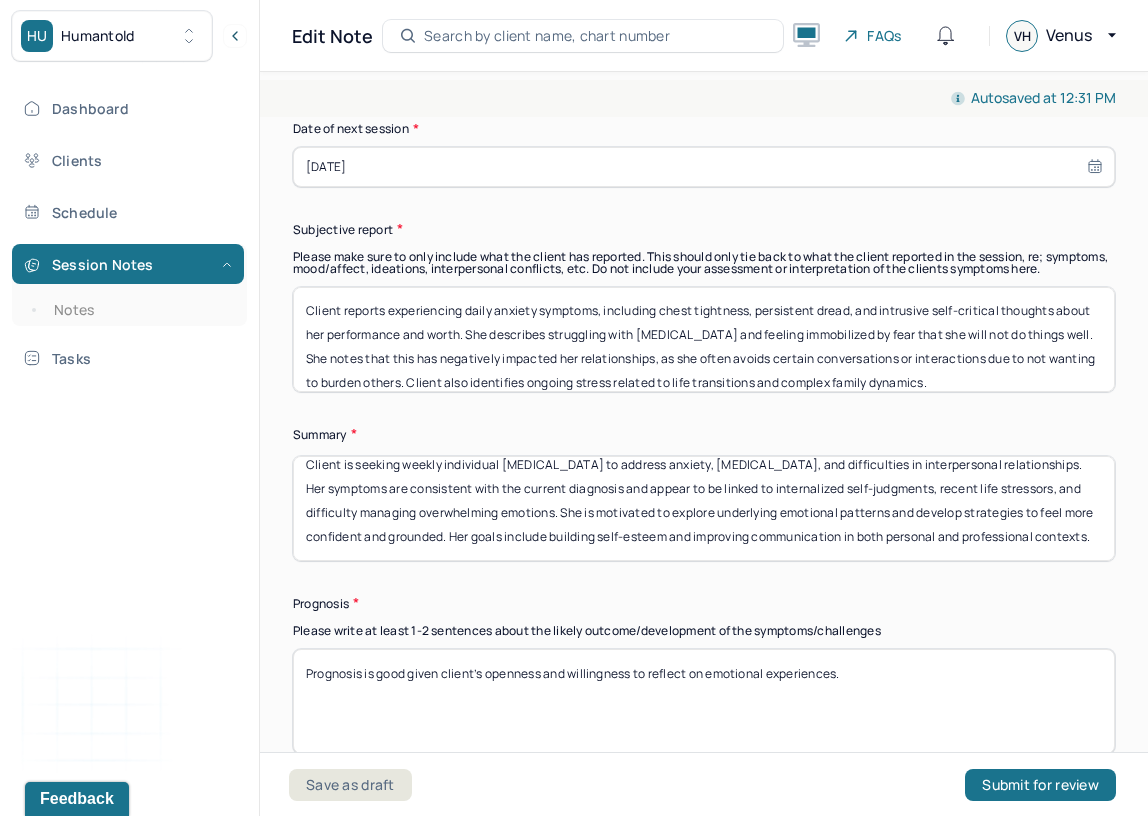 scroll, scrollTop: 16, scrollLeft: 0, axis: vertical 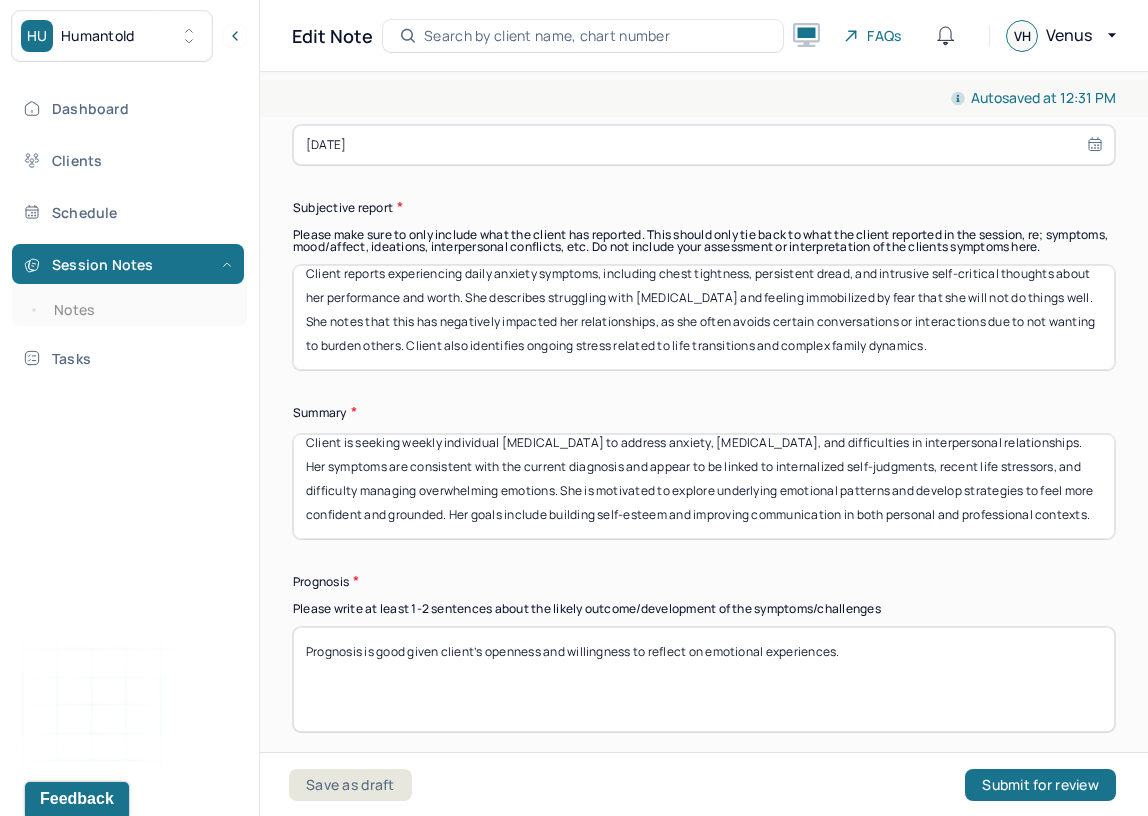 click on "Client reports experiencing daily anxiety symptoms, including chest tightness, persistent dread, and intrusive self-critical thoughts about her performance and worth. She describes struggling with [MEDICAL_DATA] and feeling immobilized by fear that she will not do things well. She notes that this has negatively impacted her relationships, as she often avoids certain conversations or interactions due to not wanting to burden others. Client also identifies ongoing stress related to life transitions and complex family dynamics." at bounding box center (704, 317) 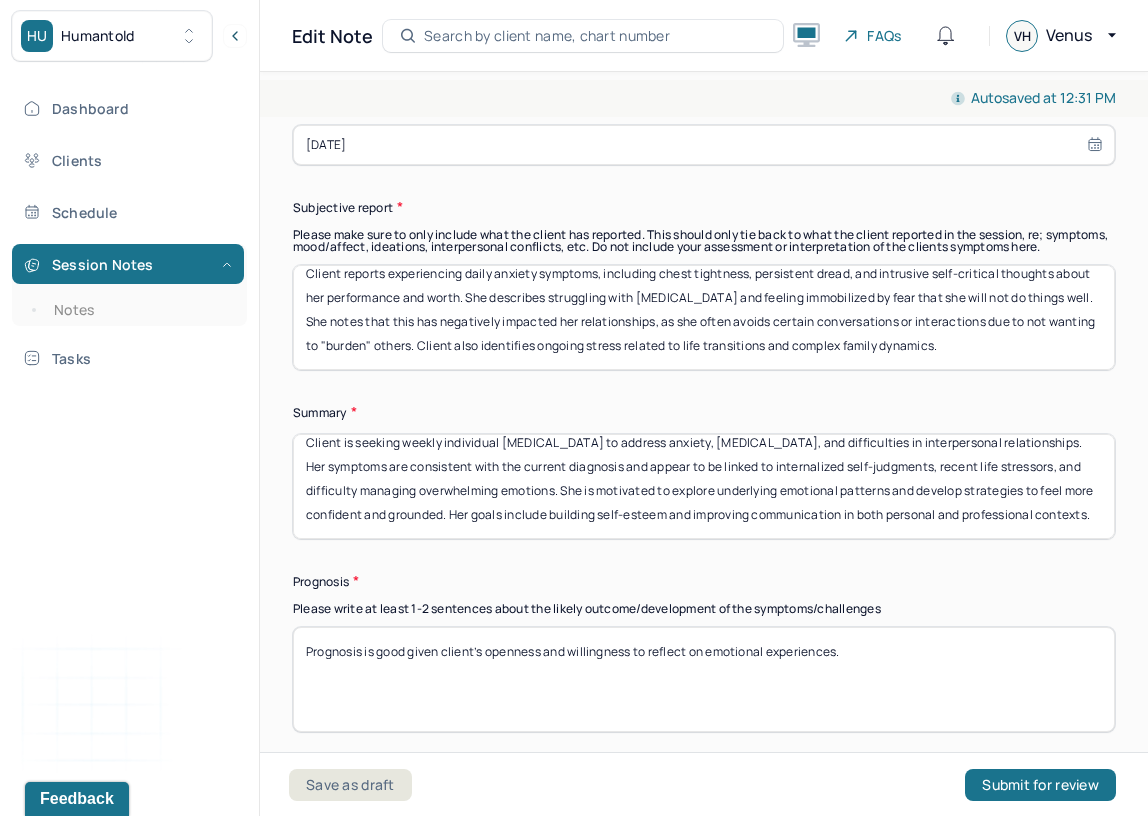 type on "Client reports experiencing daily anxiety symptoms, including chest tightness, persistent dread, and intrusive self-critical thoughts about her performance and worth. She describes struggling with [MEDICAL_DATA] and feeling immobilized by fear that she will not do things well. She notes that this has negatively impacted her relationships, as she often avoids certain conversations or interactions due to not wanting to "burden" others. Client also identifies ongoing stress related to life transitions and complex family dynamics." 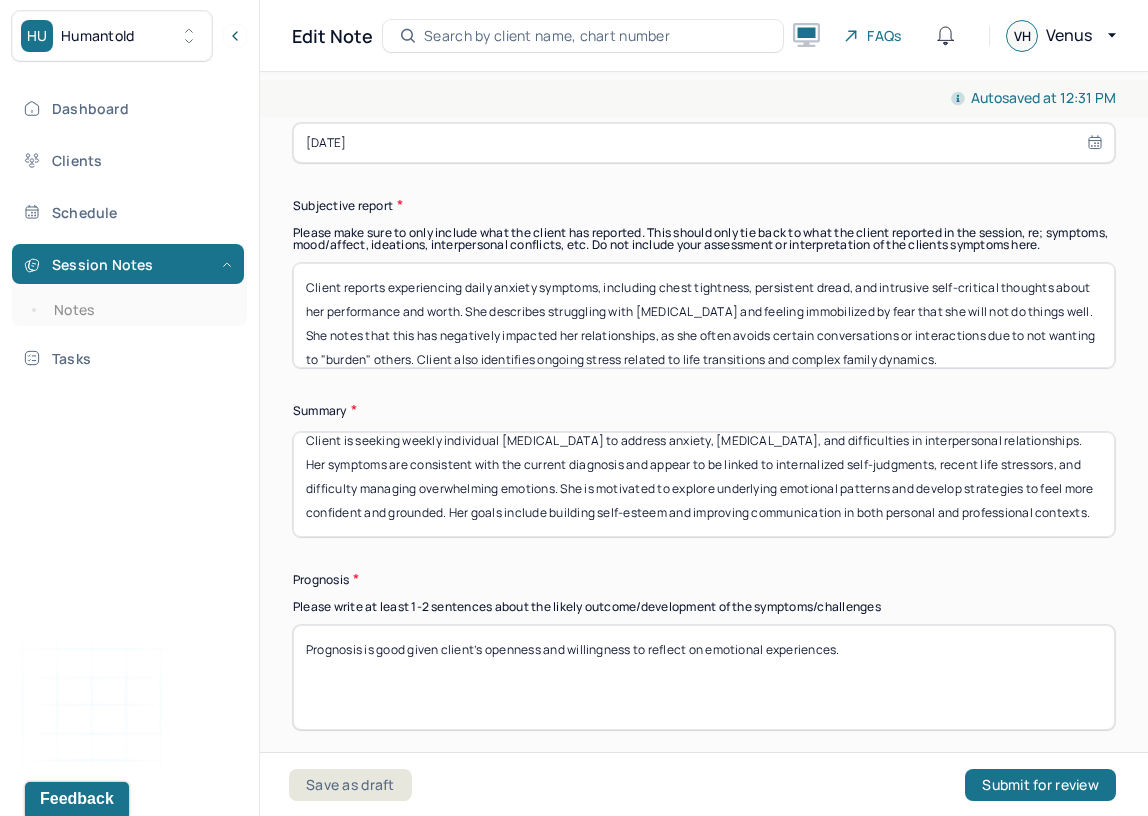 scroll, scrollTop: 13341, scrollLeft: 0, axis: vertical 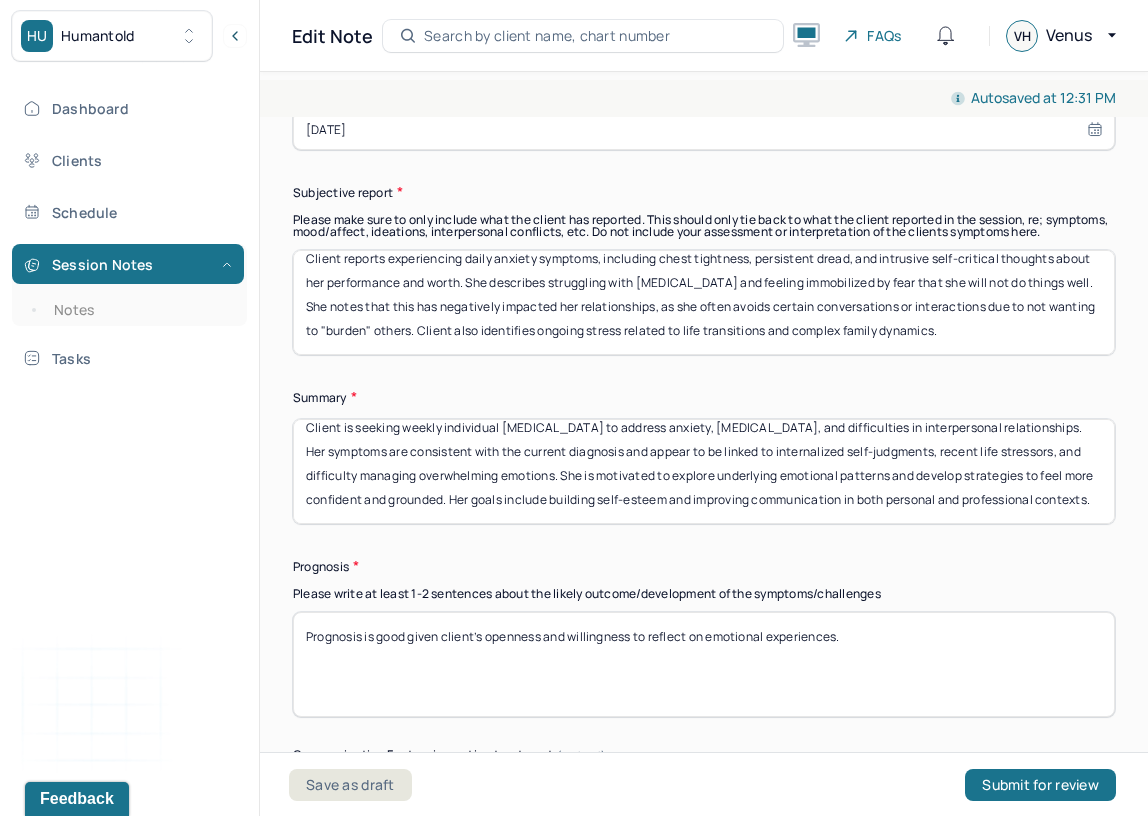 click on "Client reports experiencing daily anxiety symptoms, including chest tightness, persistent dread, and intrusive self-critical thoughts about her performance and worth. She describes struggling with [MEDICAL_DATA] and feeling immobilized by fear that she will not do things well. She notes that this has negatively impacted her relationships, as she often avoids certain conversations or interactions due to not wanting to "burden" others. Client also identifies ongoing stress related to life transitions and complex family dynamics." at bounding box center (704, 302) 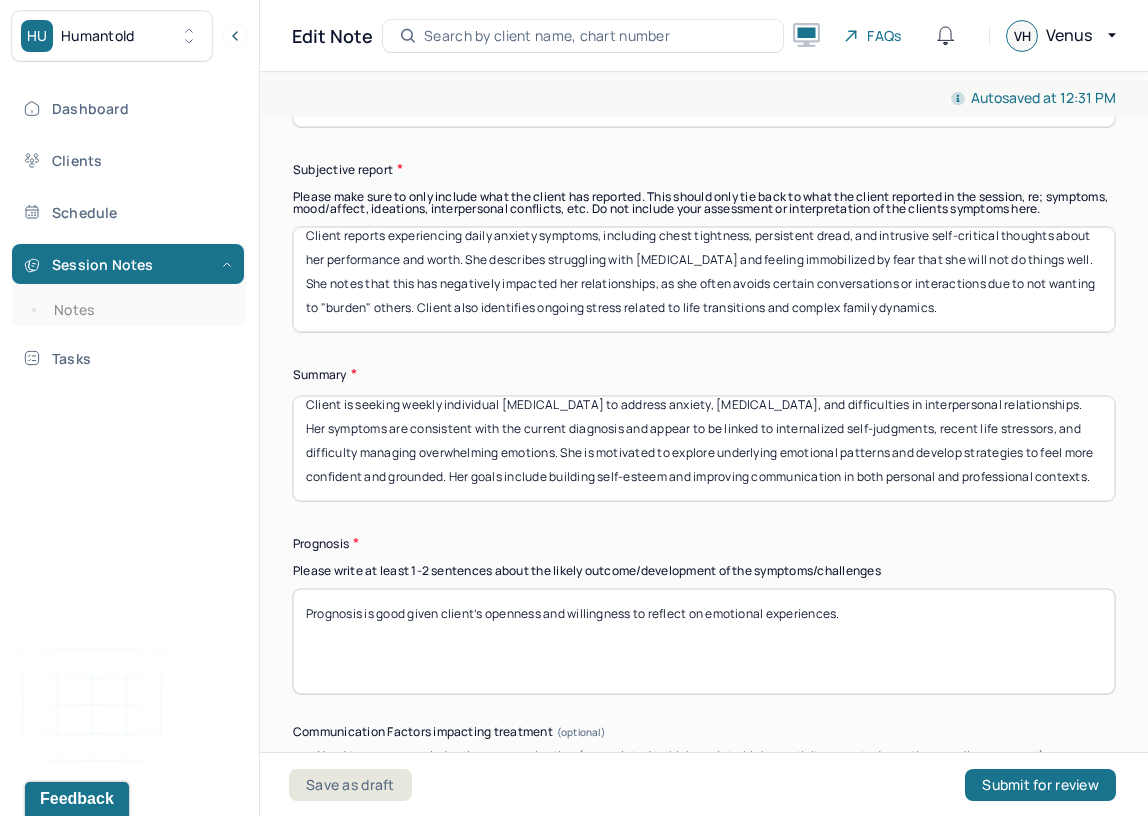 scroll, scrollTop: 13374, scrollLeft: 0, axis: vertical 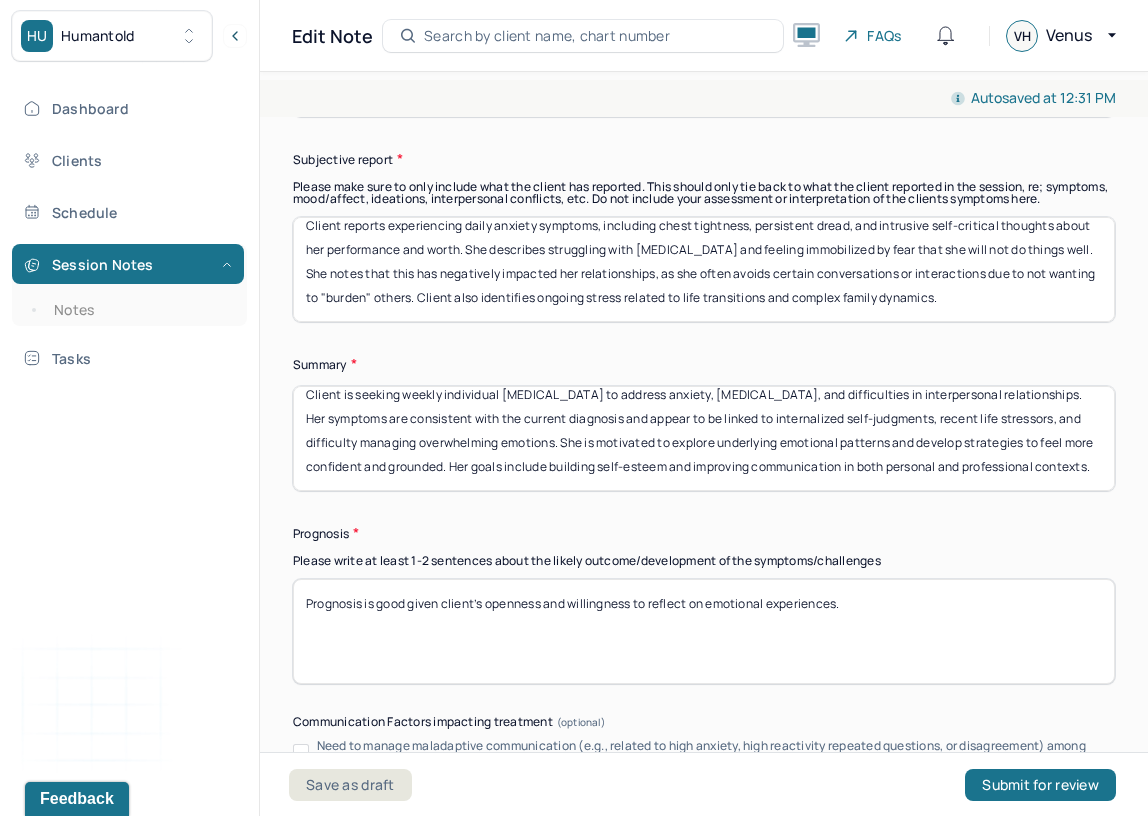 click on "Client reports experiencing daily anxiety symptoms, including chest tightness, persistent dread, and intrusive self-critical thoughts about her performance and worth. She describes struggling with [MEDICAL_DATA] and feeling immobilized by fear that she will not do things well. She notes that this has negatively impacted her relationships, as she often avoids certain conversations or interactions due to not wanting to "burden" others. Client also identifies ongoing stress related to life transitions and complex family dynamics." at bounding box center (704, 269) 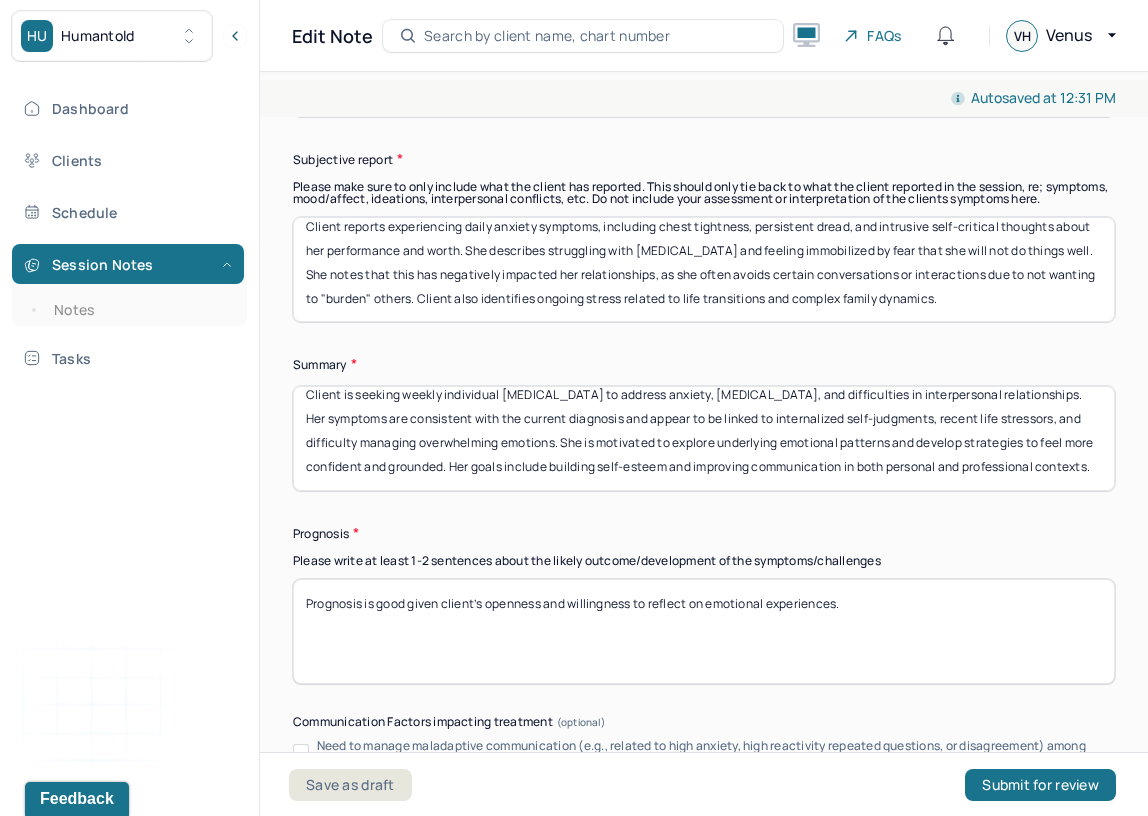 scroll, scrollTop: 16, scrollLeft: 0, axis: vertical 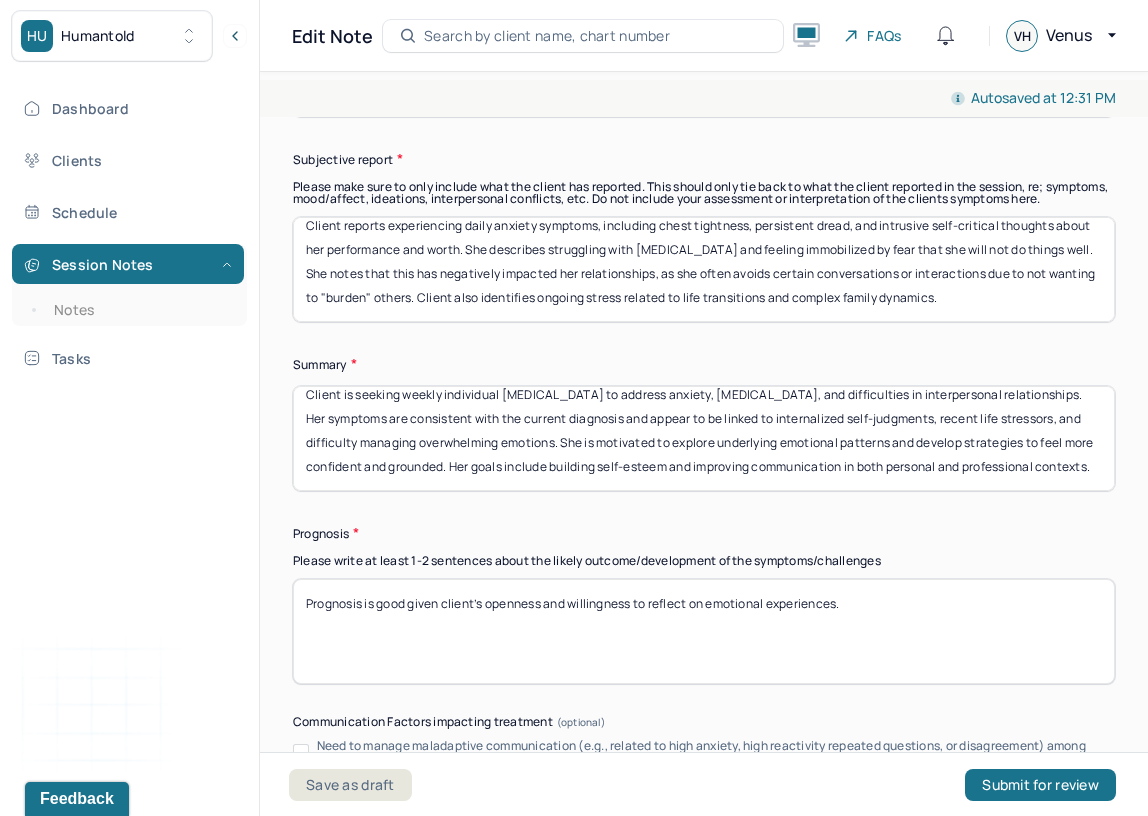 click on "Client is seeking weekly individual [MEDICAL_DATA] to address anxiety, [MEDICAL_DATA], and difficulties in interpersonal relationships. Her symptoms are consistent with the current diagnosis and appear to be linked to internalized self-judgments, recent life stressors, and difficulty managing overwhelming emotions. She is motivated to explore underlying emotional patterns and develop strategies to feel more confident and grounded. Her goals include building self-esteem and improving communication in both personal and professional contexts." at bounding box center [704, 438] 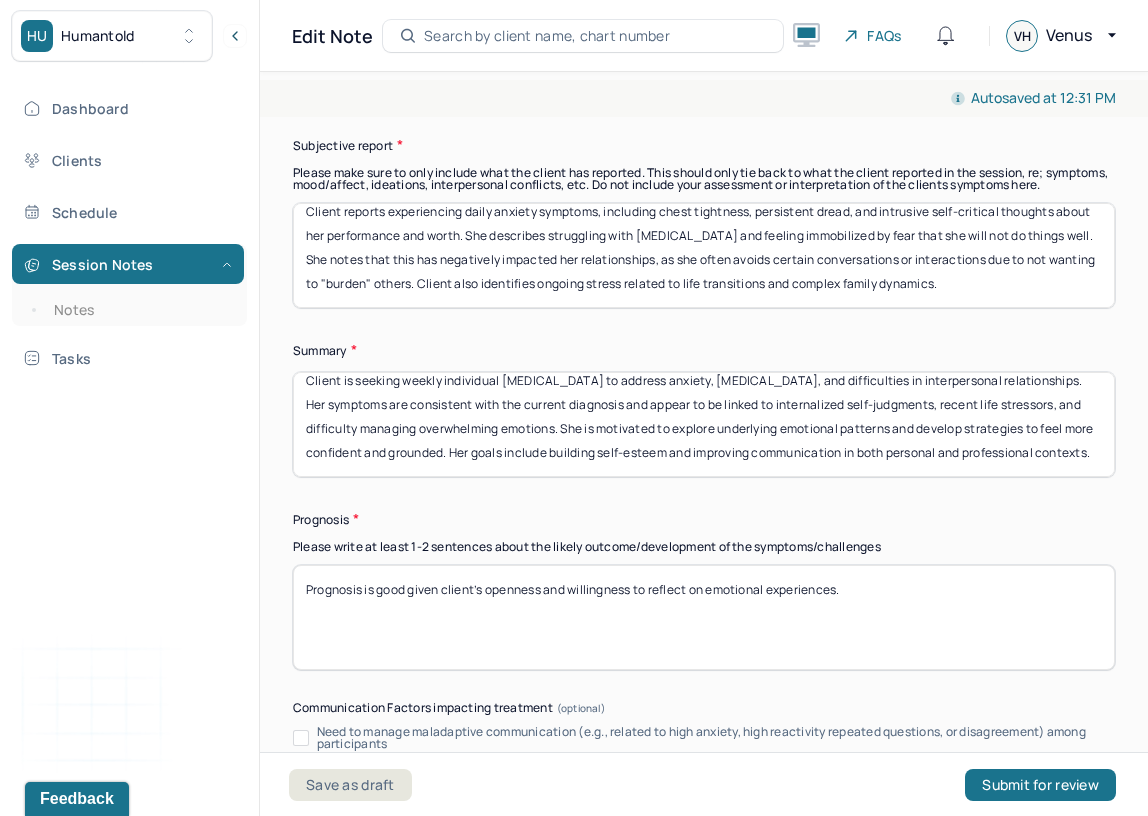 scroll, scrollTop: 13392, scrollLeft: 0, axis: vertical 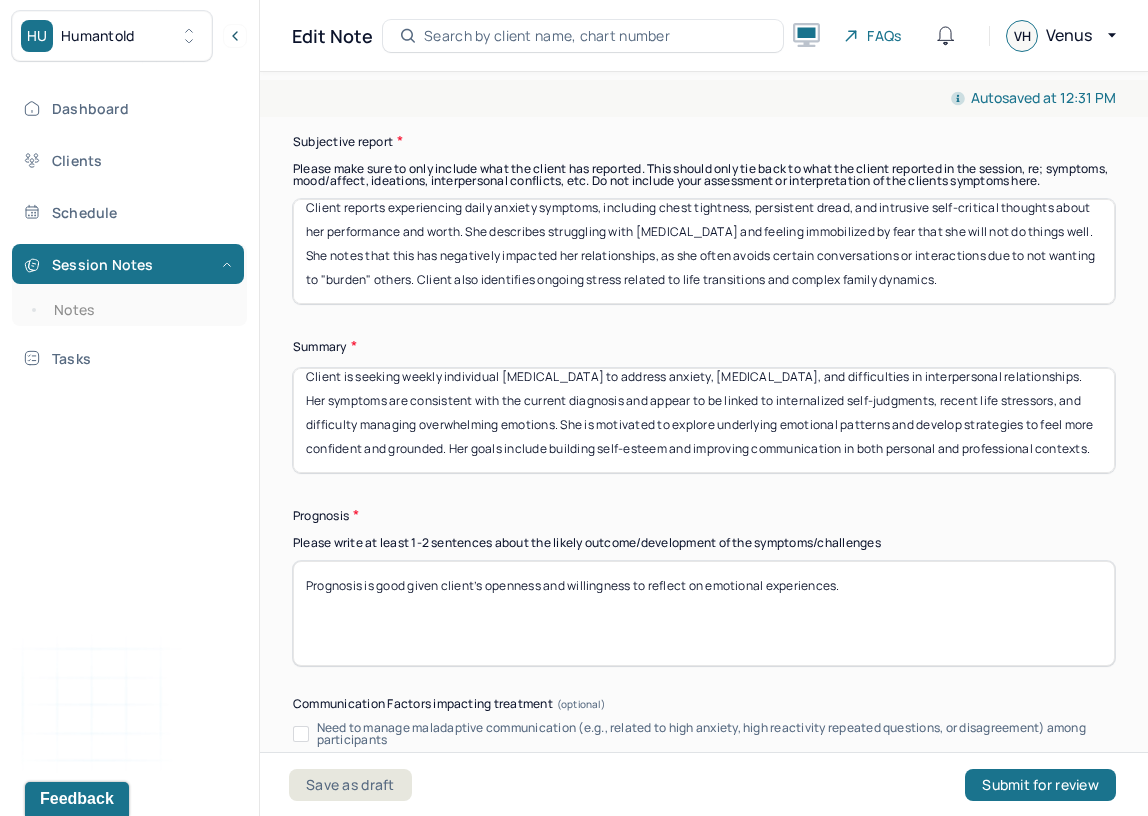 paste on "challenges in interpersonal relationships. Her symptoms are consistent with the current diagnosis and appear connected to internalized self-criticism, avoidance patterns, and difficulty coping with recent life stressors. She is motivated to build self-esteem, improve communication, and reduce avoidance by developing greater assertiveness and emotional awareness in her interactions." 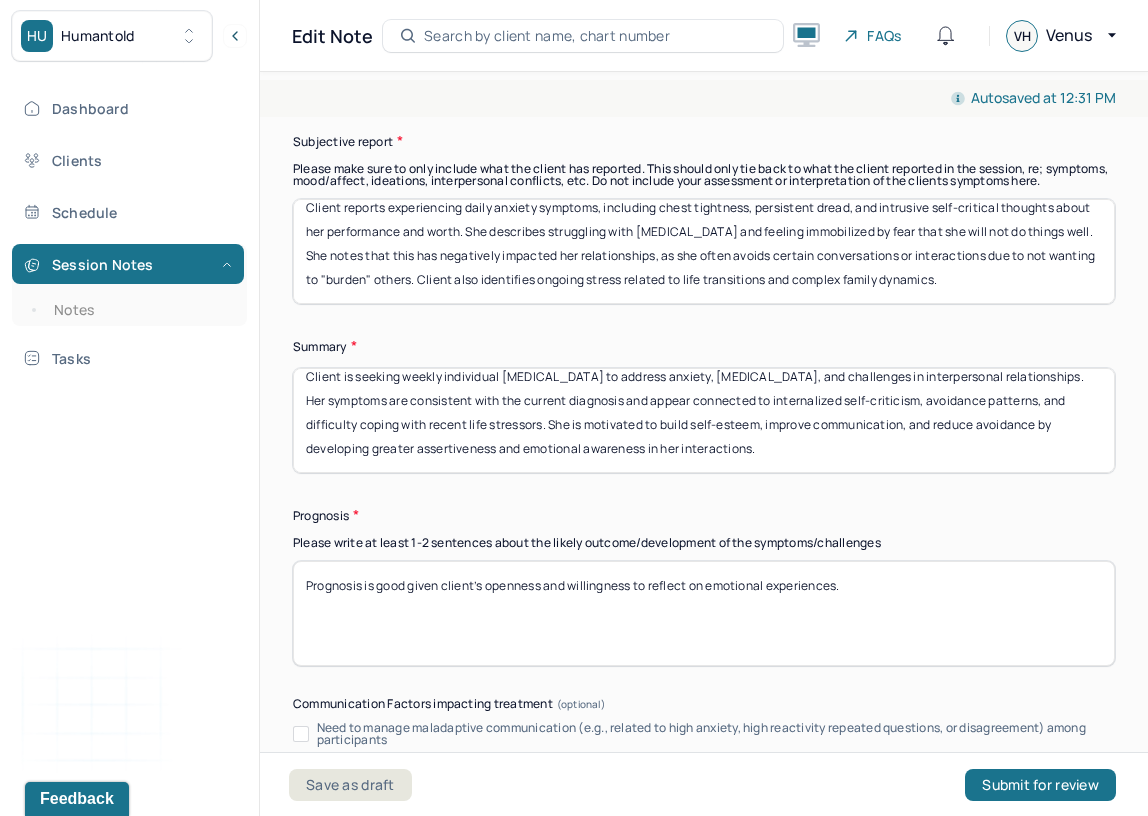 scroll, scrollTop: 0, scrollLeft: 0, axis: both 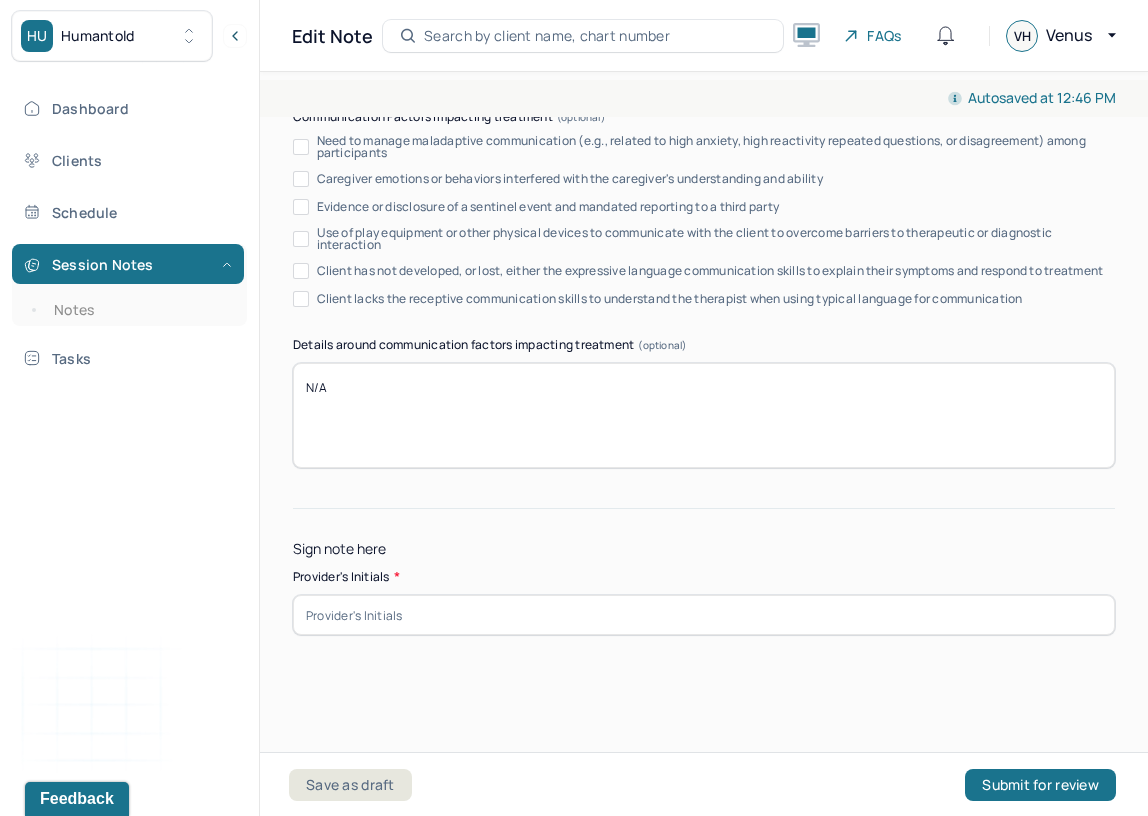type on "Client is seeking weekly individual [MEDICAL_DATA] to address anxiety, [MEDICAL_DATA], and challenges in interpersonal relationships. Her symptoms are consistent with the current diagnosis and appear connected to internalized self-criticism, avoidance patterns, and difficulty coping with recent life stressors. She is motivated to build self-esteem, improve communication, and reduce avoidance by developing greater assertiveness and emotional awareness in her interactions." 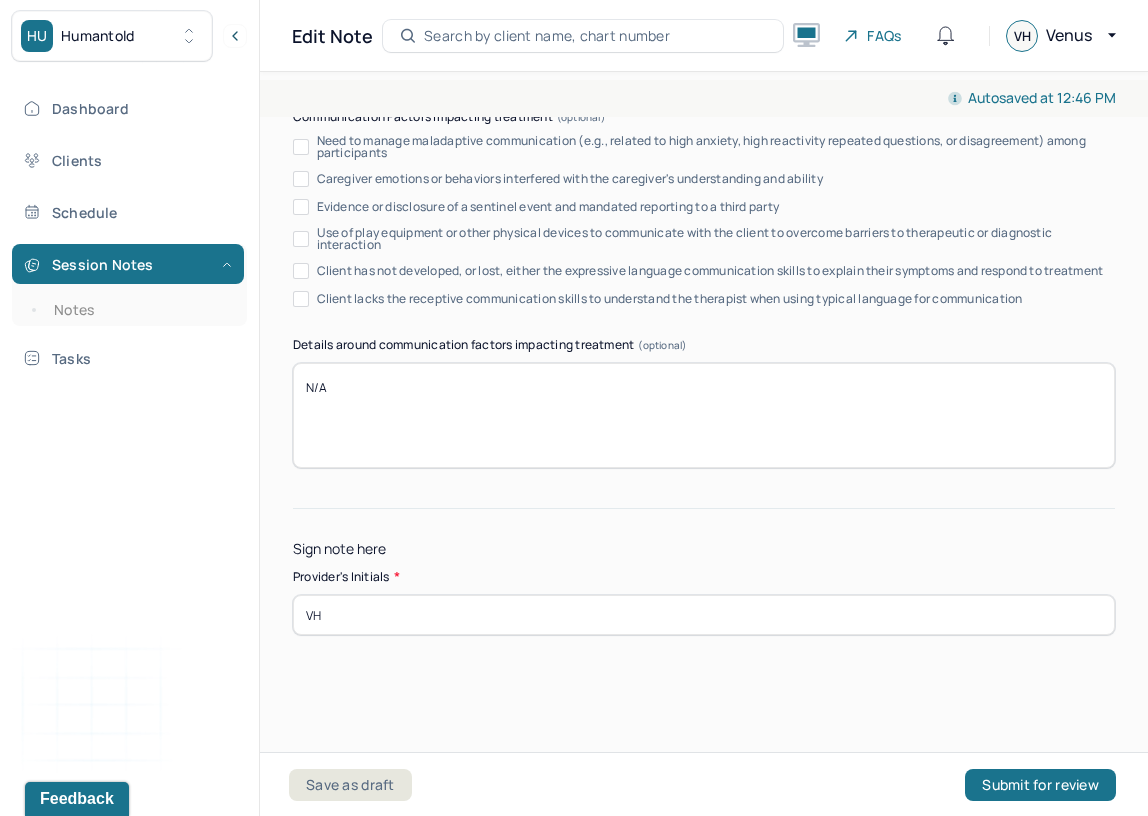 type on "VH" 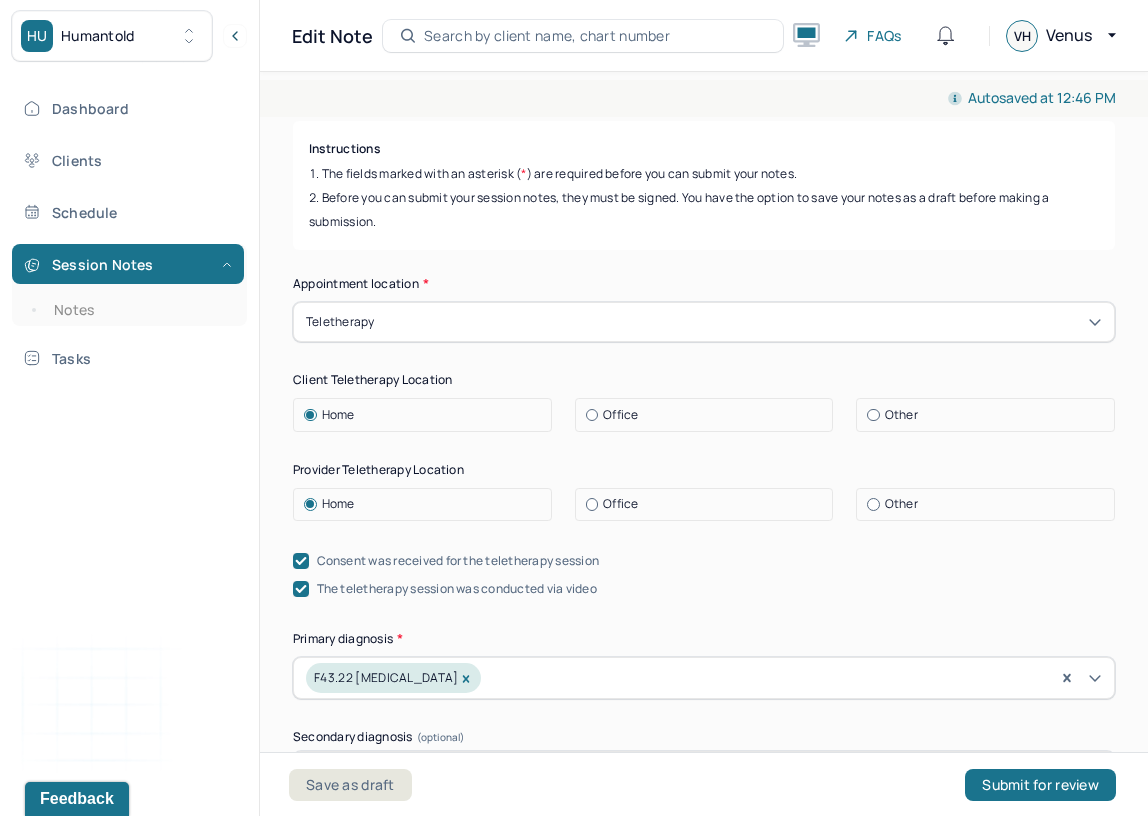 scroll, scrollTop: 0, scrollLeft: 0, axis: both 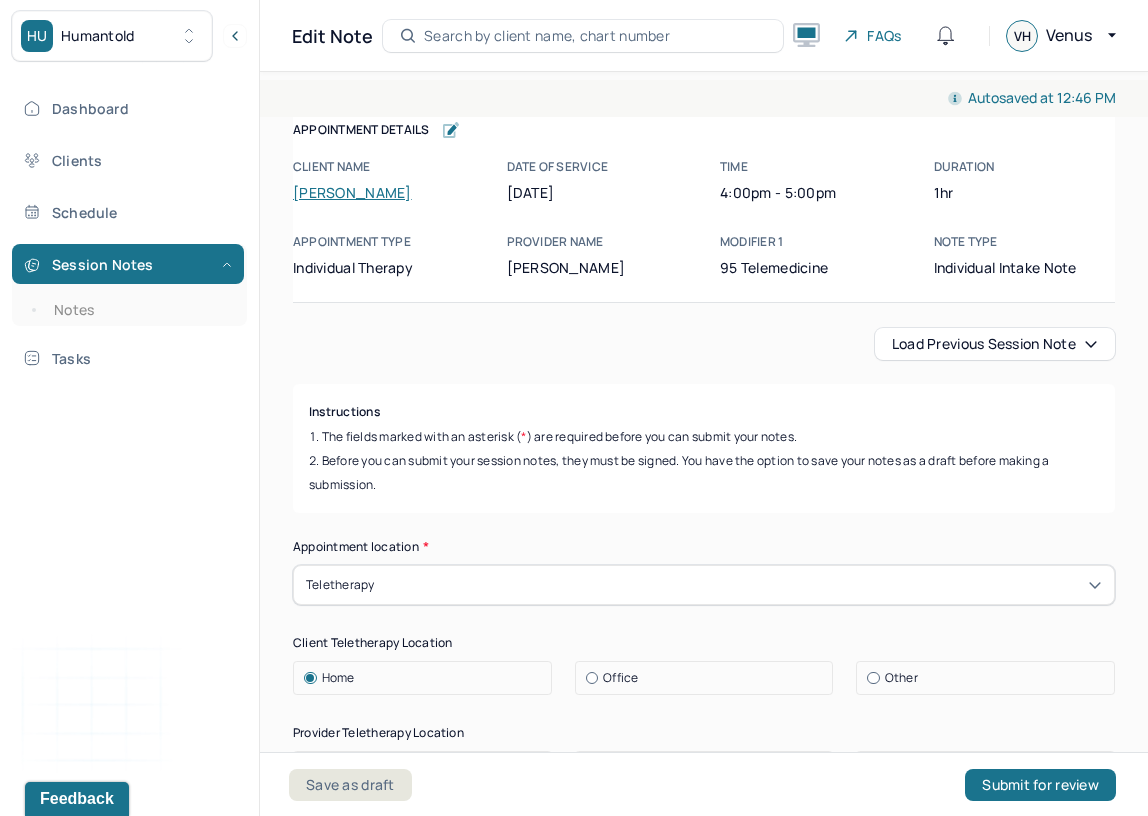 click 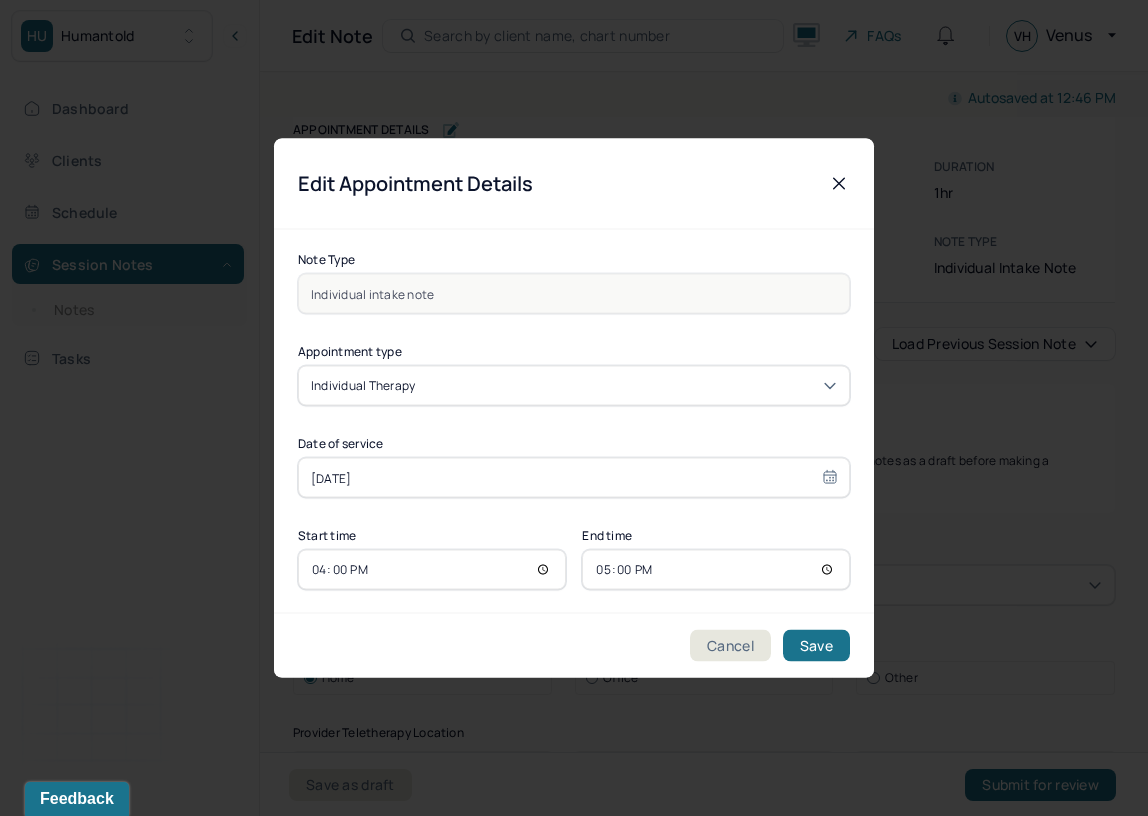 click on "17:00" at bounding box center [716, 570] 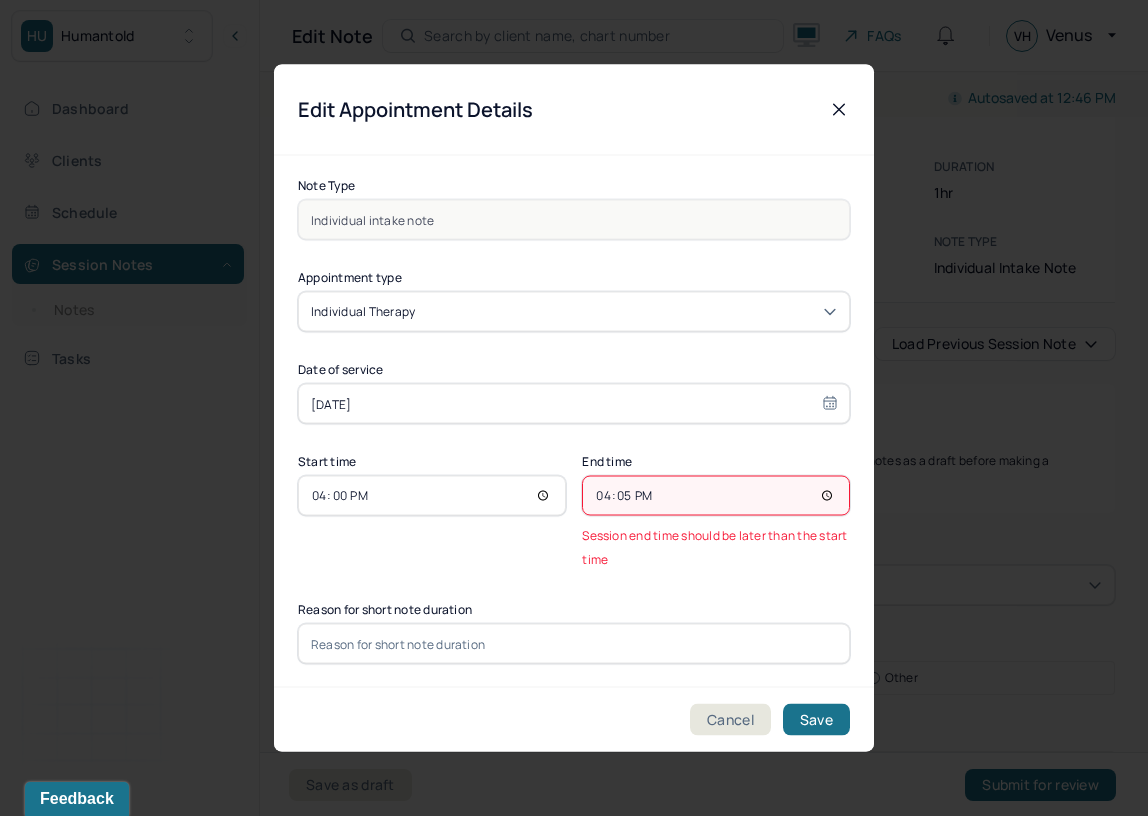type on "16:55" 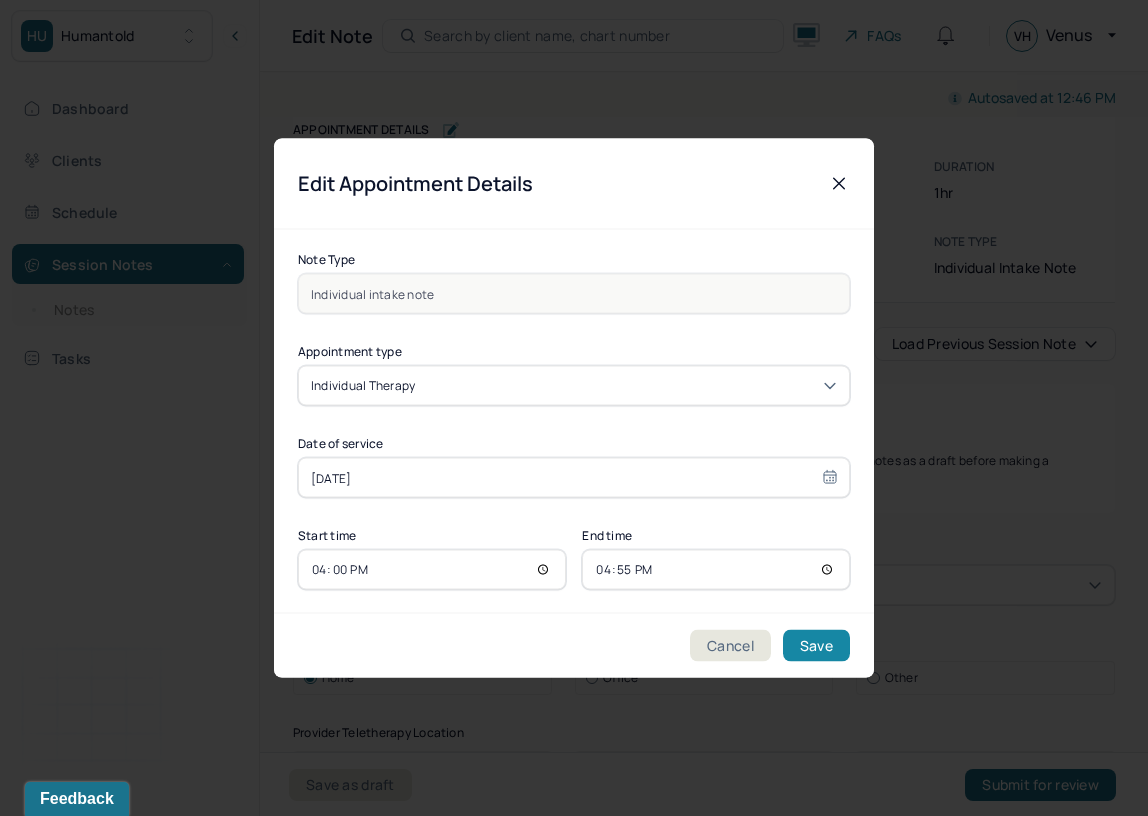 click on "Save" at bounding box center [816, 646] 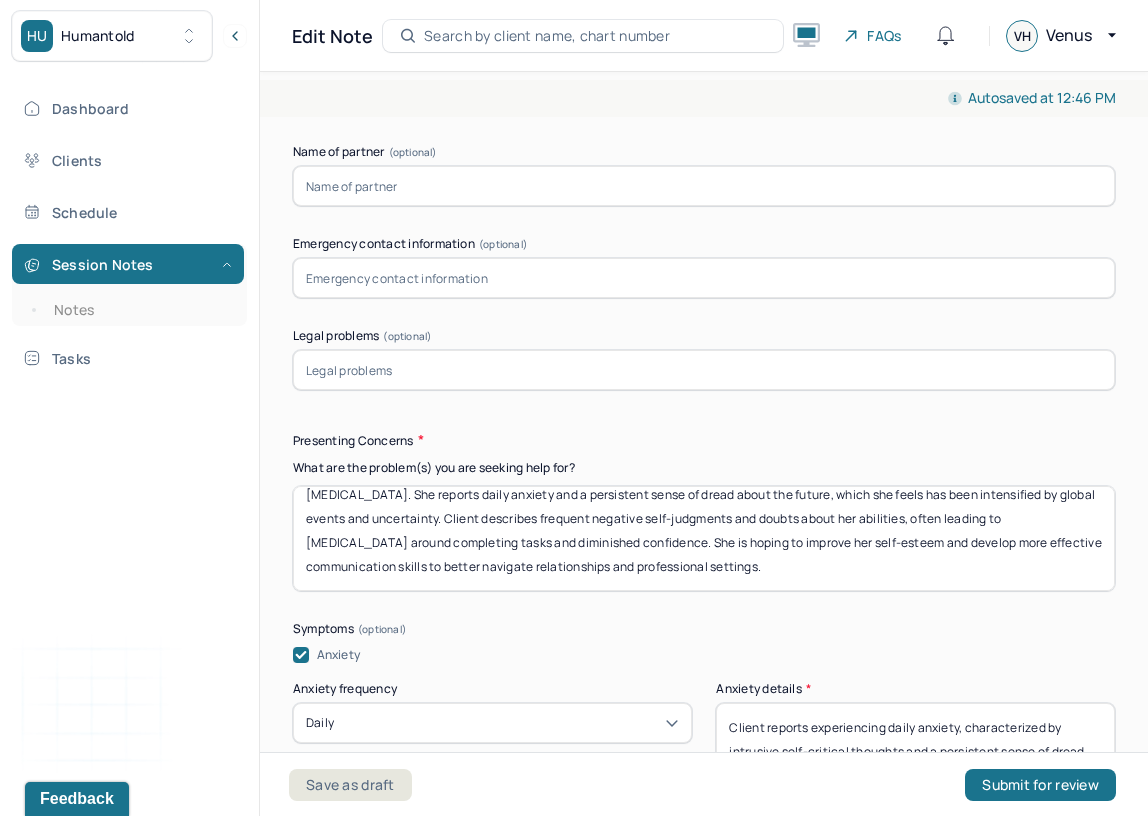 scroll, scrollTop: 2150, scrollLeft: 0, axis: vertical 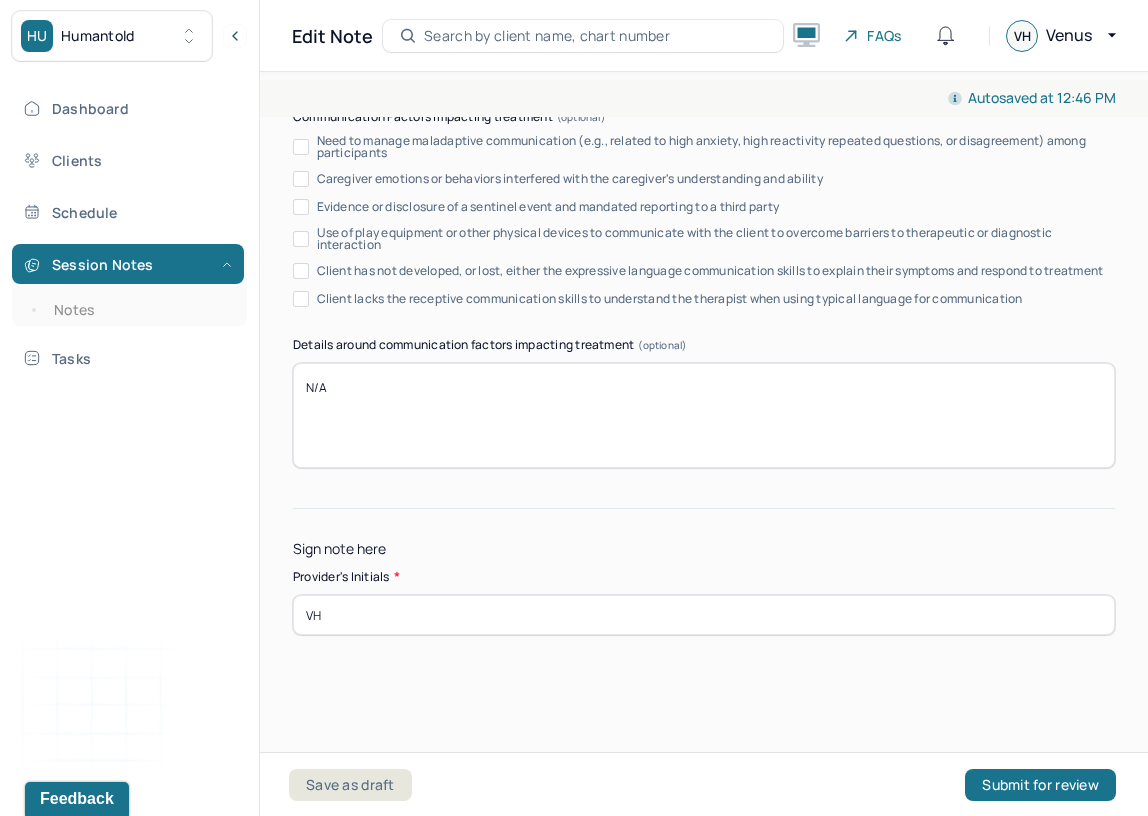 click on "VH" at bounding box center [704, 615] 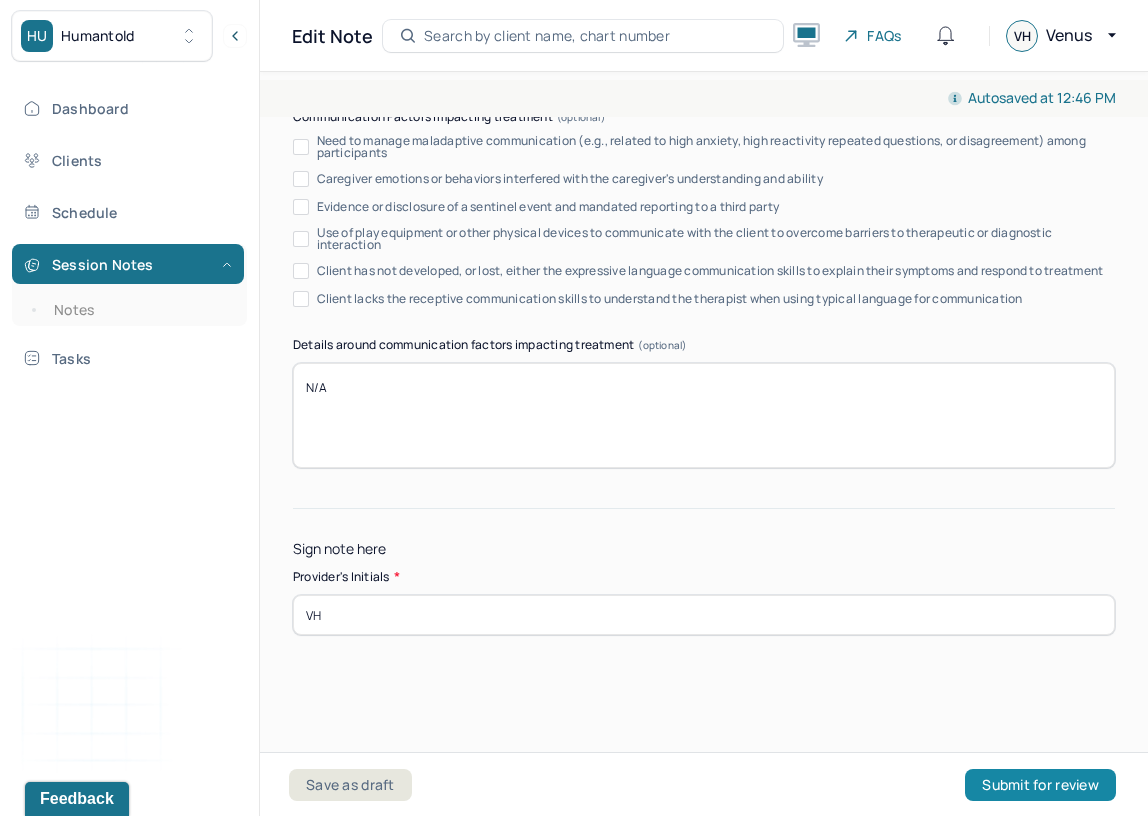 click on "Submit for review" at bounding box center (1040, 785) 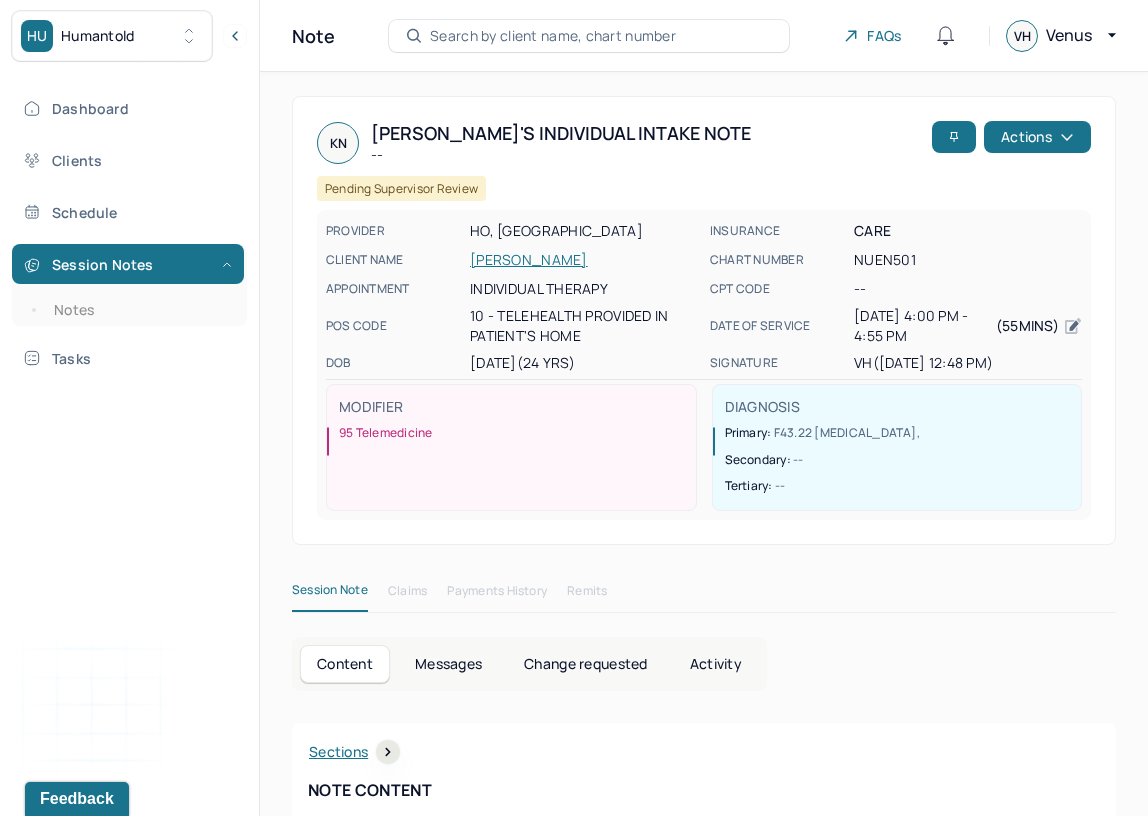 scroll, scrollTop: 20, scrollLeft: 0, axis: vertical 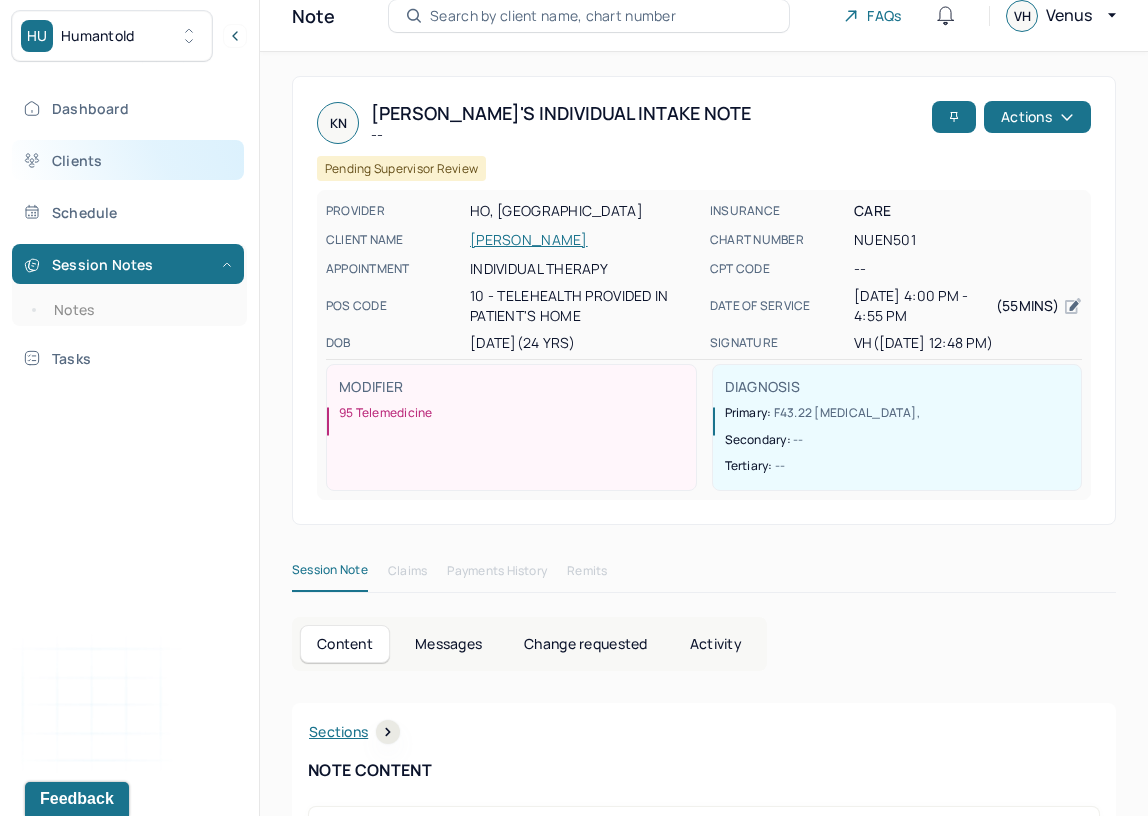 click on "Clients" at bounding box center [128, 160] 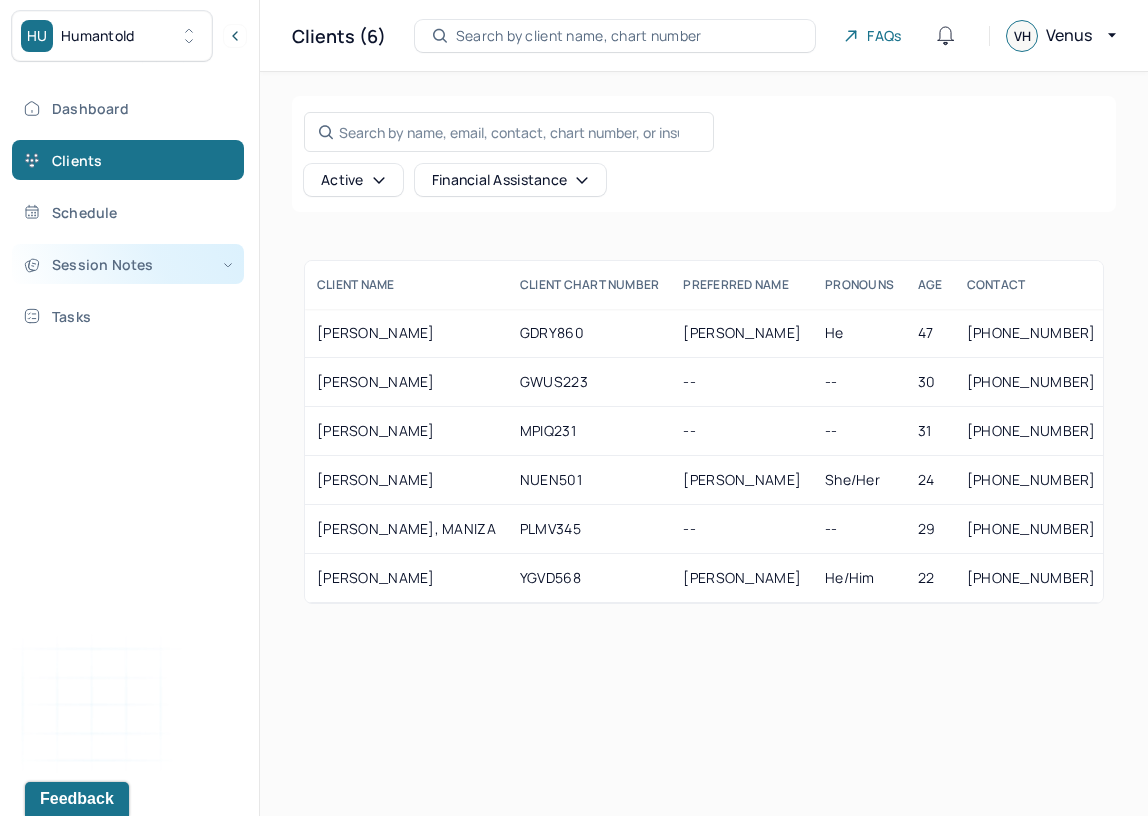 click on "Session Notes" at bounding box center (128, 264) 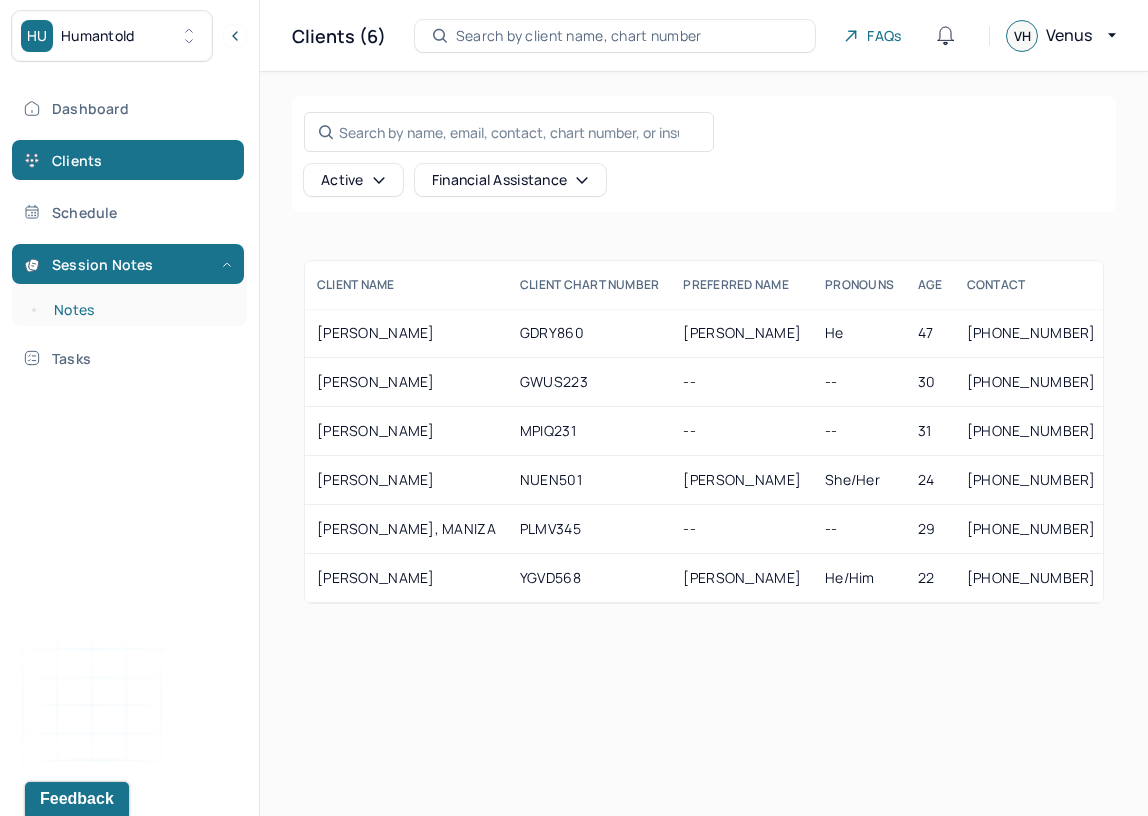 click on "Notes" at bounding box center (139, 310) 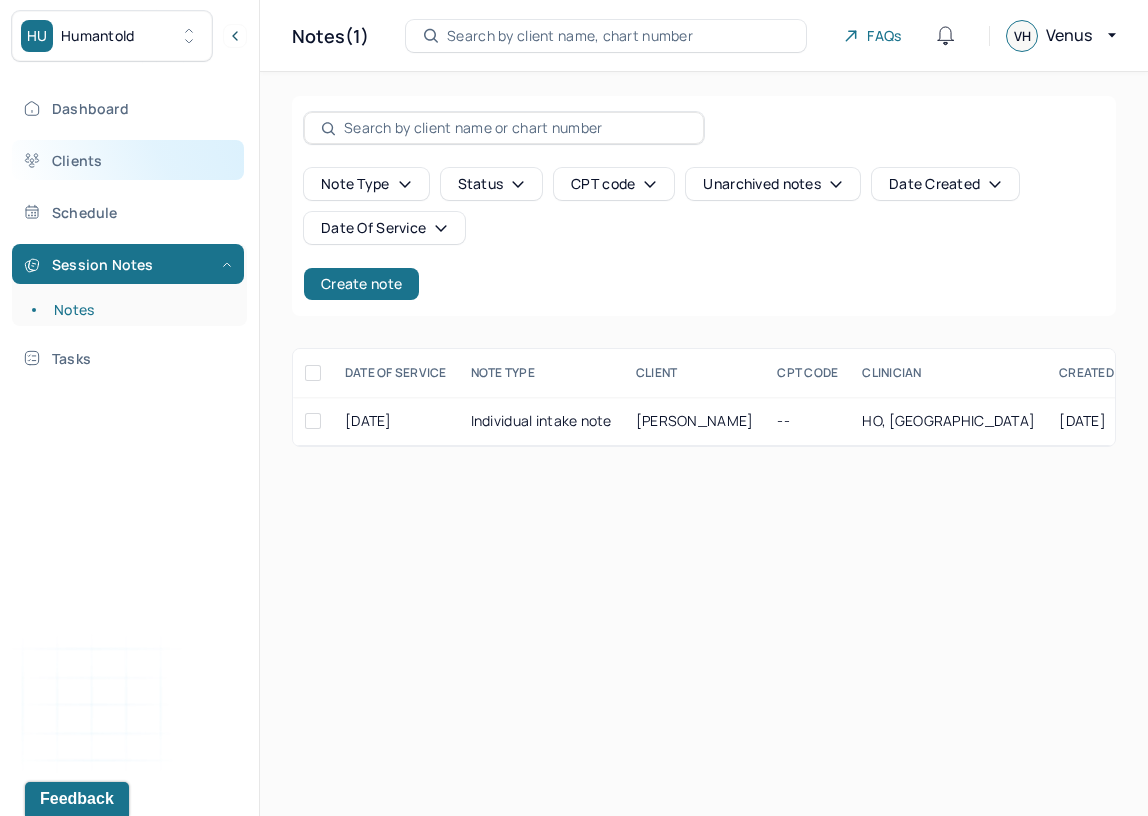 click on "Clients" at bounding box center [128, 160] 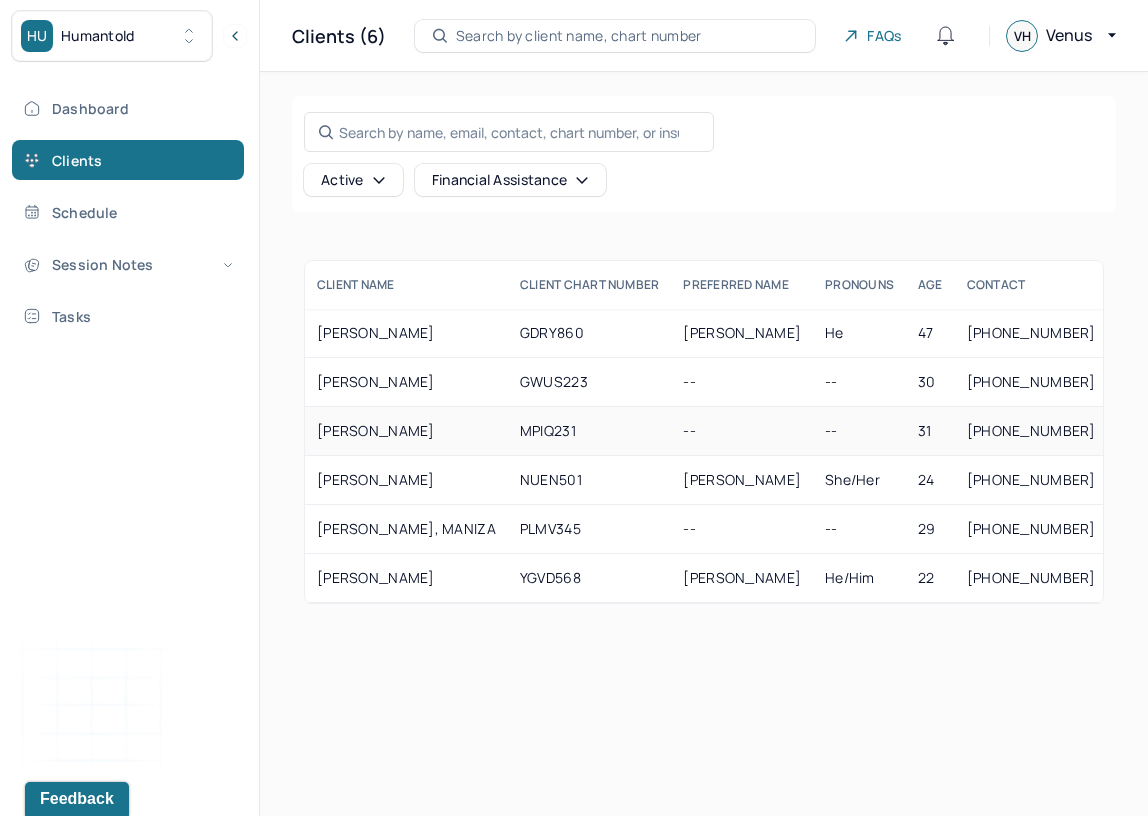 click on "[PERSON_NAME]" at bounding box center [406, 431] 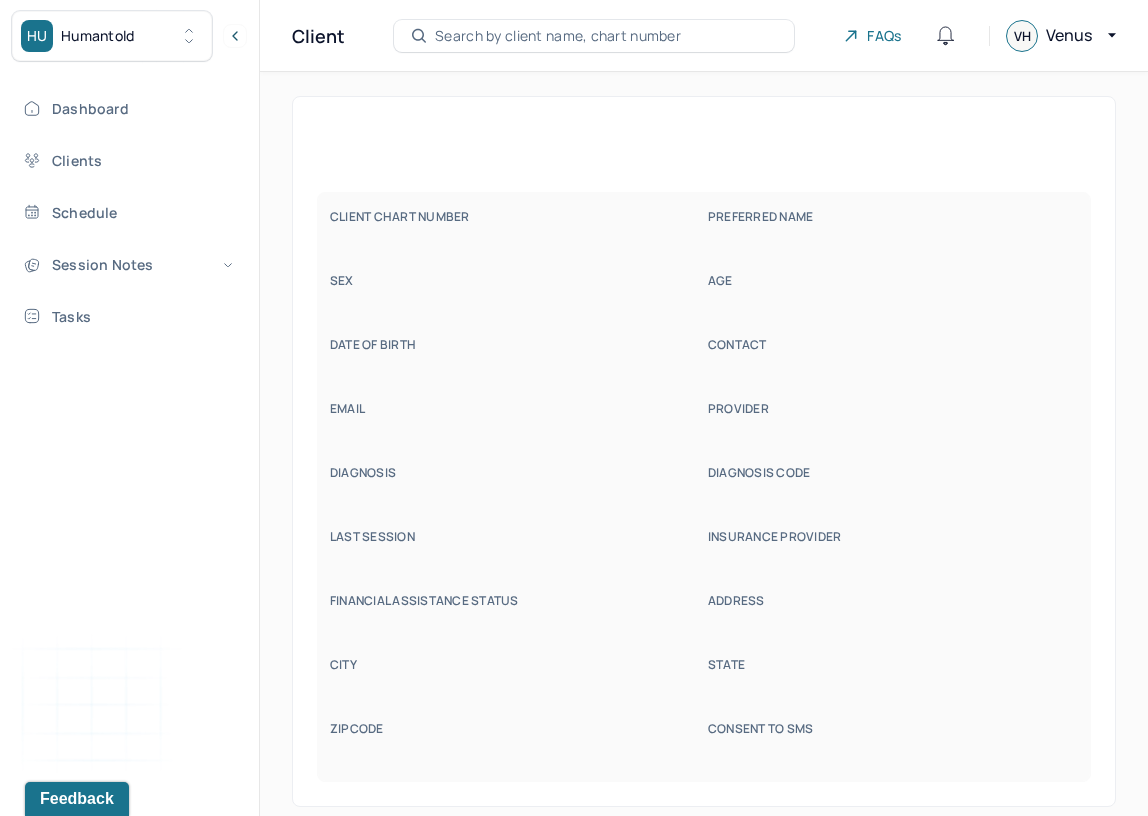click on "CLIENT CHART NUMBER PREFERRED NAME SEX AGE DATE OF BIRTH  CONTACT EMAIL PROVIDER DIAGNOSIS DIAGNOSIS CODE LAST SESSION insurance provider FINANCIAL ASSISTANCE STATUS Address City State Zipcode Consent to Sms" at bounding box center [704, 487] 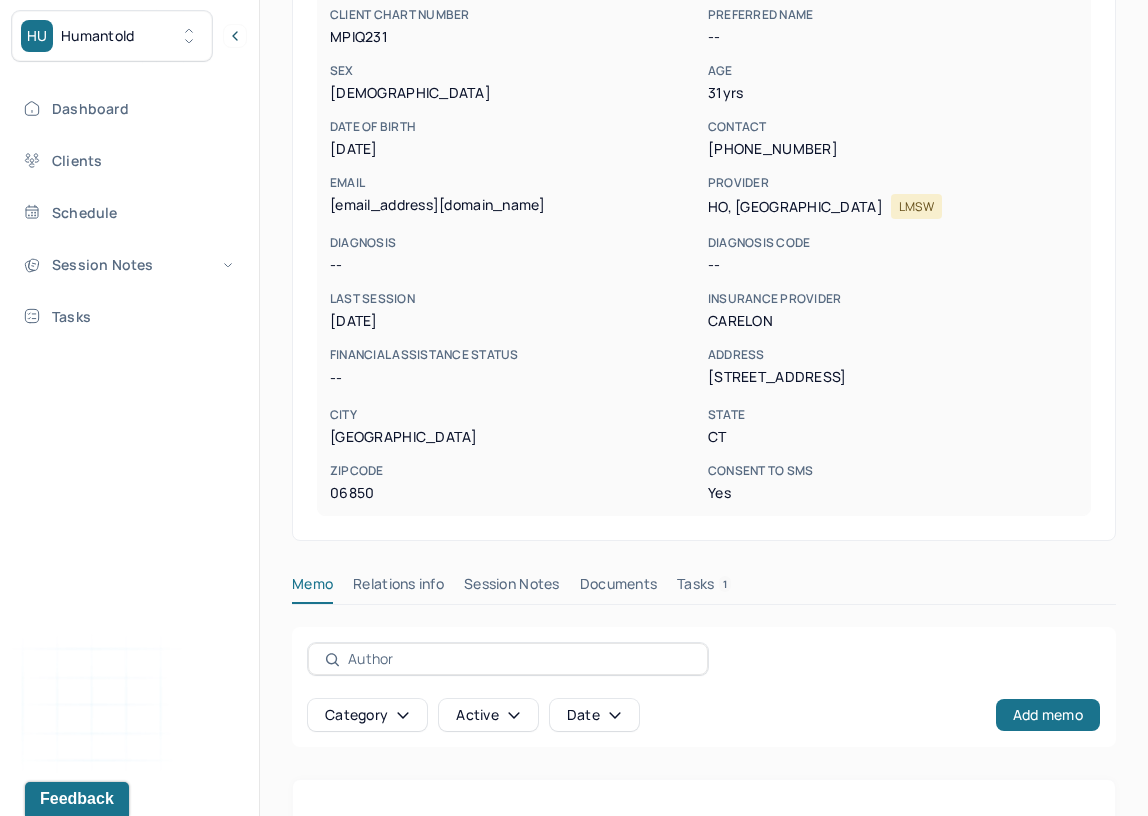 scroll, scrollTop: 465, scrollLeft: 0, axis: vertical 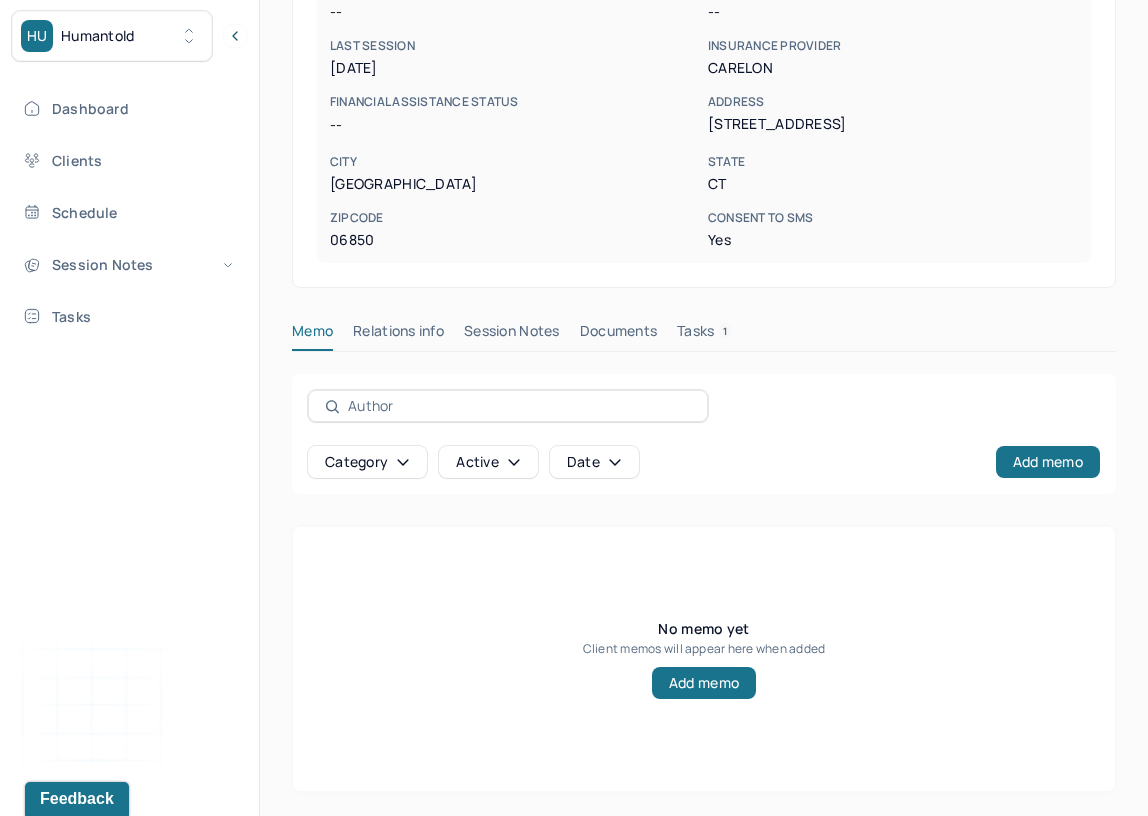 click on "Session Notes" at bounding box center (512, 335) 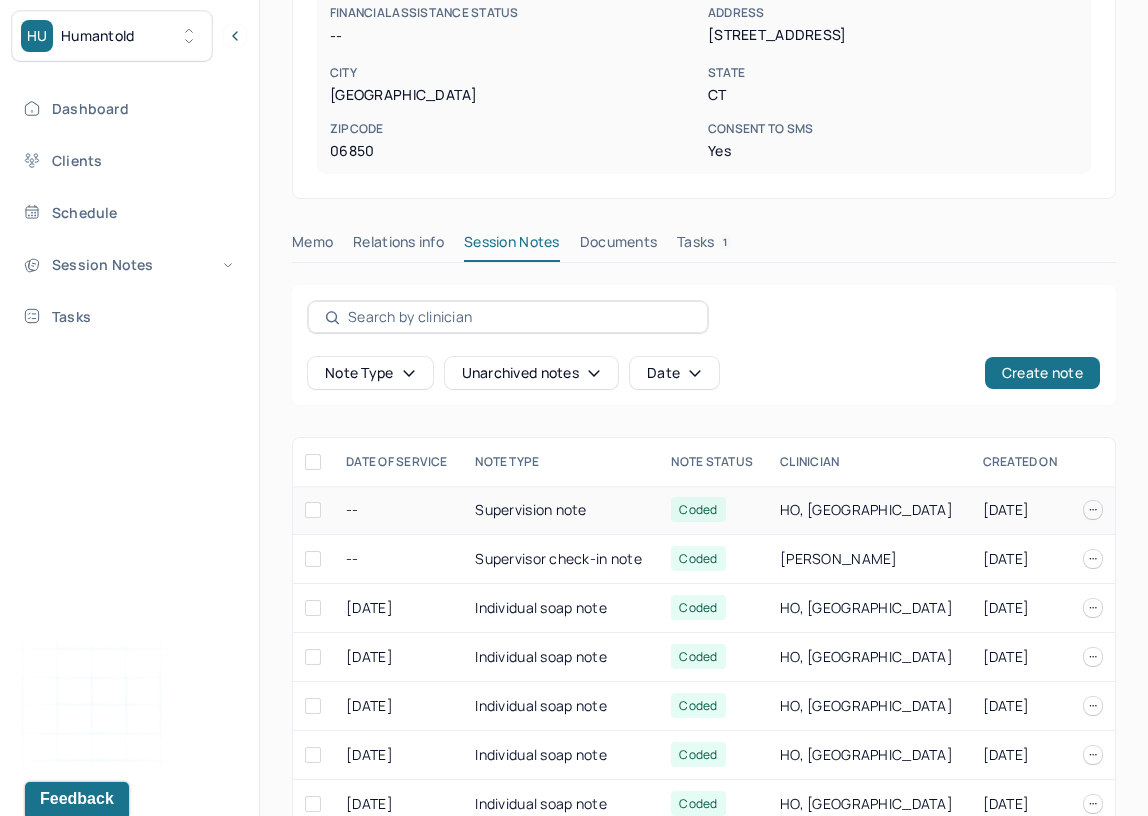 scroll, scrollTop: 784, scrollLeft: 0, axis: vertical 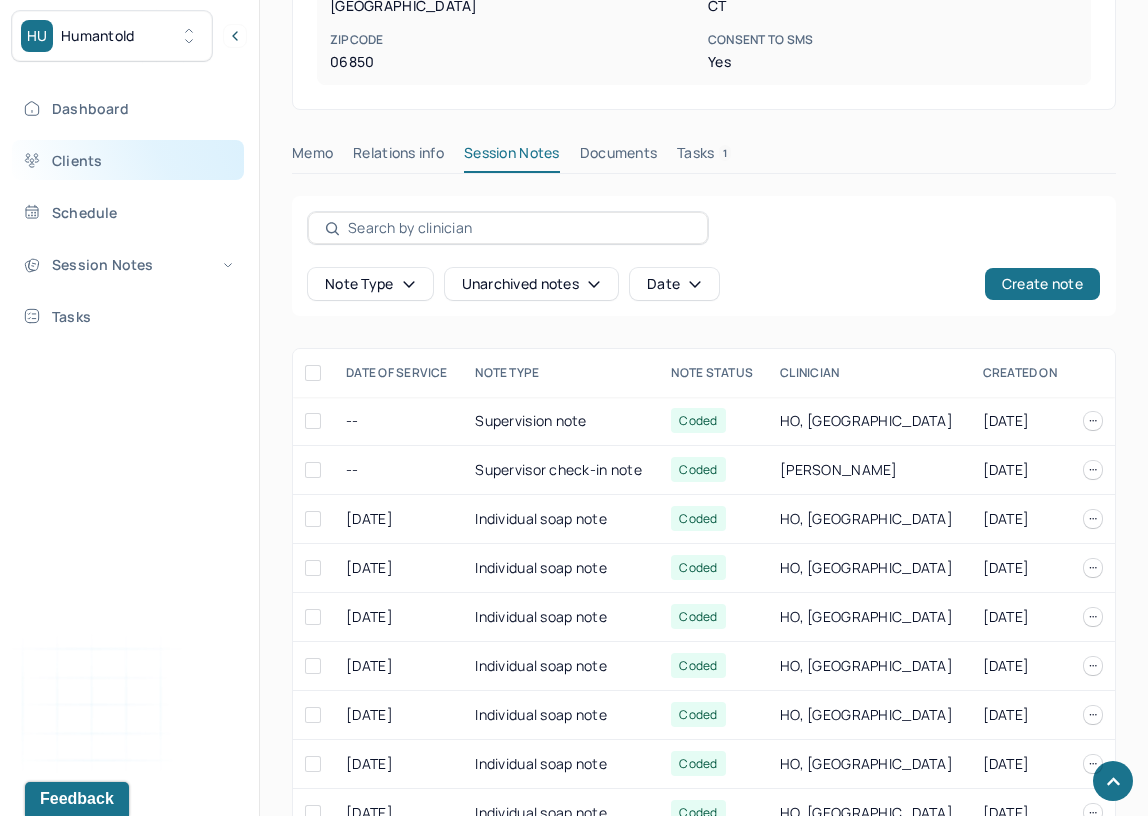 click on "Clients" at bounding box center [128, 160] 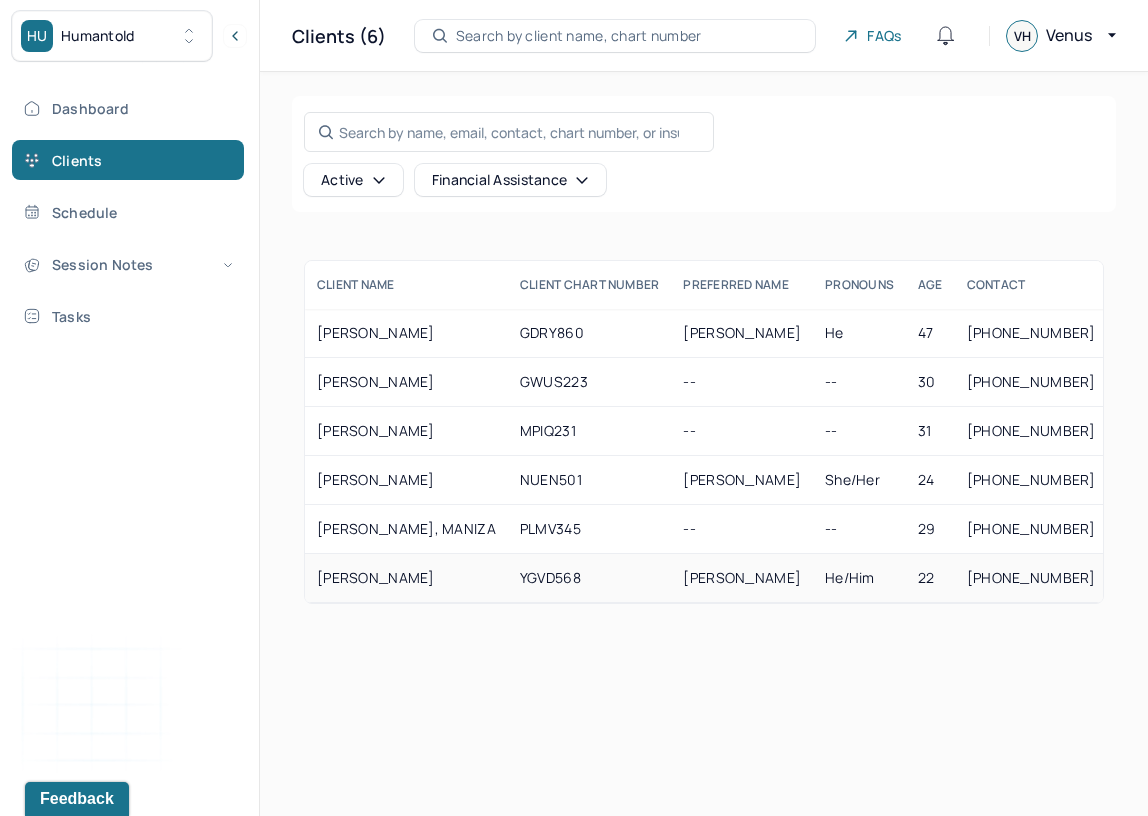 click on "YGVD568" at bounding box center (590, 578) 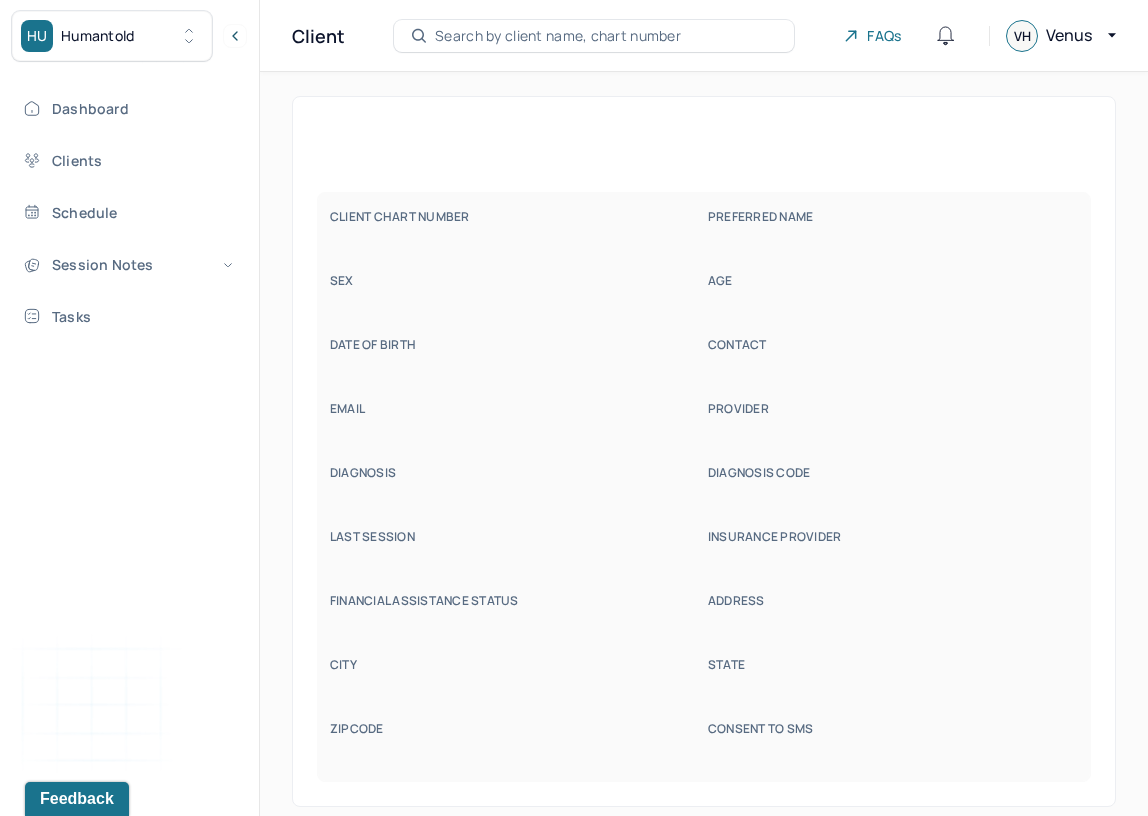click on "CLIENT CHART NUMBER PREFERRED NAME SEX AGE DATE OF BIRTH  CONTACT EMAIL PROVIDER DIAGNOSIS DIAGNOSIS CODE LAST SESSION insurance provider FINANCIAL ASSISTANCE STATUS Address City State Zipcode Consent to Sms" at bounding box center (704, 487) 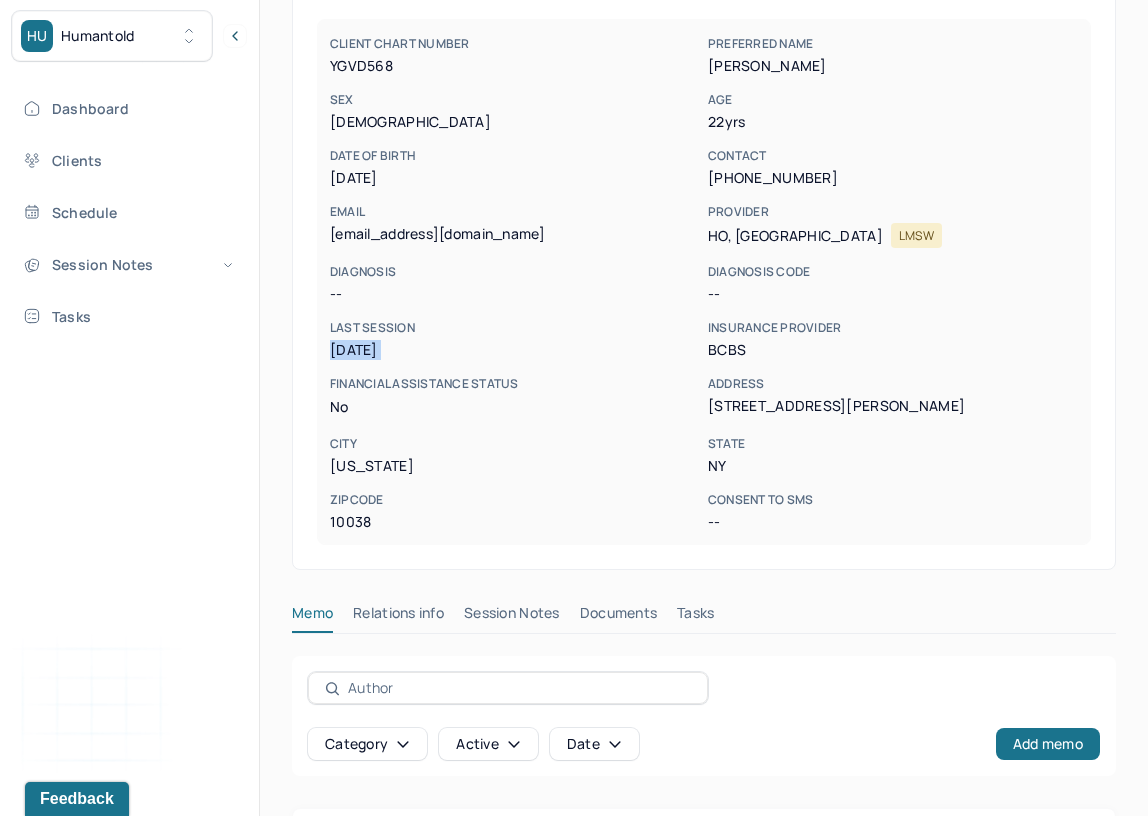 scroll, scrollTop: 387, scrollLeft: 0, axis: vertical 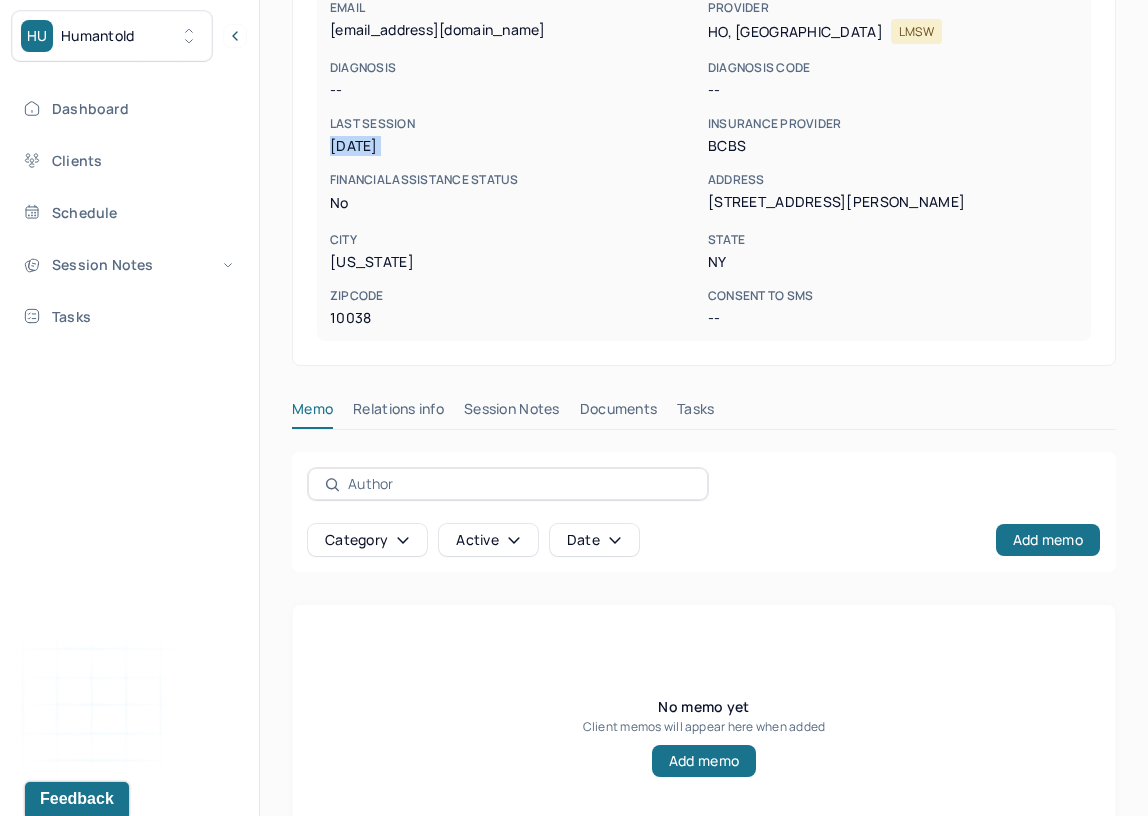 click on "Session Notes" at bounding box center (512, 413) 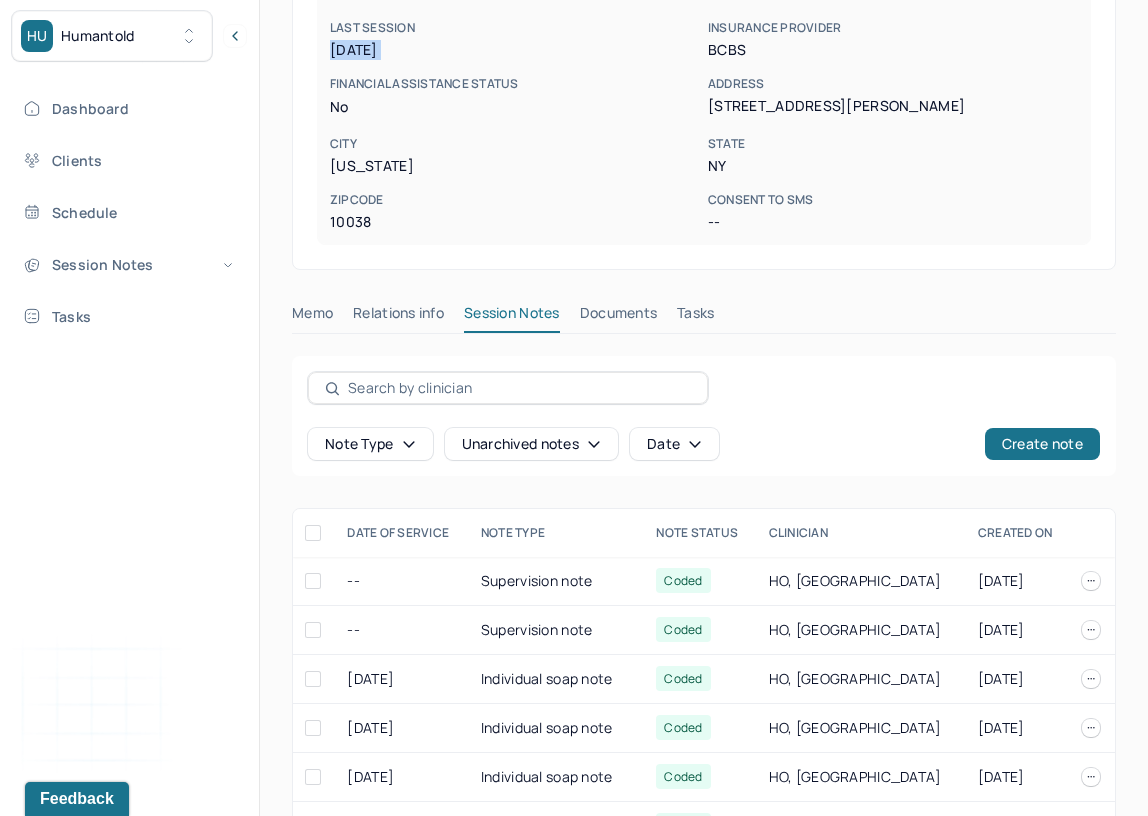 scroll, scrollTop: 551, scrollLeft: 0, axis: vertical 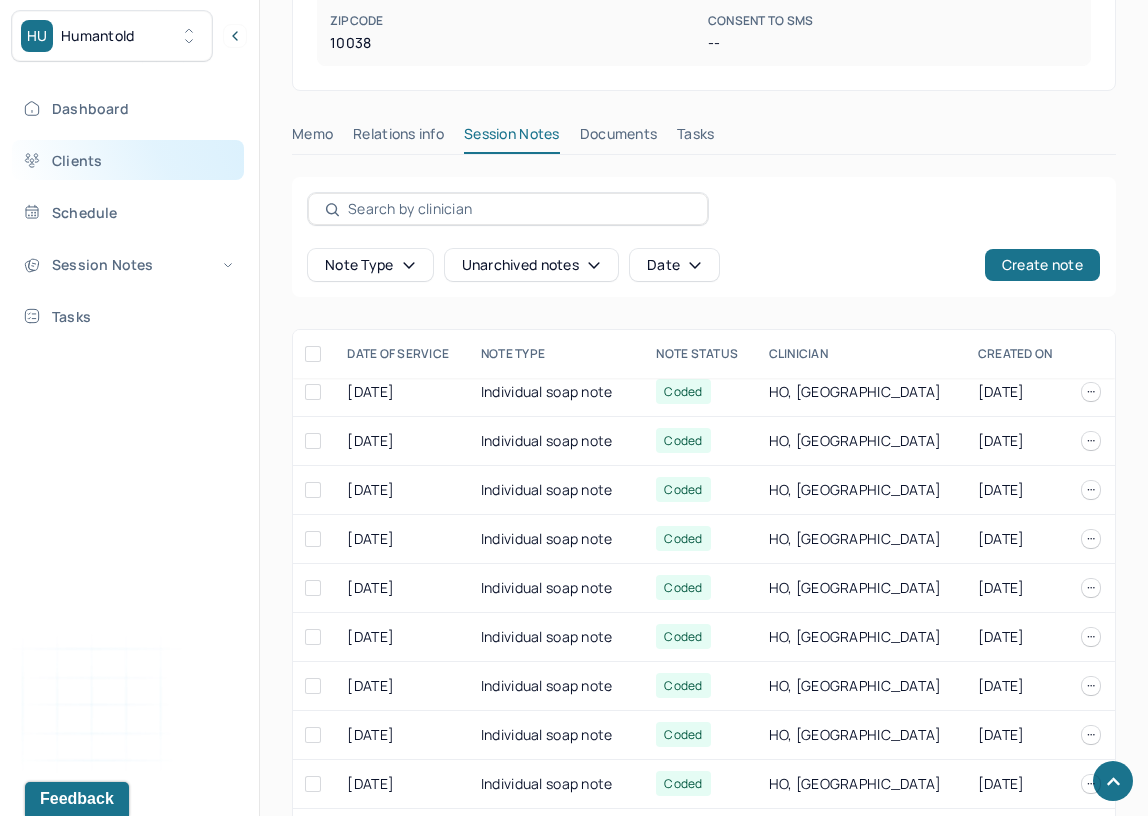 click on "Clients" at bounding box center (128, 160) 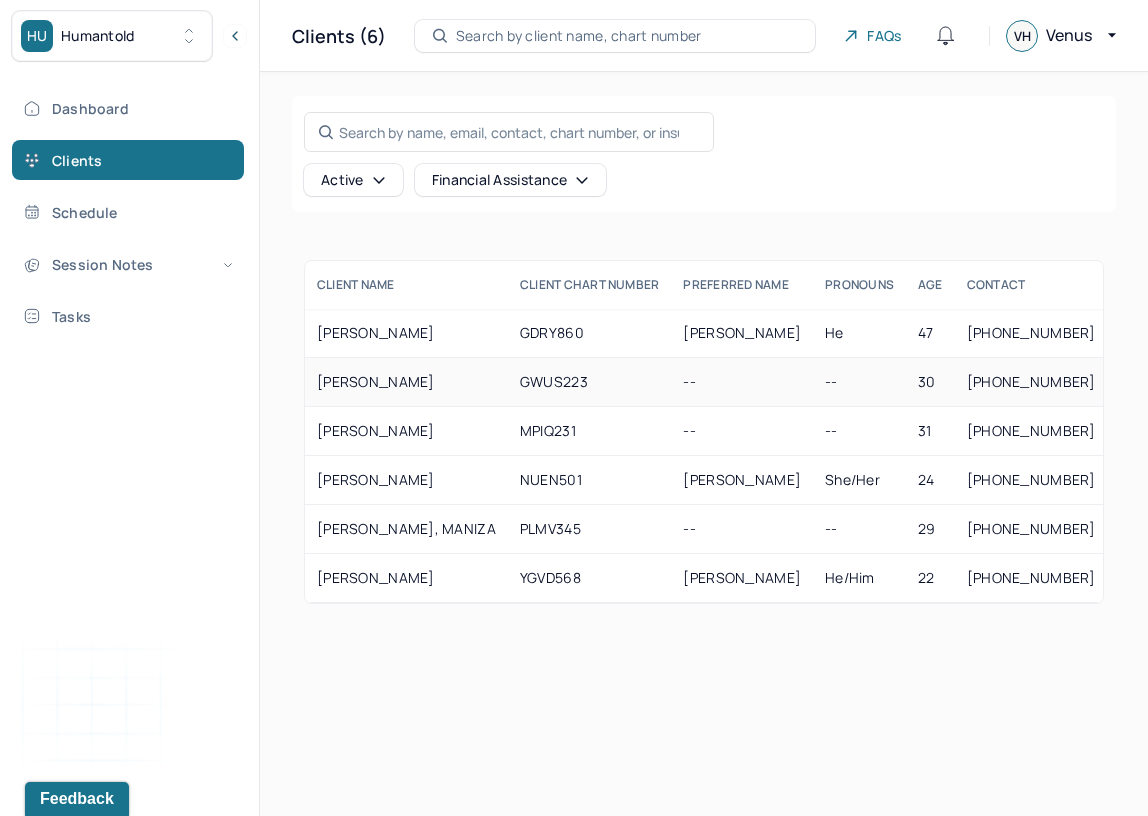 click on "[PERSON_NAME]" at bounding box center (406, 382) 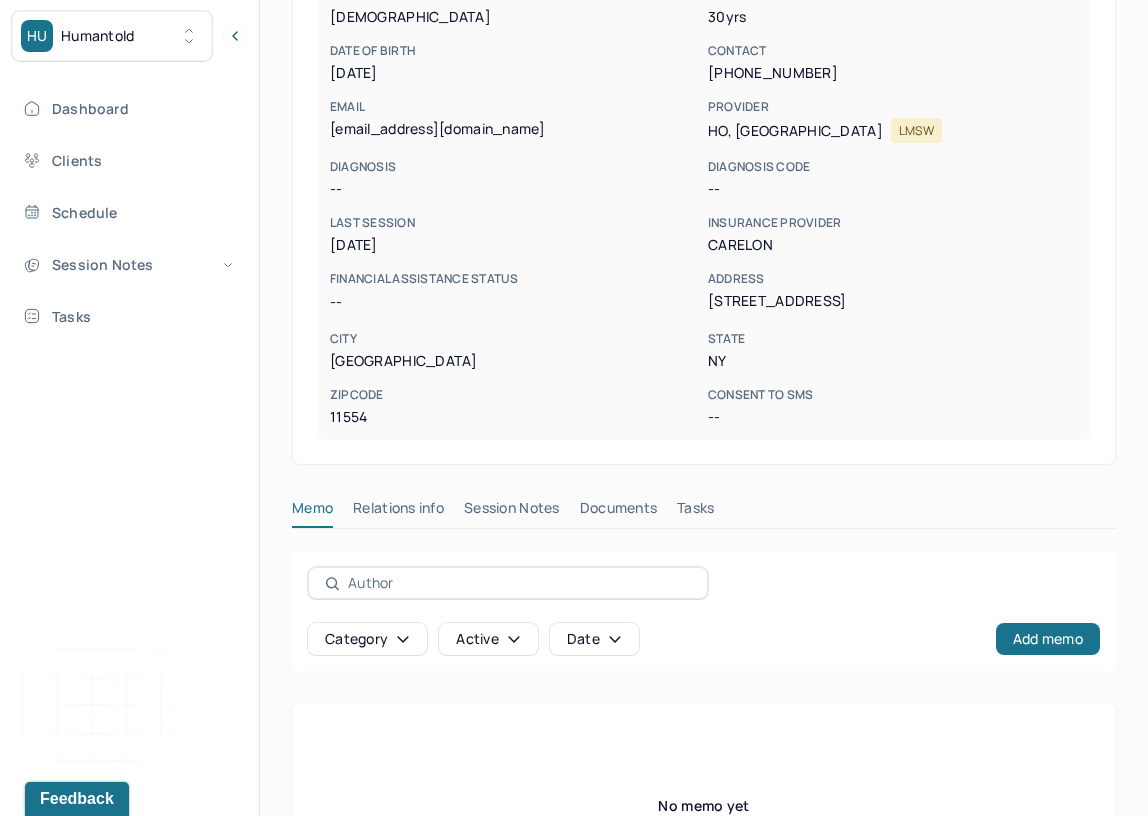 click on "Session Notes" at bounding box center (512, 512) 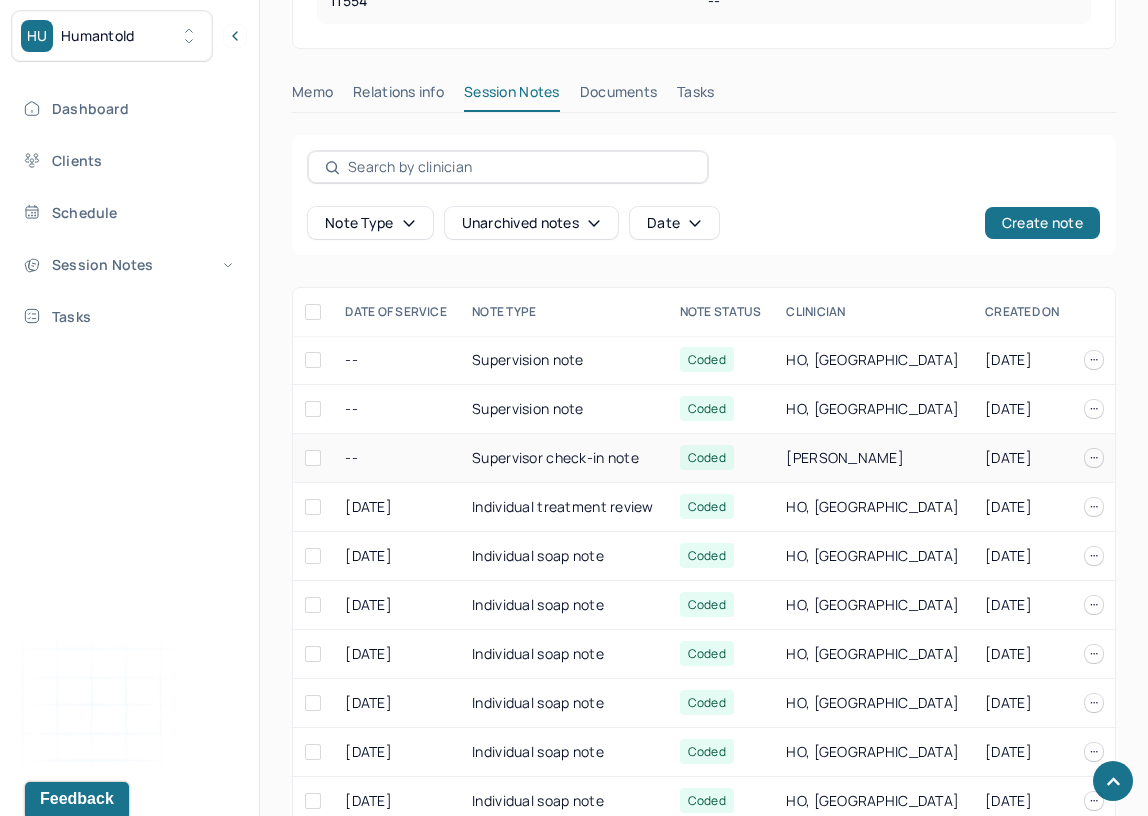 click on "Supervisor check-in note" at bounding box center (564, 458) 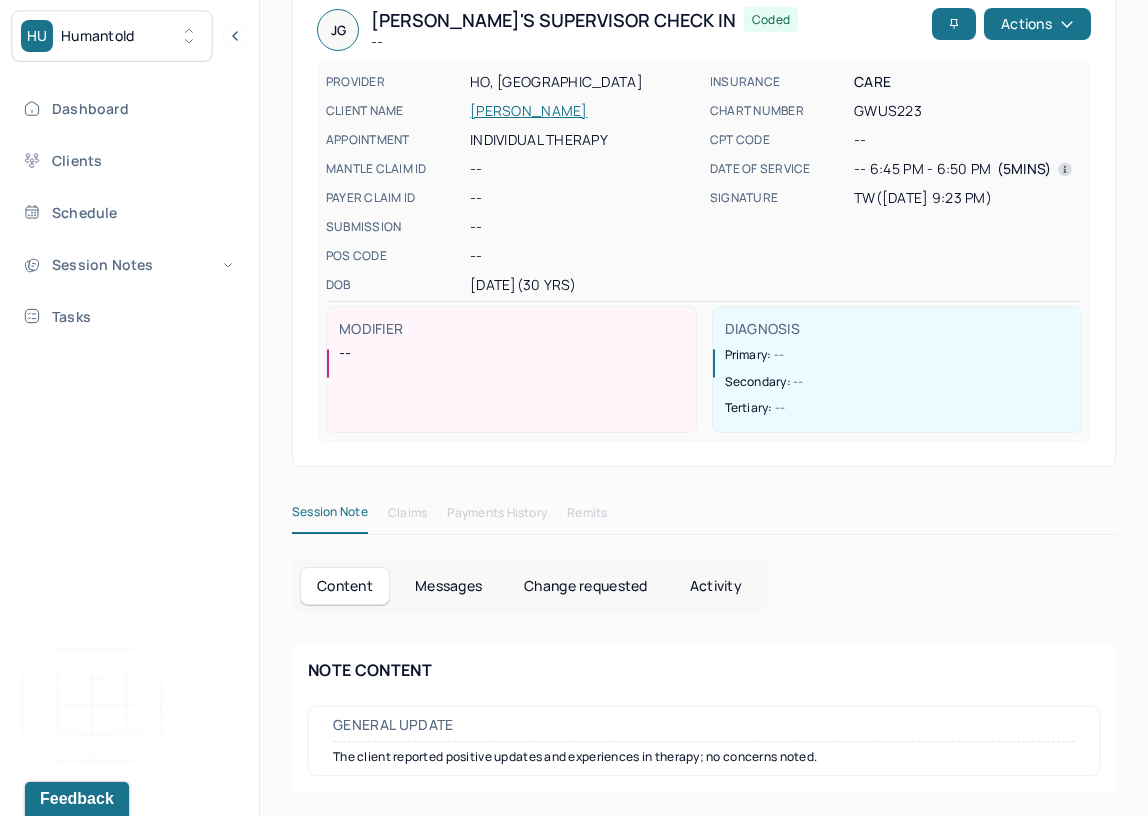 scroll, scrollTop: 114, scrollLeft: 0, axis: vertical 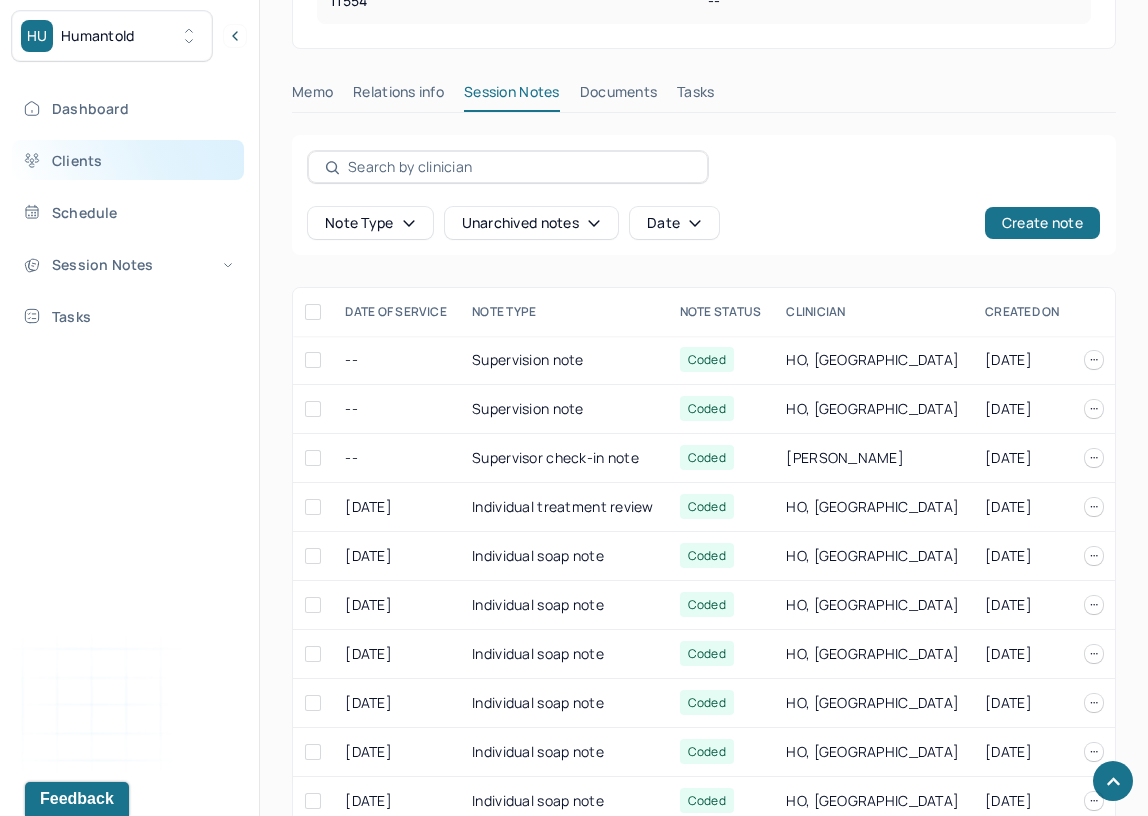 click on "Clients" at bounding box center (128, 160) 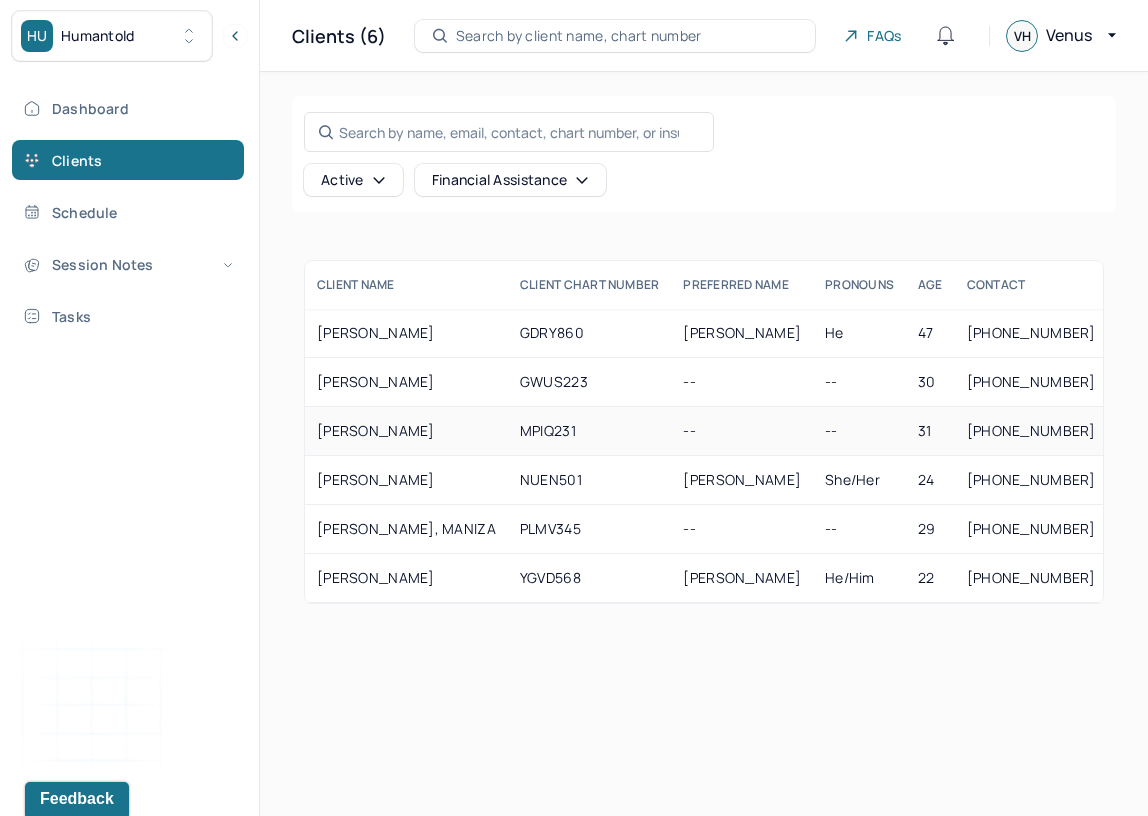click on "MPIQ231" at bounding box center [590, 431] 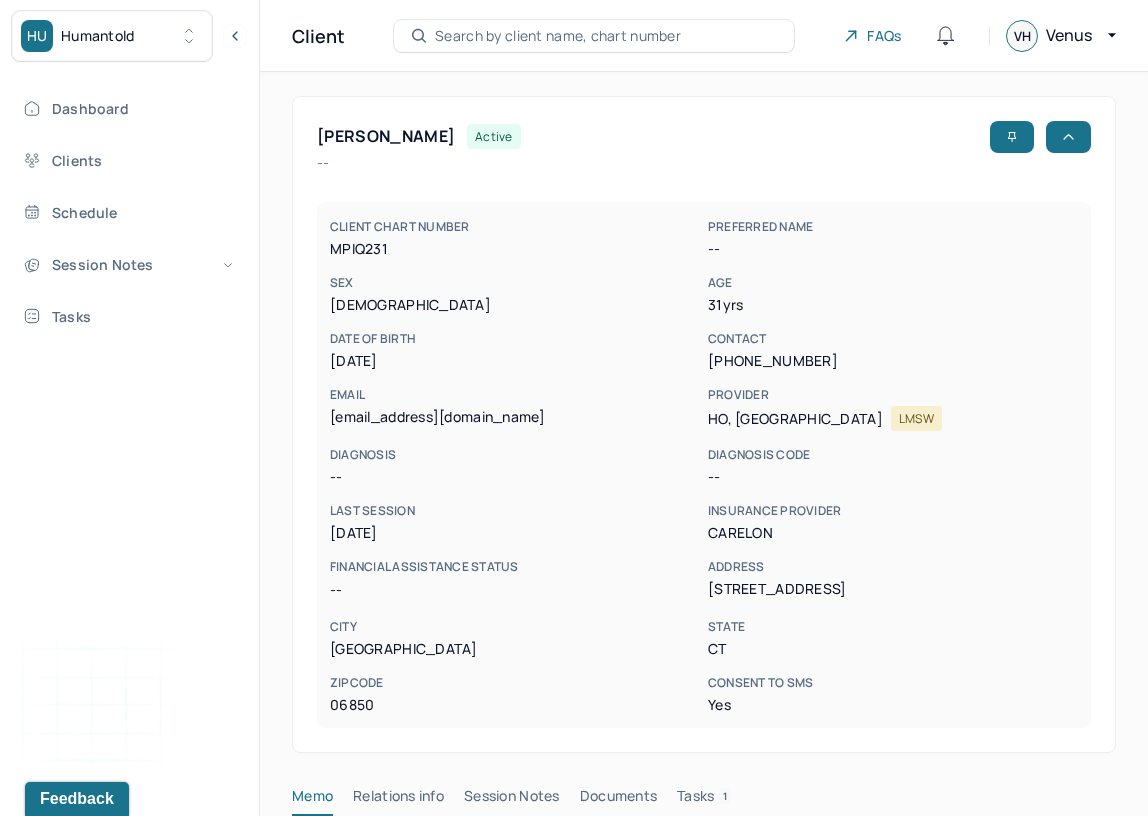 click on "--" at bounding box center (893, 249) 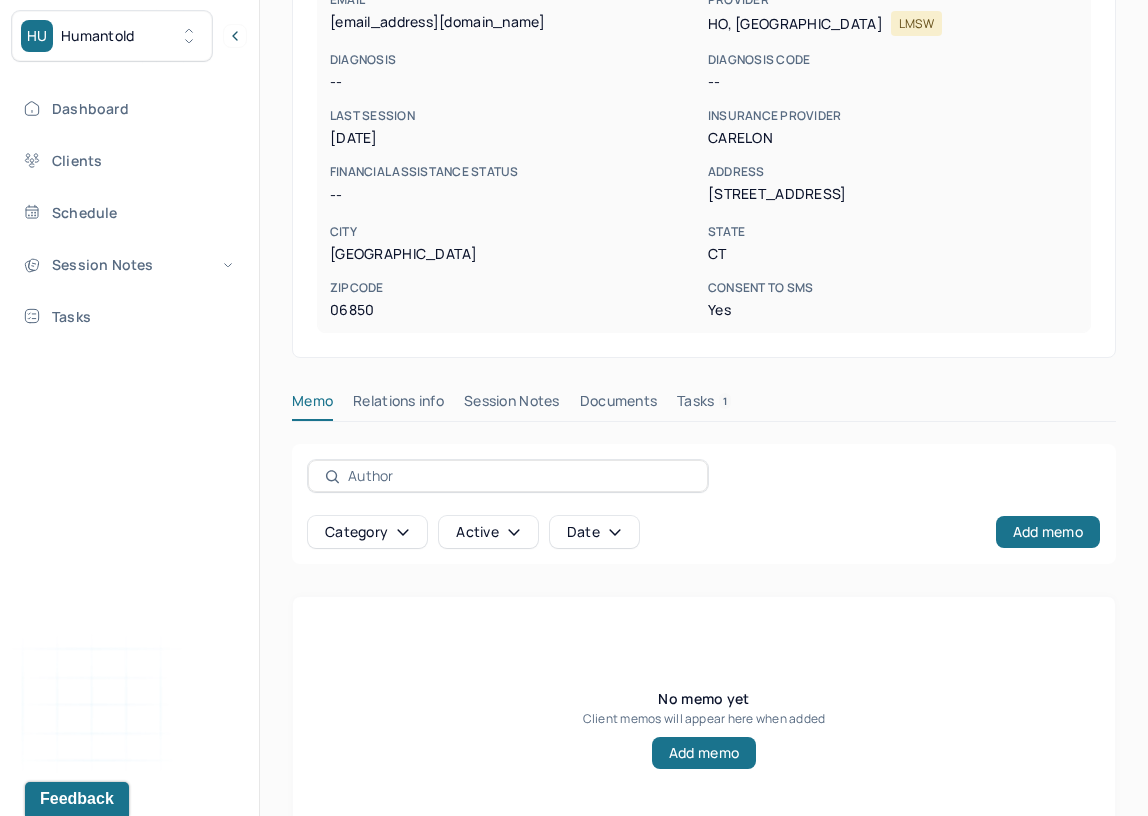 scroll, scrollTop: 465, scrollLeft: 0, axis: vertical 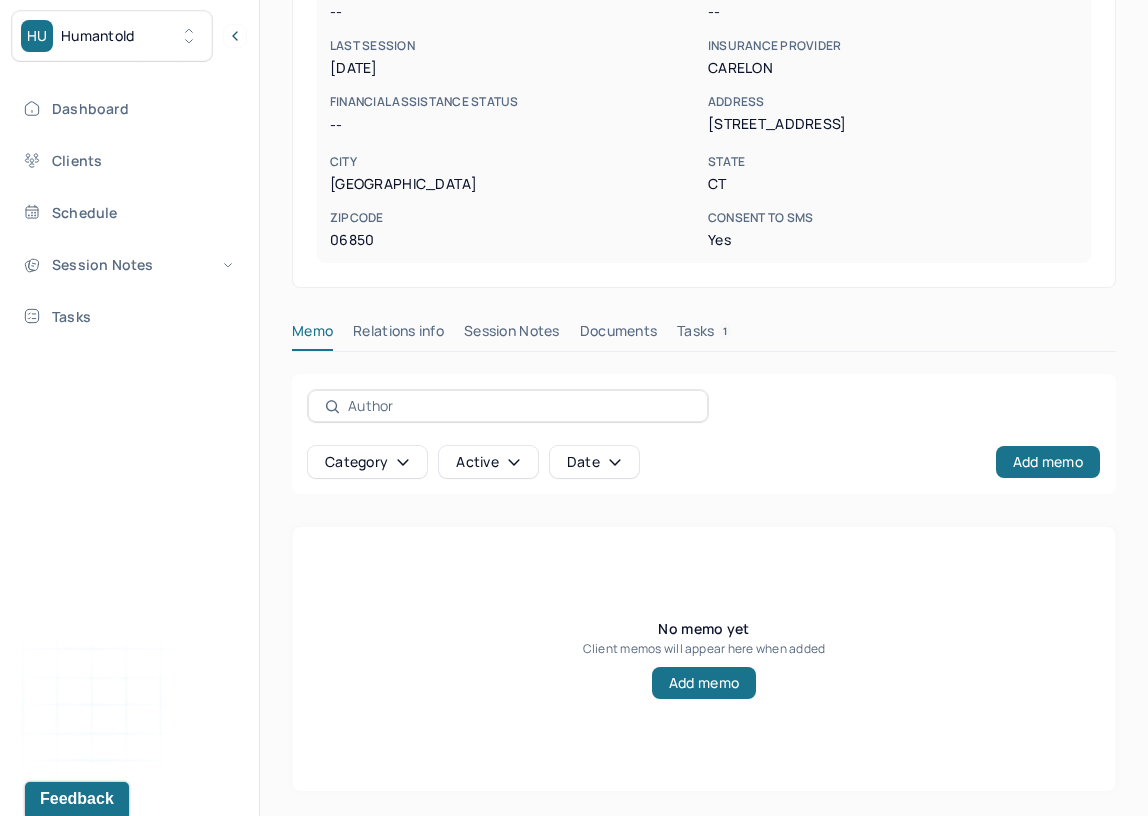 click on "Session Notes" at bounding box center [512, 335] 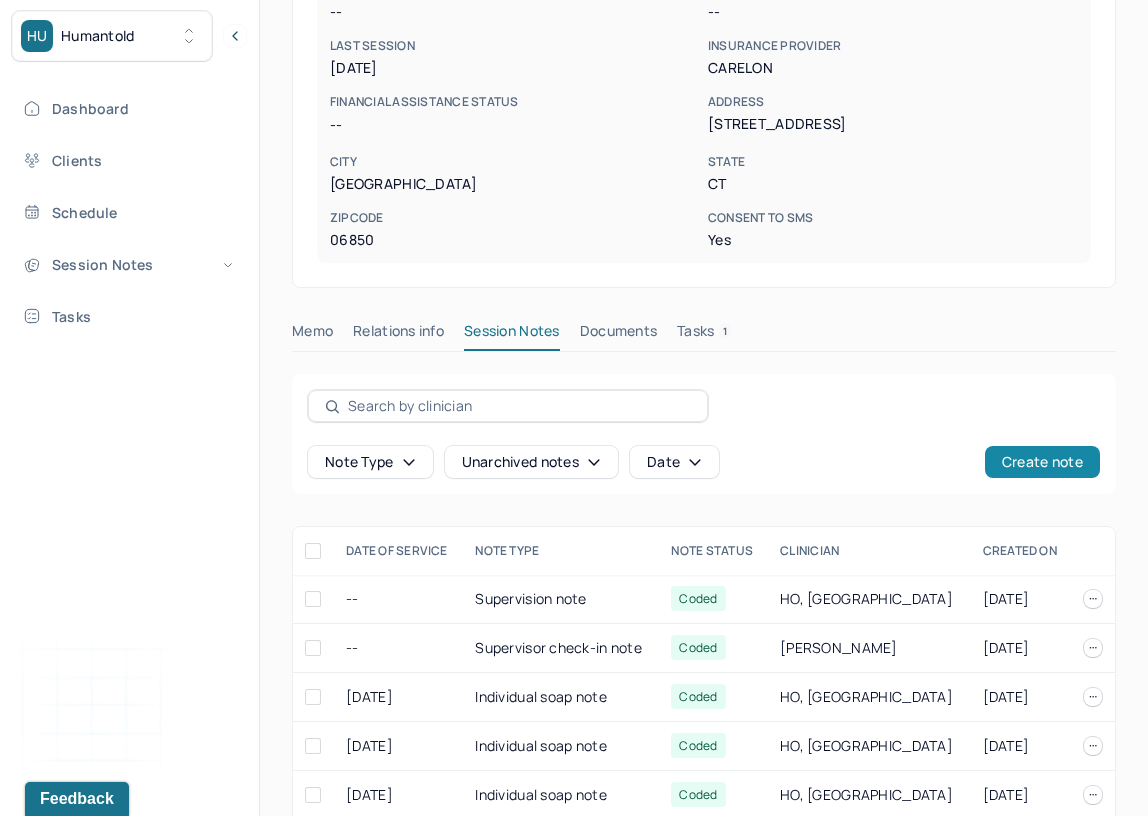 click on "Create note" at bounding box center (1042, 462) 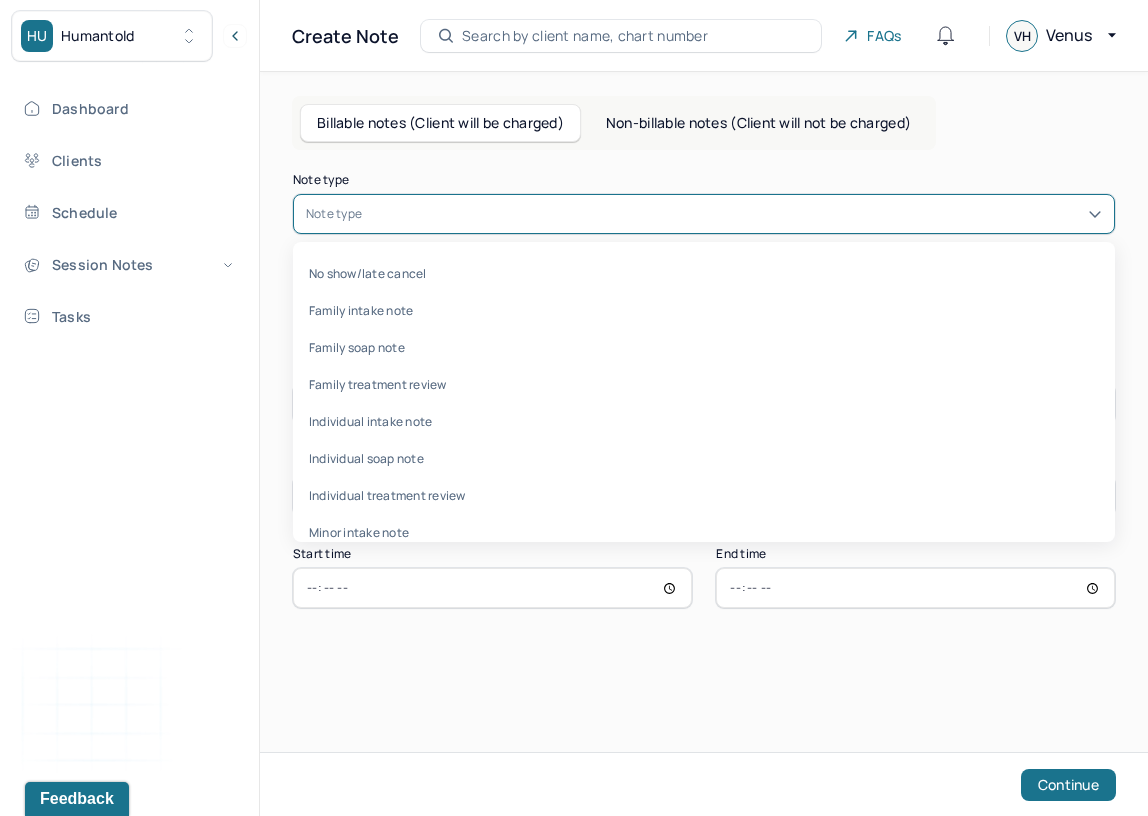 click at bounding box center [734, 214] 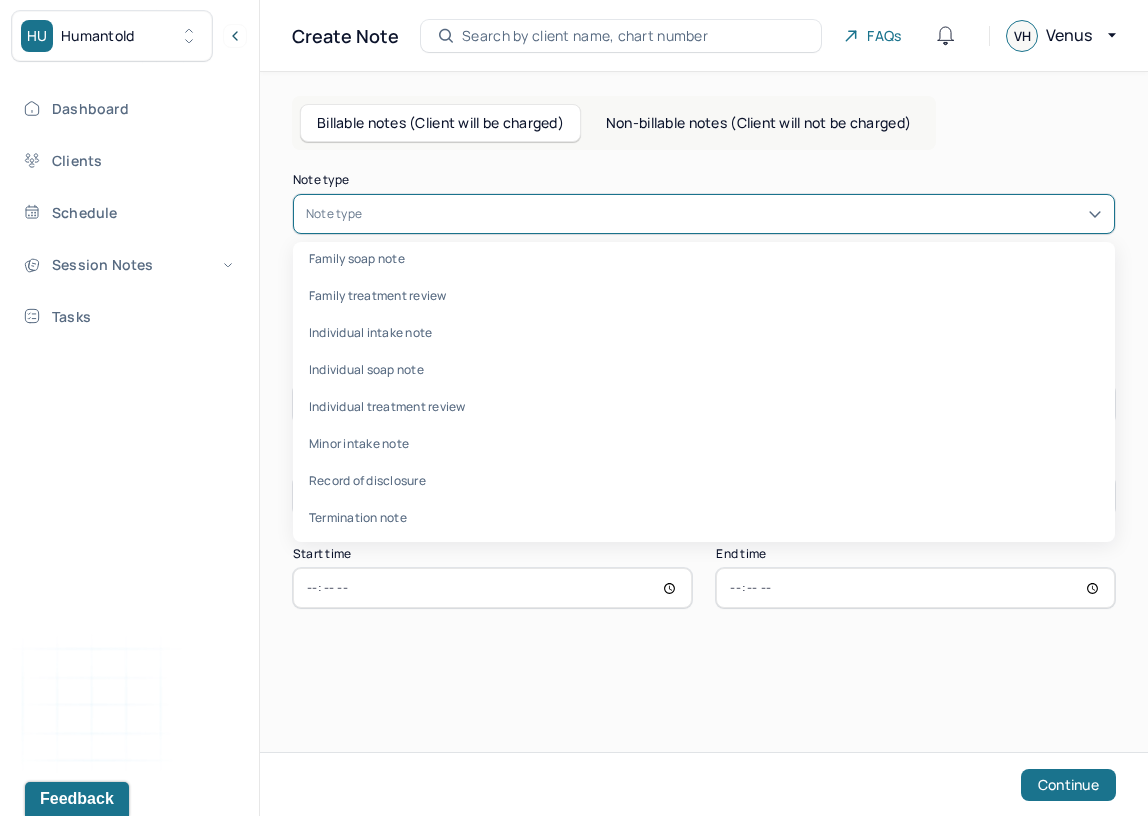 scroll, scrollTop: 90, scrollLeft: 0, axis: vertical 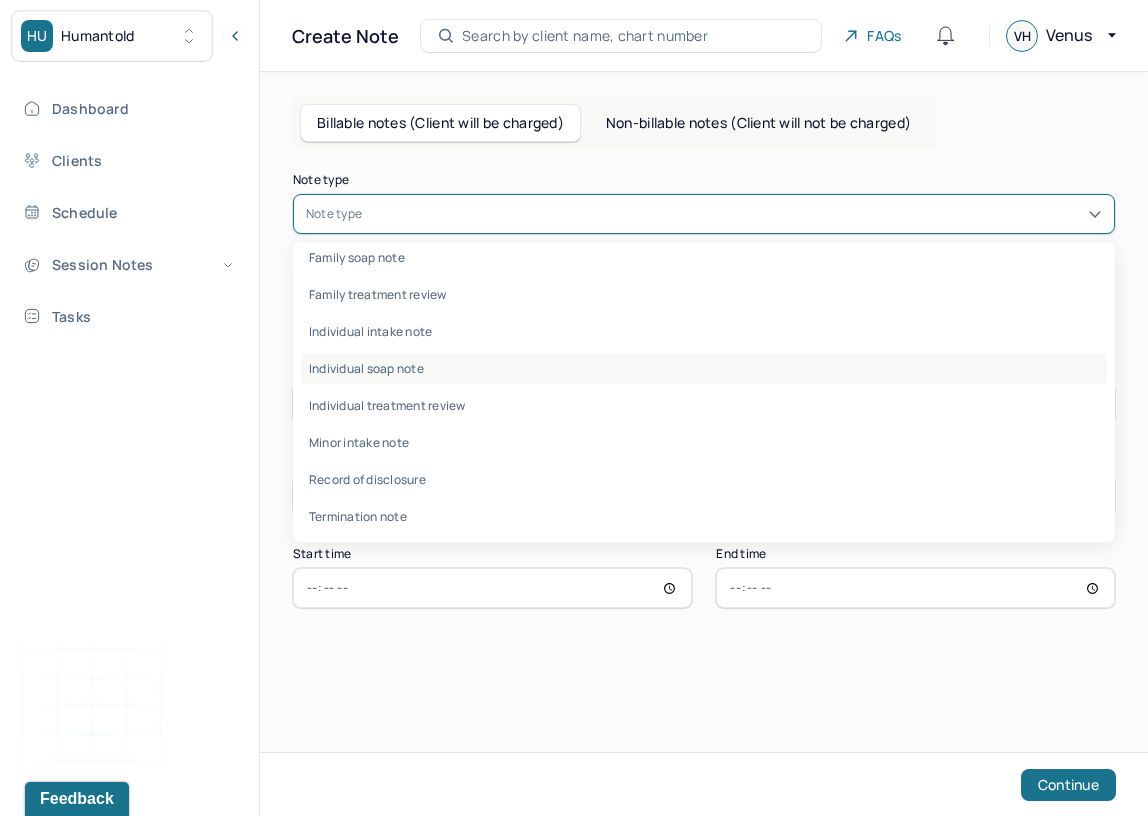 click on "Individual soap note" at bounding box center [704, 368] 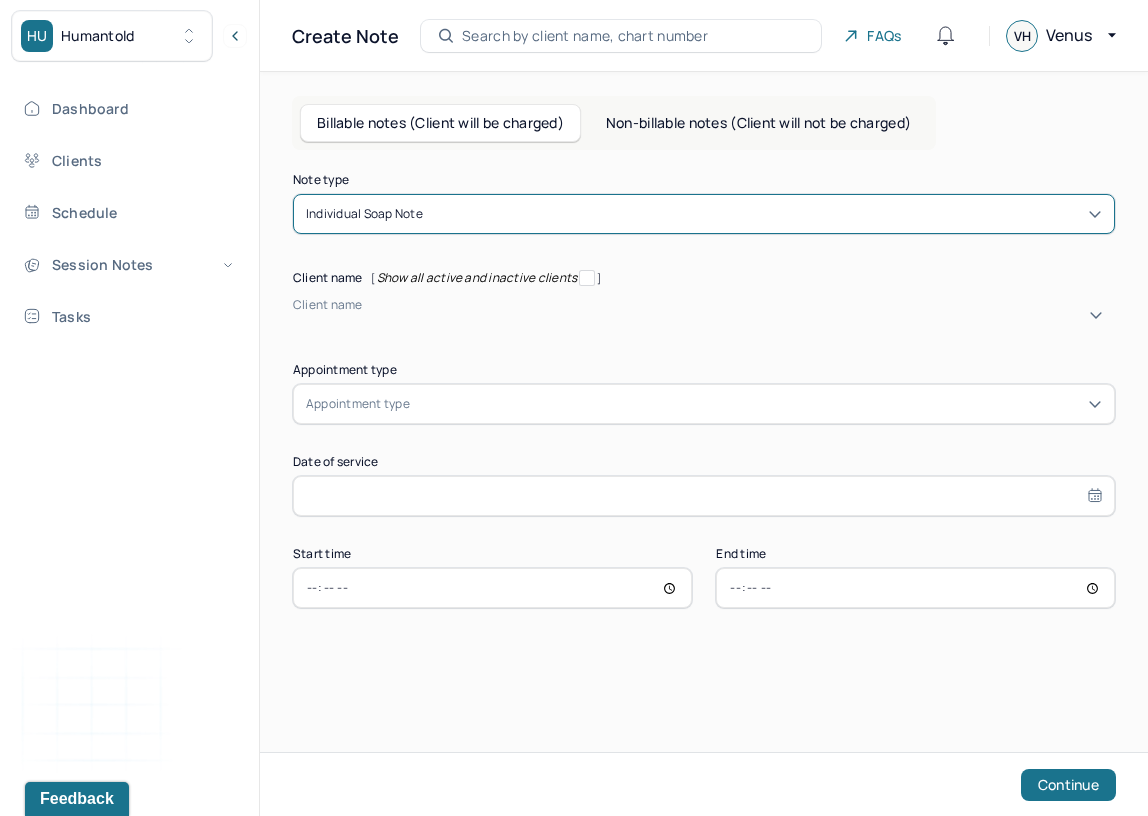click at bounding box center (296, 322) 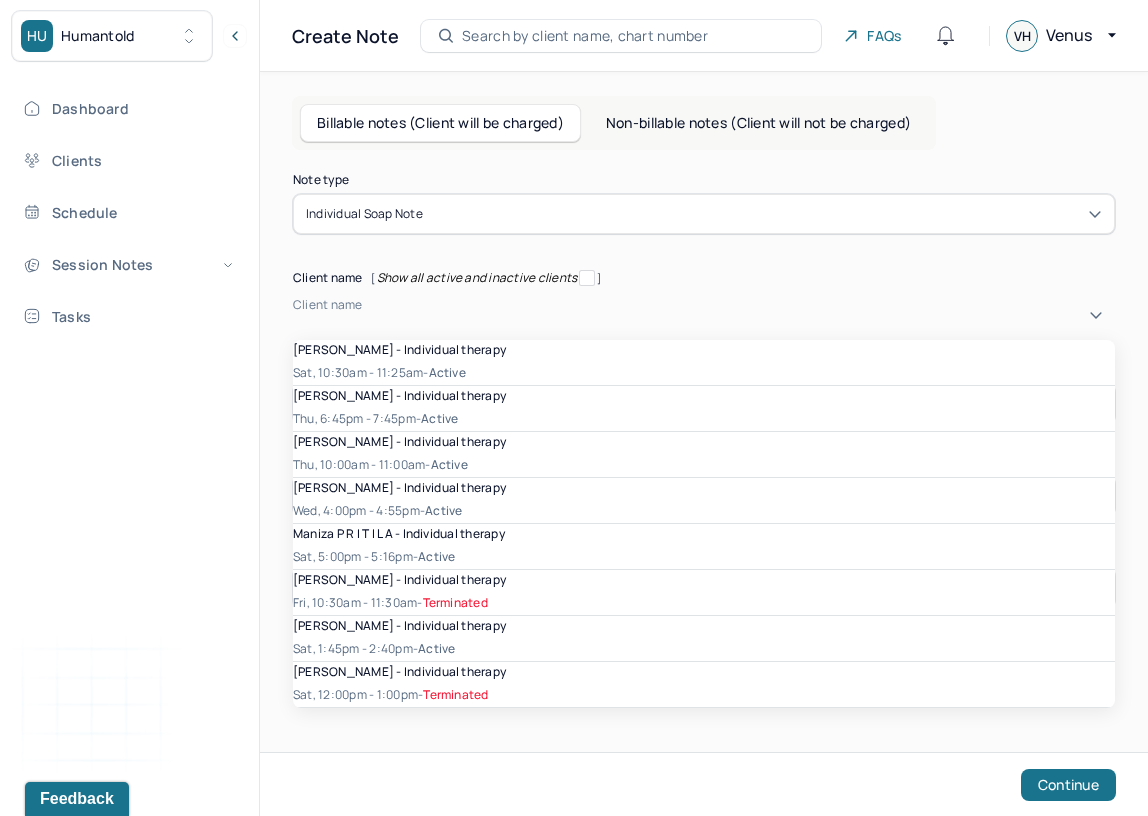 click on "[PERSON_NAME] - Individual therapy" at bounding box center [399, 441] 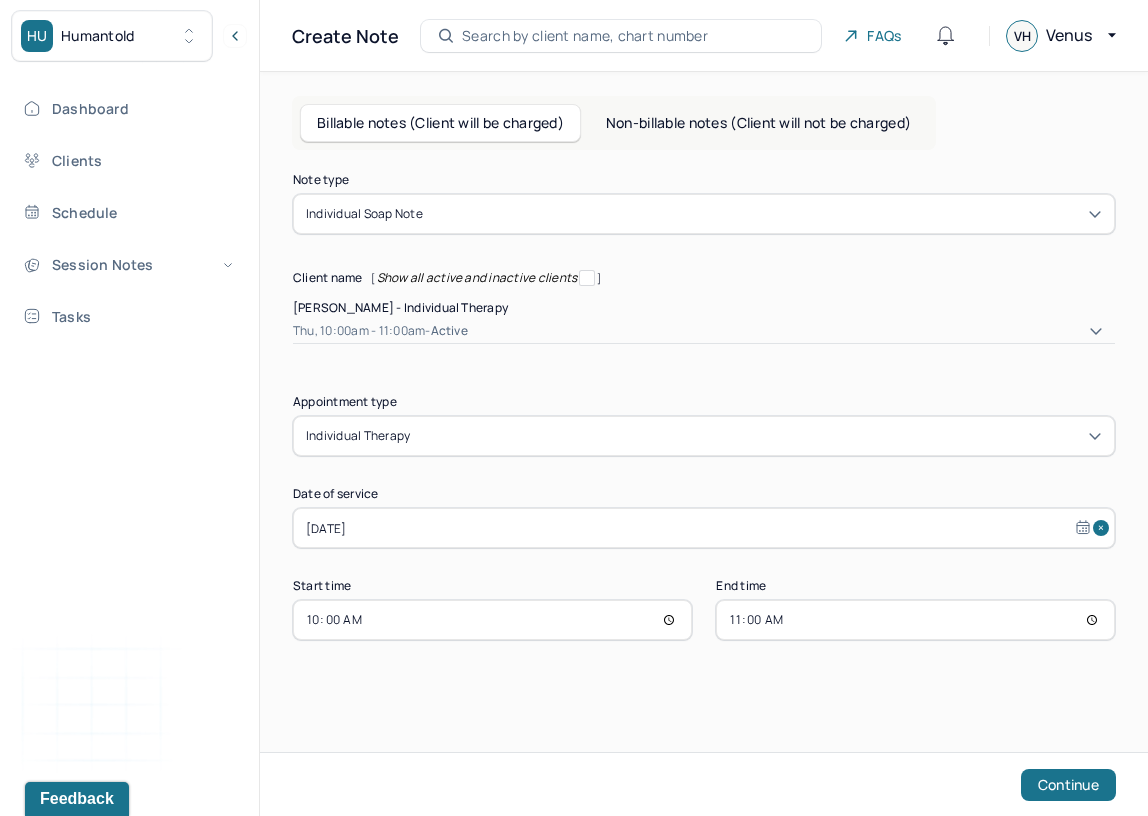 click on "11:00" at bounding box center [915, 620] 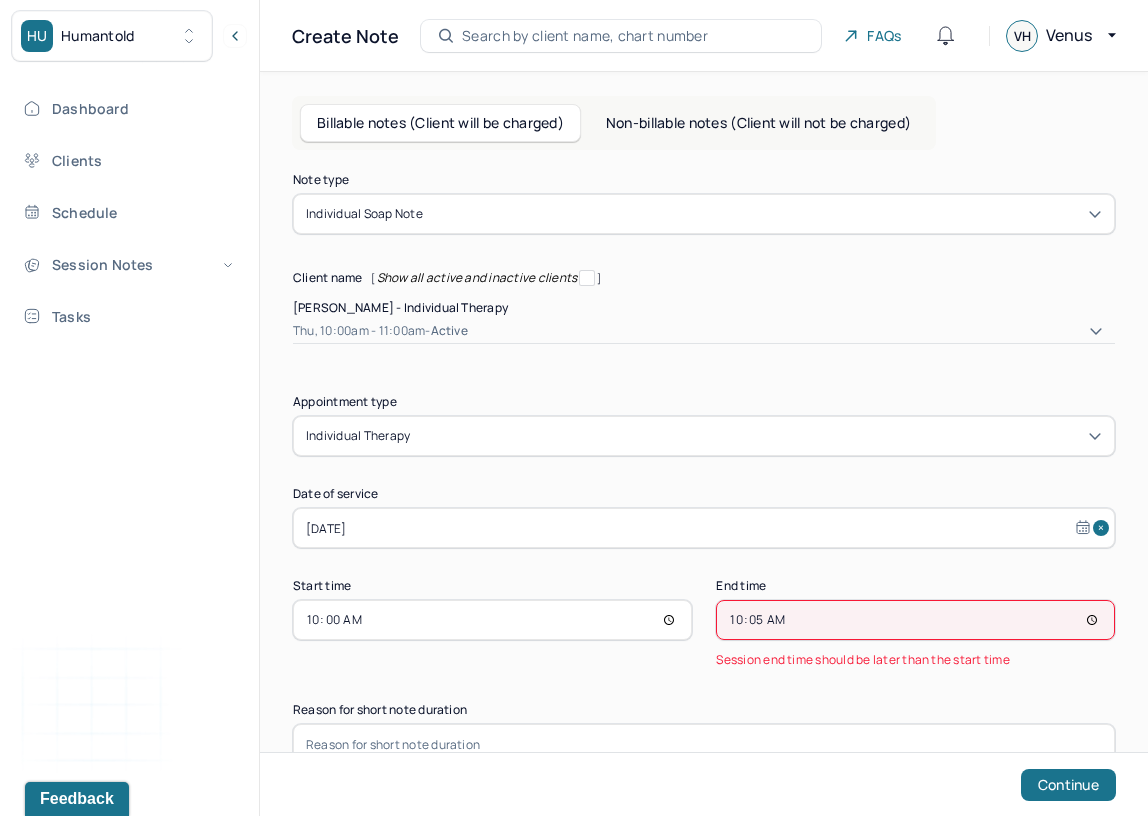 type on "10:55" 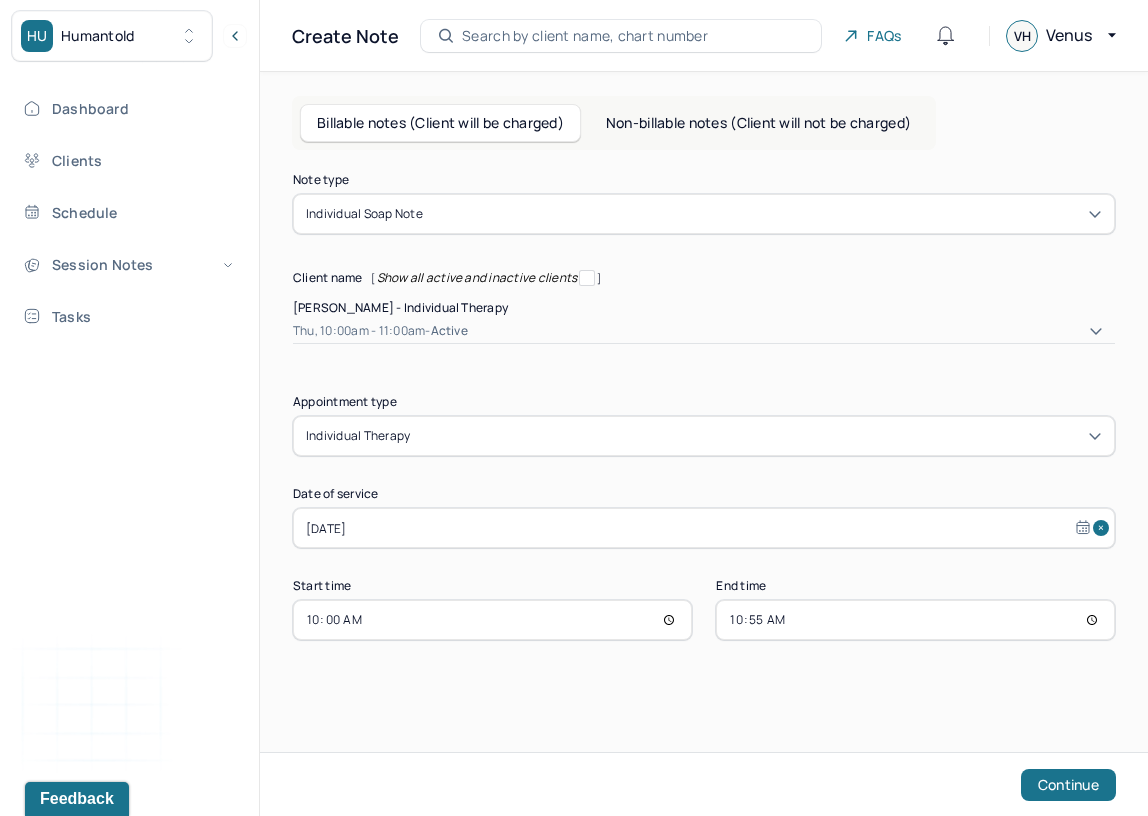 click on "Note type Individual soap note Client name [ Show all active and inactive clients ] [PERSON_NAME] - Individual therapy Thu, 10:00am - 11:00am  -  active Supervisee name [PERSON_NAME] Appointment type individual therapy Date of service [DATE] Start time 10:00 End time 10:55   Continue" at bounding box center (704, 448) 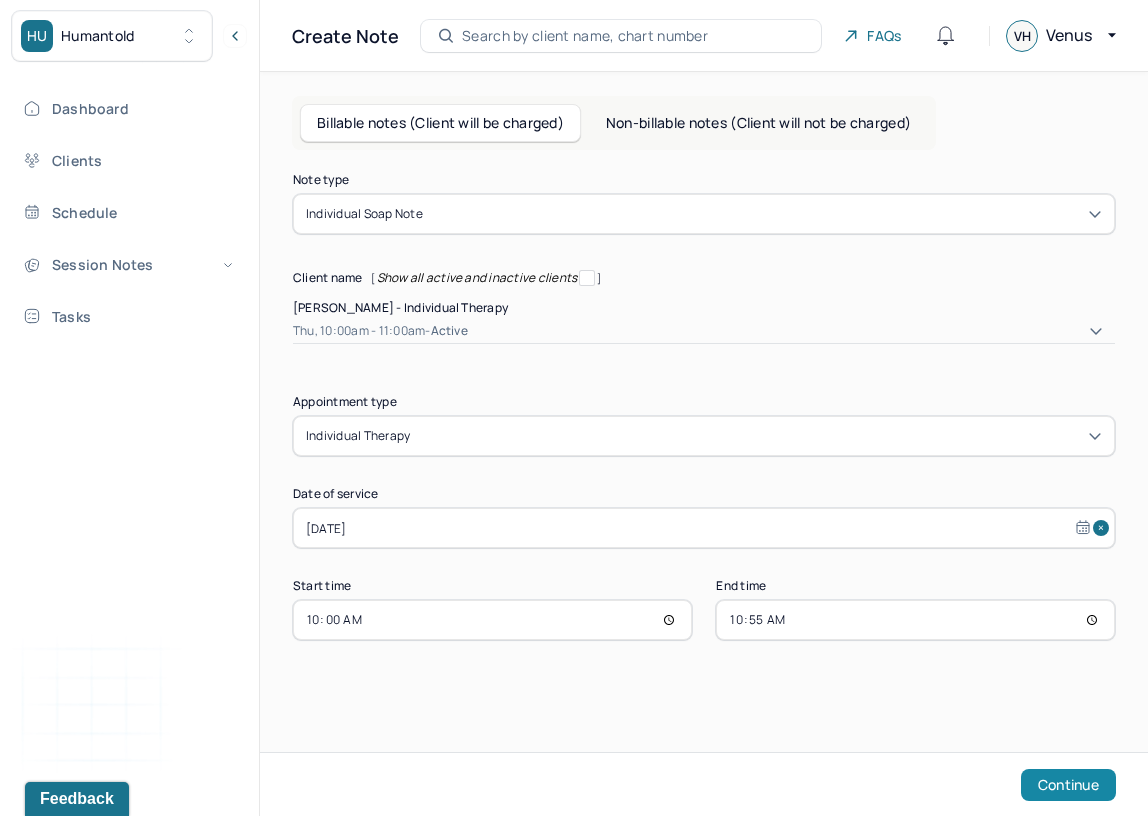 click on "Continue" at bounding box center [1068, 785] 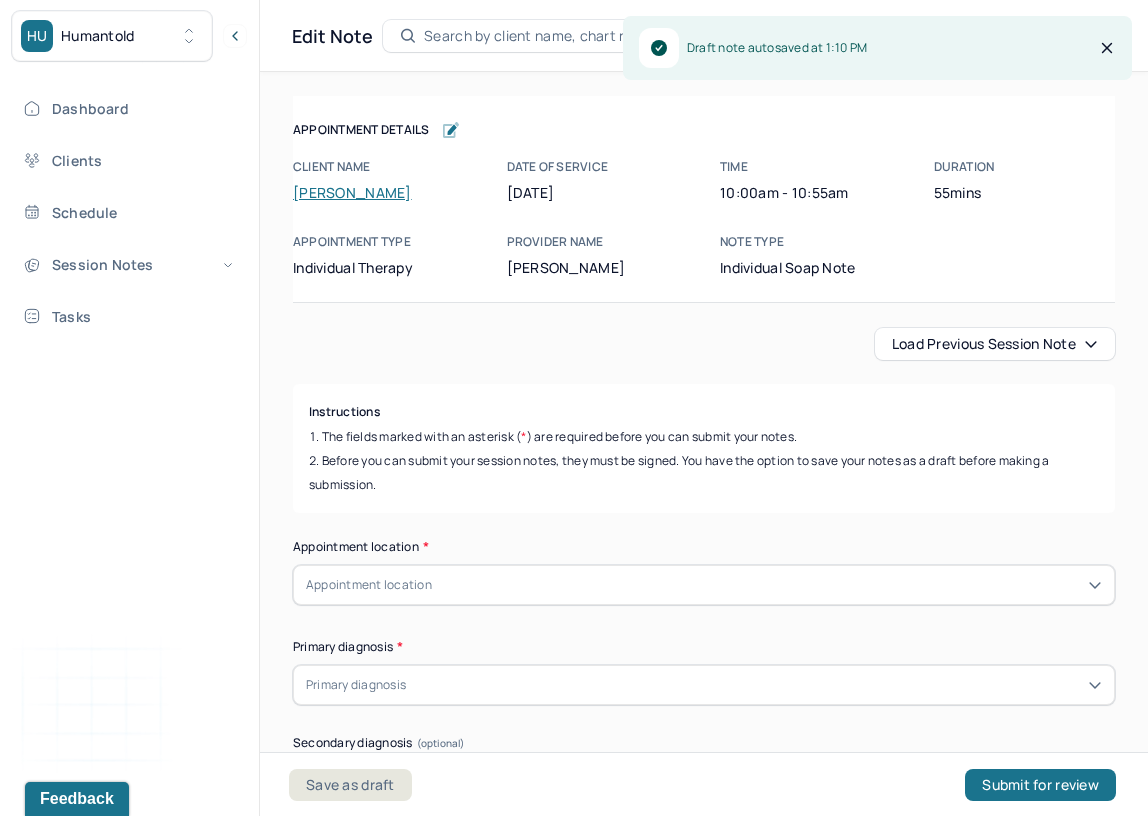 scroll, scrollTop: 226, scrollLeft: 0, axis: vertical 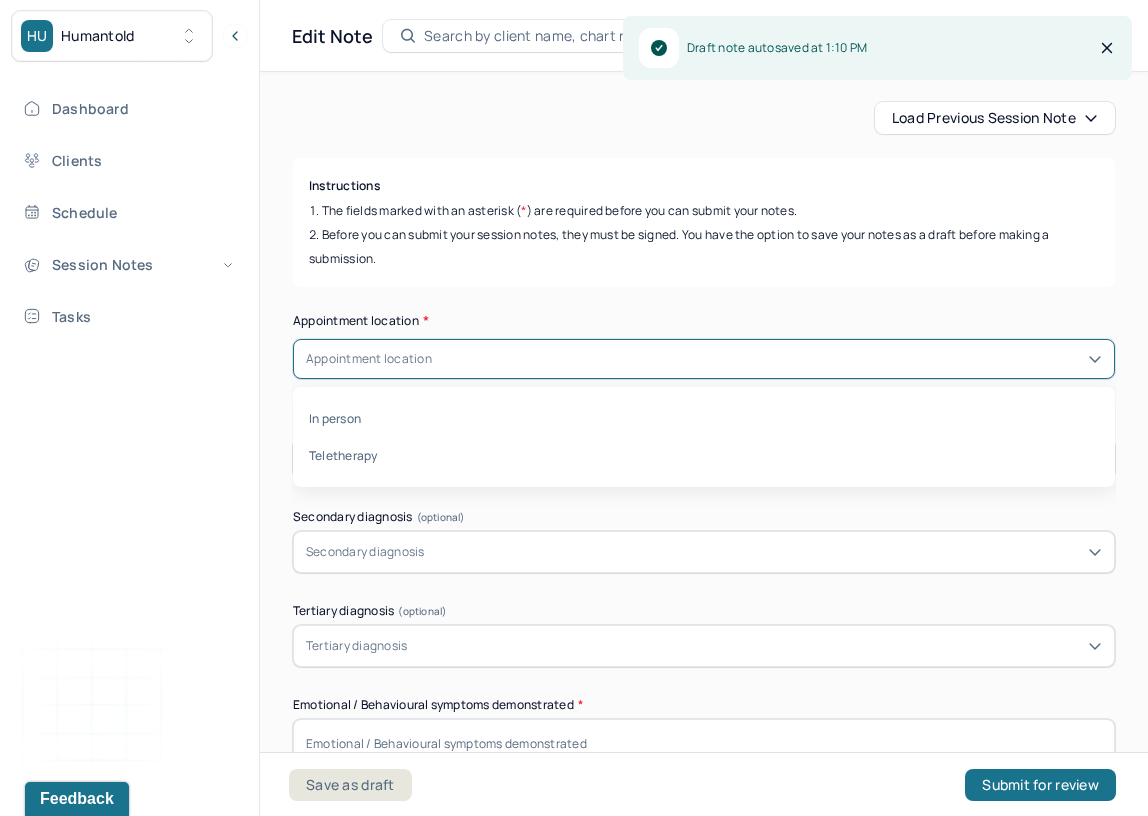click on "Appointment location" at bounding box center [704, 359] 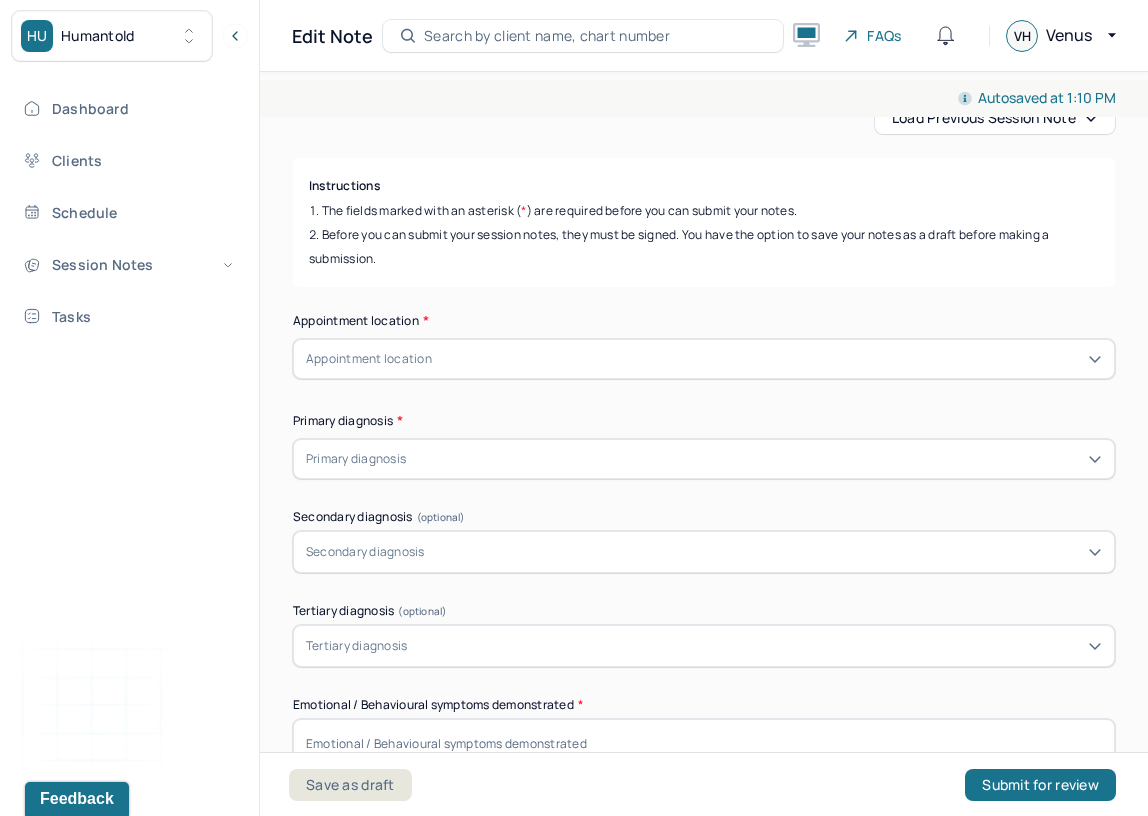 click on "Instructions The fields marked with an asterisk ( * ) are required before you can submit your notes. Before you can submit your session notes, they must be signed. You have the option to save your notes as a draft before making a submission." at bounding box center (704, 222) 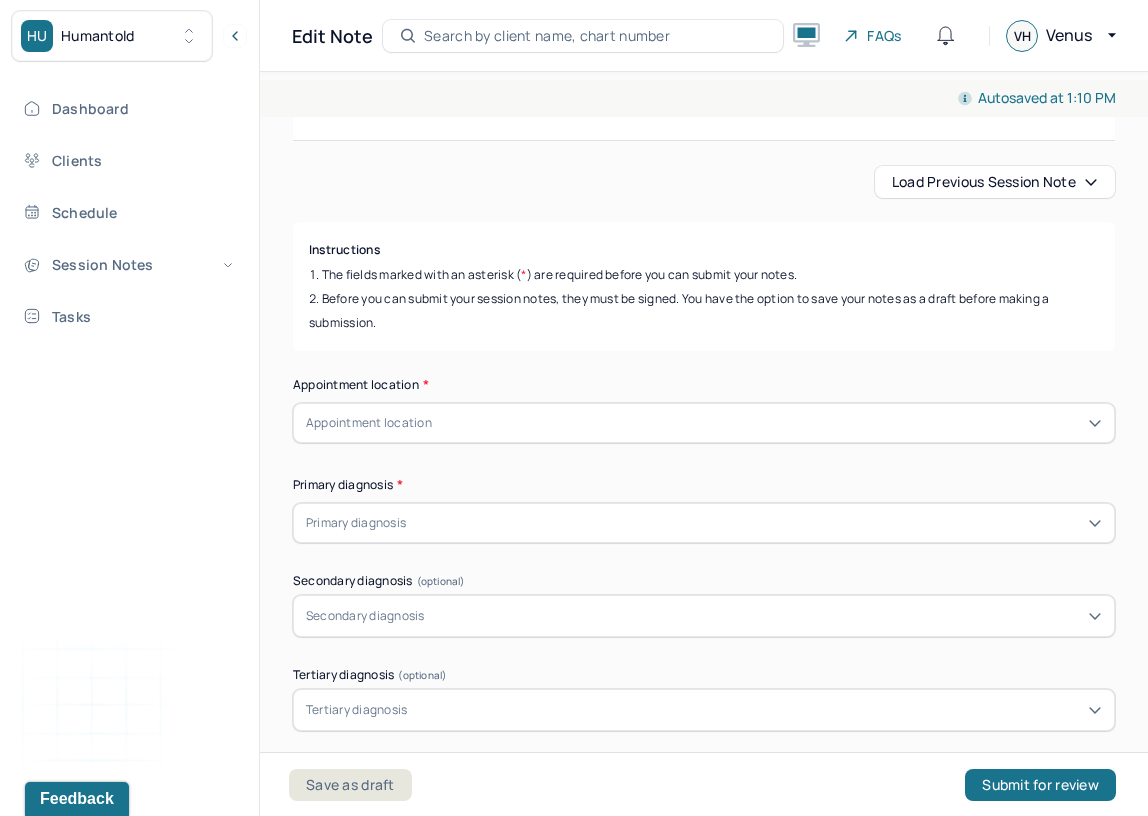 scroll, scrollTop: 180, scrollLeft: 0, axis: vertical 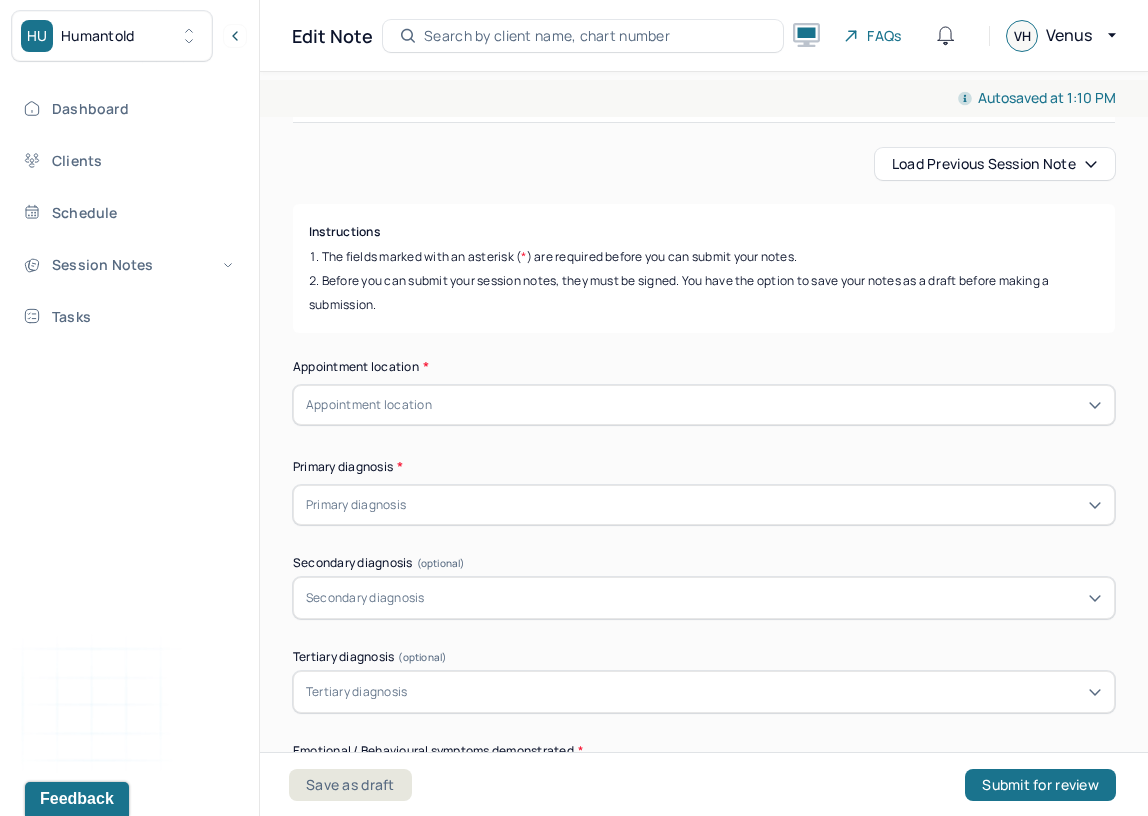 click on "Load previous session note   Instructions The fields marked with an asterisk ( * ) are required before you can submit your notes. Before you can submit your session notes, they must be signed. You have the option to save your notes as a draft before making a submission. Appointment location * Appointment location Primary diagnosis * Primary diagnosis Secondary diagnosis (optional) Secondary diagnosis Tertiary diagnosis (optional) Tertiary diagnosis Emotional / Behavioural symptoms demonstrated * Causing * Causing Intention for Session * Intention for Session Session Note Subjective This section is for Subjective reporting of your clients, it can include their mood, their reported symptoms, their efforts since your last meeting to implement your homework or recommendations or any questions they have Objective What were the behaviors, nonverbal expressions,gestures, postures, and overall presentation of the client? Consider client's mood and affect,client's response to treatment, any use of assessments. EDMR" at bounding box center (704, 2287) 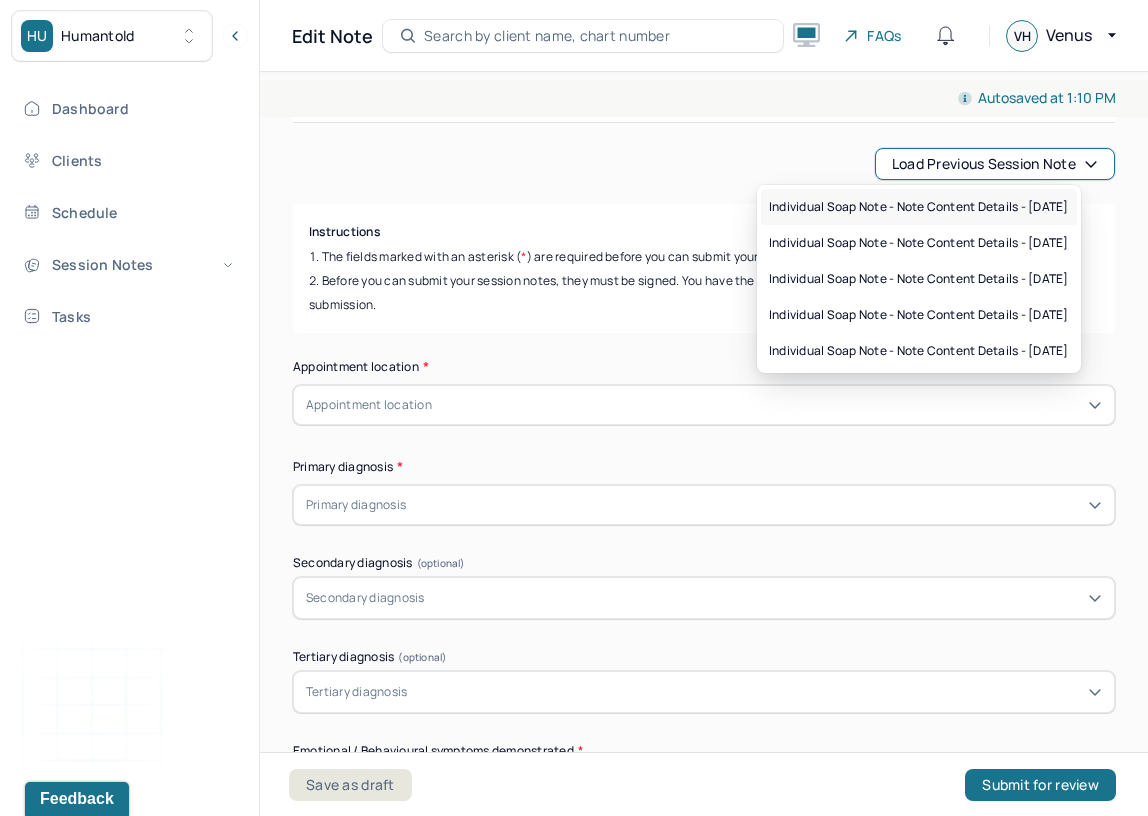 click on "Individual soap note   - Note content Details -   [DATE]" at bounding box center (919, 207) 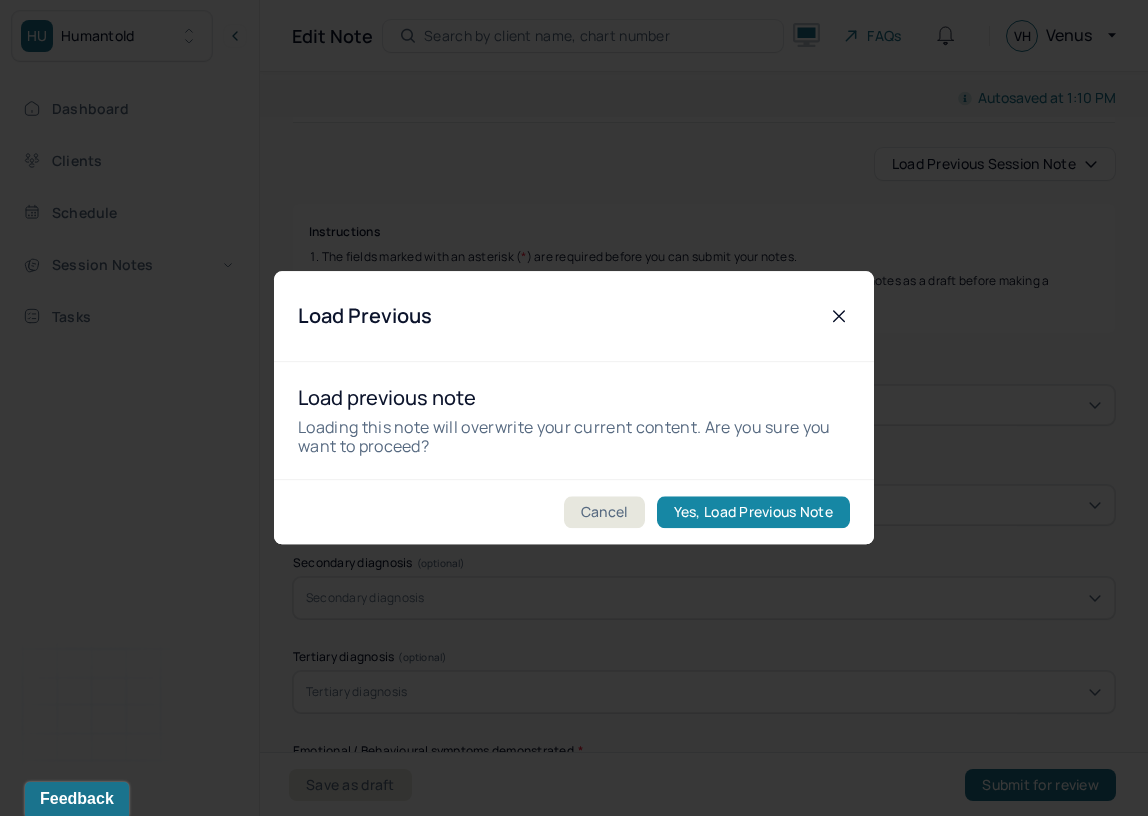 click on "Yes, Load Previous Note" at bounding box center (753, 513) 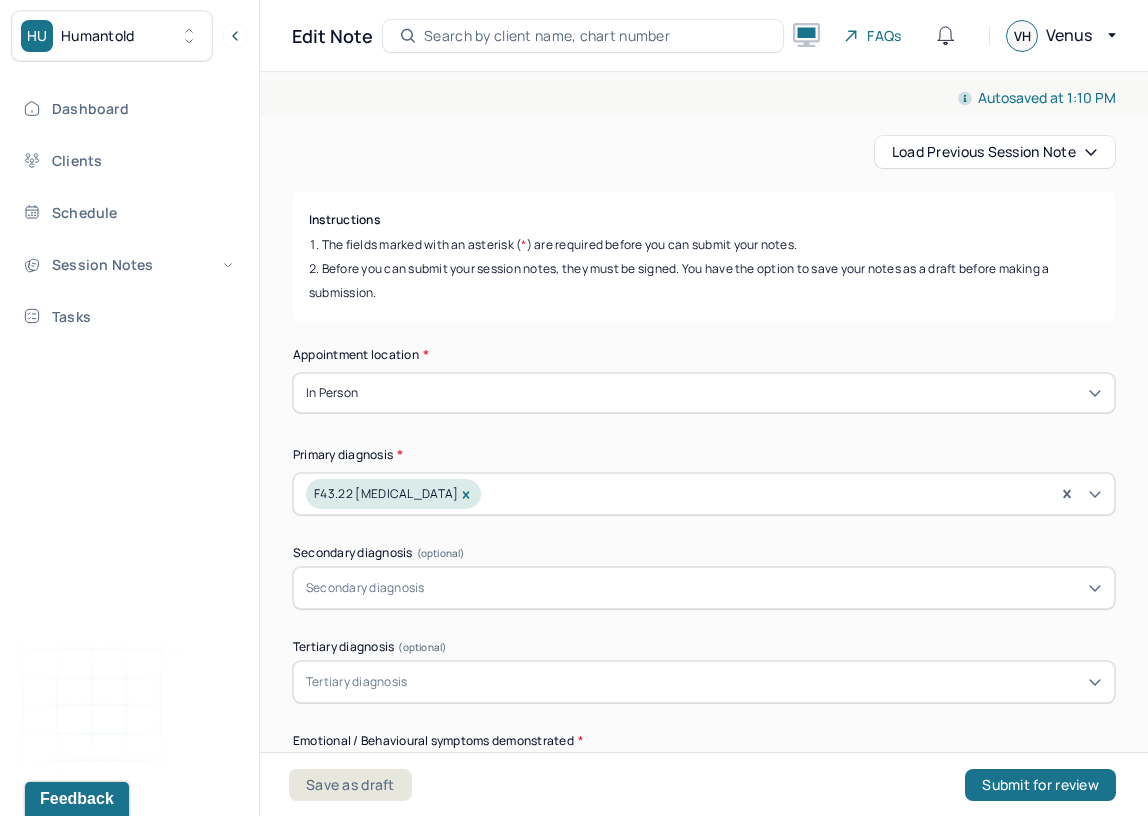 scroll, scrollTop: 194, scrollLeft: 0, axis: vertical 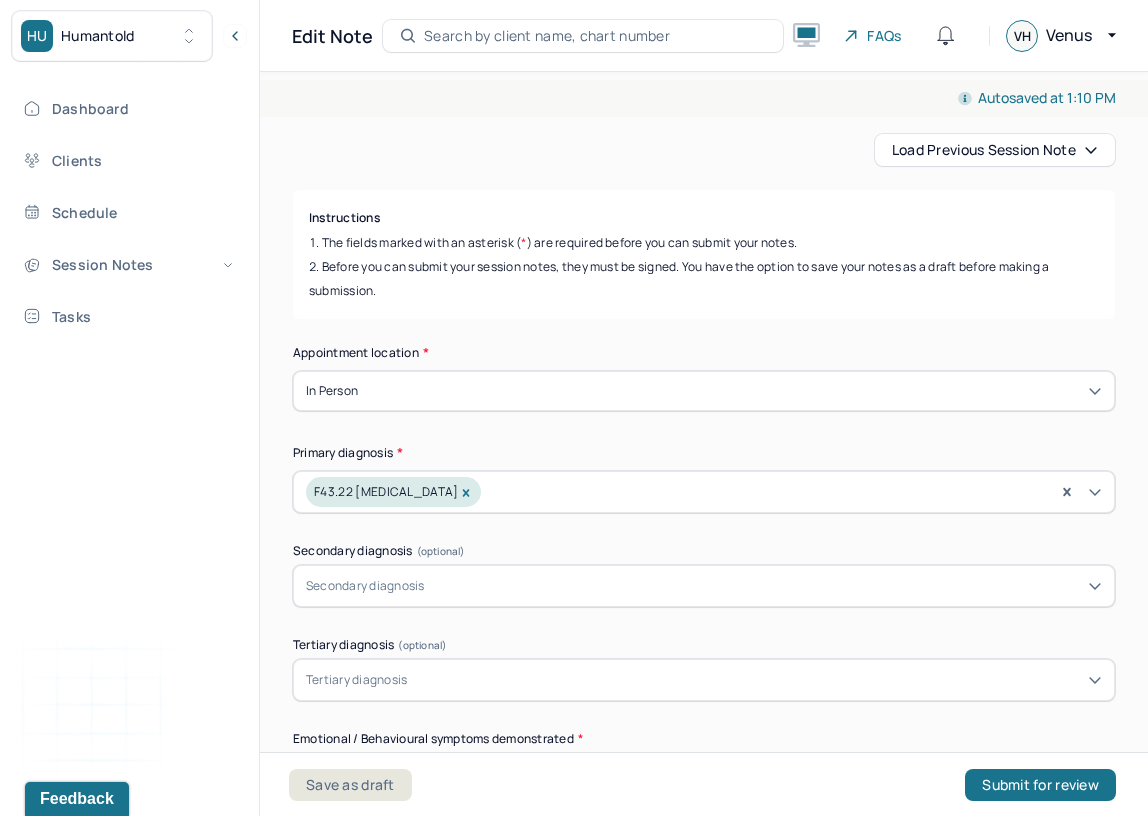 click on "In person" at bounding box center [704, 391] 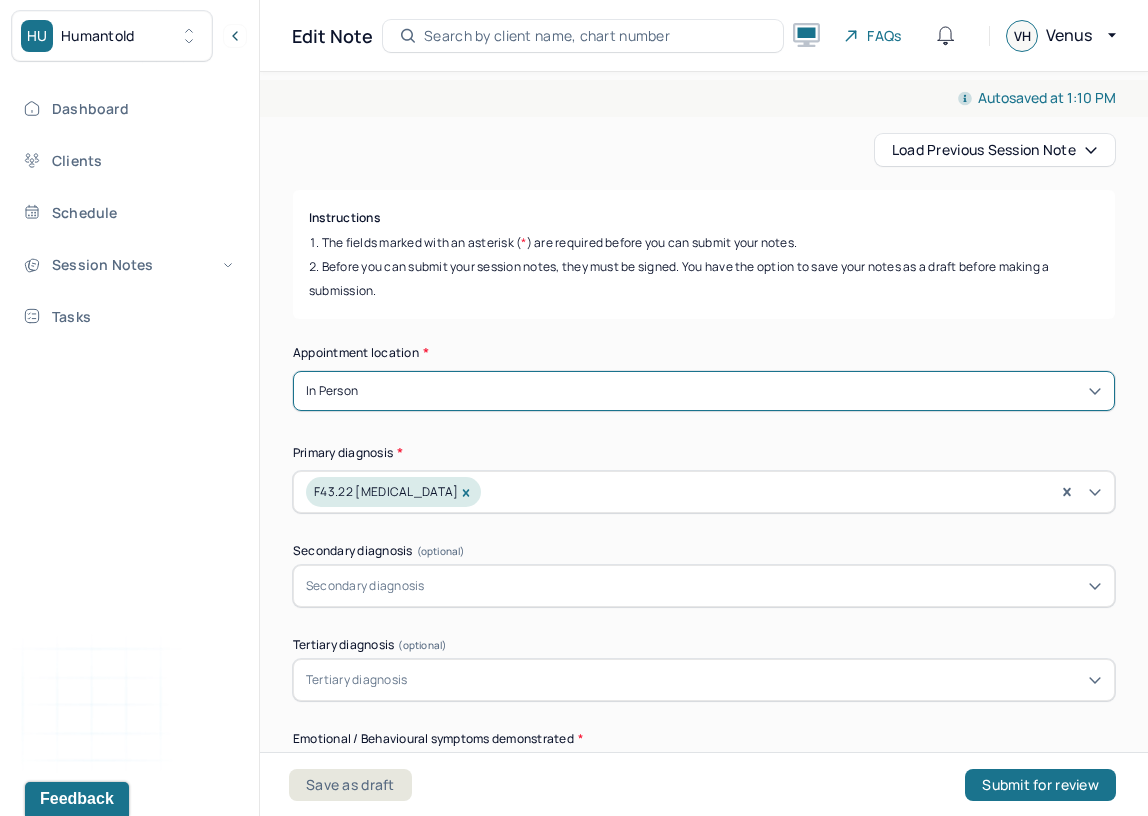 click on "In person" at bounding box center [704, 391] 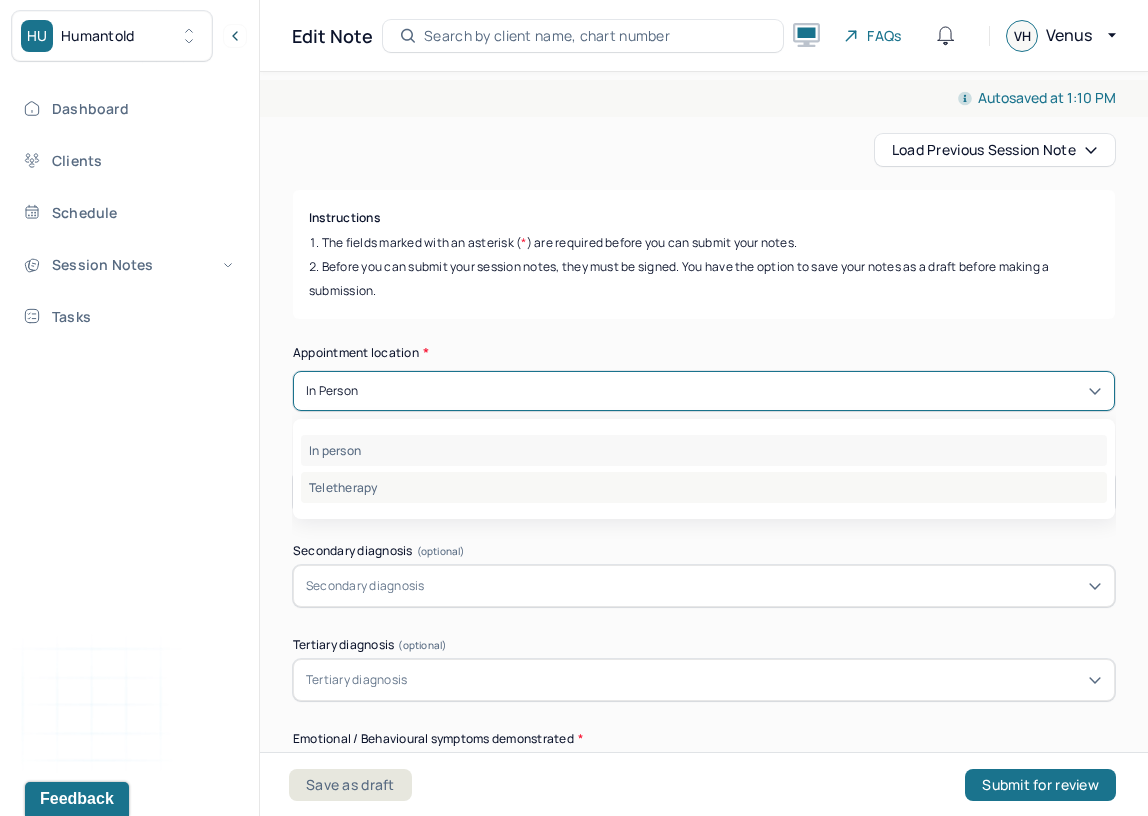 click on "Teletherapy" at bounding box center (704, 487) 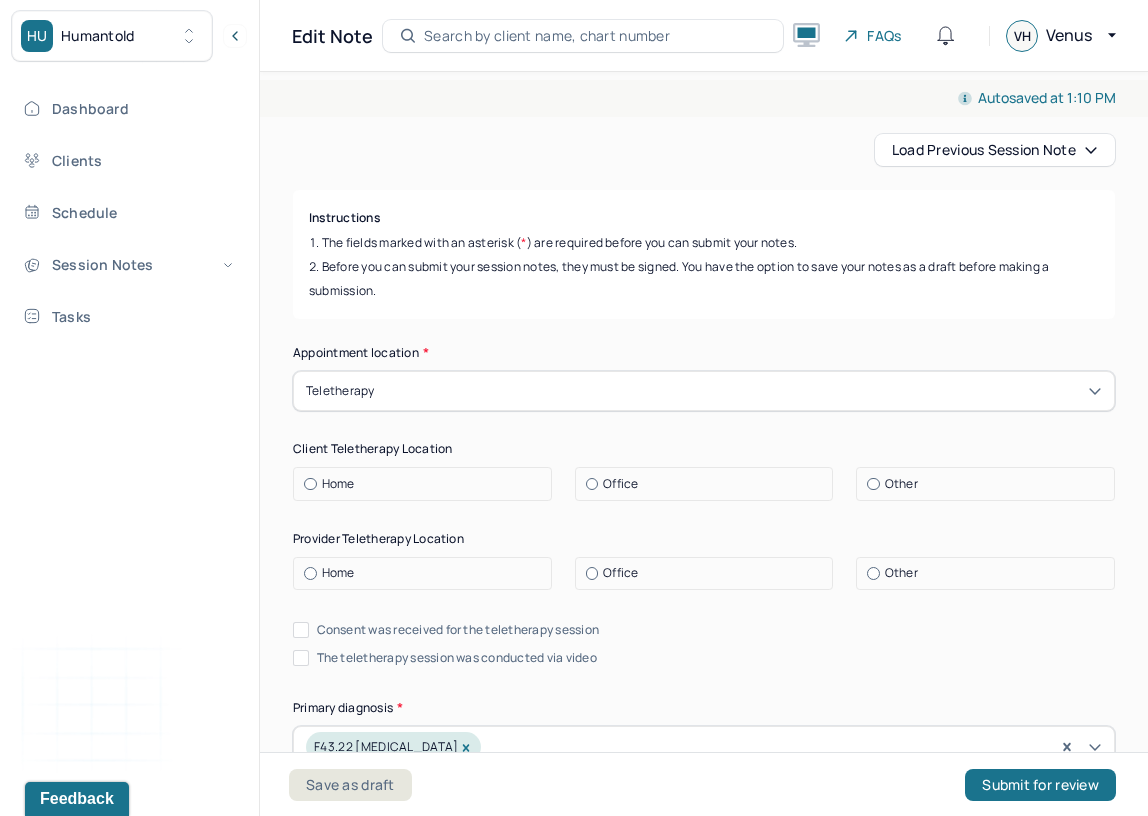 click on "Home" at bounding box center (338, 484) 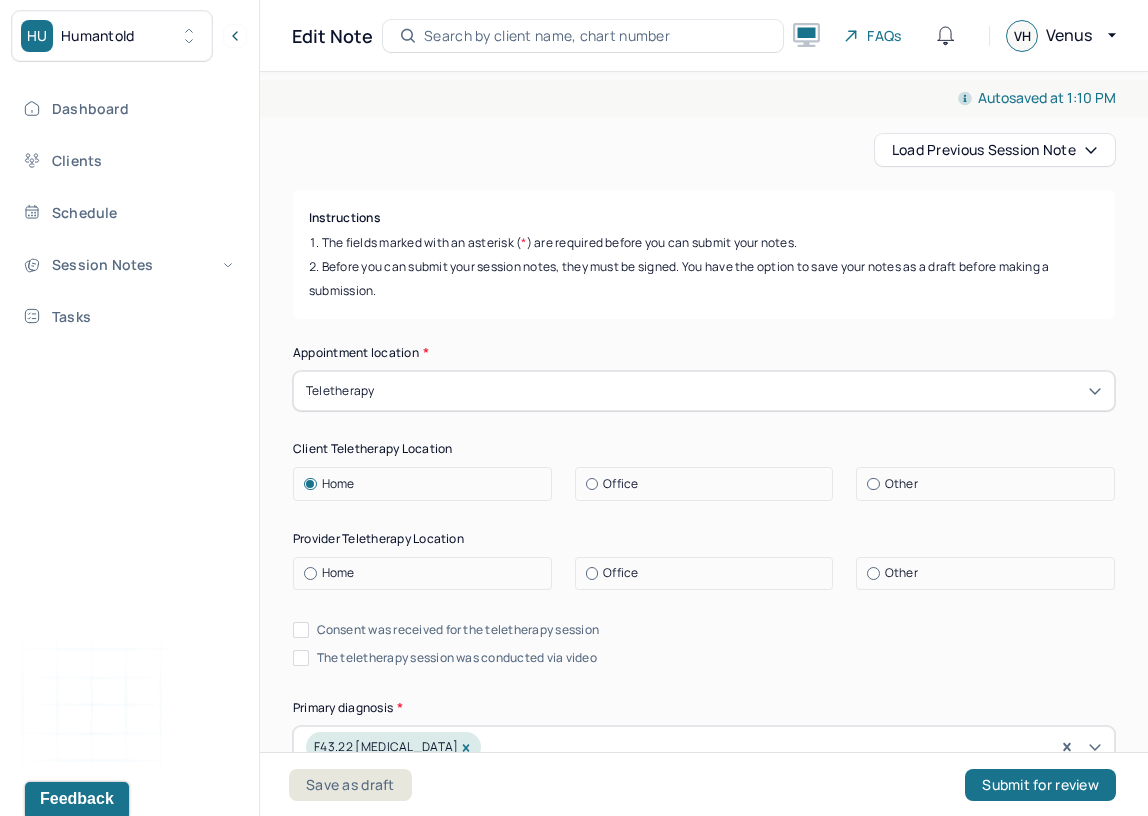 click on "Home" at bounding box center [338, 573] 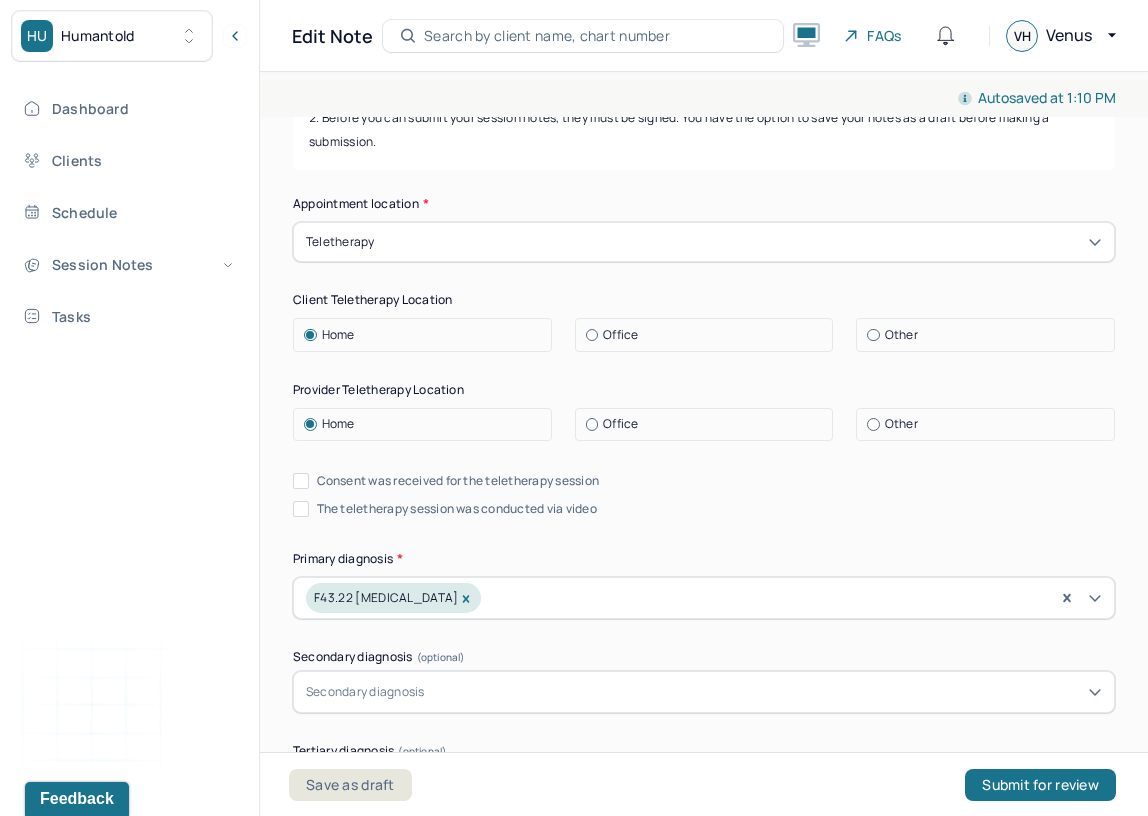 scroll, scrollTop: 348, scrollLeft: 0, axis: vertical 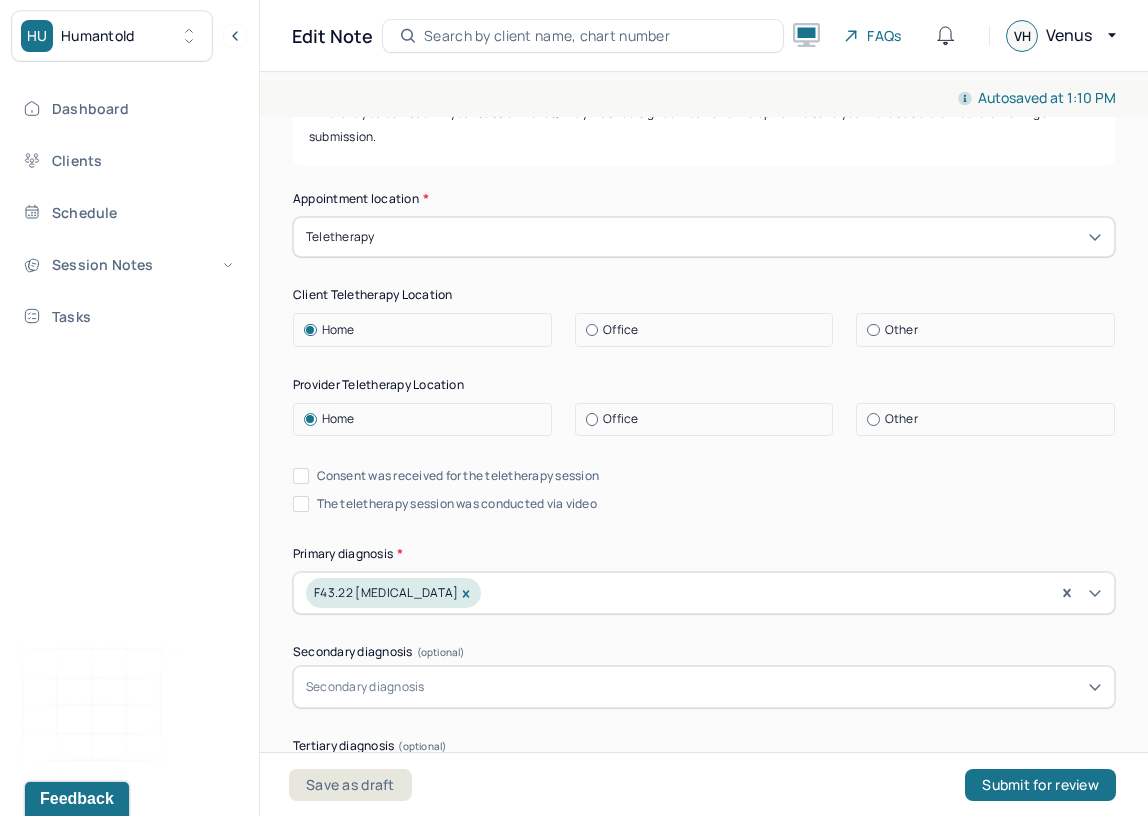 click on "Consent was received for the teletherapy session The teletherapy session was conducted via video" at bounding box center [704, 490] 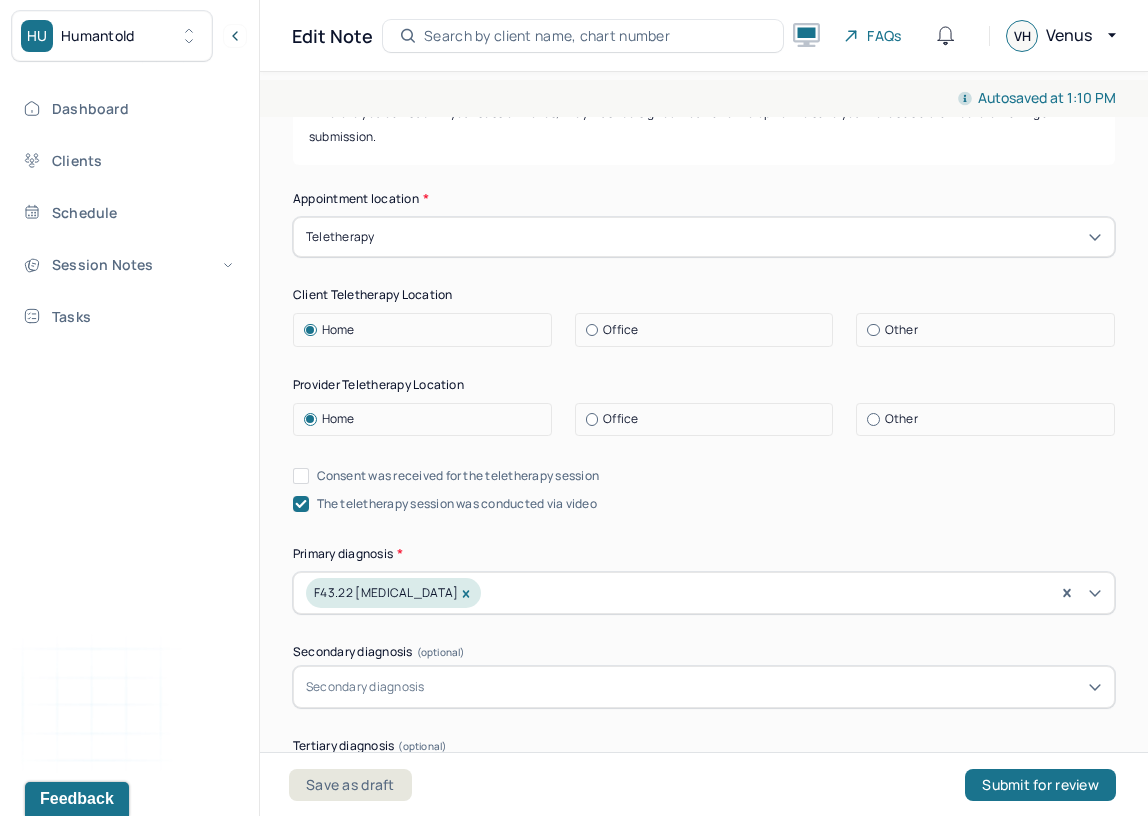 click on "Consent was received for the teletherapy session" at bounding box center [301, 476] 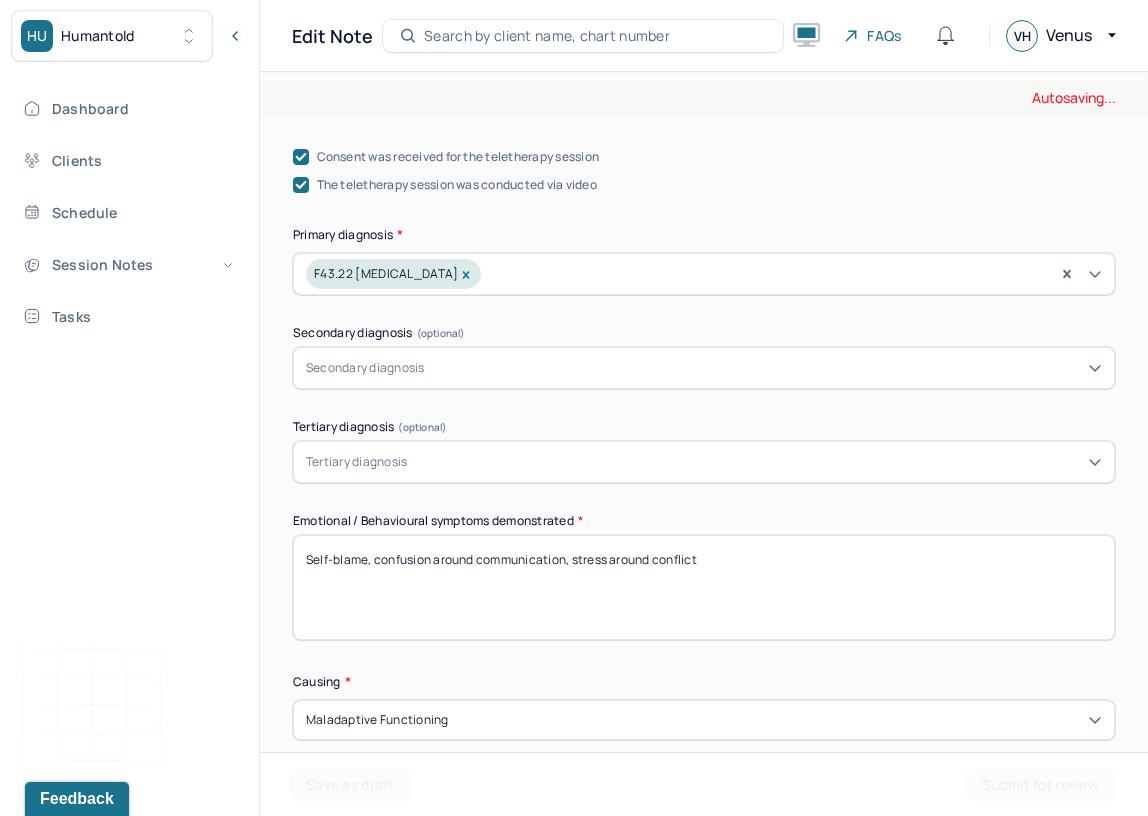 scroll, scrollTop: 776, scrollLeft: 0, axis: vertical 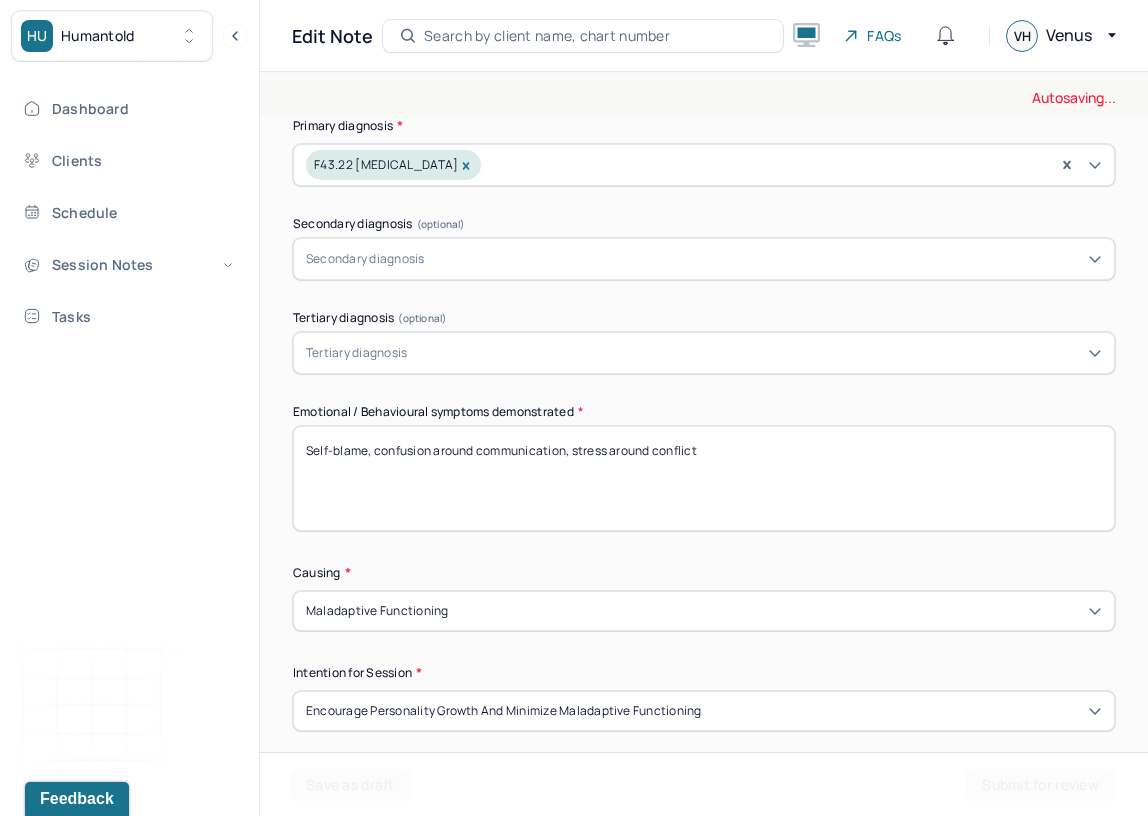 click on "Self-blame, confusion around communication, stress around conflict" at bounding box center (704, 478) 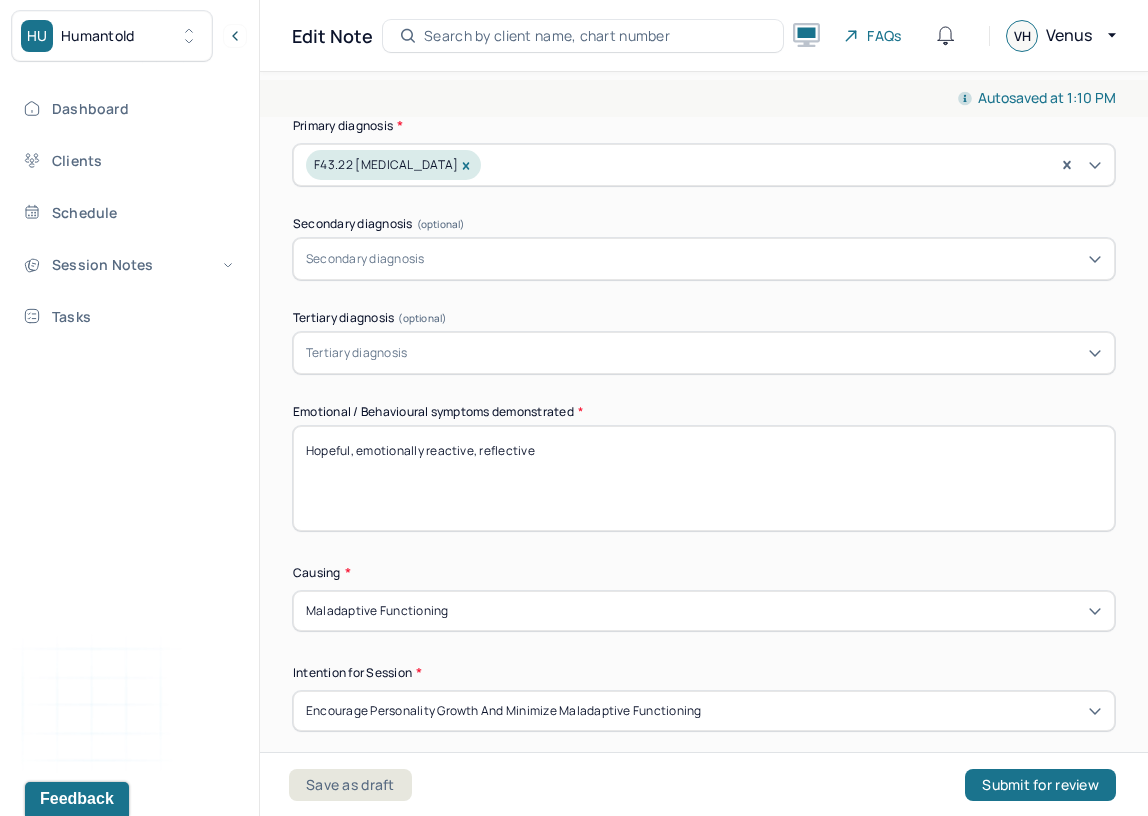 drag, startPoint x: 556, startPoint y: 448, endPoint x: 374, endPoint y: 448, distance: 182 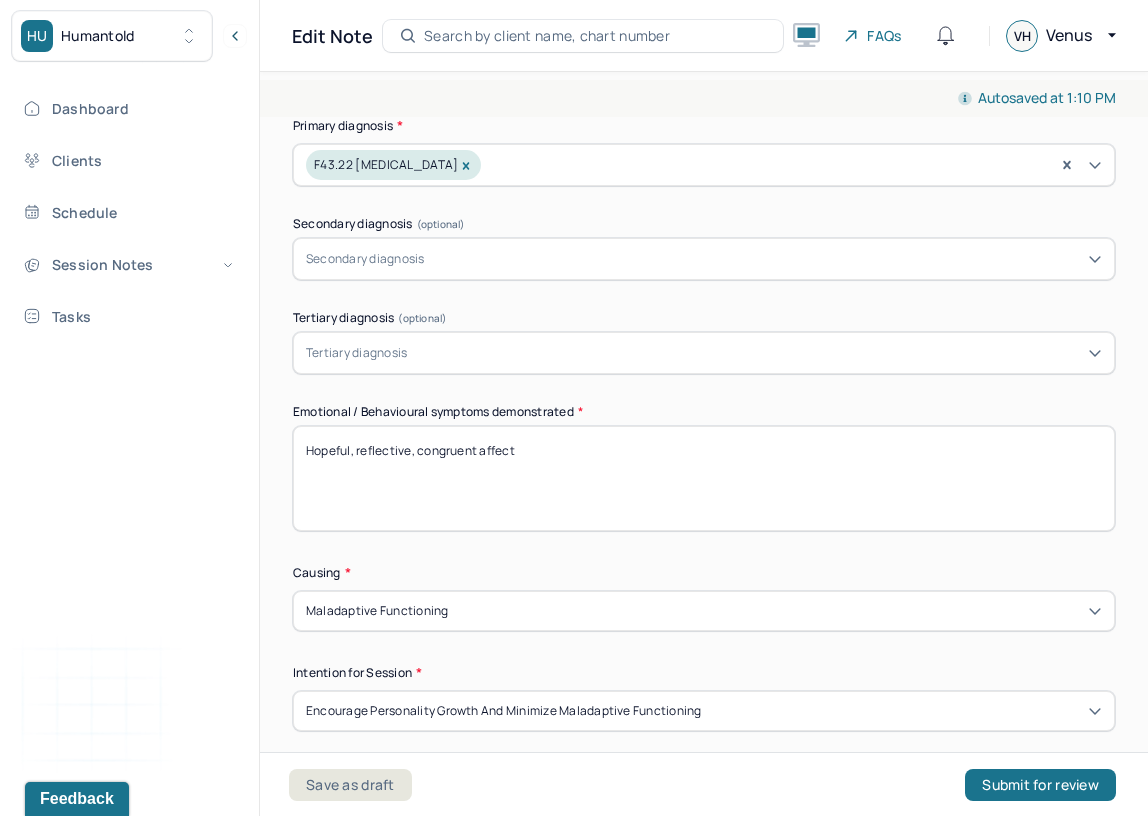 scroll, scrollTop: 955, scrollLeft: 0, axis: vertical 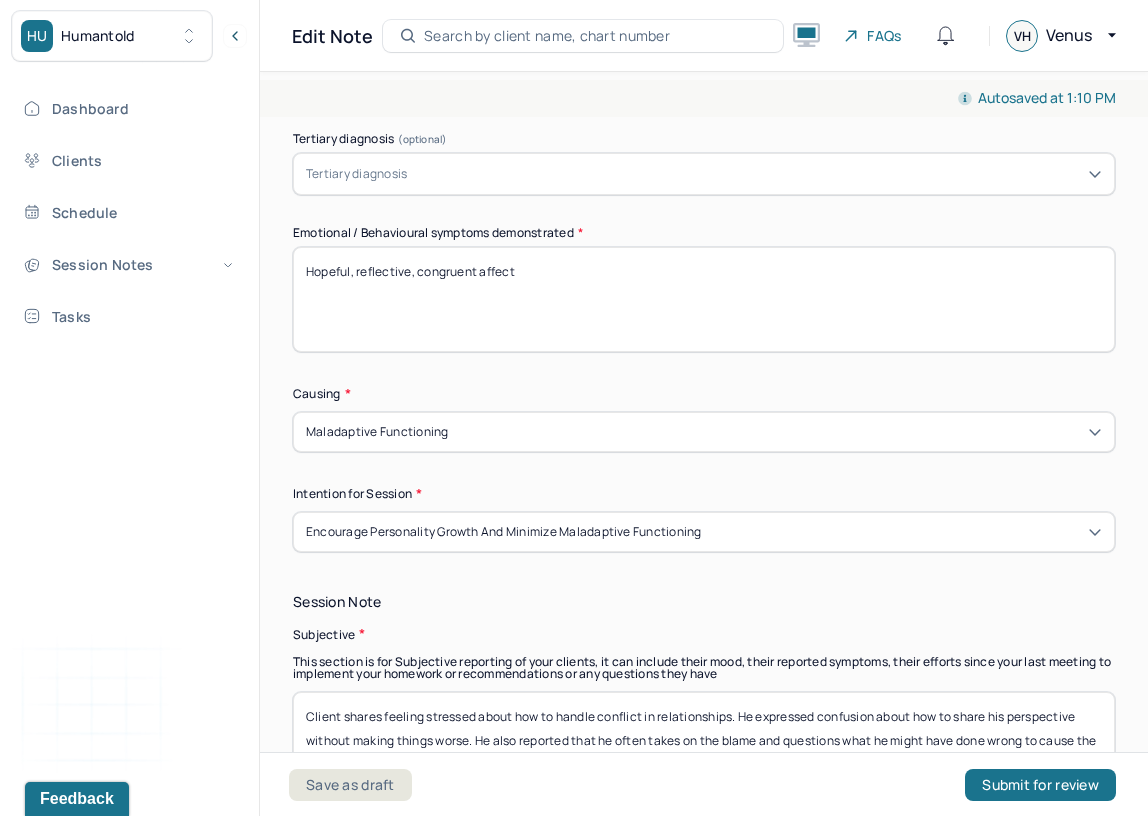 type on "Hopeful, reflective, congruent affect" 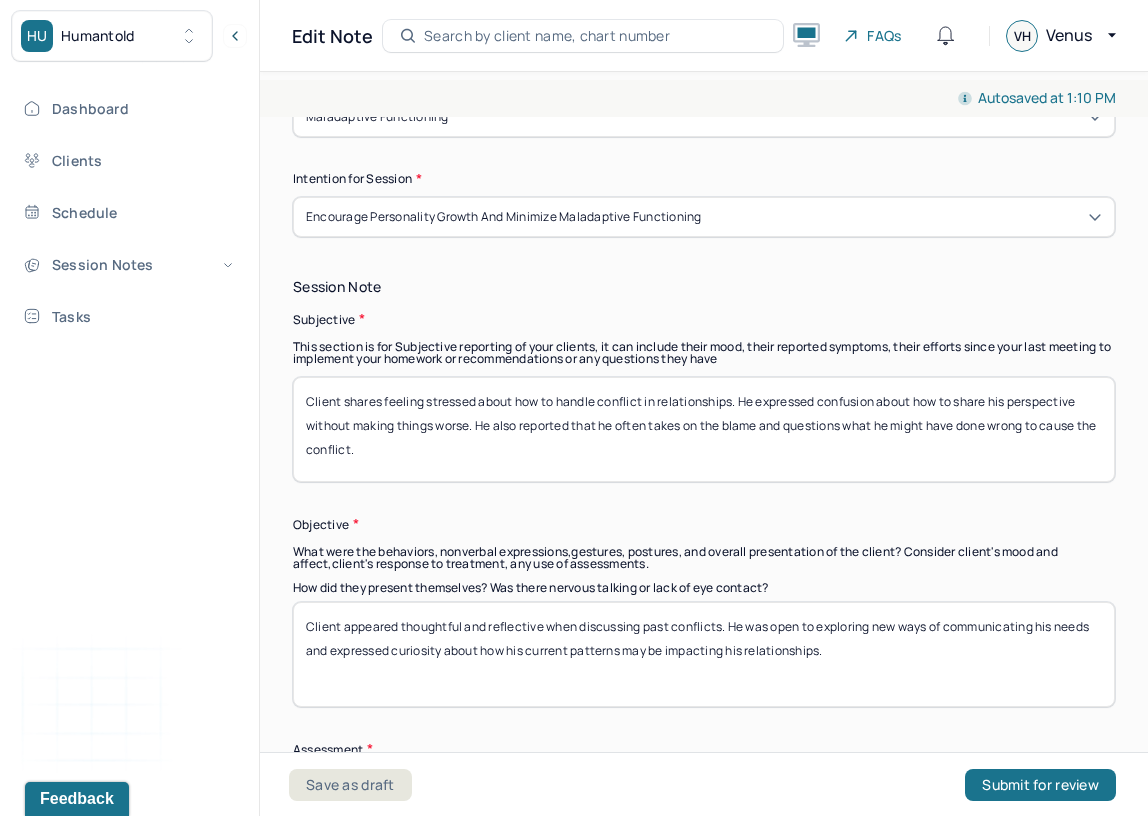 scroll, scrollTop: 1275, scrollLeft: 0, axis: vertical 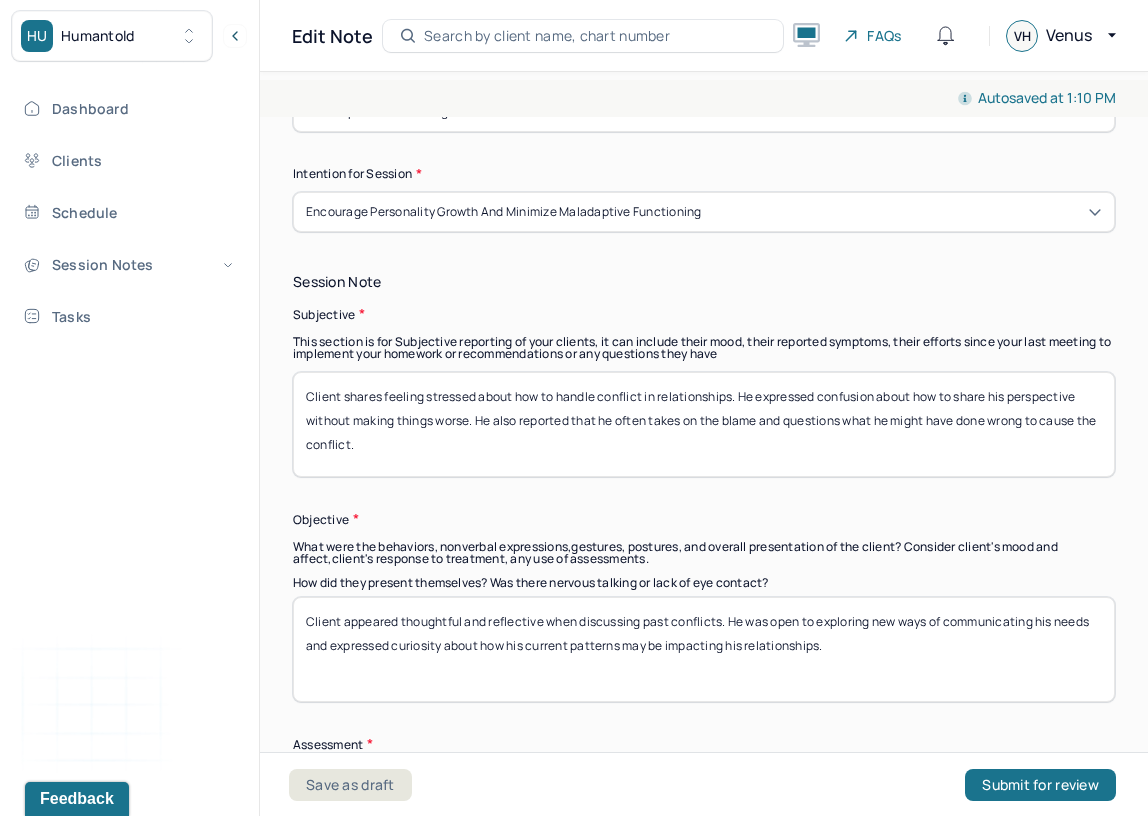 click on "Client shares feeling stressed about how to handle conflict in relationships. He expressed confusion about how to share his perspective without making things worse. He also reported that he often takes on the blame and questions what he might have done wrong to cause the conflict." at bounding box center (704, 424) 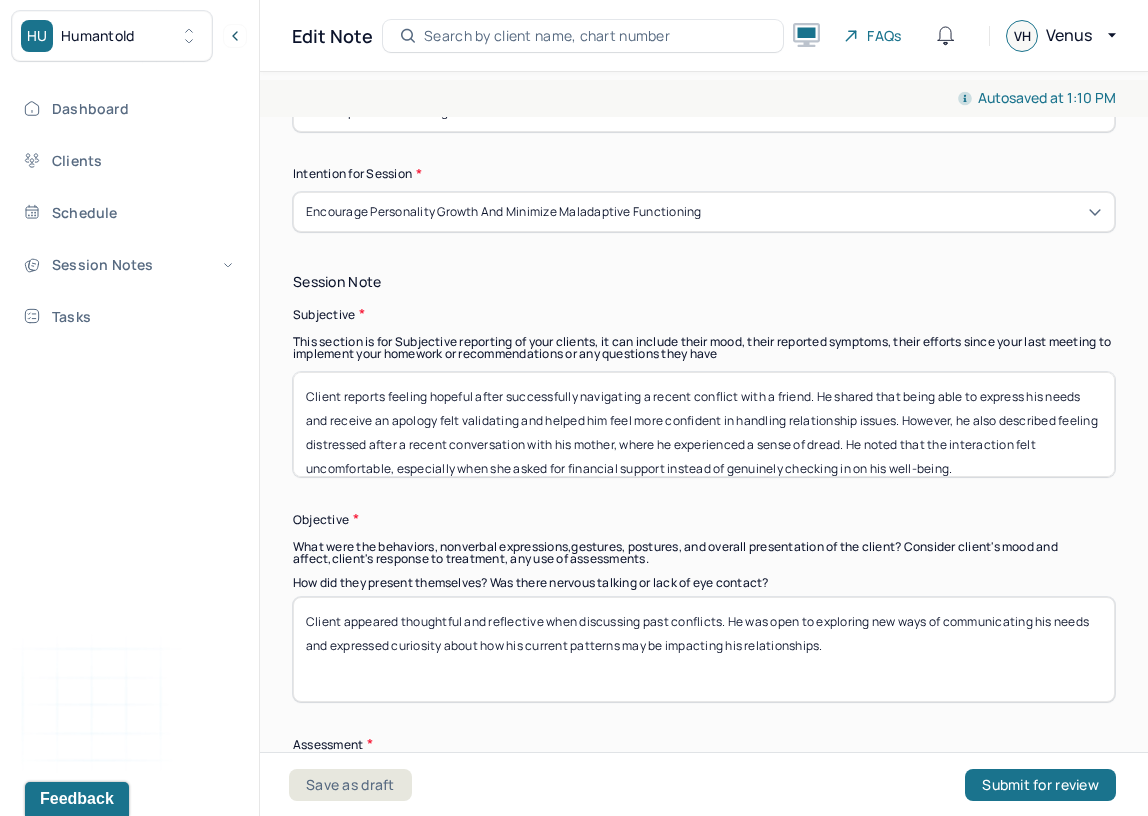 scroll, scrollTop: 16, scrollLeft: 0, axis: vertical 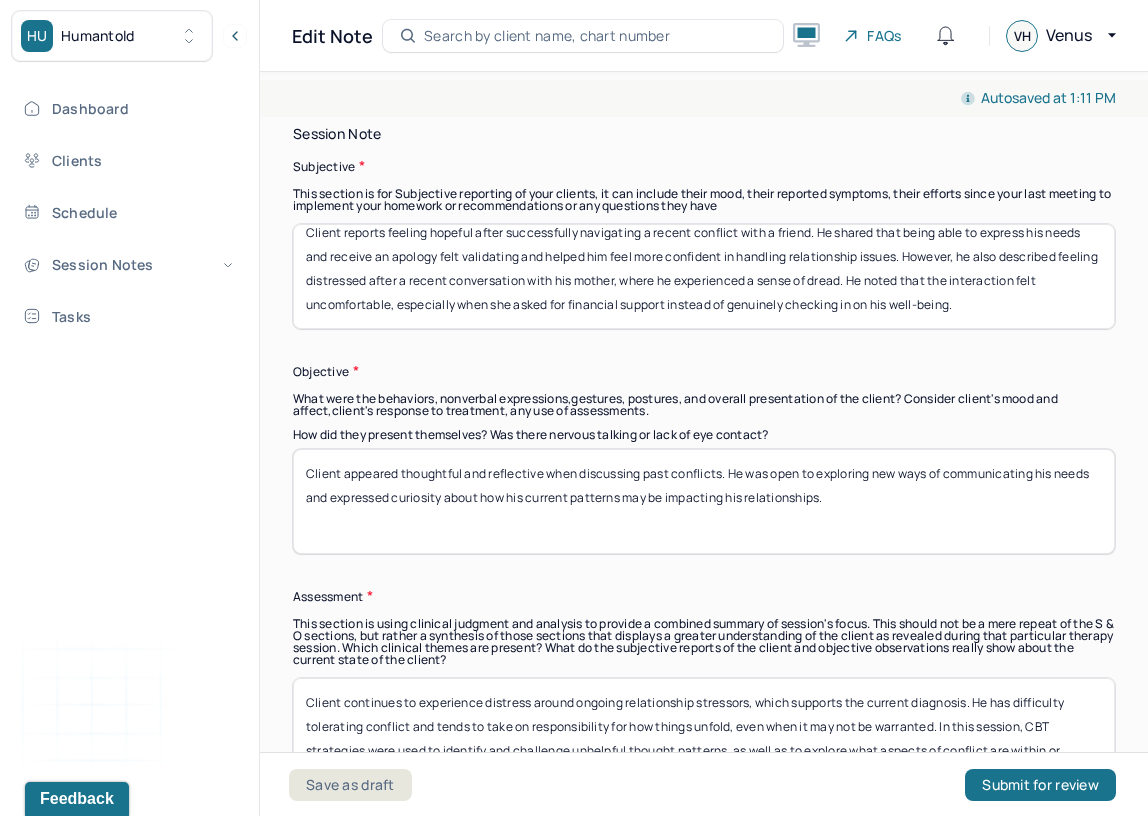 type on "Client reports feeling hopeful after successfully navigating a recent conflict with a friend. He shared that being able to express his needs and receive an apology felt validating and helped him feel more confident in handling relationship issues. However, he also described feeling distressed after a recent conversation with his mother, where he experienced a sense of dread. He noted that the interaction felt uncomfortable, especially when she asked for financial support instead of genuinely checking in on his well-being." 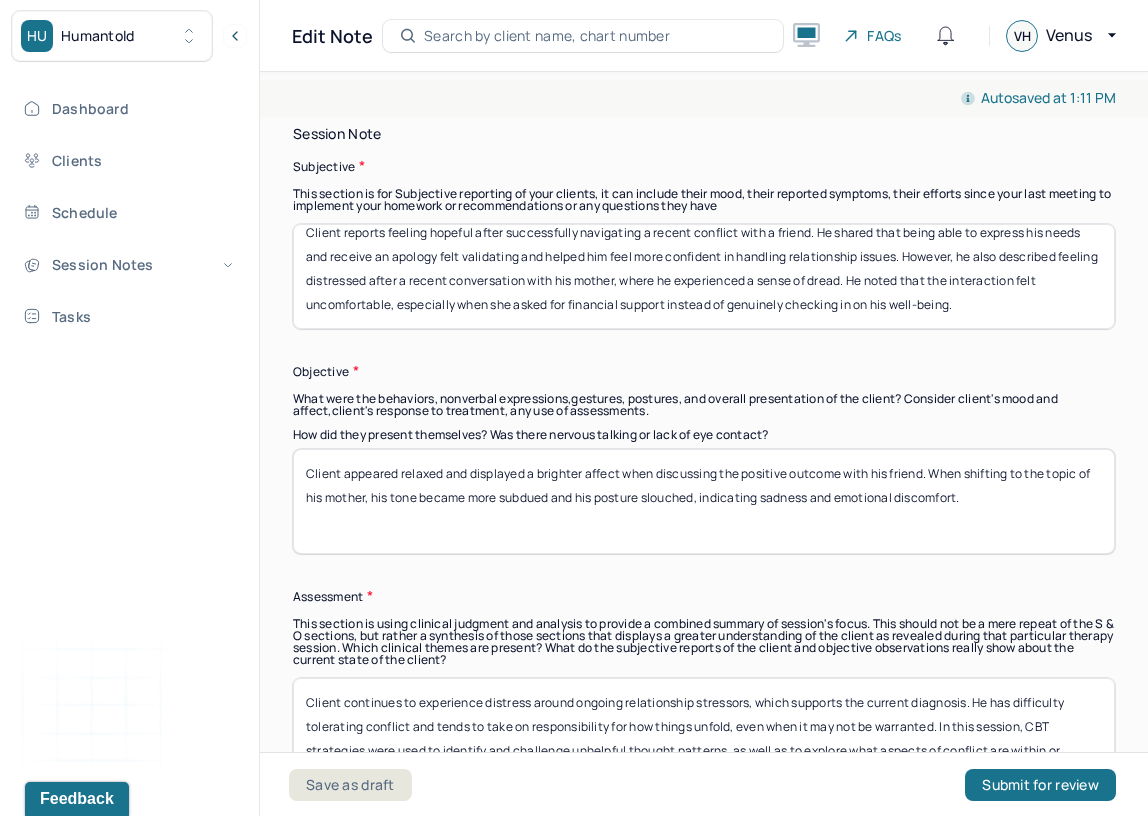 type on "Client appeared relaxed and displayed a brighter affect when discussing the positive outcome with his friend. When shifting to the topic of his mother, his tone became more subdued and his posture slouched, indicating sadness and emotional discomfort." 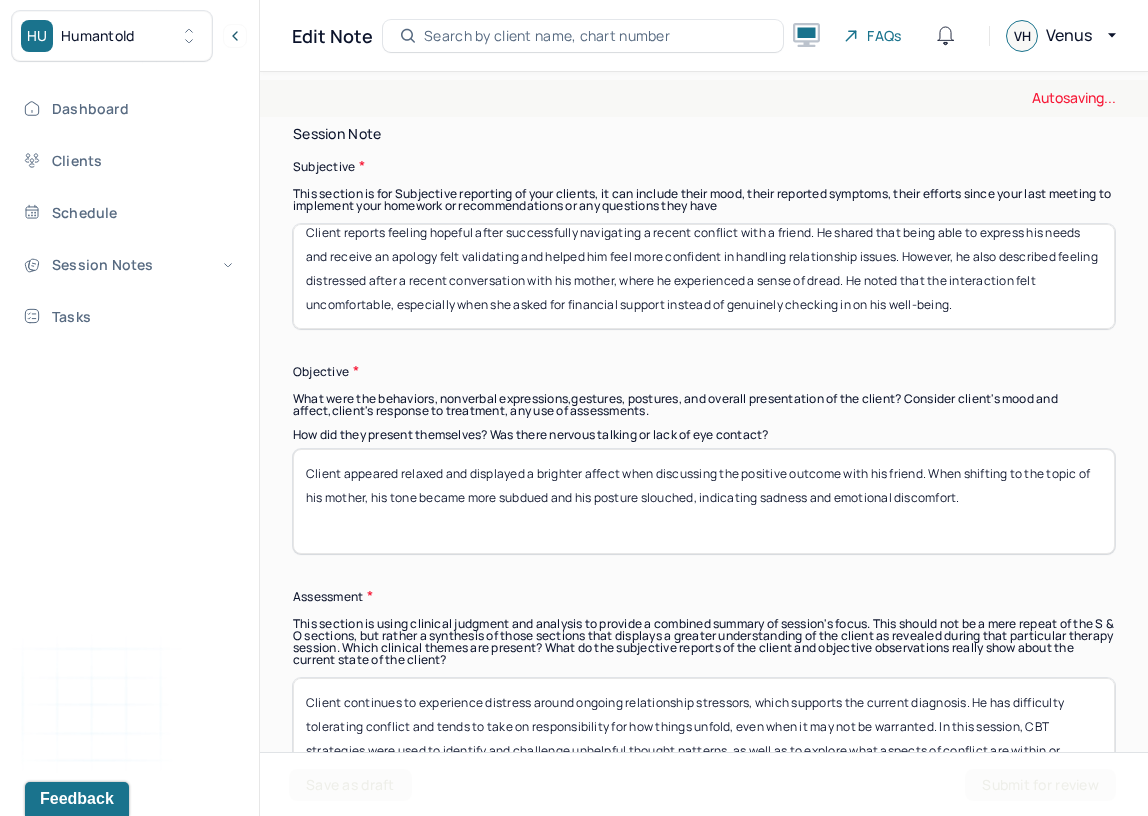 click on "Client appeared thoughtful and reflective when discussing past conflicts. He was open to exploring new ways of communicating his needs and expressed curiosity about how his current patterns may be impacting his relationships." at bounding box center (704, 501) 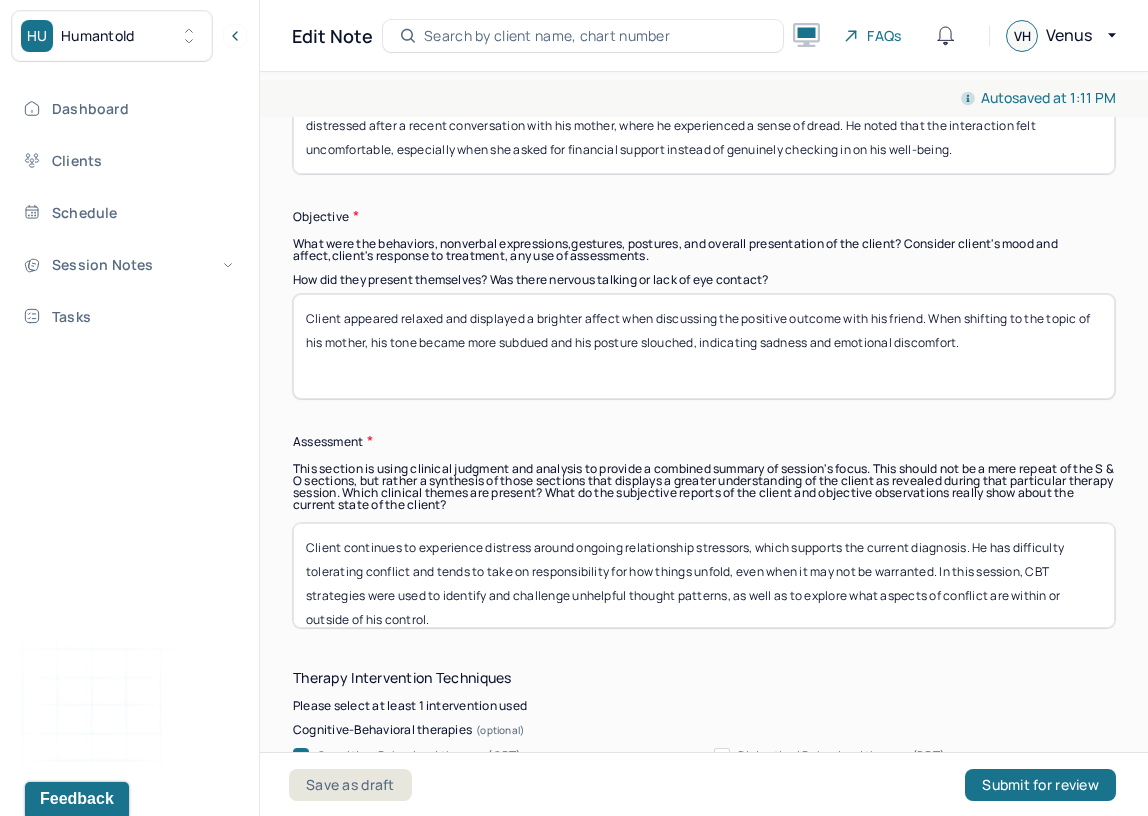 scroll, scrollTop: 1609, scrollLeft: 0, axis: vertical 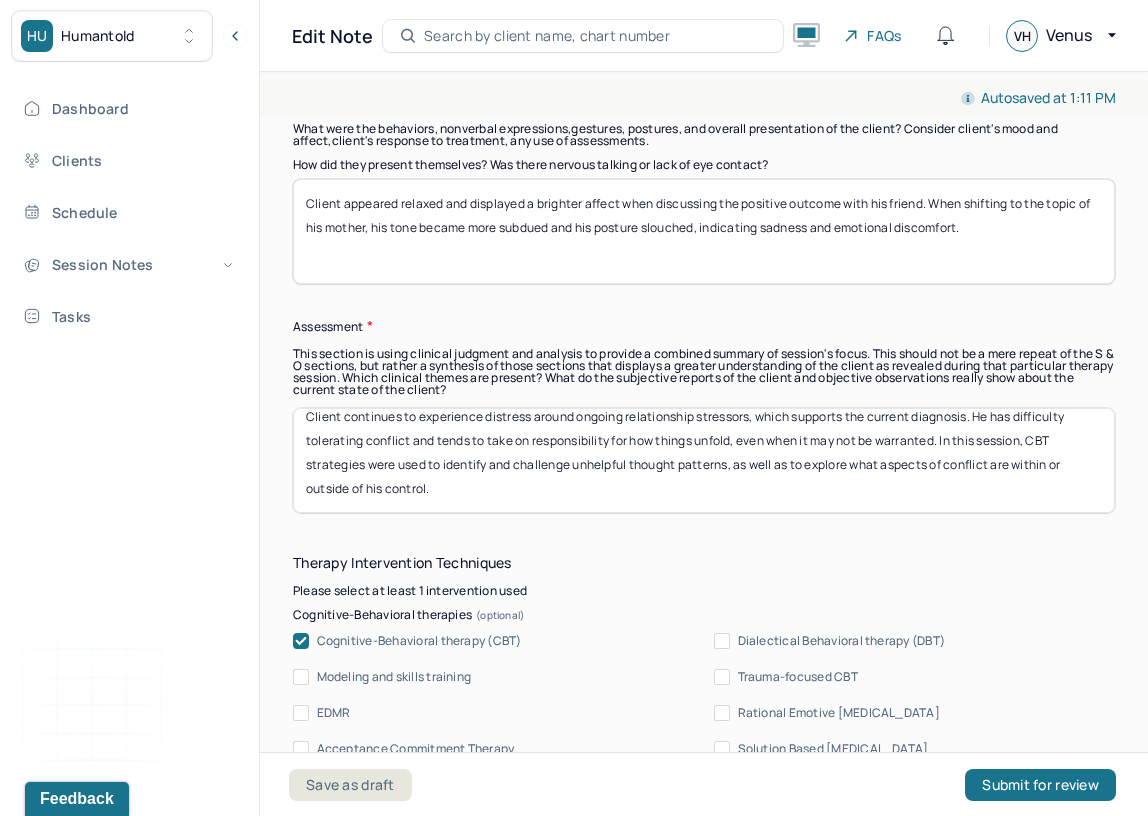 click on "Client continues to experience distress around ongoing relationship stressors, which supports the current diagnosis. He has difficulty tolerating conflict and tends to take on responsibility for how things unfold, even when it may not be warranted. In this session, CBT strategies were used to identify and challenge unhelpful thought patterns, as well as to explore what aspects of conflict are within or outside of his control." at bounding box center (704, 460) 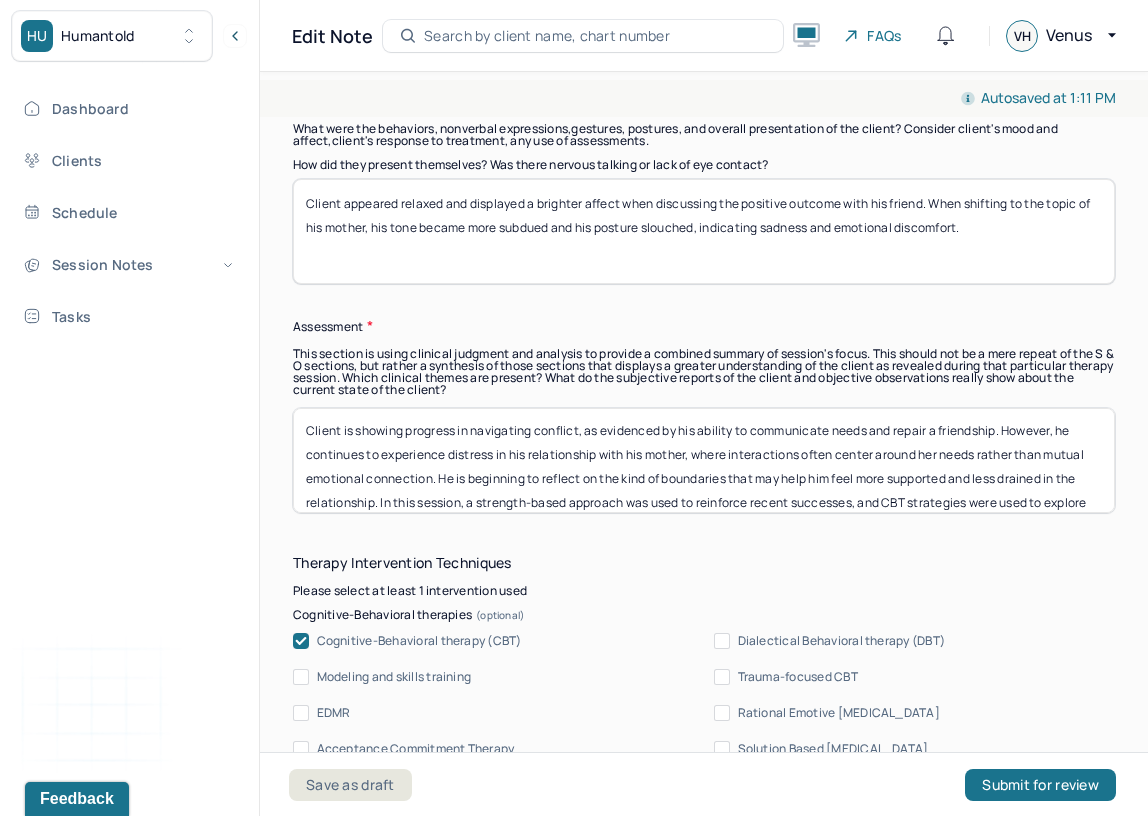 scroll, scrollTop: 0, scrollLeft: 0, axis: both 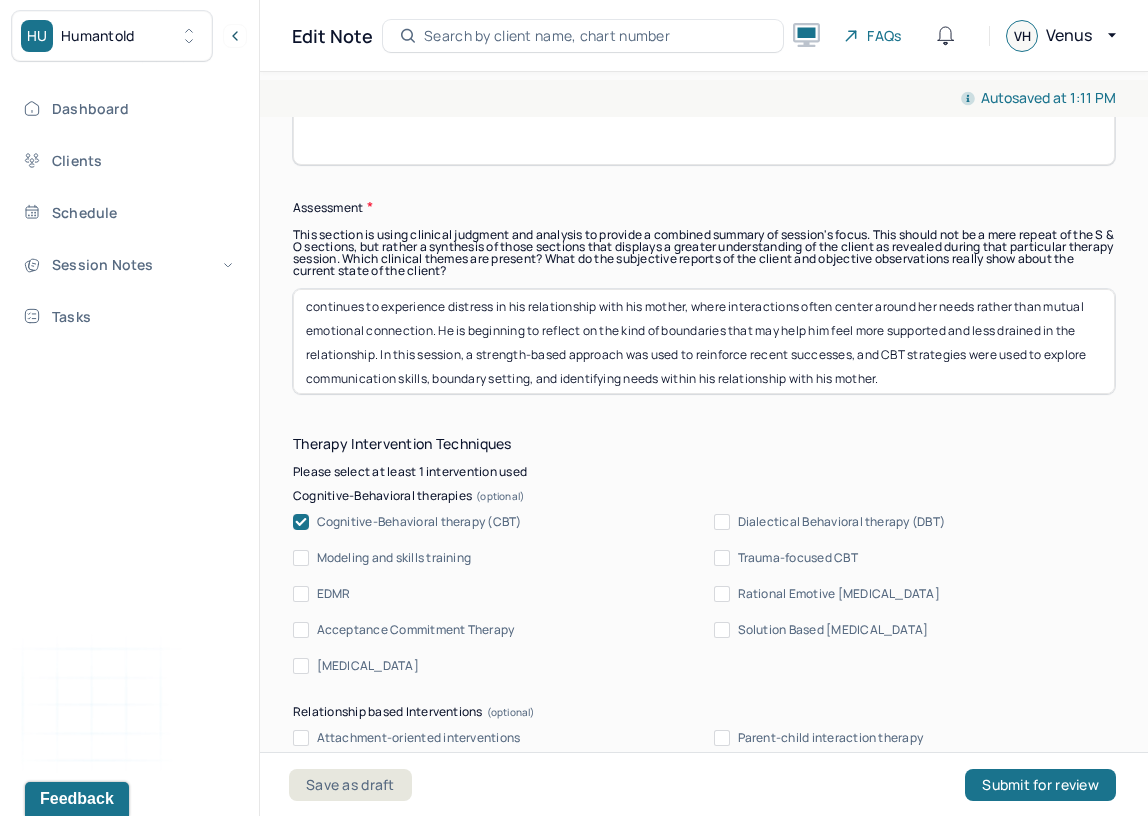 click on "Client is showing progress in navigating conflict, as evidenced by his ability to communicate needs and repair a friendship. However, he continues to experience distress in his relationship with his mother, where interactions often center around her needs rather than mutual emotional connection. He is beginning to reflect on the kind of boundaries that may help him feel more supported and less drained in the relationship. In this session, a strength-based approach was used to reinforce recent successes, and CBT strategies were used to explore communication skills, boundary setting, and identifying needs within his relationship with his mother." at bounding box center (704, 341) 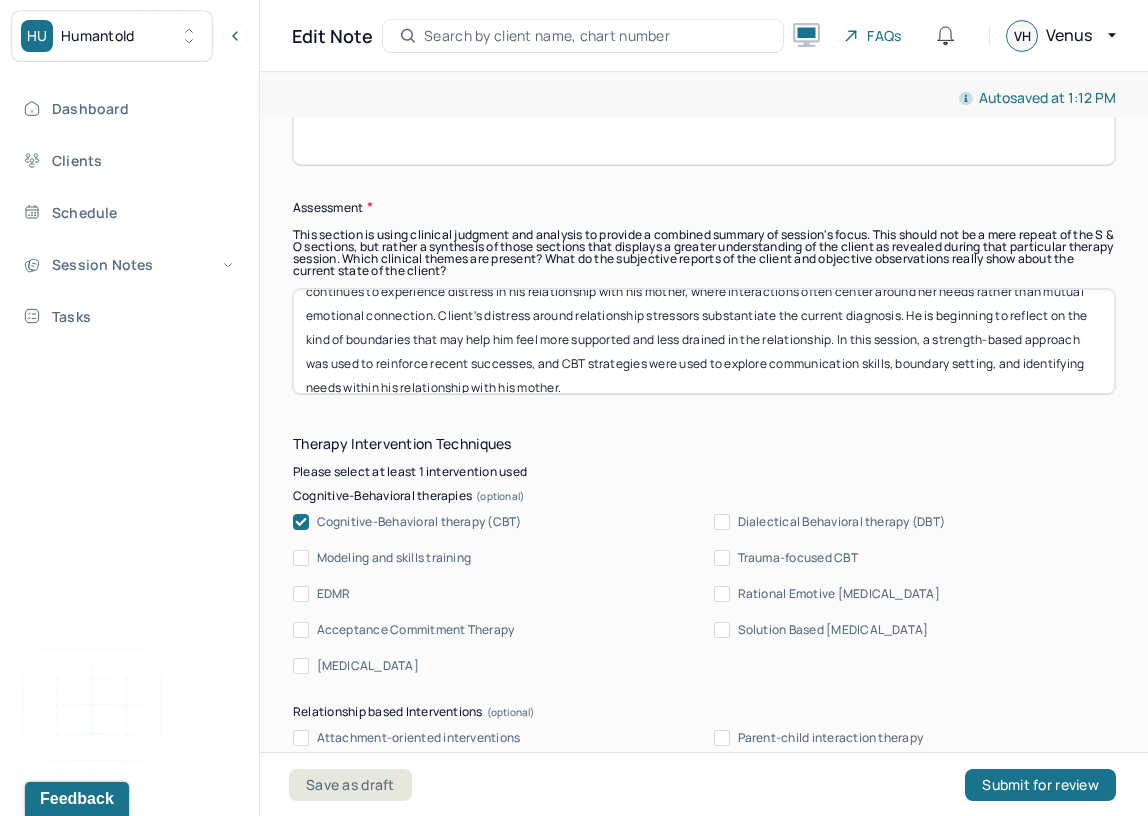 scroll, scrollTop: 37, scrollLeft: 0, axis: vertical 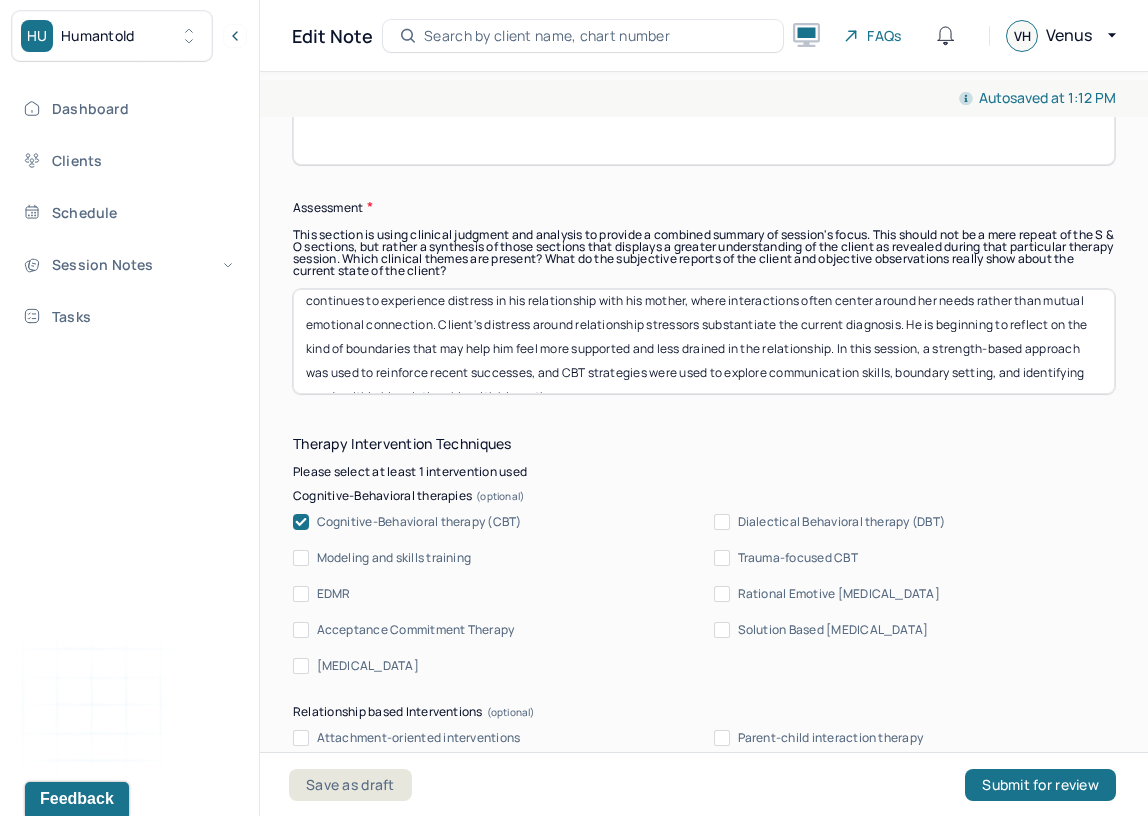 drag, startPoint x: 908, startPoint y: 323, endPoint x: 436, endPoint y: 326, distance: 472.00952 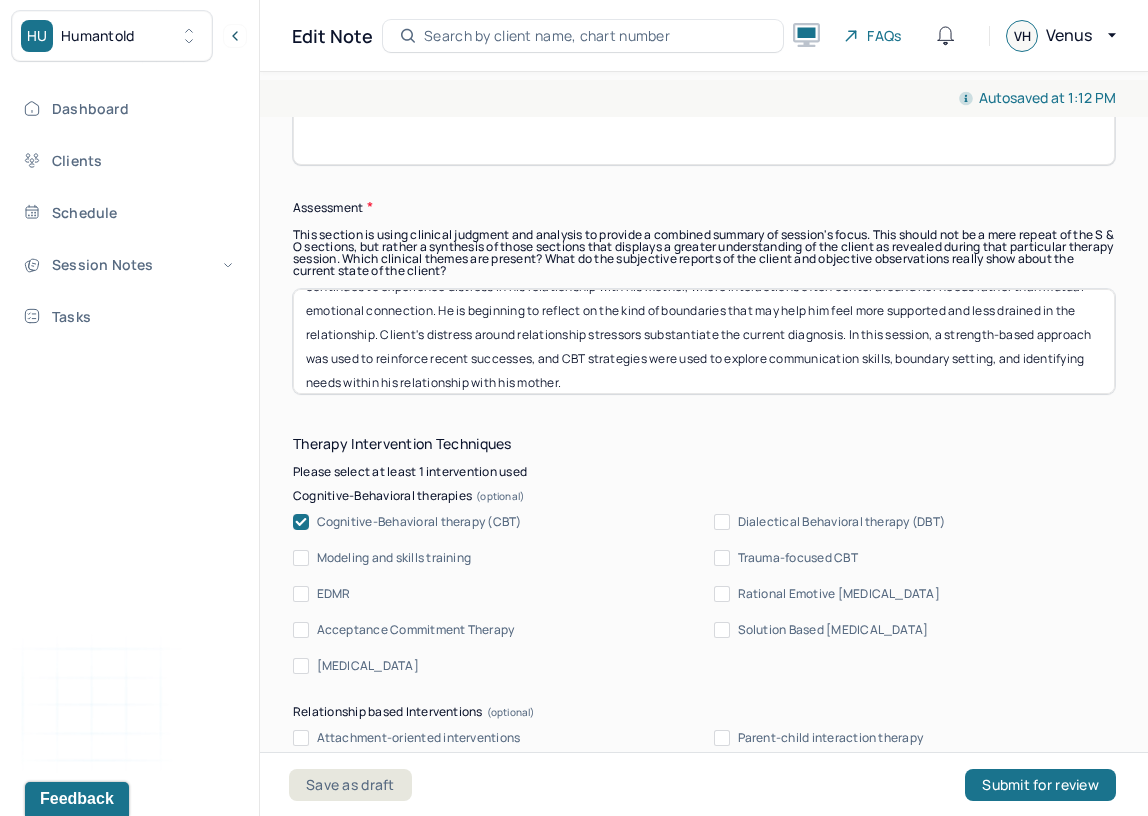 scroll, scrollTop: 64, scrollLeft: 0, axis: vertical 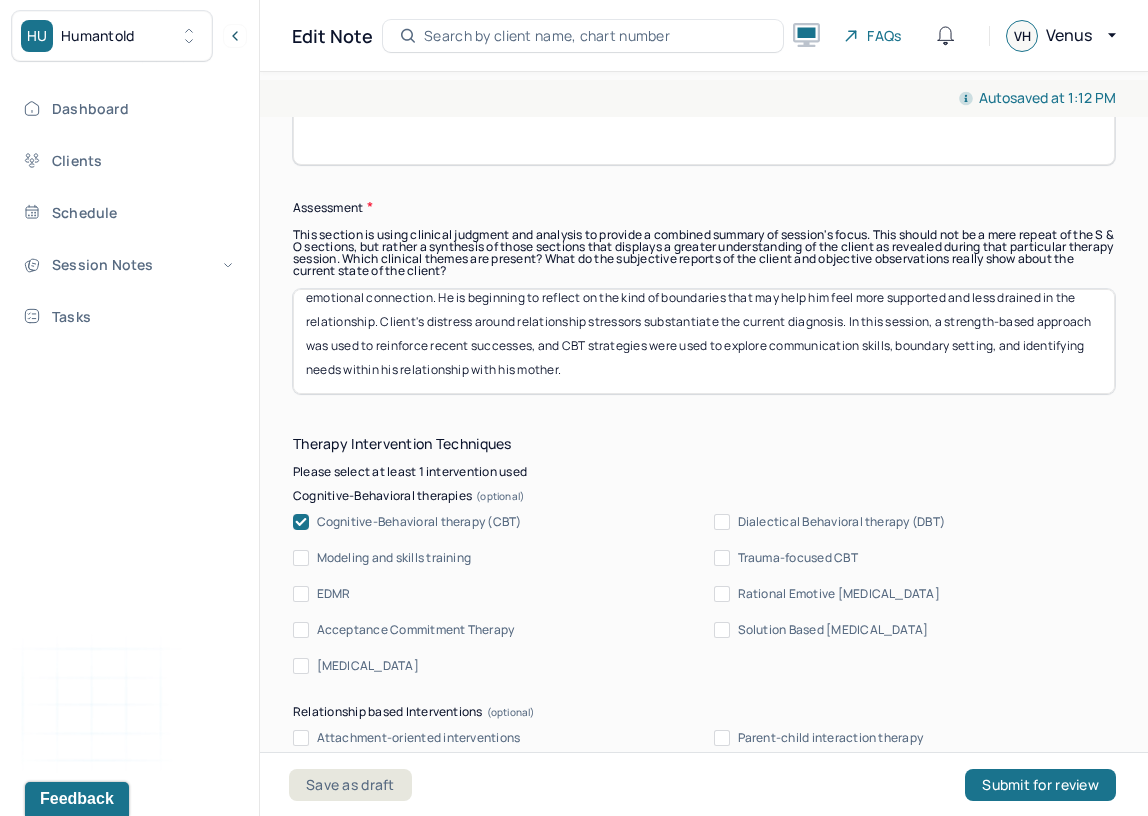 drag, startPoint x: 564, startPoint y: 341, endPoint x: 535, endPoint y: 341, distance: 29 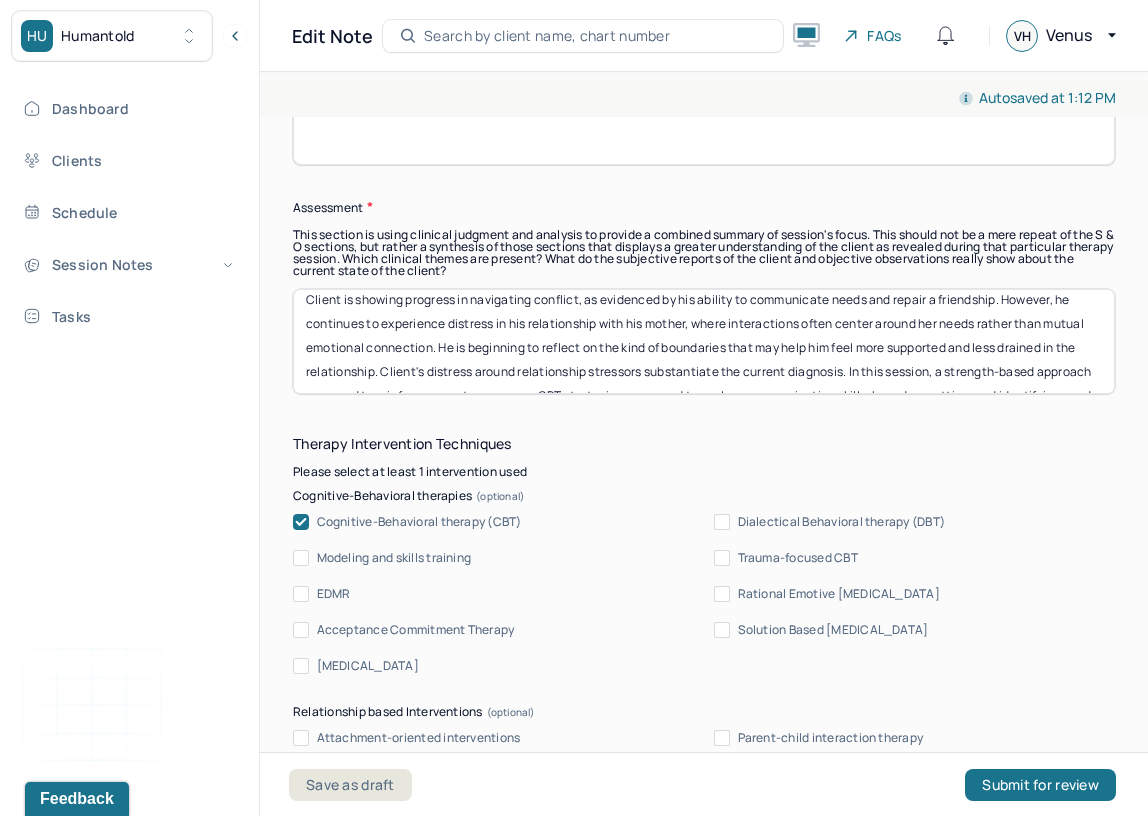 scroll, scrollTop: 0, scrollLeft: 0, axis: both 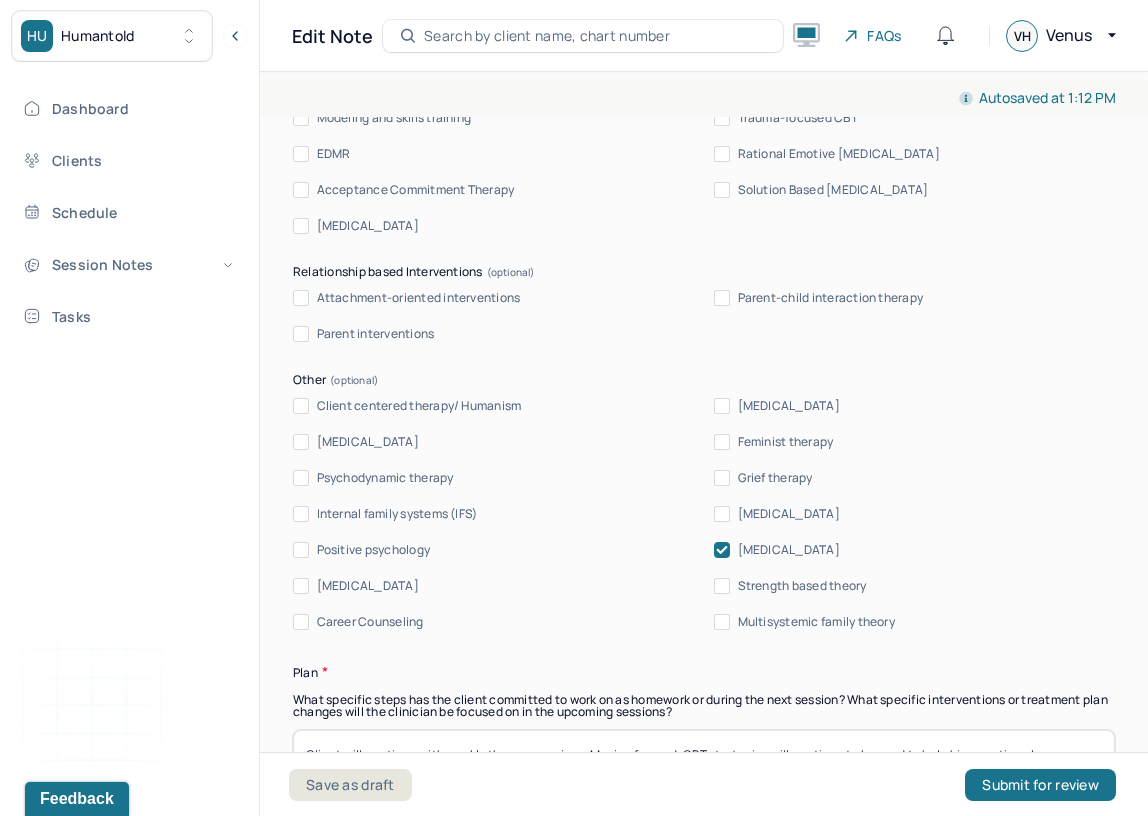 type on "Client is showing progress in navigating conflict, as evidenced by his ability to communicate needs and repair a friendship. However, he continues to experience distress in his relationship with his mother, where interactions often center around her needs rather than mutual emotional connection. He is beginning to reflect on the kind of boundaries that may help him feel more supported and less drained in the relationship. Client's distress around relationship stressors substantiate the current diagnosis. In this session, a strength-based approach was used to reinforce recent successes, CBT strategies were used to explore communication skills, boundary setting, and identifying needs within his relationship with his mother." 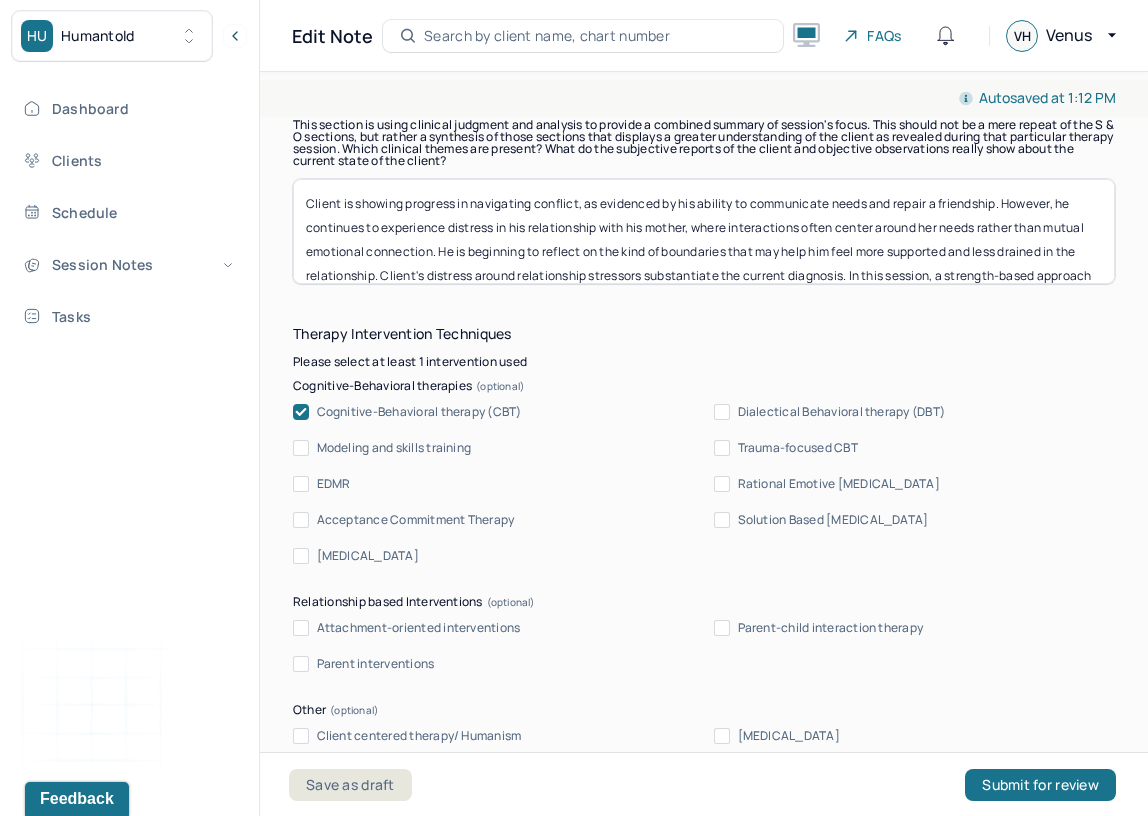 scroll, scrollTop: 1920, scrollLeft: 0, axis: vertical 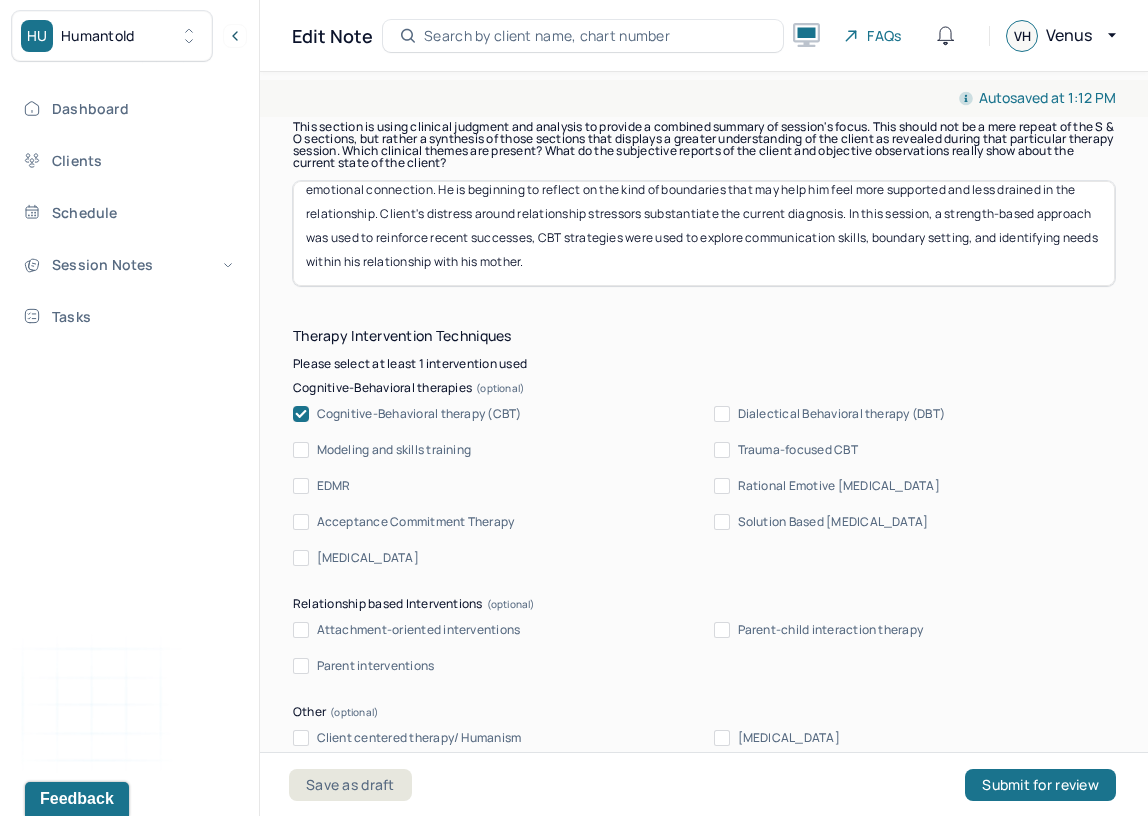 click on "Client is showing progress in navigating conflict, as evidenced by his ability to communicate needs and repair a friendship. However, he continues to experience distress in his relationship with his mother, where interactions often center around her needs rather than mutual emotional connection. He is beginning to reflect on the kind of boundaries that may help him feel more supported and less drained in the relationship. Client's distress around relationship stressors substantiate the current diagnosis. In this session, a strength-based approach was used to reinforce recent successes, CBT strategies were used to explore communication skills, boundary setting, and identifying needs within his relationship with his mother." at bounding box center [704, 233] 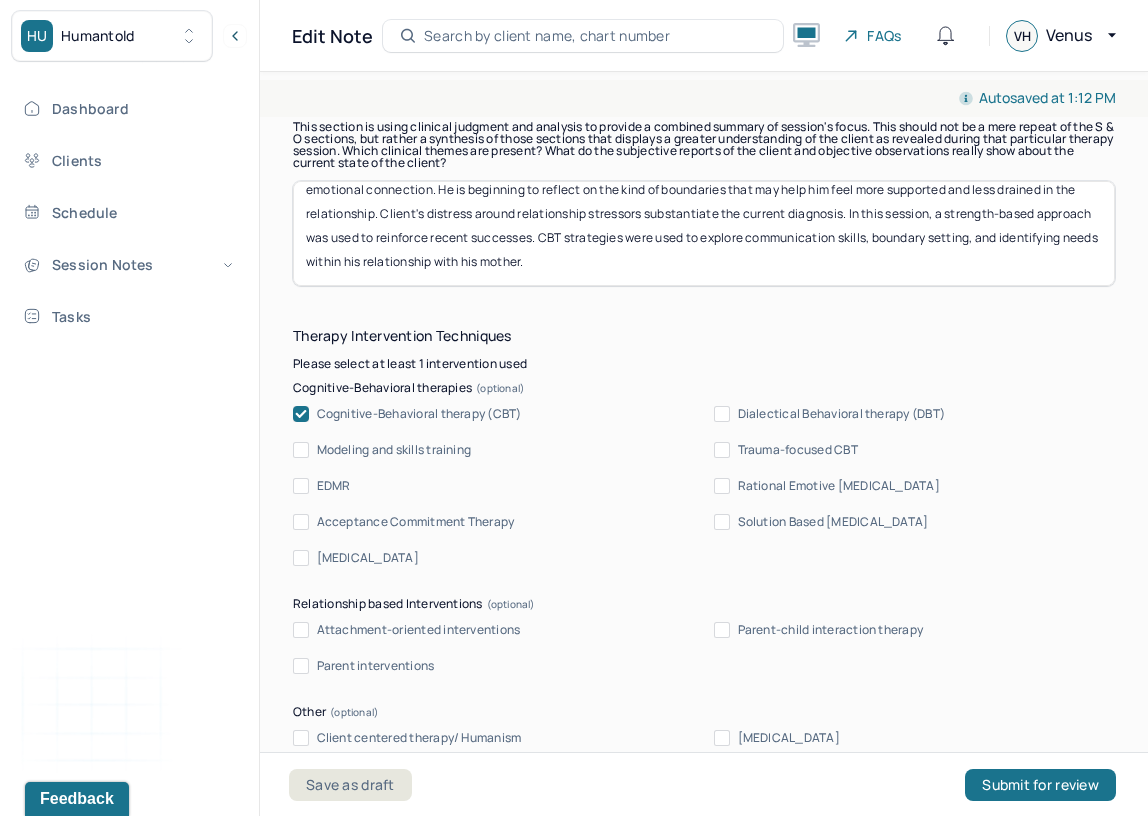 click on "Client is showing progress in navigating conflict, as evidenced by his ability to communicate needs and repair a friendship. However, he continues to experience distress in his relationship with his mother, where interactions often center around her needs rather than mutual emotional connection. He is beginning to reflect on the kind of boundaries that may help him feel more supported and less drained in the relationship. Client's distress around relationship stressors substantiate the current diagnosis. In this session, a strength-based approach was used to reinforce recent successes, CBT strategies were used to explore communication skills, boundary setting, and identifying needs within his relationship with his mother." at bounding box center [704, 233] 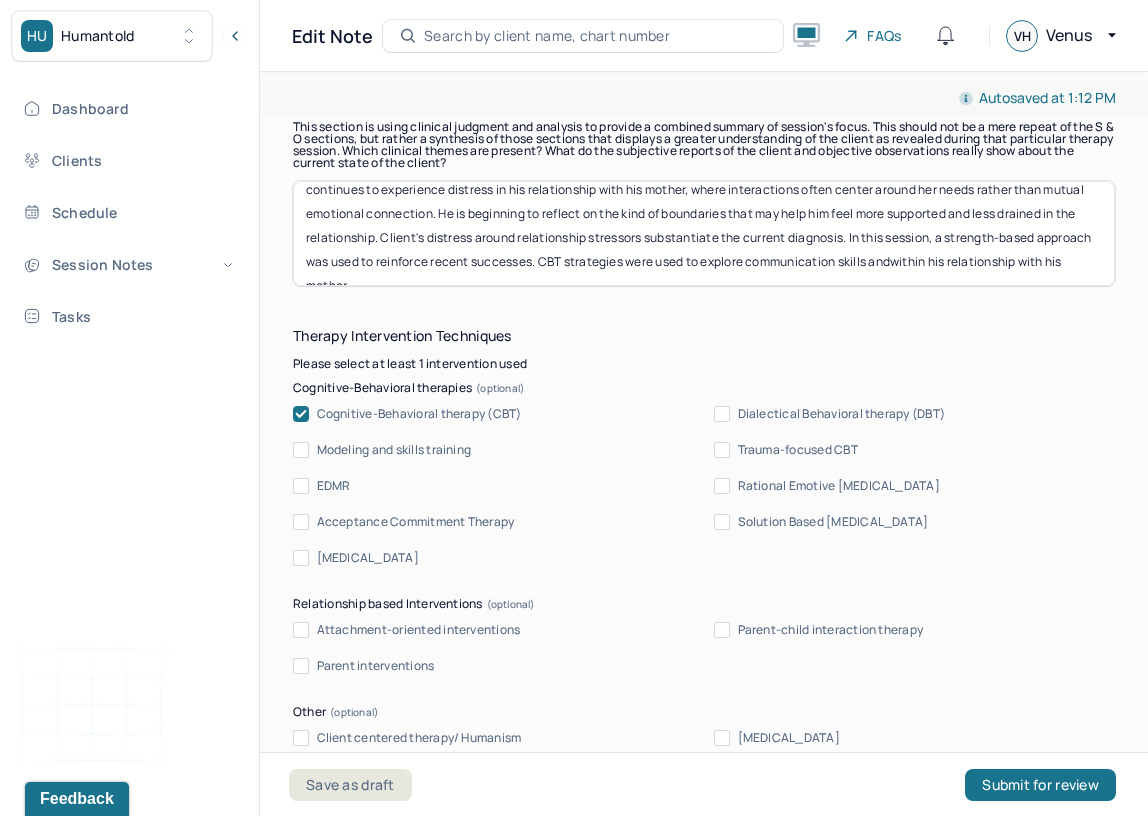 scroll, scrollTop: 64, scrollLeft: 0, axis: vertical 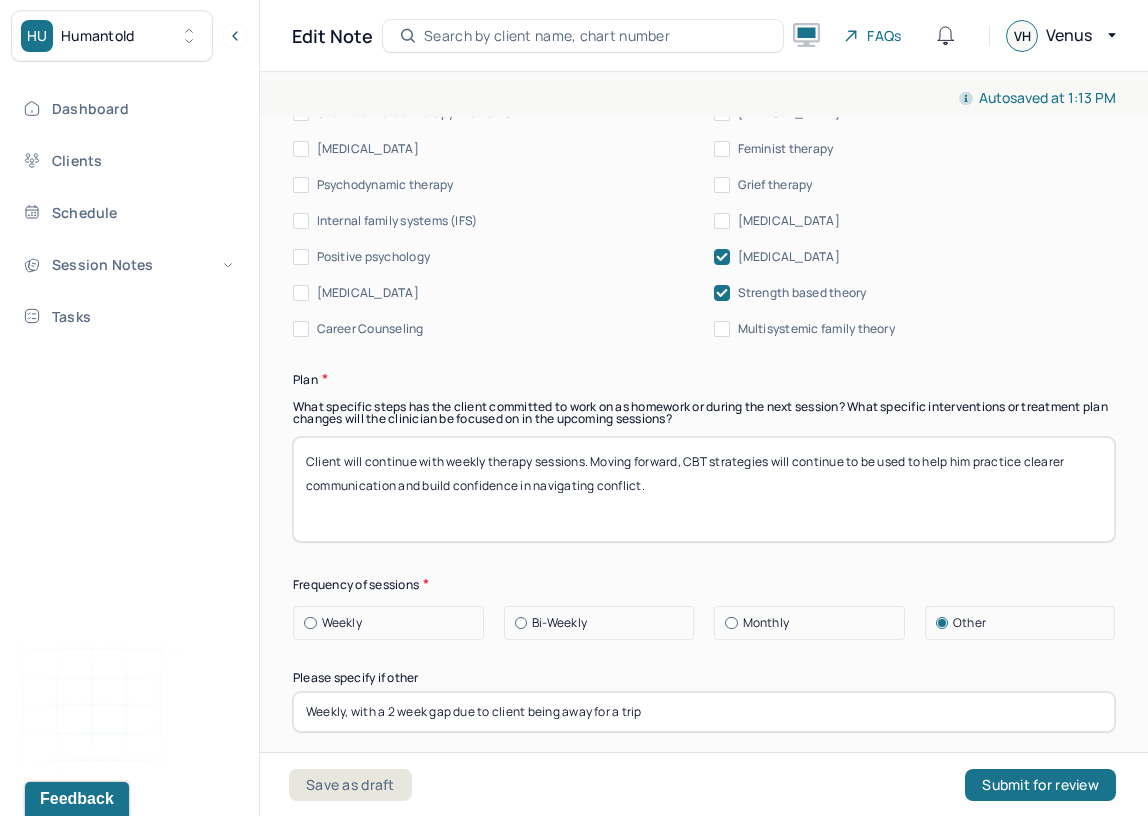 type on "Client is showing progress in navigating conflict, as evidenced by his ability to communicate needs and repair a friendship. However, he continues to experience distress in his relationship with his mother, where interactions often center around her needs rather than mutual emotional connection. He is beginning to reflect on the kind of boundaries that may help him feel more supported and less drained in the relationship. Client's distress around relationship stressors substantiate the current diagnosis. In this session, a strength-based approach was used to reinforce recent successes. CBT strategies were used to explore communication skills and boundary setting within his relationship with his mother." 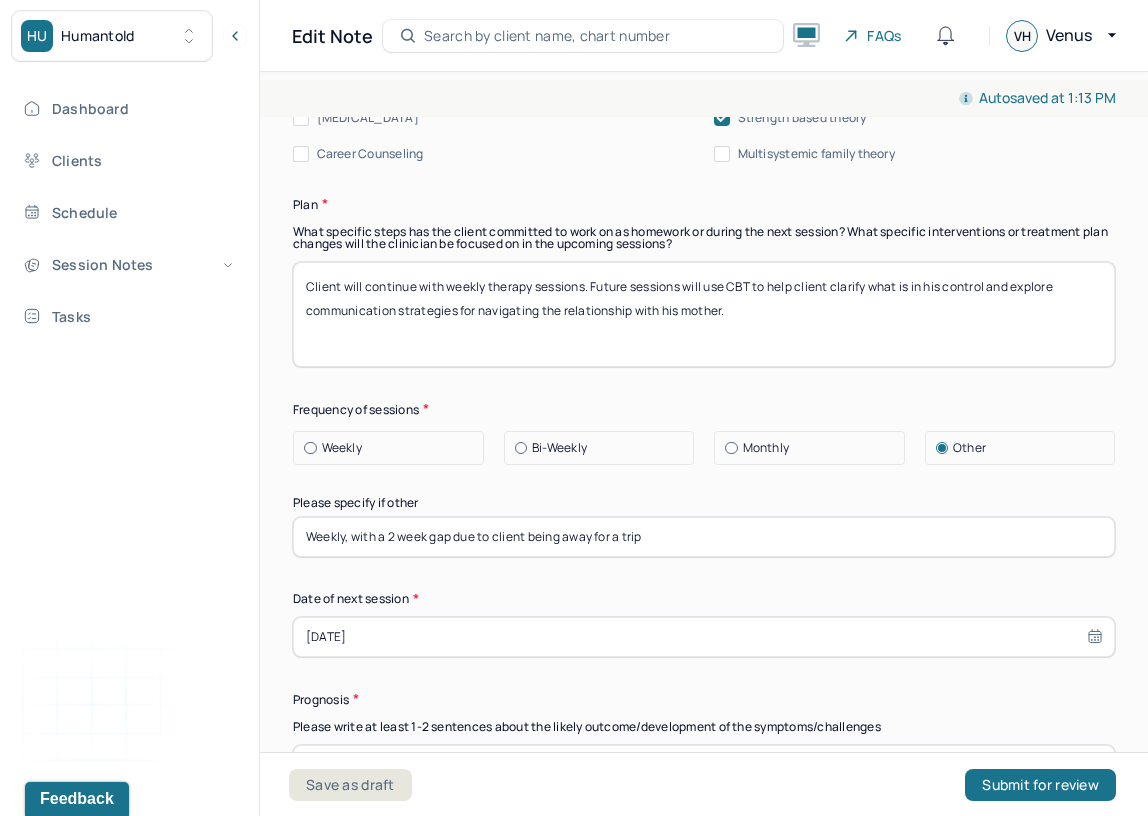 scroll, scrollTop: 2736, scrollLeft: 0, axis: vertical 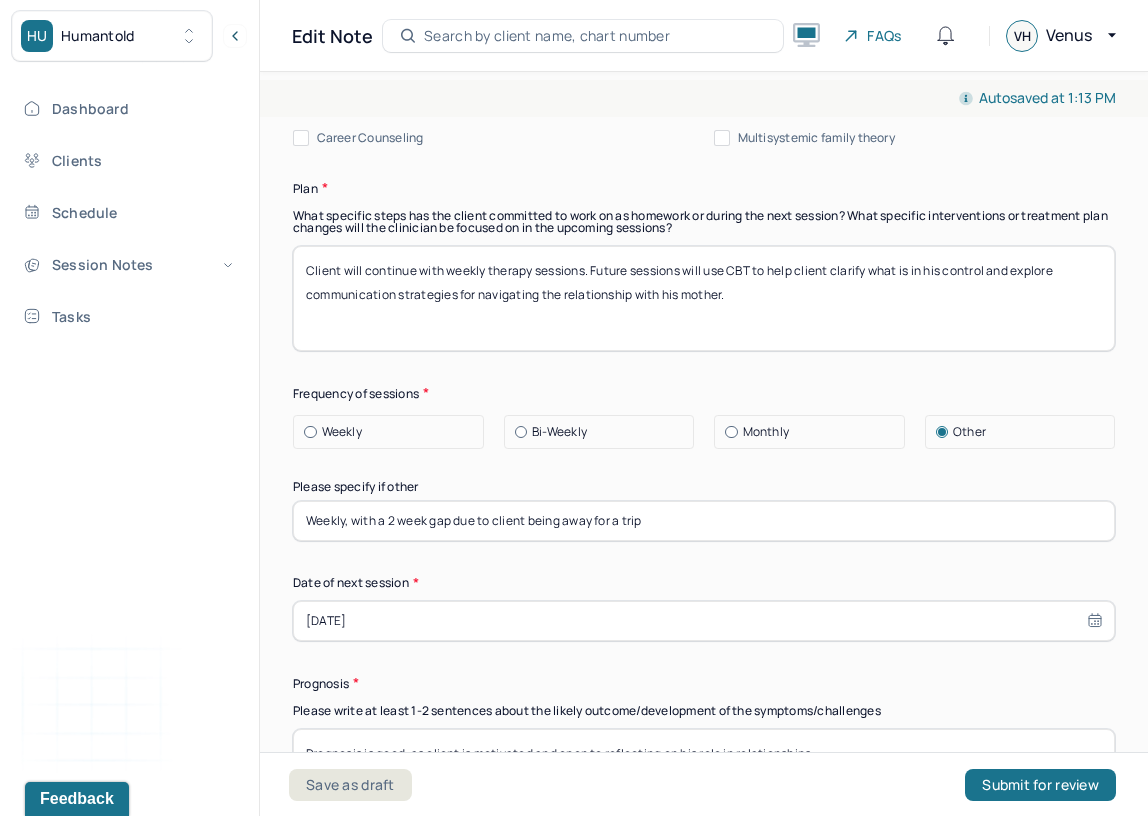 type on "Client will continue with weekly therapy sessions. Future sessions will use CBT to help client clarify what is in his control and explore communication strategies for navigating the relationship with his mother." 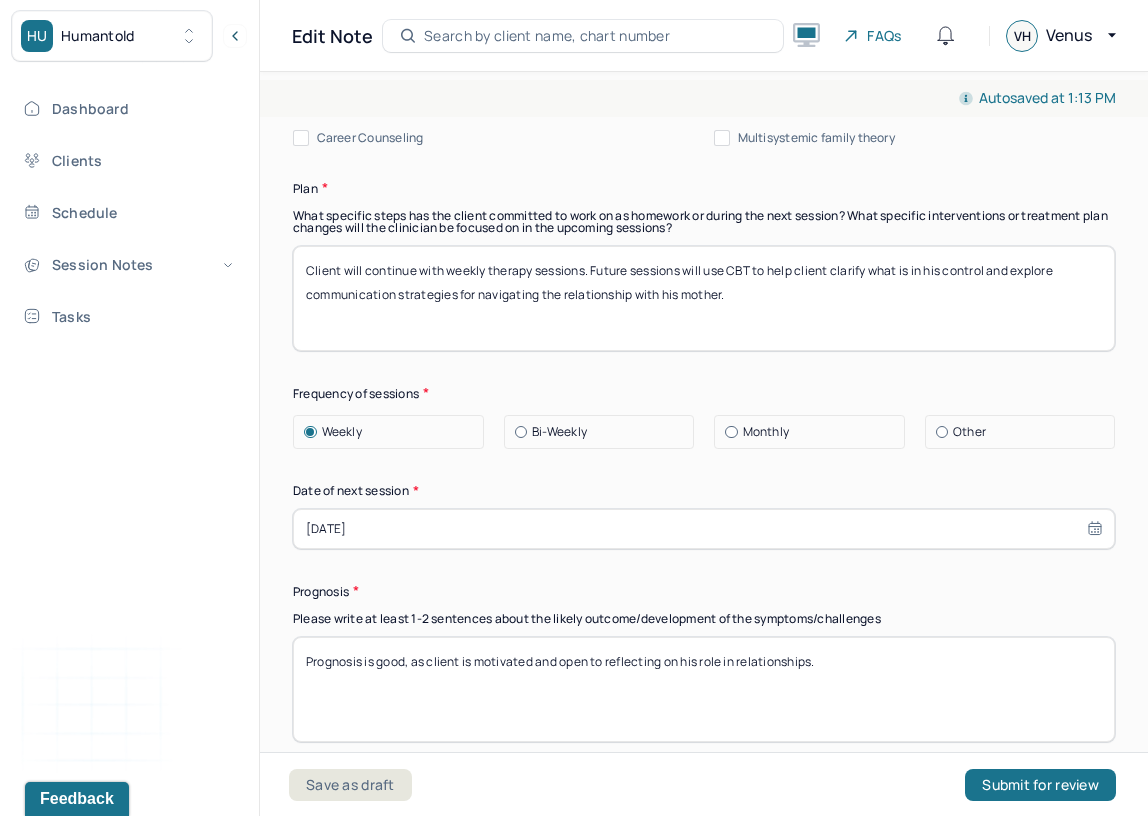 click on "[DATE]" at bounding box center (704, 529) 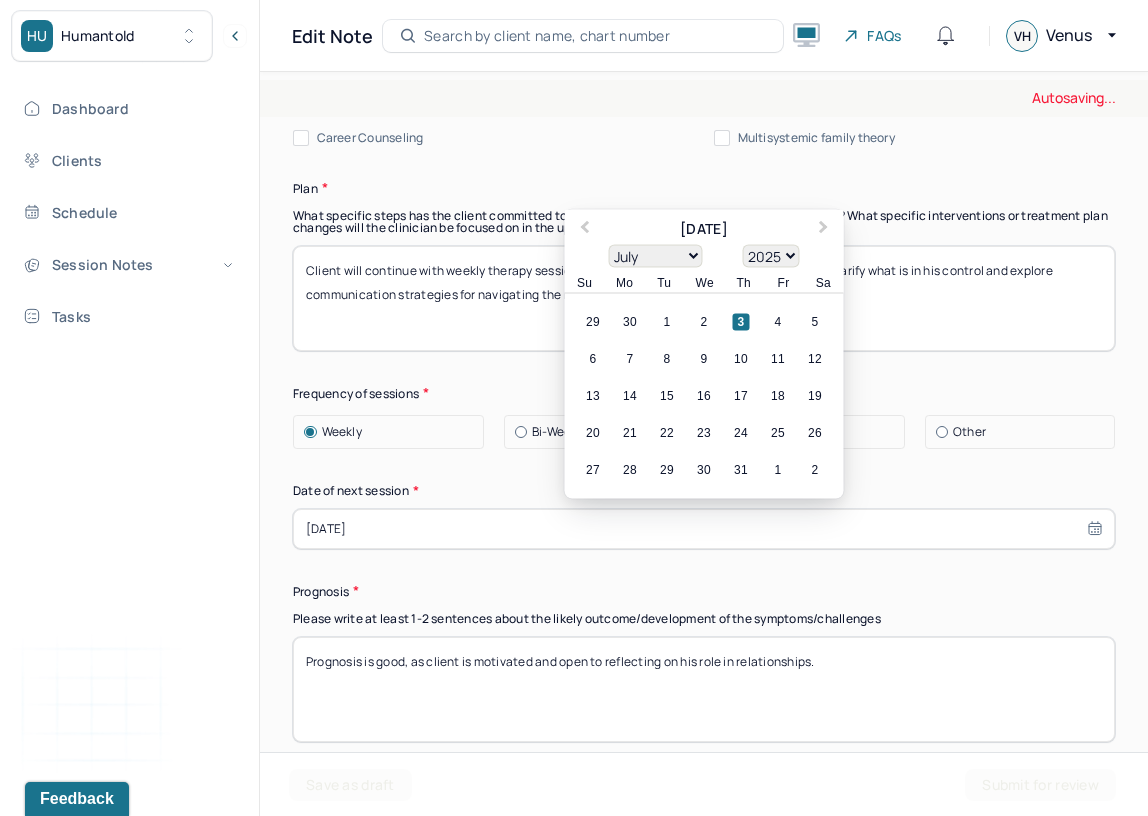 click on "Other" at bounding box center (969, 432) 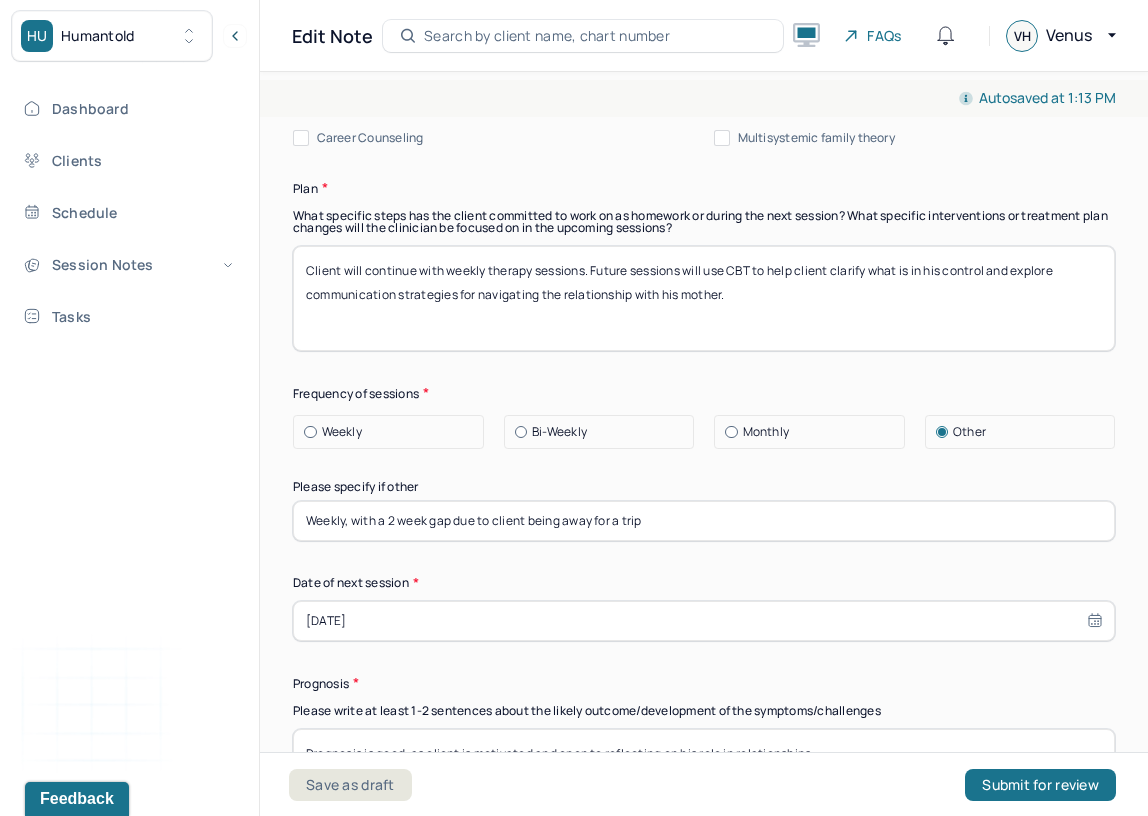 click on "Weekly, with a 2 week gap due to client being away for a trip" at bounding box center (704, 521) 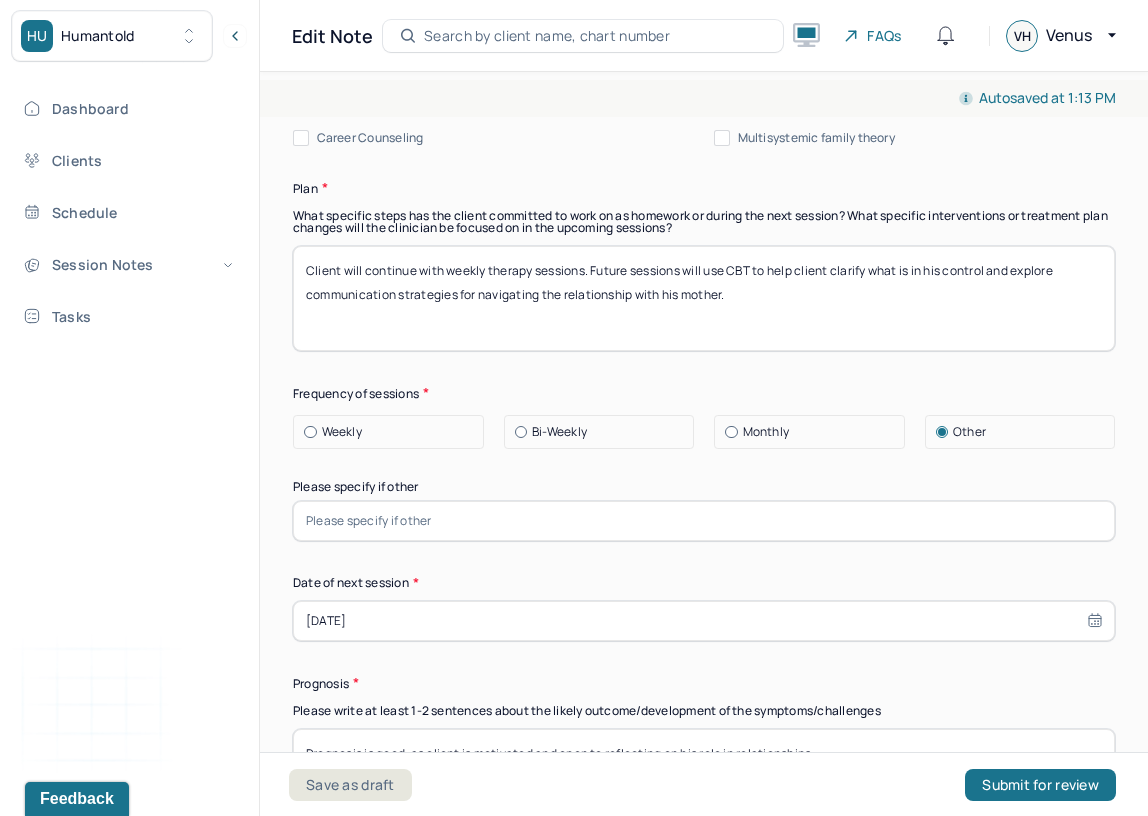 type 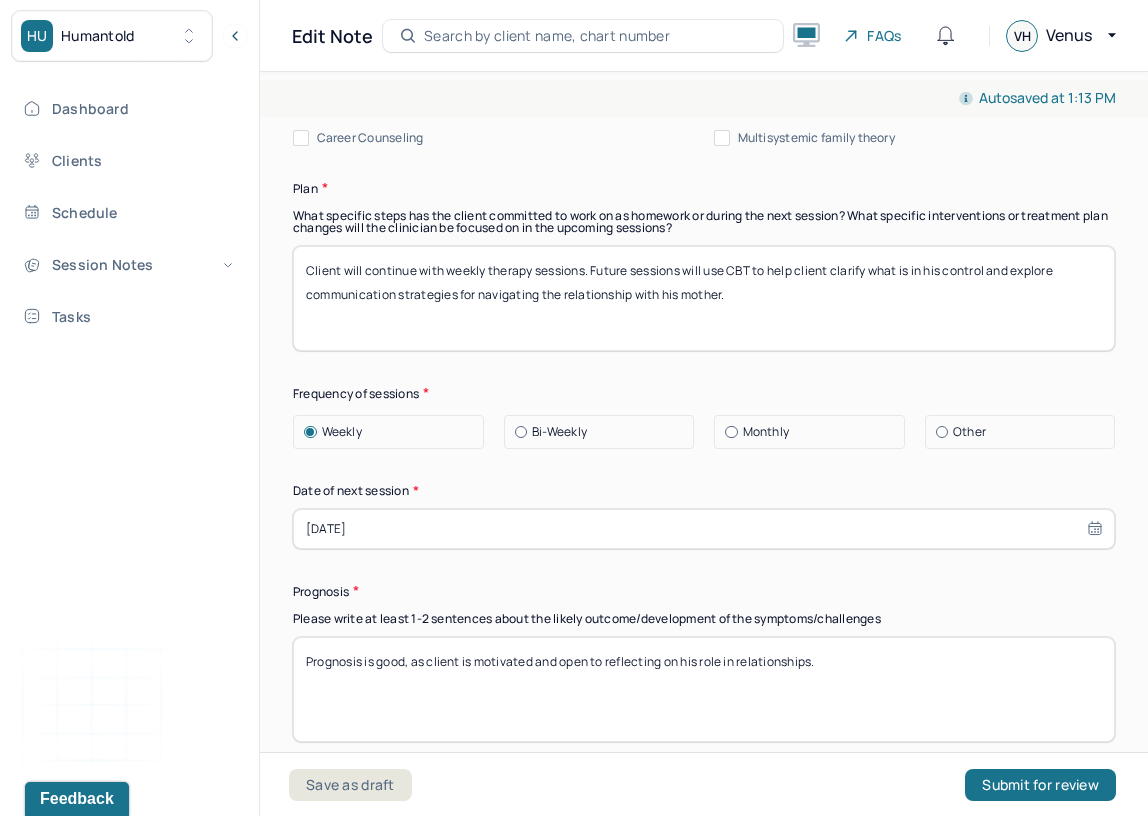 click on "[DATE]" at bounding box center (704, 529) 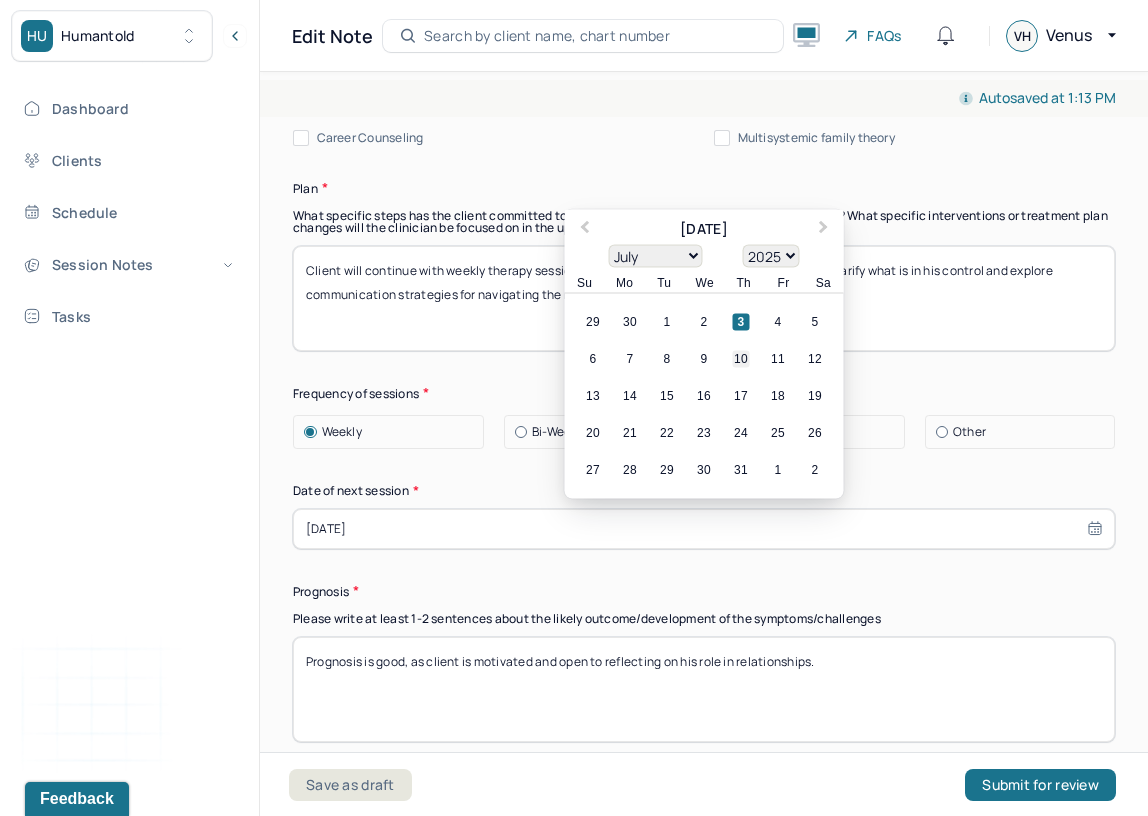click on "10" at bounding box center (741, 358) 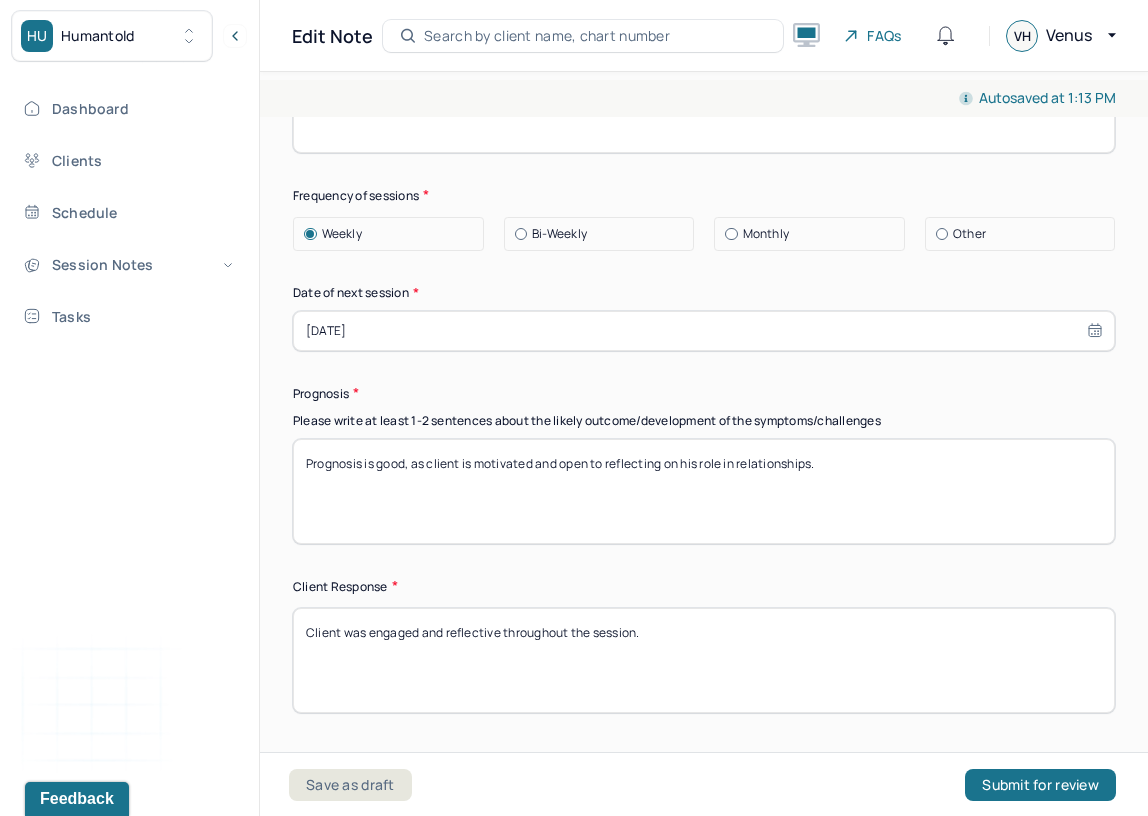 scroll, scrollTop: 2941, scrollLeft: 0, axis: vertical 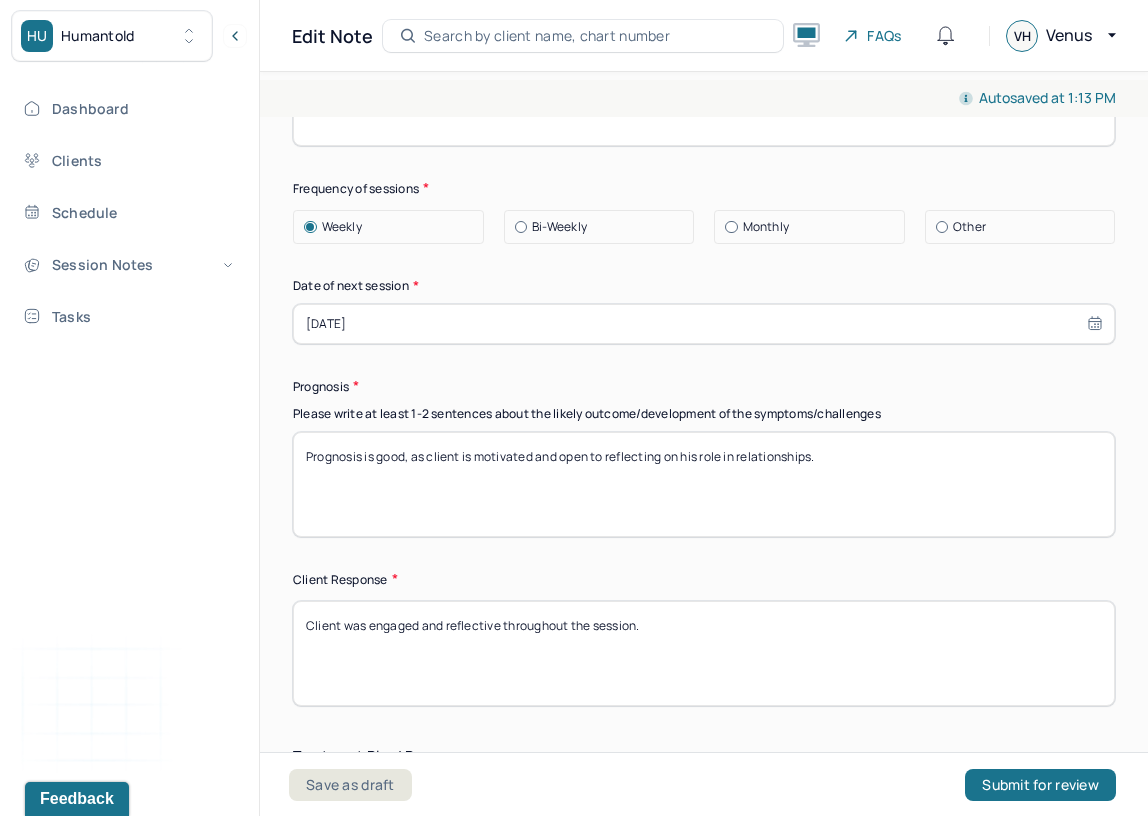 select on "6" 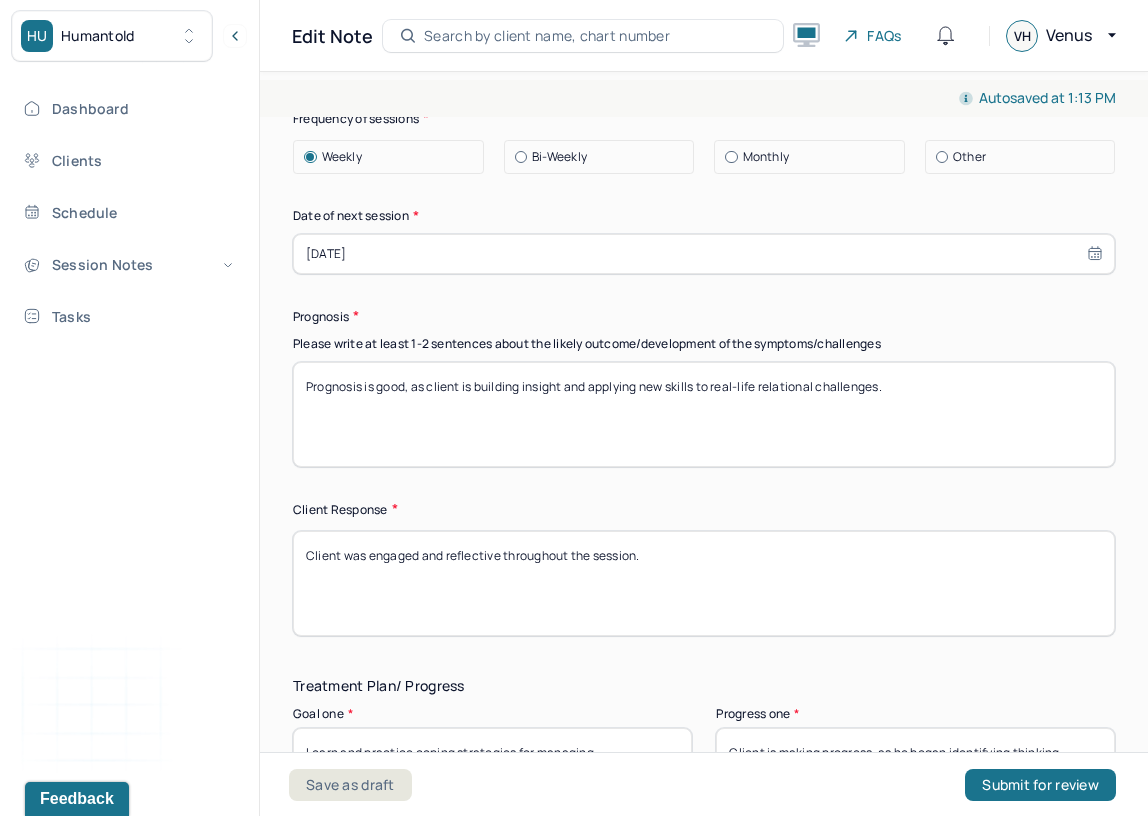 scroll, scrollTop: 3012, scrollLeft: 0, axis: vertical 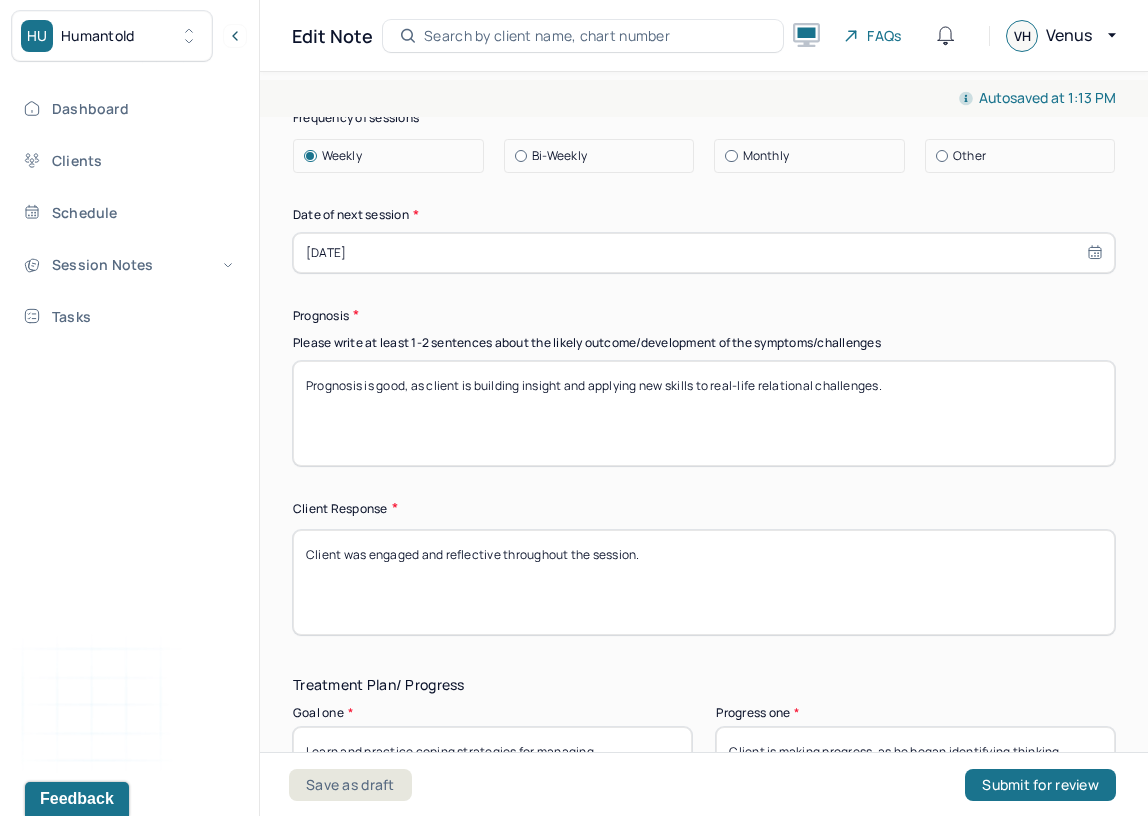 drag, startPoint x: 923, startPoint y: 384, endPoint x: 714, endPoint y: 388, distance: 209.03827 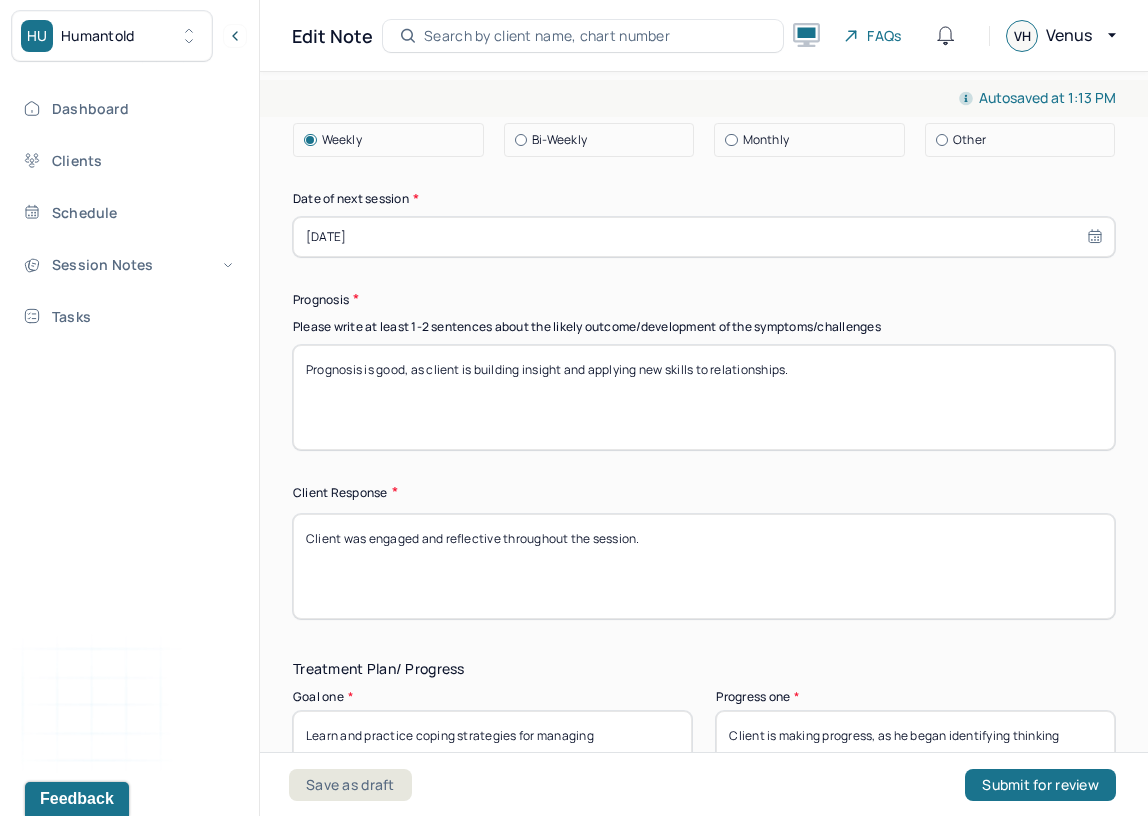 scroll, scrollTop: 3030, scrollLeft: 0, axis: vertical 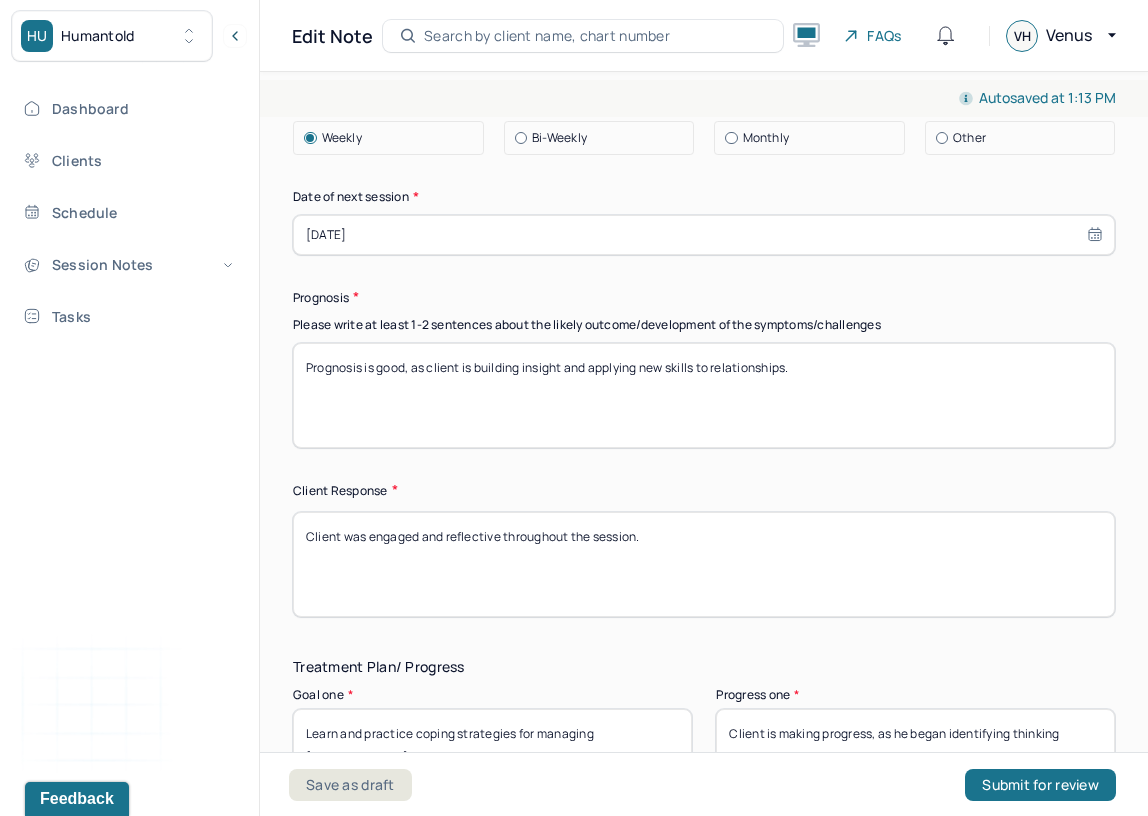type on "Prognosis is good, as client is building insight and applying new skills to relationships." 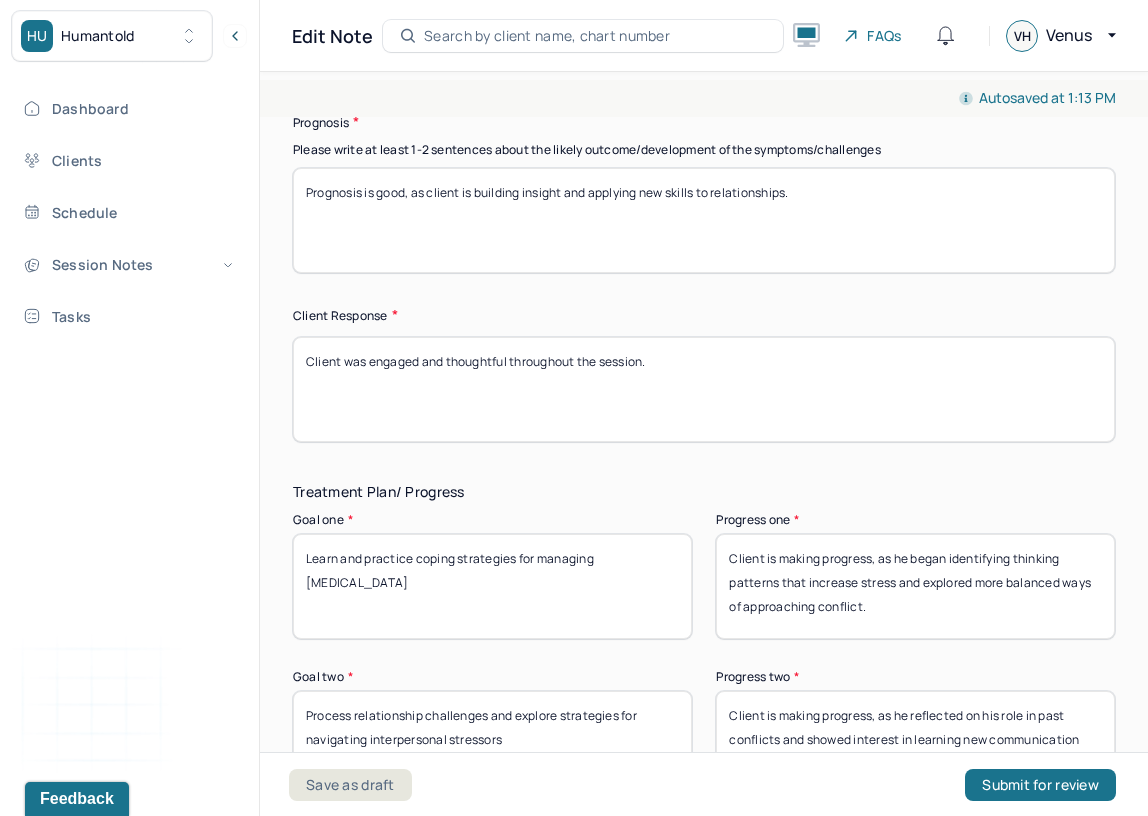 scroll, scrollTop: 3208, scrollLeft: 0, axis: vertical 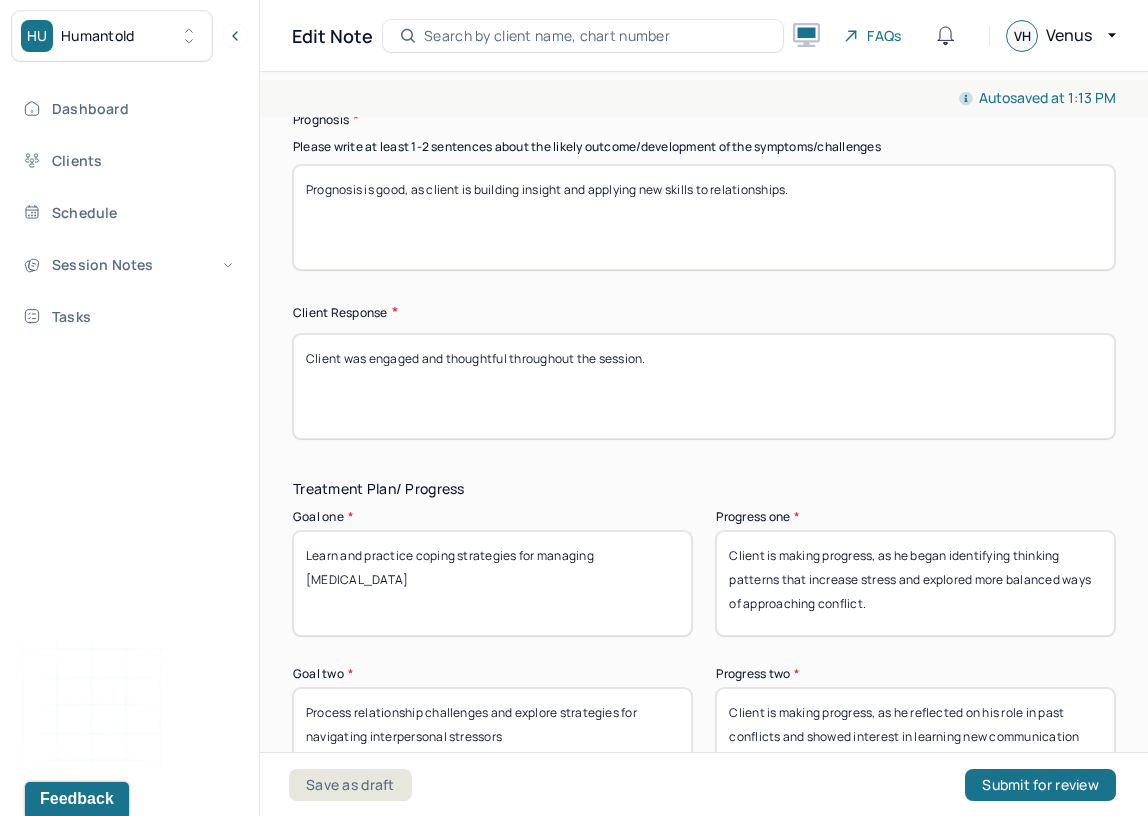 type on "Client was engaged and thoughtful throughout the session." 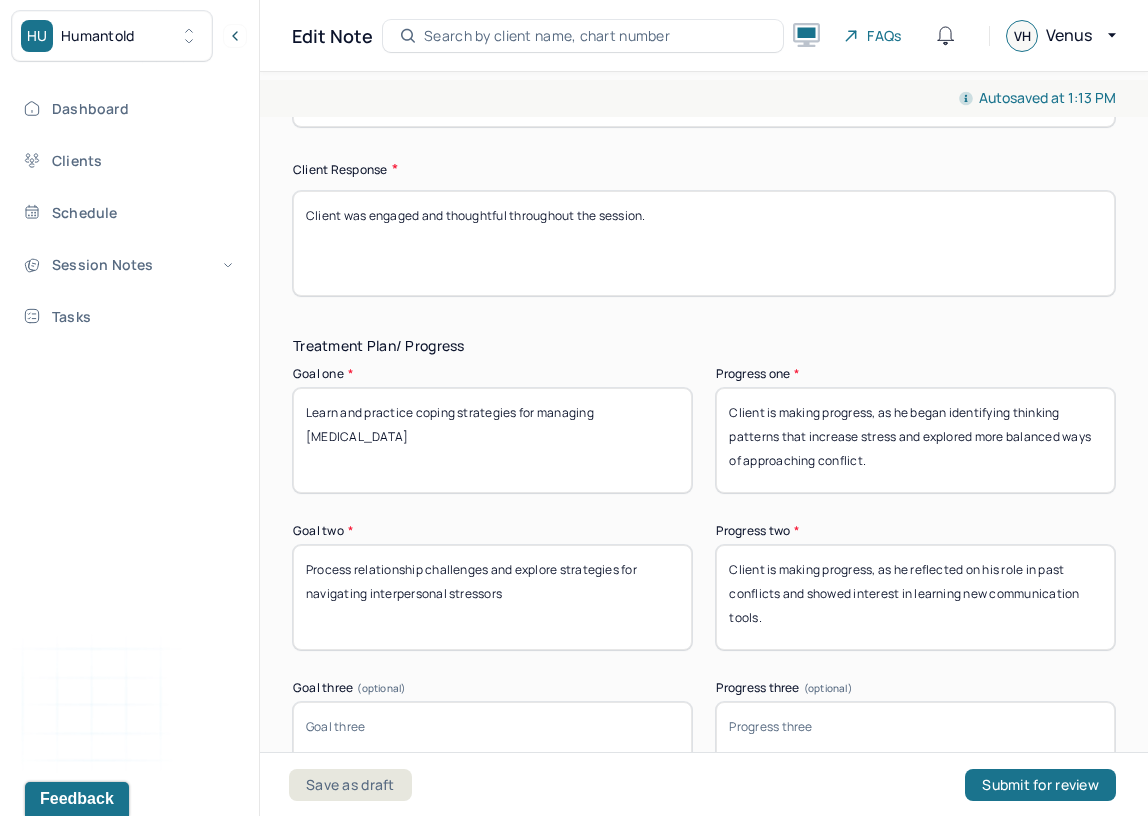 scroll, scrollTop: 3354, scrollLeft: 0, axis: vertical 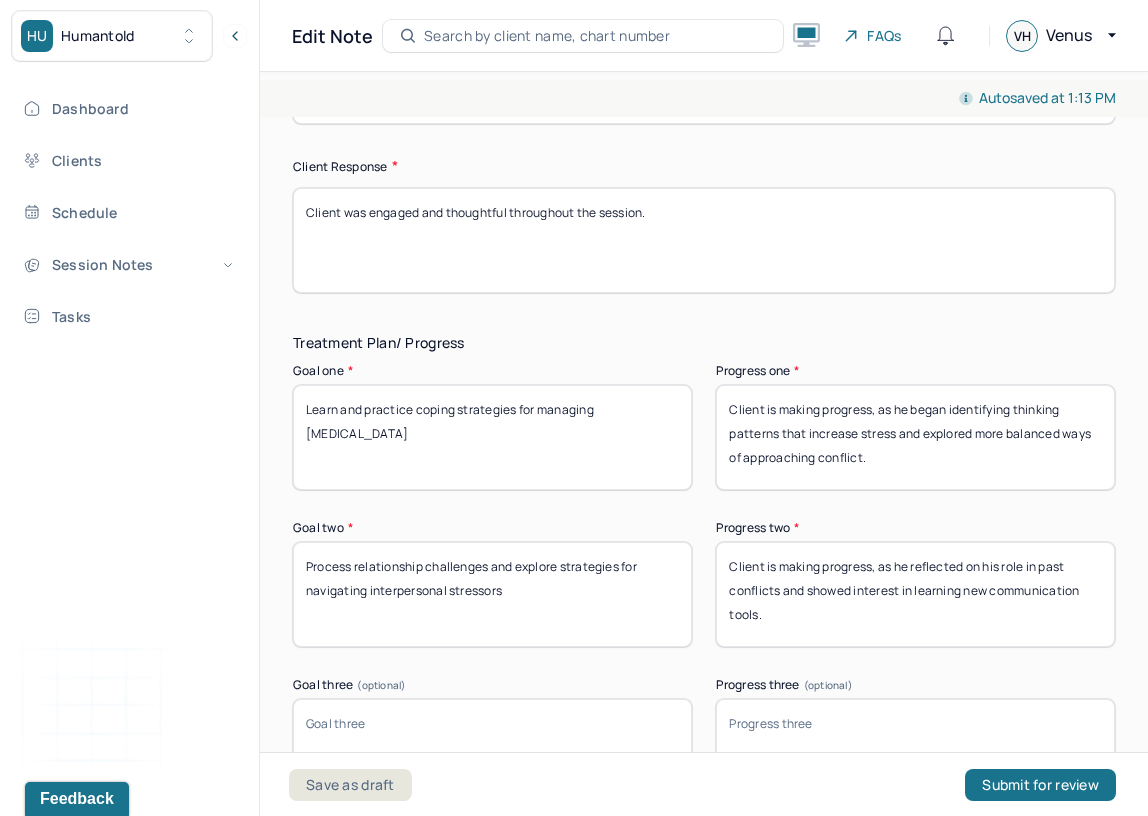 click on "Client is making progress, as he began identifying thinking patterns that increase stress and explored more balanced ways of approaching conflict." at bounding box center (915, 437) 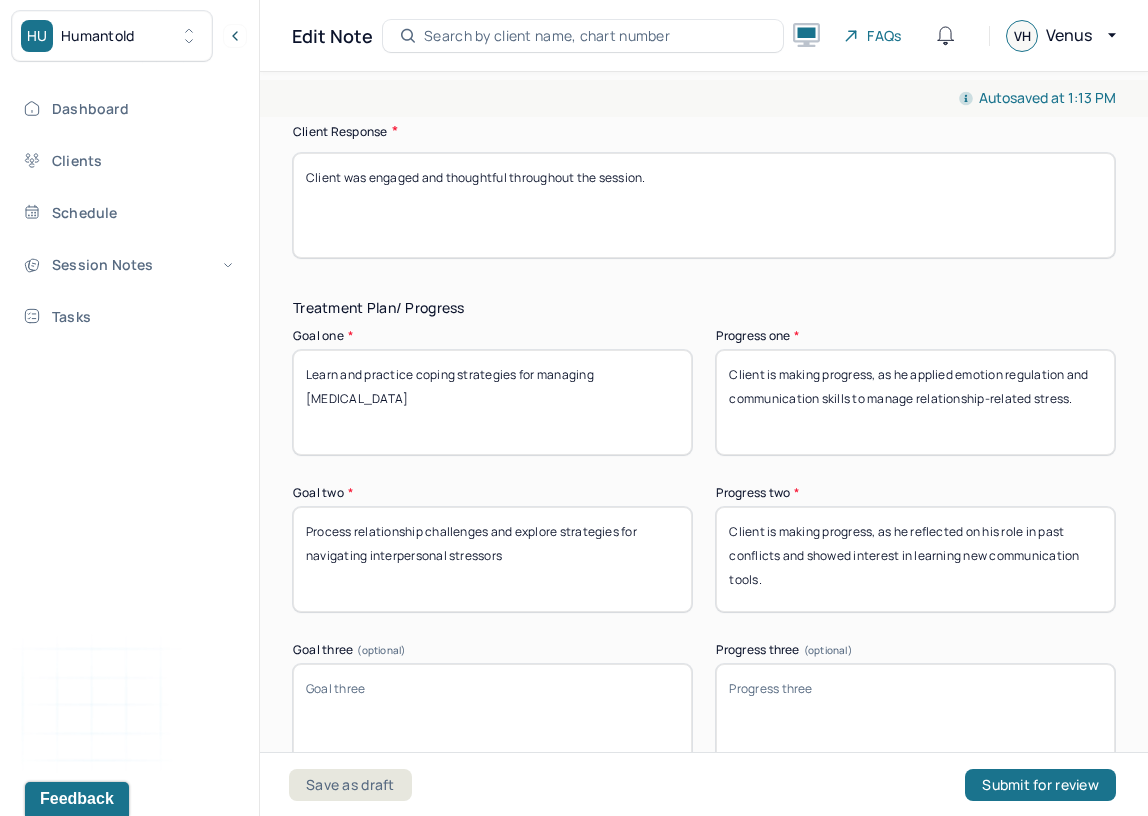 scroll, scrollTop: 3405, scrollLeft: 0, axis: vertical 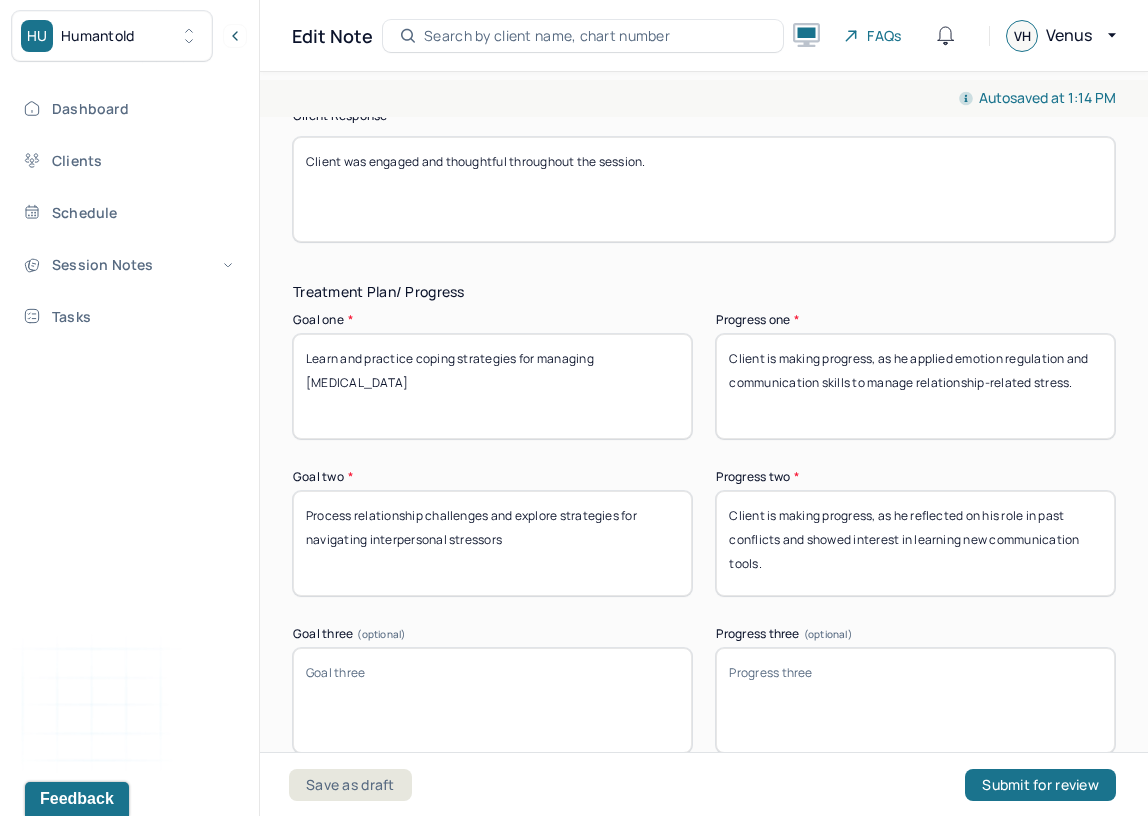 drag, startPoint x: 1098, startPoint y: 352, endPoint x: 955, endPoint y: 352, distance: 143 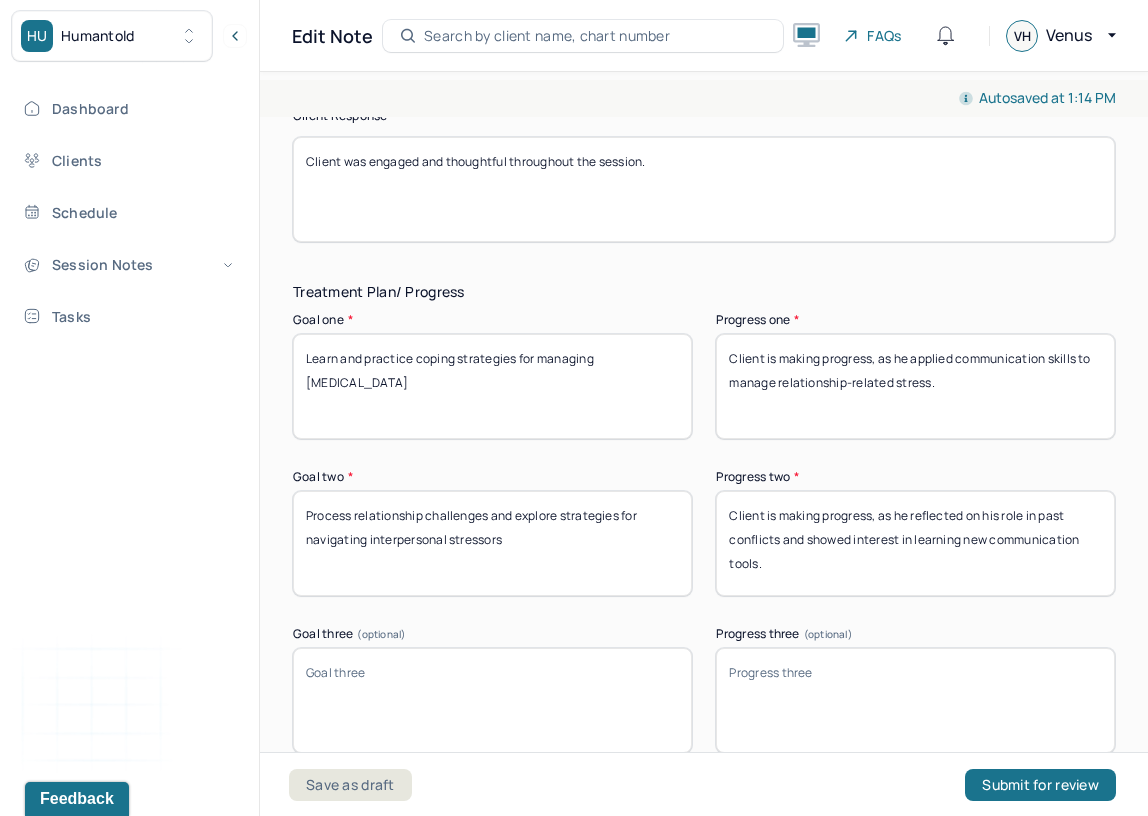 type on "Client is making progress, as he applied communication skills to manage relationship-related stress." 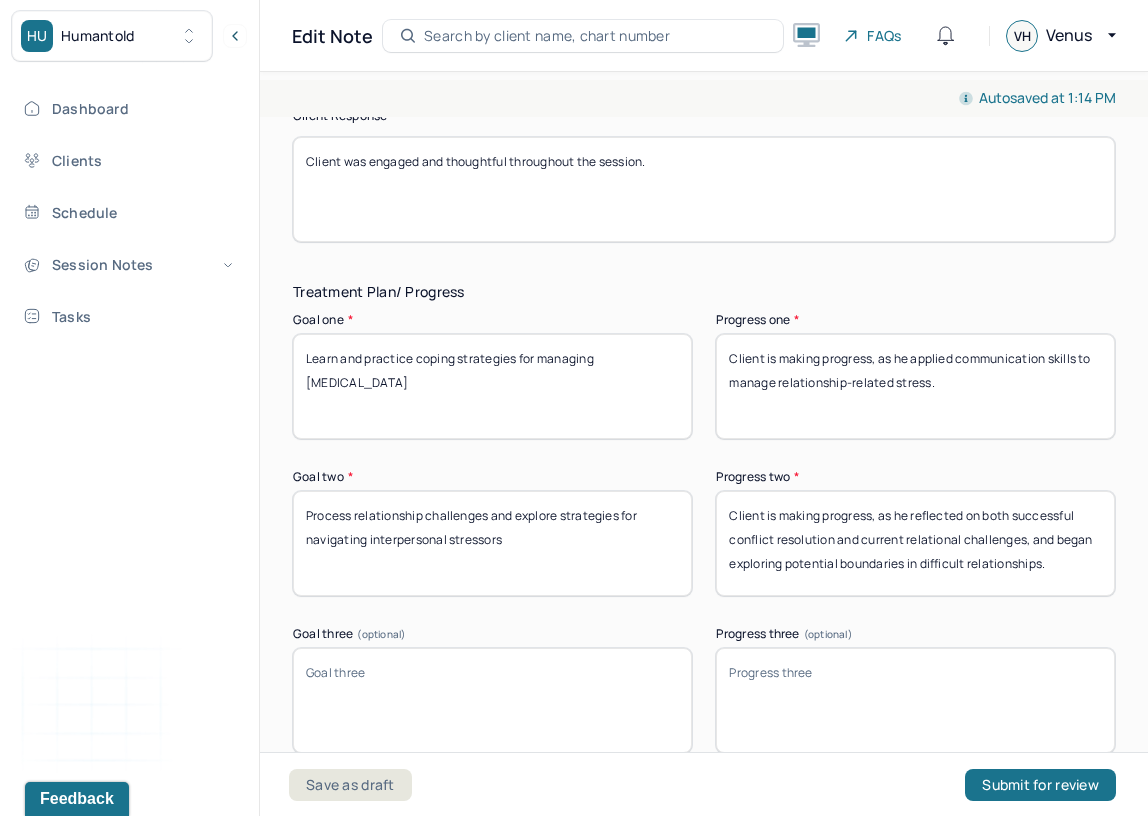 drag, startPoint x: 1033, startPoint y: 536, endPoint x: 860, endPoint y: 533, distance: 173.02602 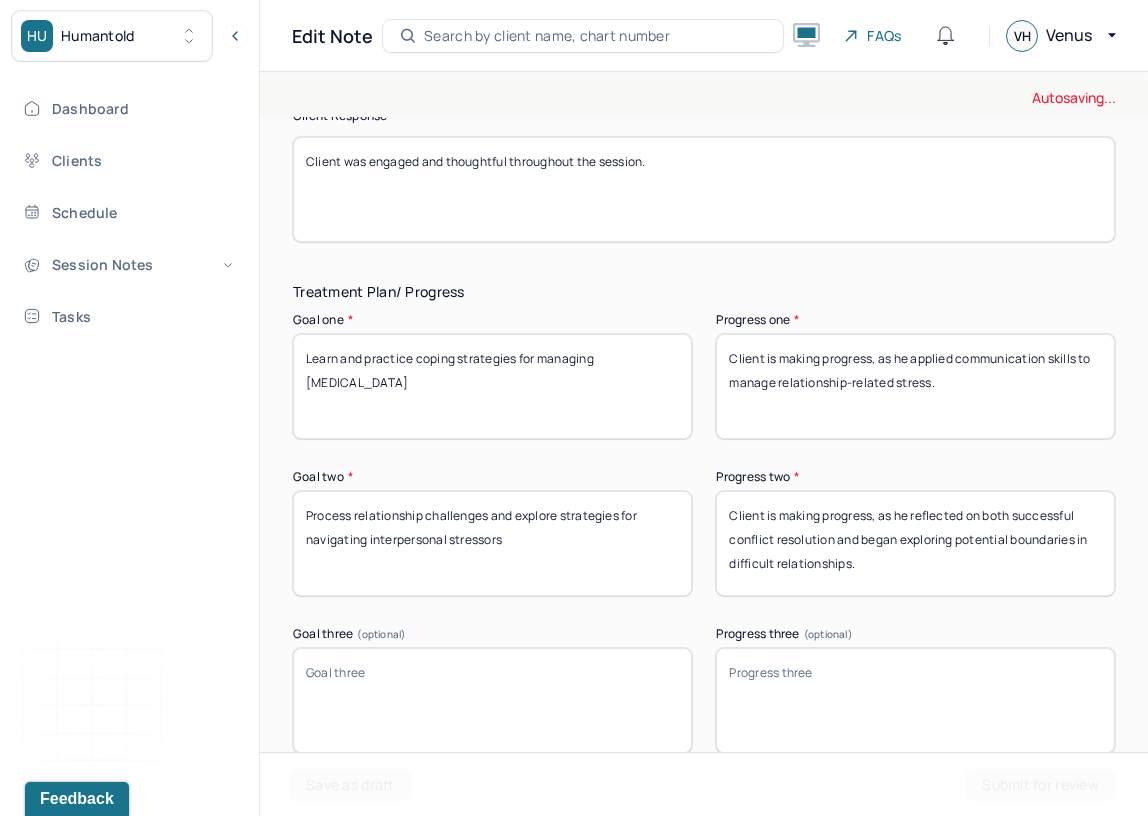 click on "Client is making progress, as he reflected on both successful conflict resolution and current relational challenges, and began exploring potential boundaries in difficult relationships." at bounding box center [915, 543] 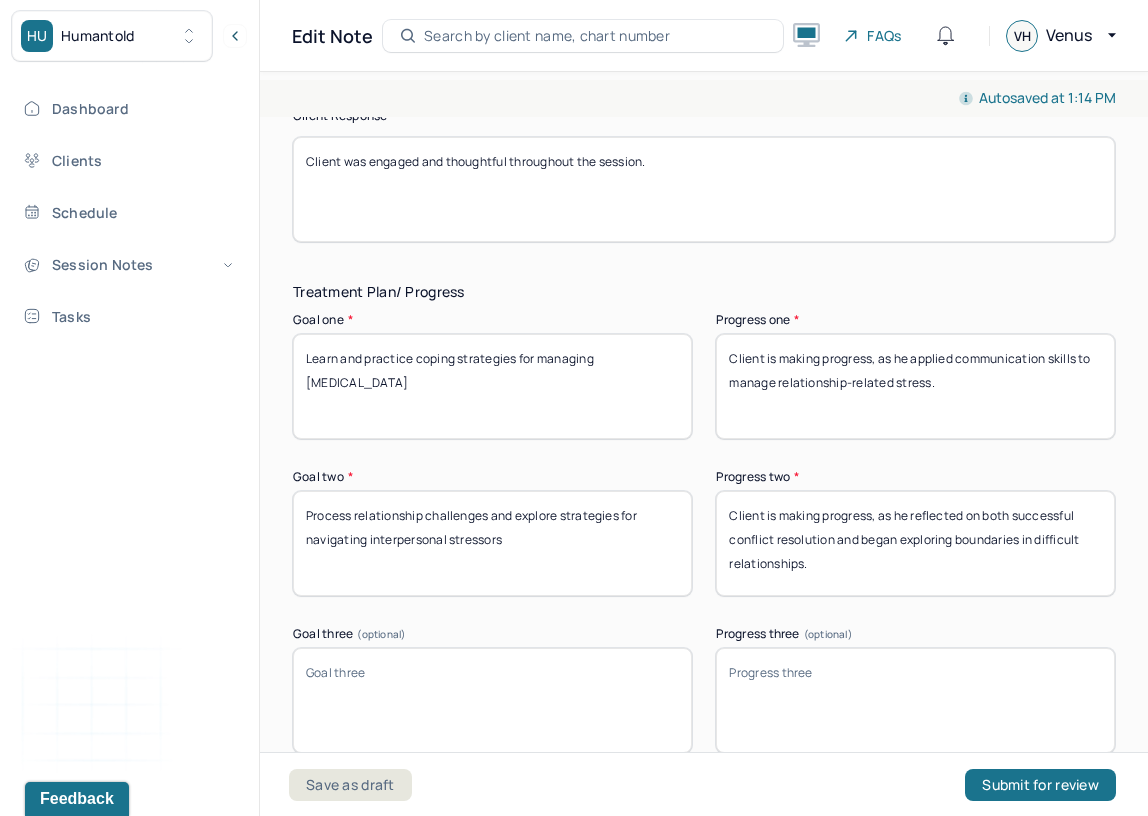 drag, startPoint x: 1020, startPoint y: 561, endPoint x: 1042, endPoint y: 530, distance: 38.013157 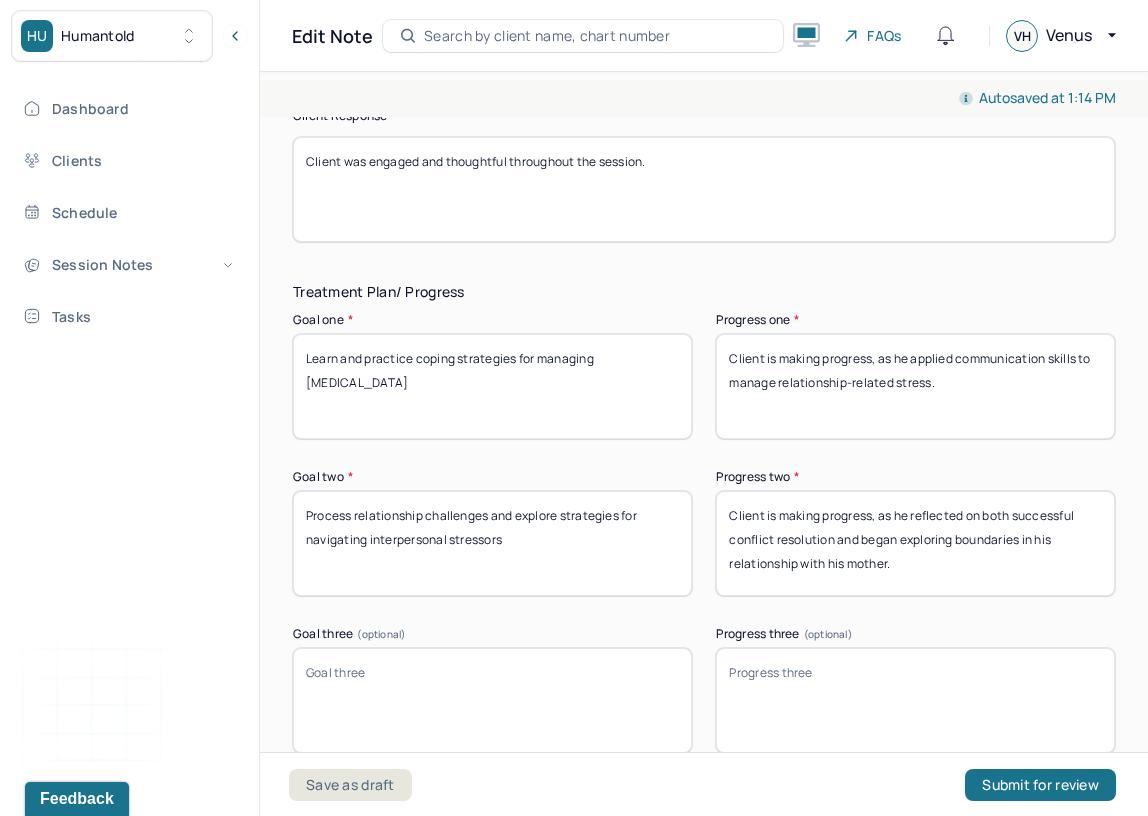 drag, startPoint x: 859, startPoint y: 540, endPoint x: 912, endPoint y: 513, distance: 59.48109 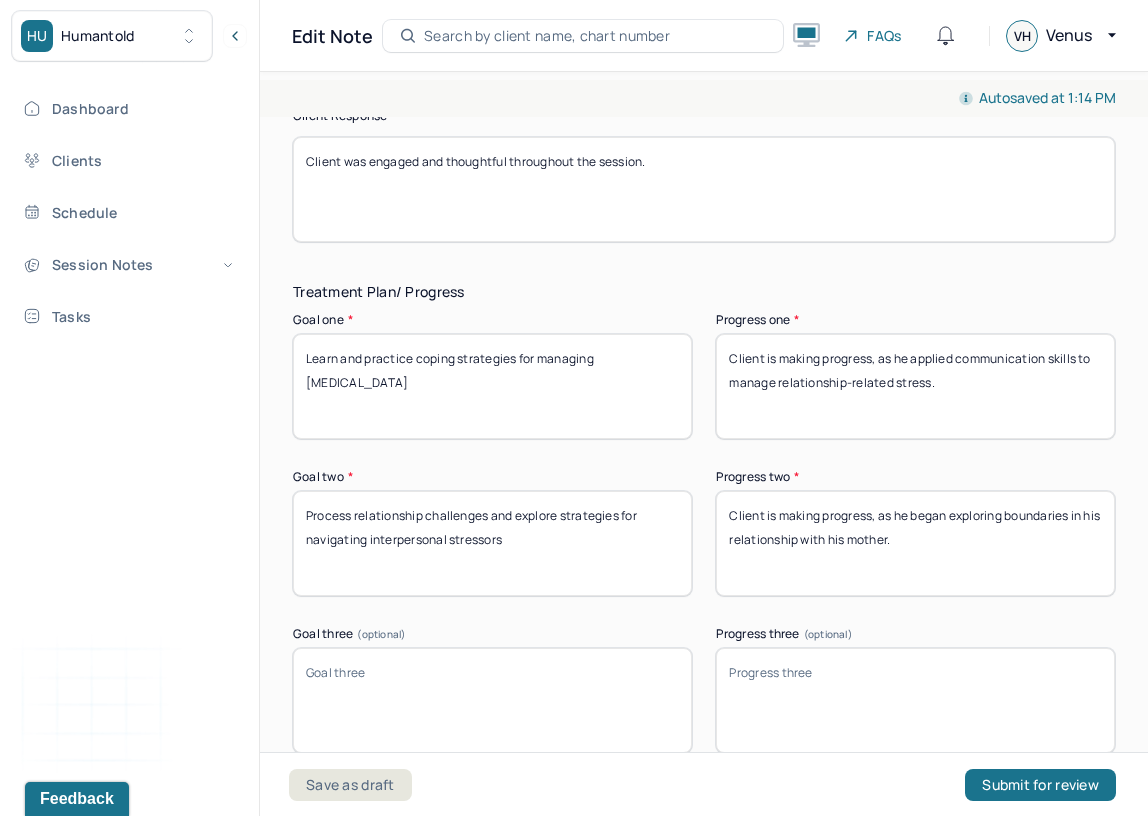click on "Client is making progress, as he reflected on both successful conflict resolution and began exploring boundaries in his relationship with his mother." at bounding box center [915, 543] 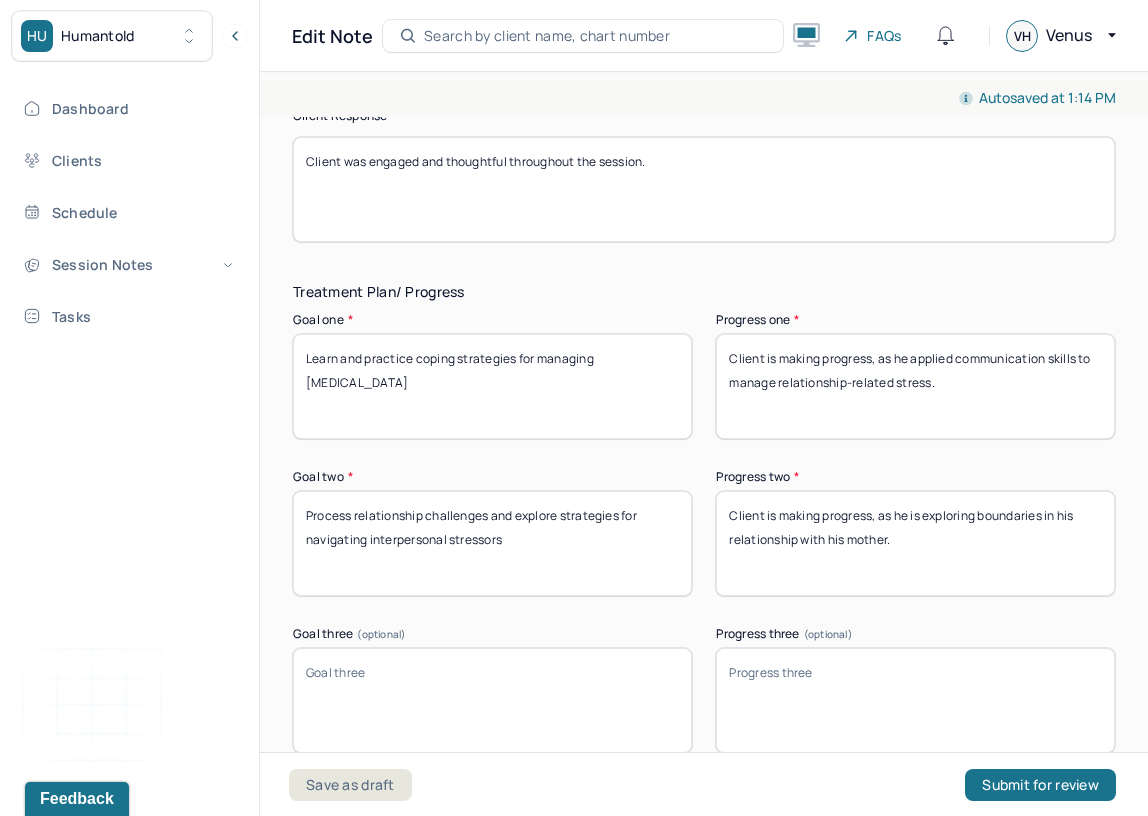 type on "Client is making progress, as he is exploring boundaries in his relationship with his mother." 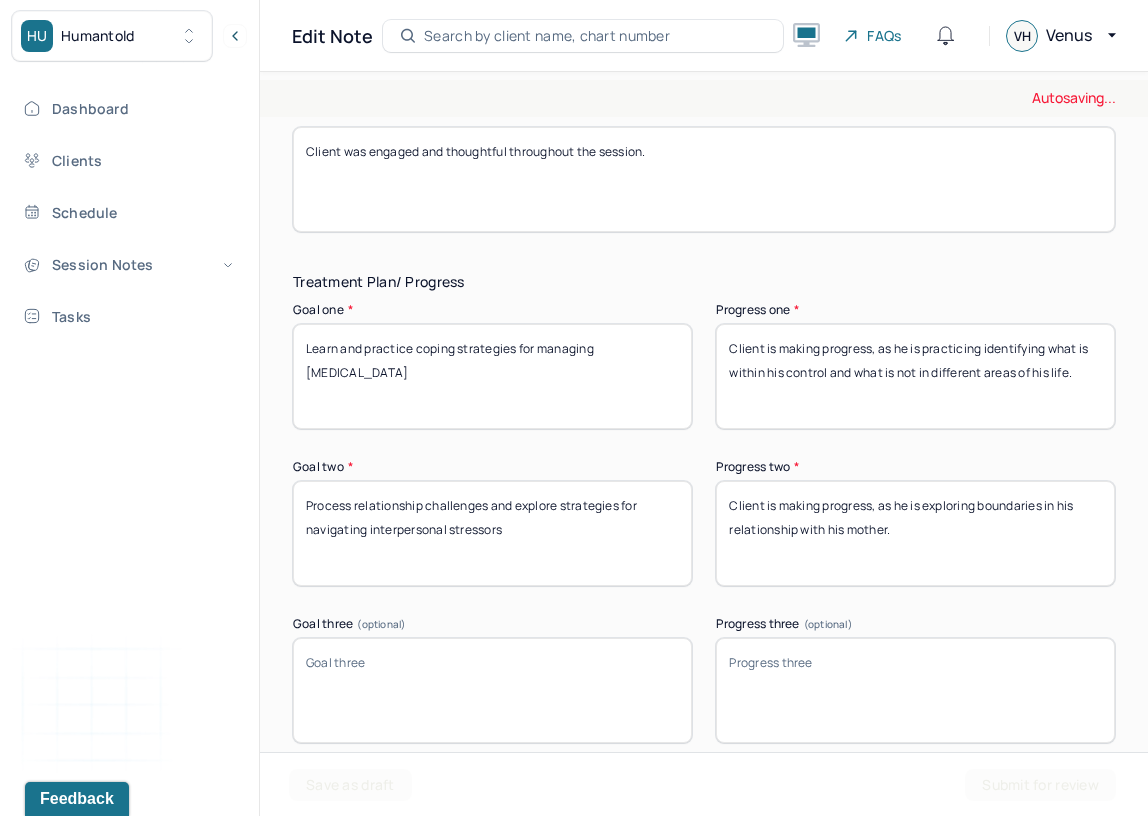 scroll, scrollTop: 3420, scrollLeft: 0, axis: vertical 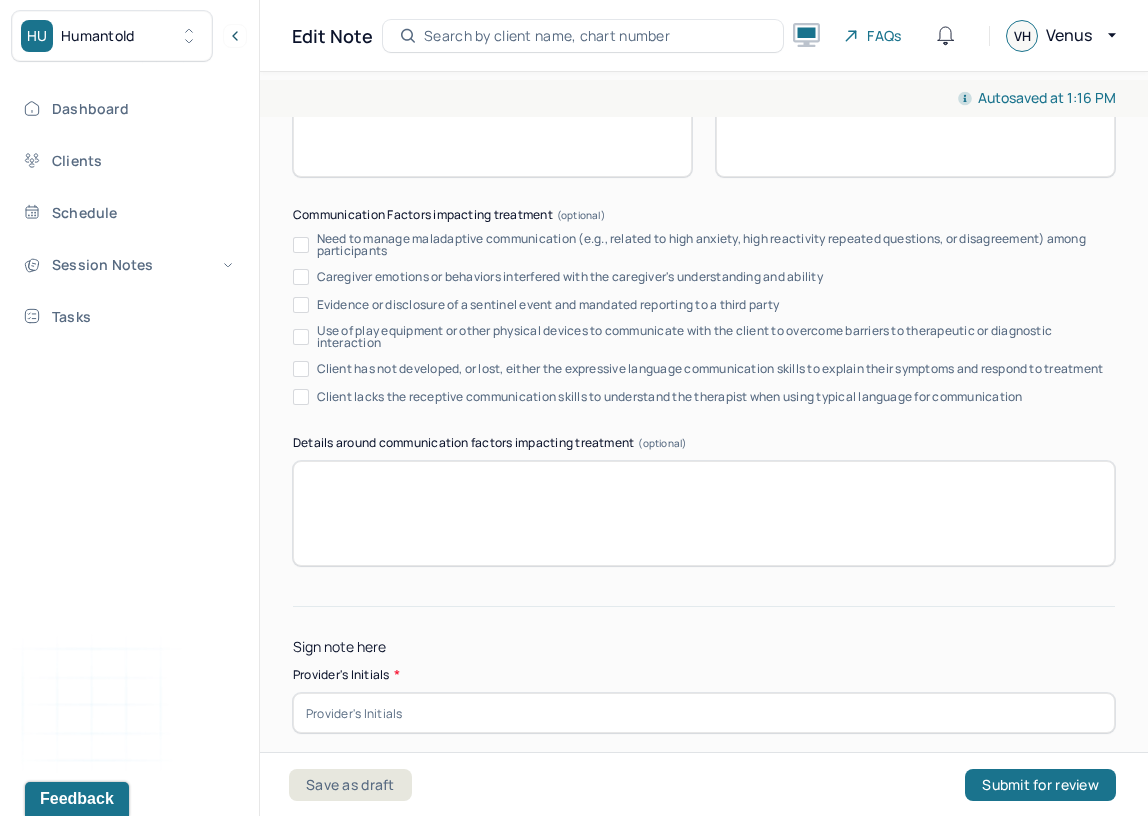 type on "Client is making progress, as he is practicing identifying what is within his control and what is not in different areas of his life." 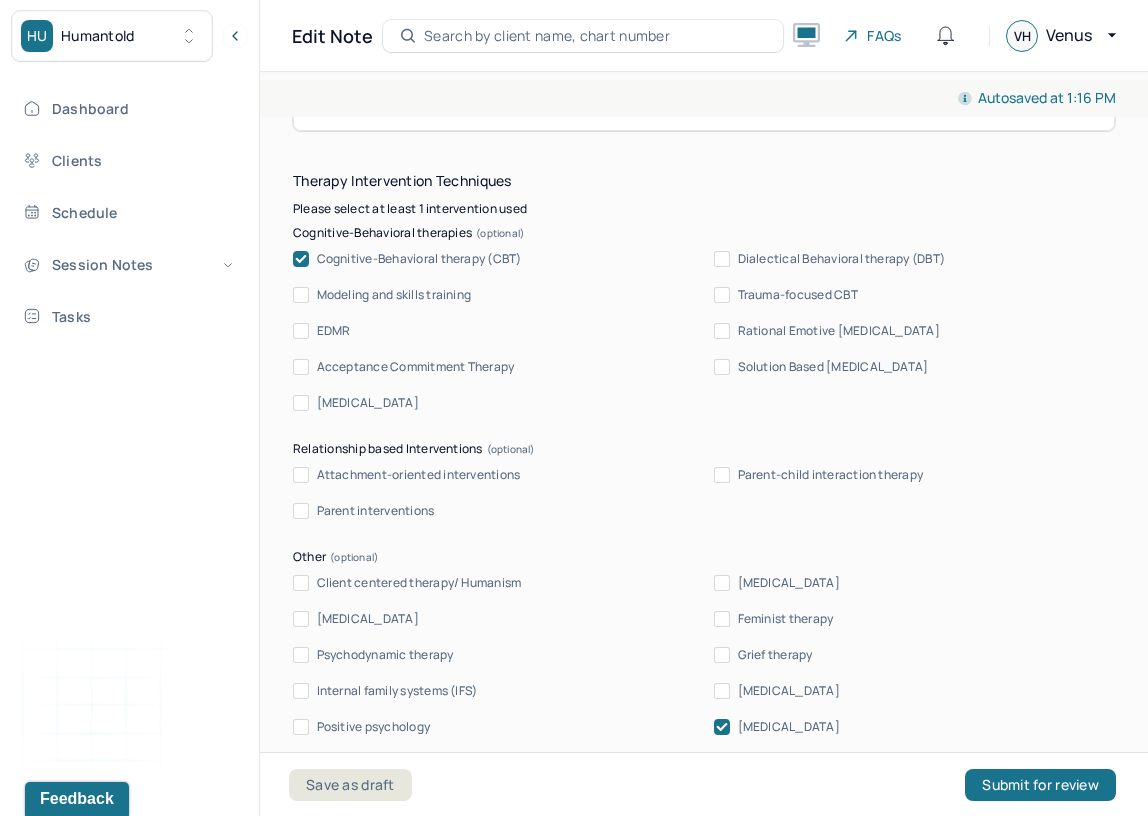 scroll, scrollTop: 2044, scrollLeft: 0, axis: vertical 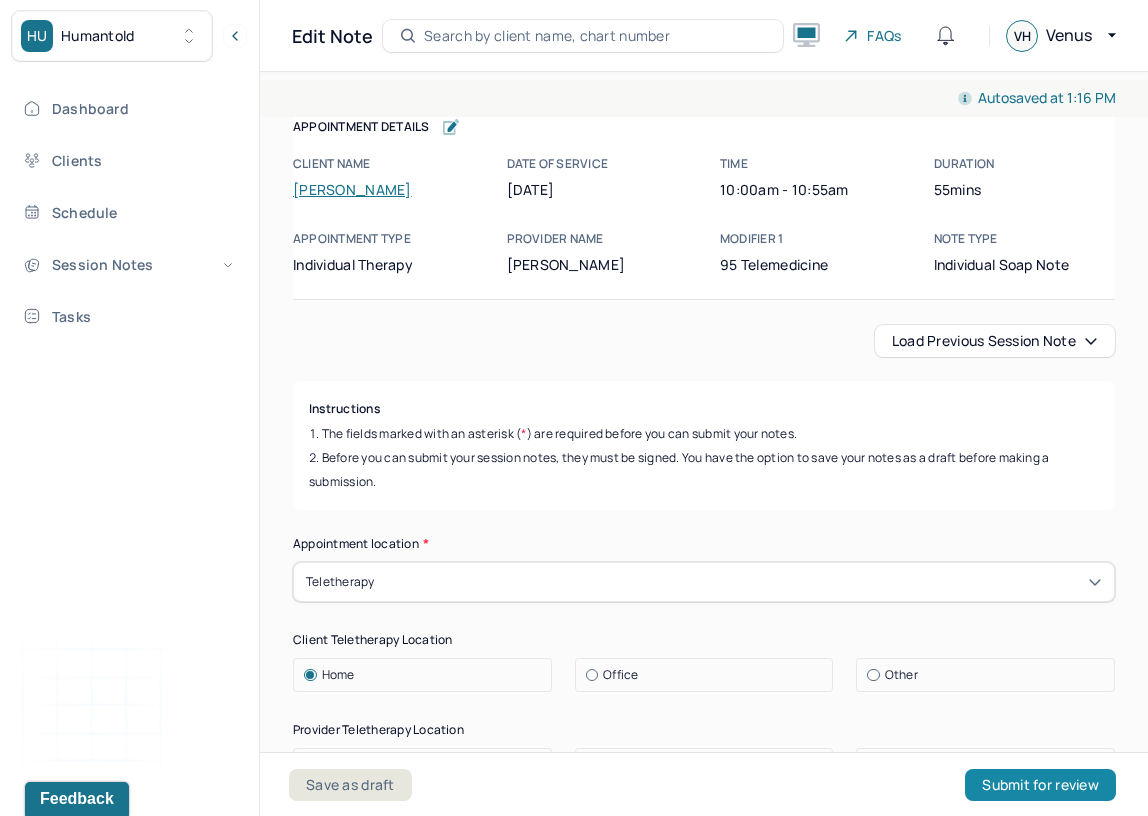 type on "VH" 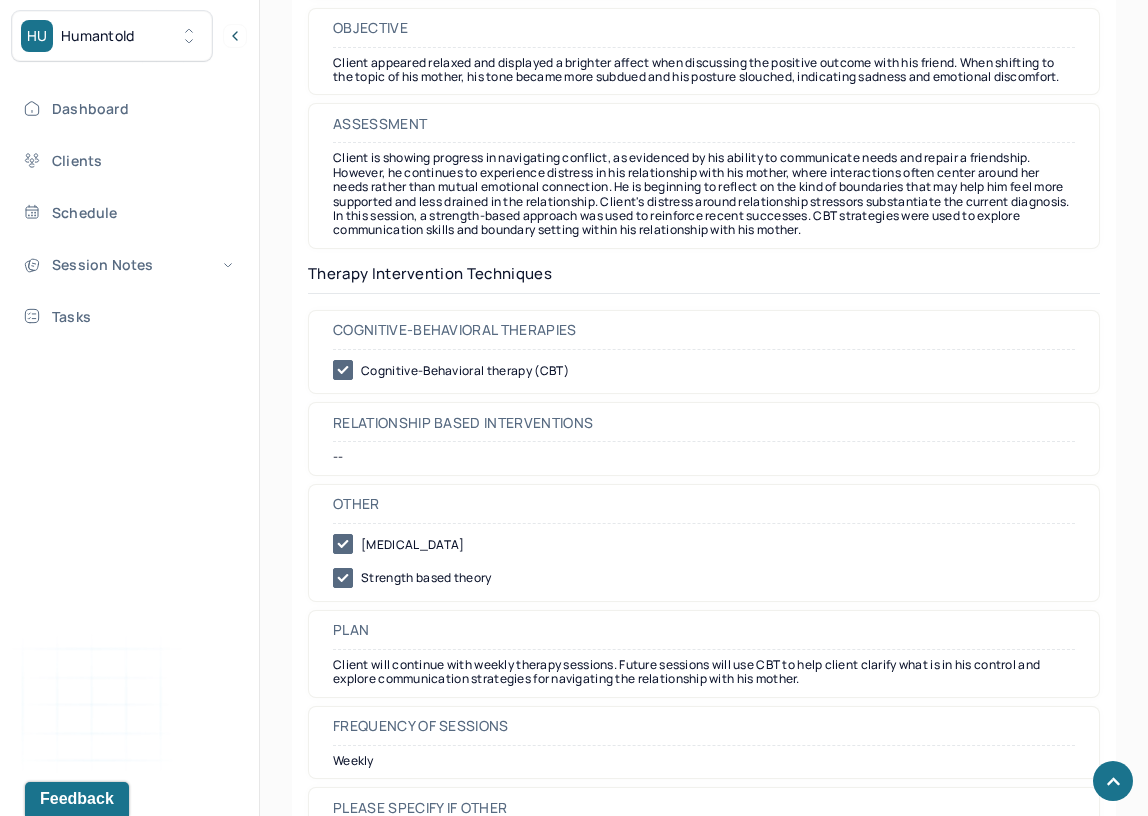 scroll, scrollTop: 2092, scrollLeft: 0, axis: vertical 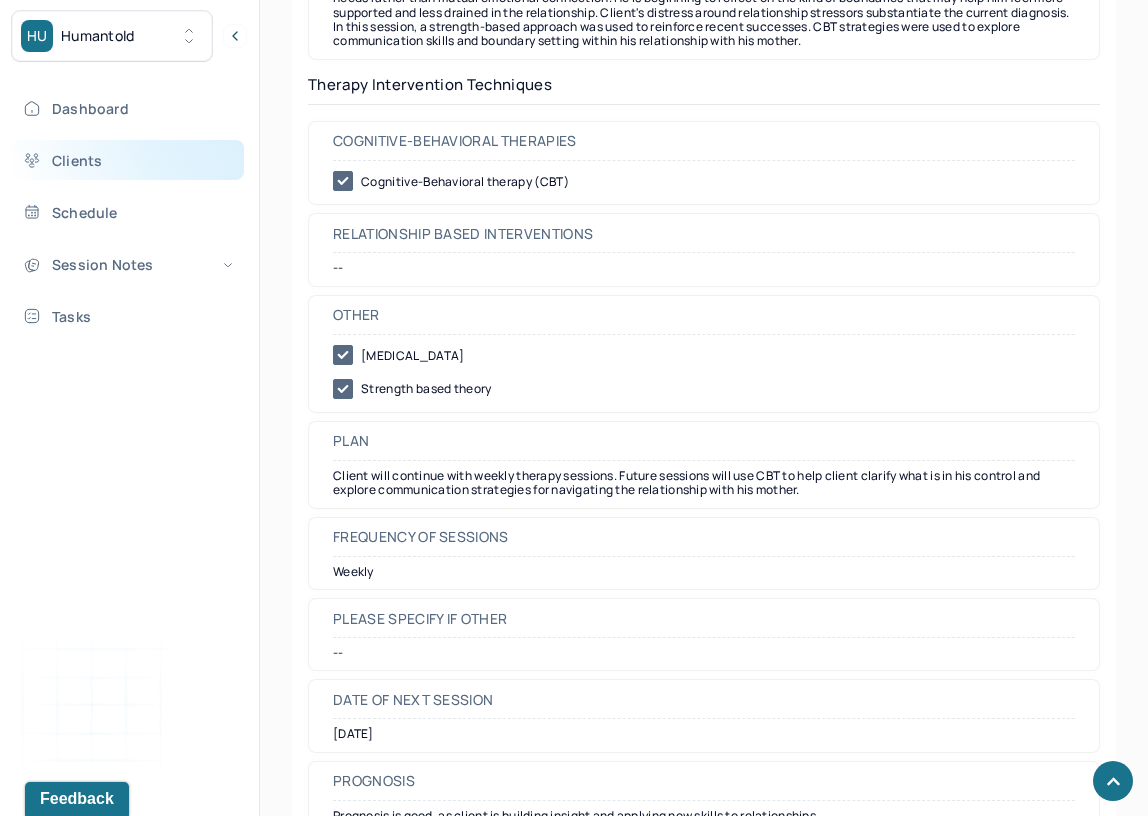 click on "Clients" at bounding box center (128, 160) 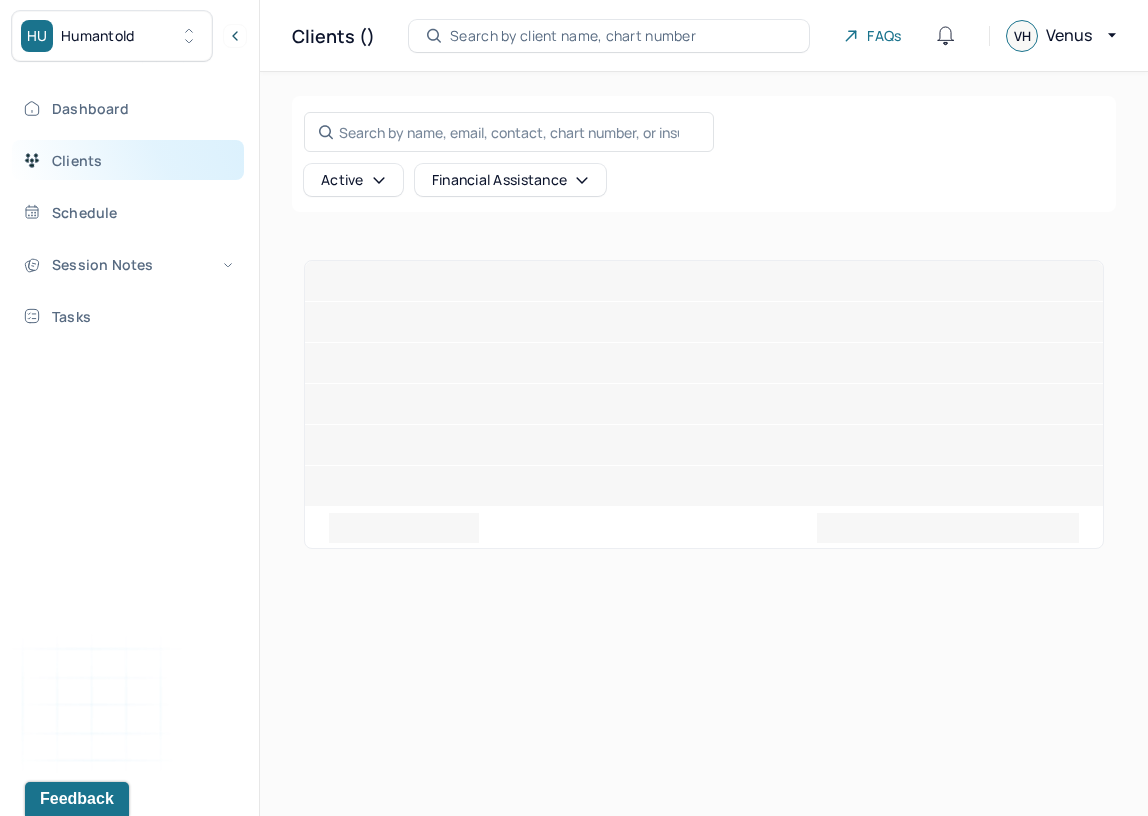 scroll, scrollTop: 0, scrollLeft: 0, axis: both 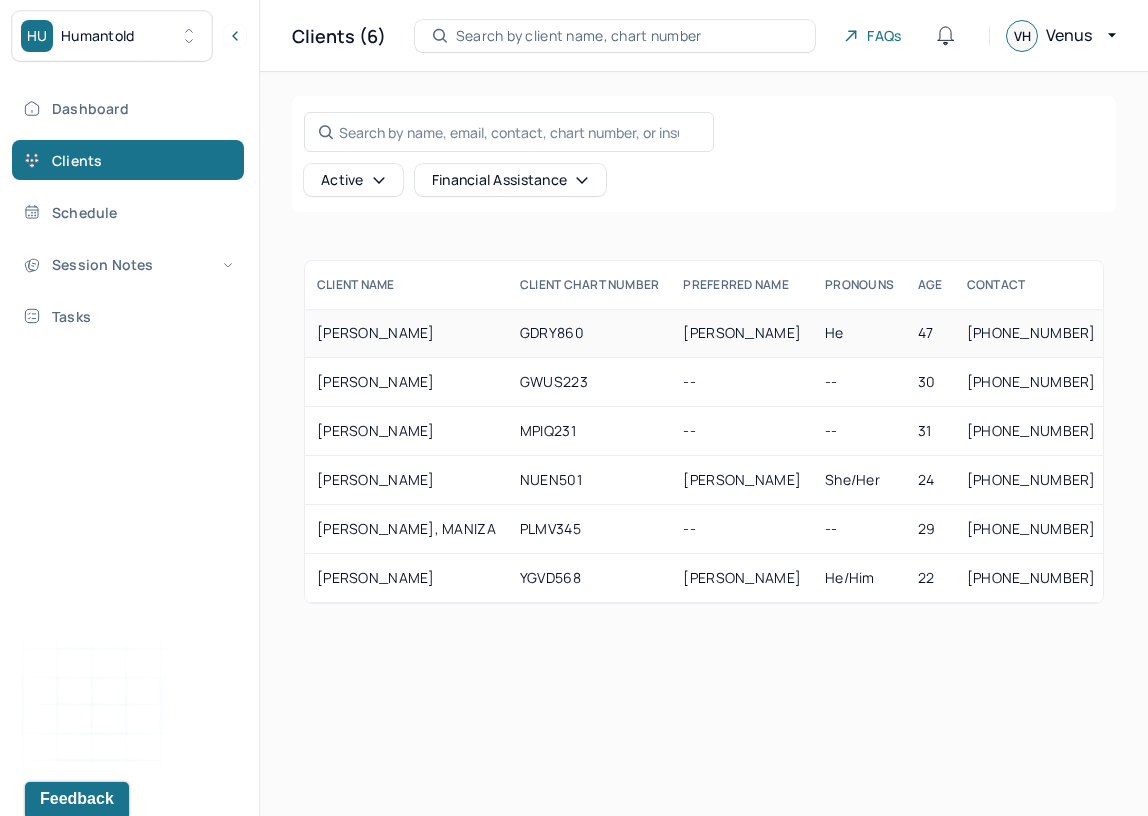 click on "[PERSON_NAME]" at bounding box center [742, 333] 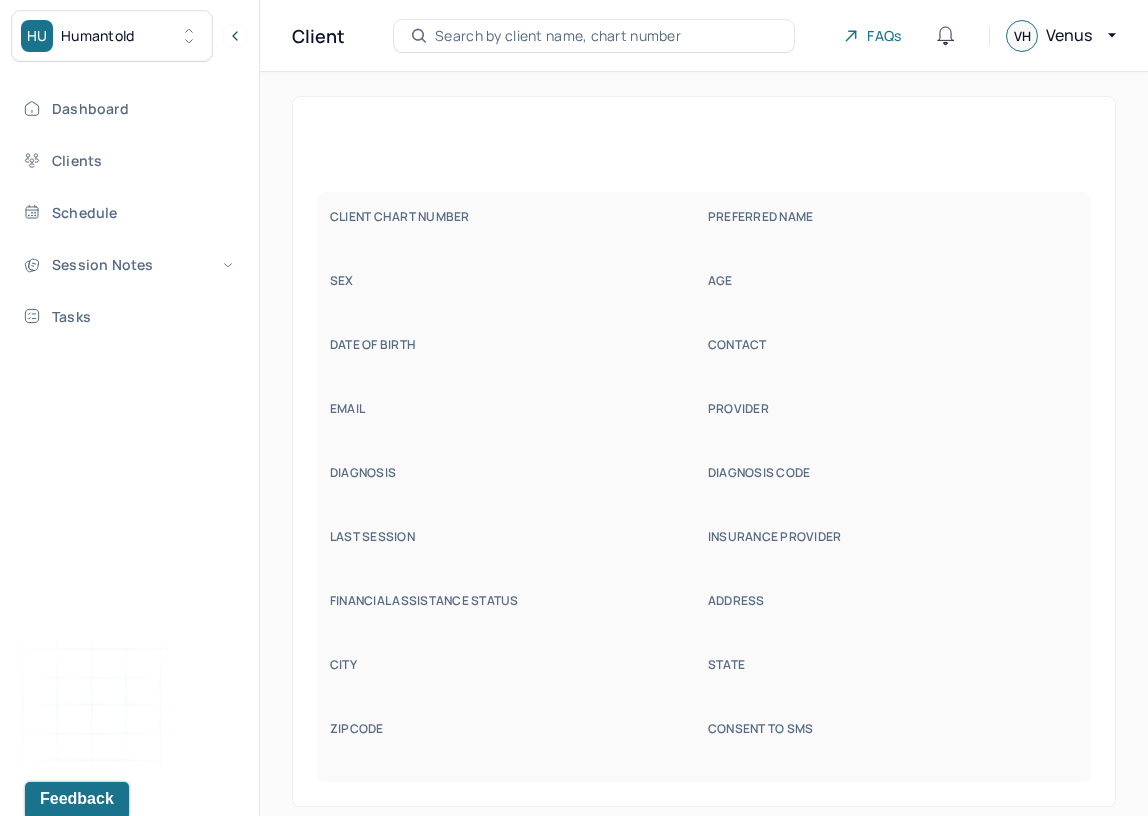 click on "DATE OF BIRTH" at bounding box center (515, 345) 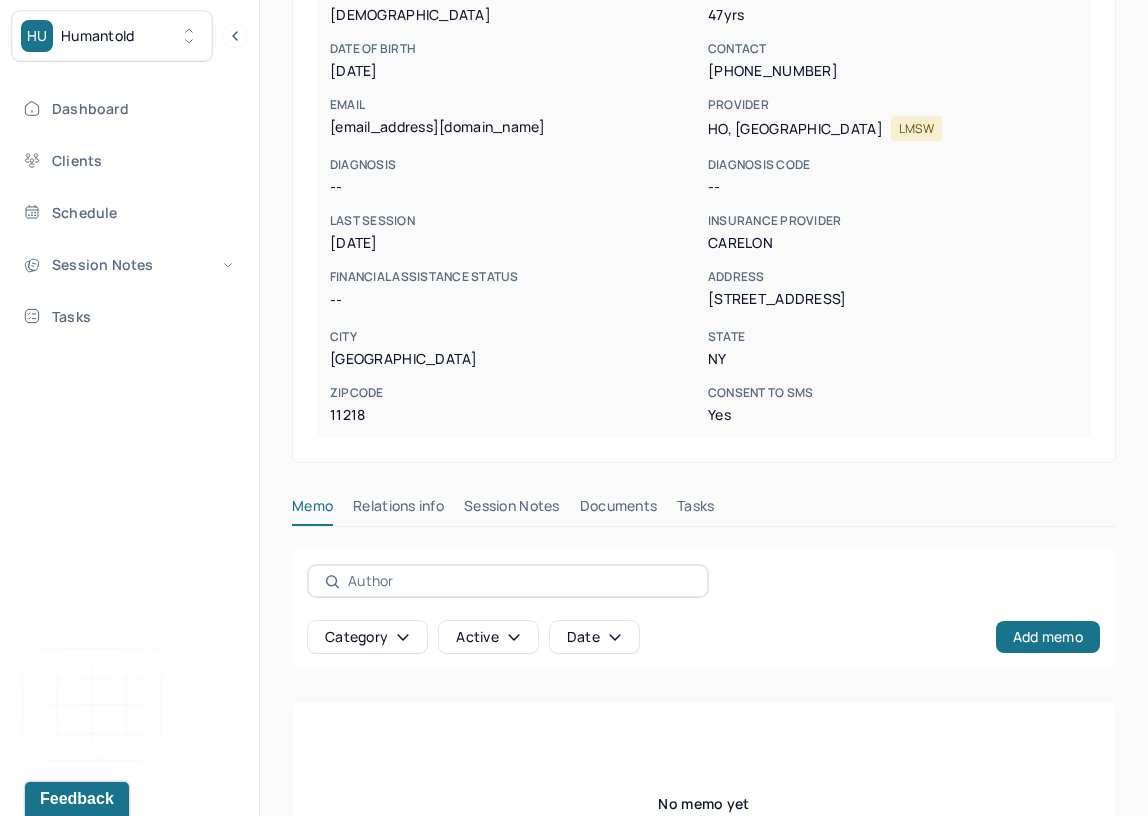 scroll, scrollTop: 465, scrollLeft: 0, axis: vertical 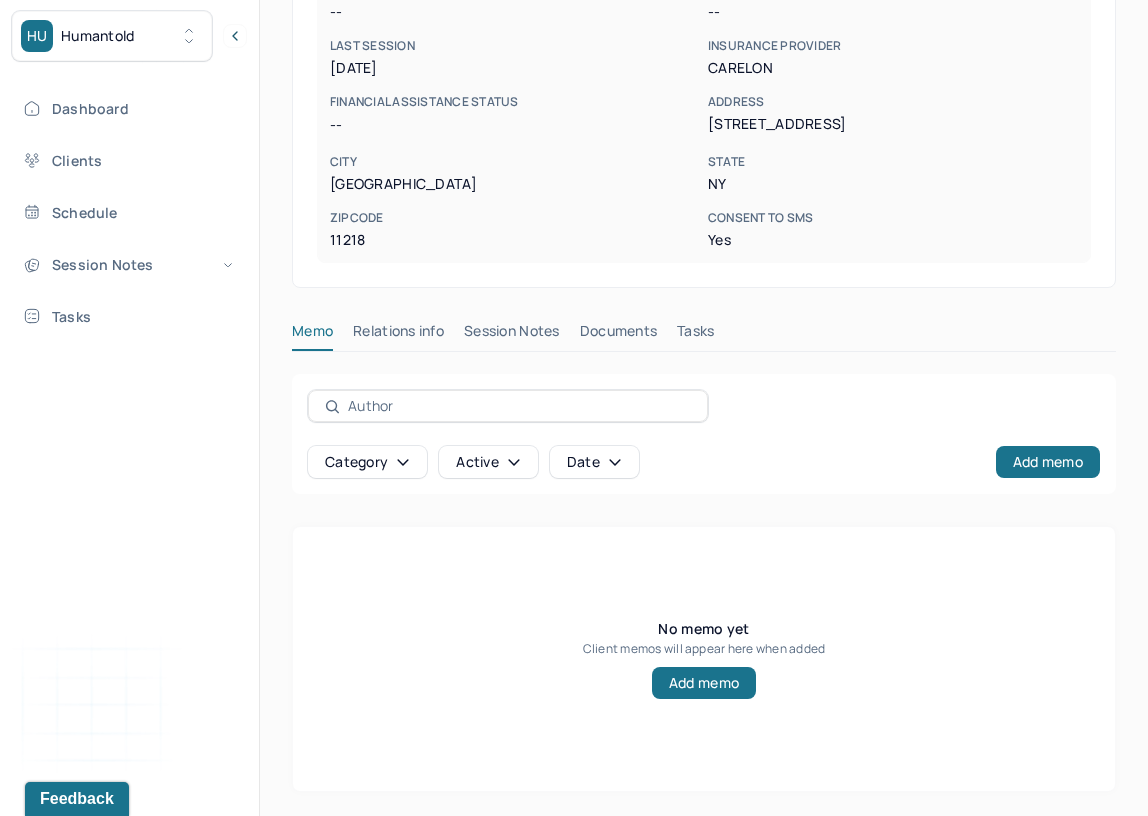 click on "Session Notes" at bounding box center [512, 335] 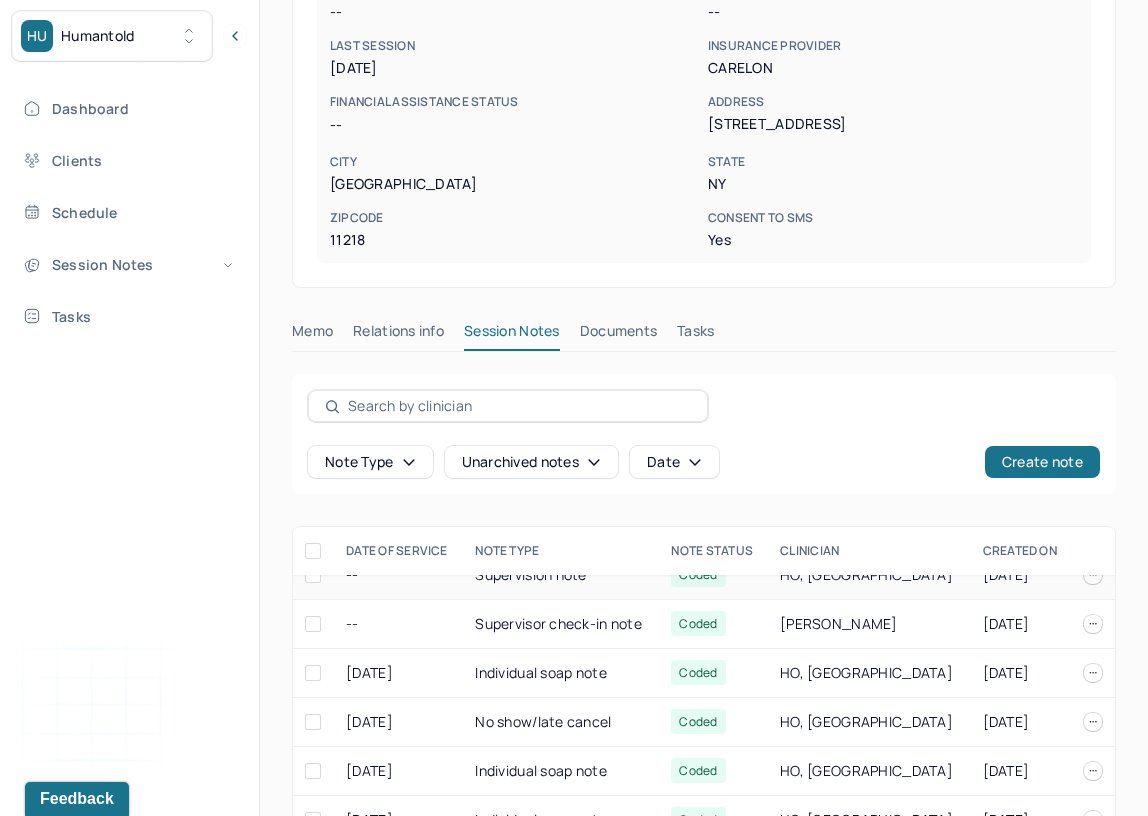 scroll, scrollTop: 31, scrollLeft: 0, axis: vertical 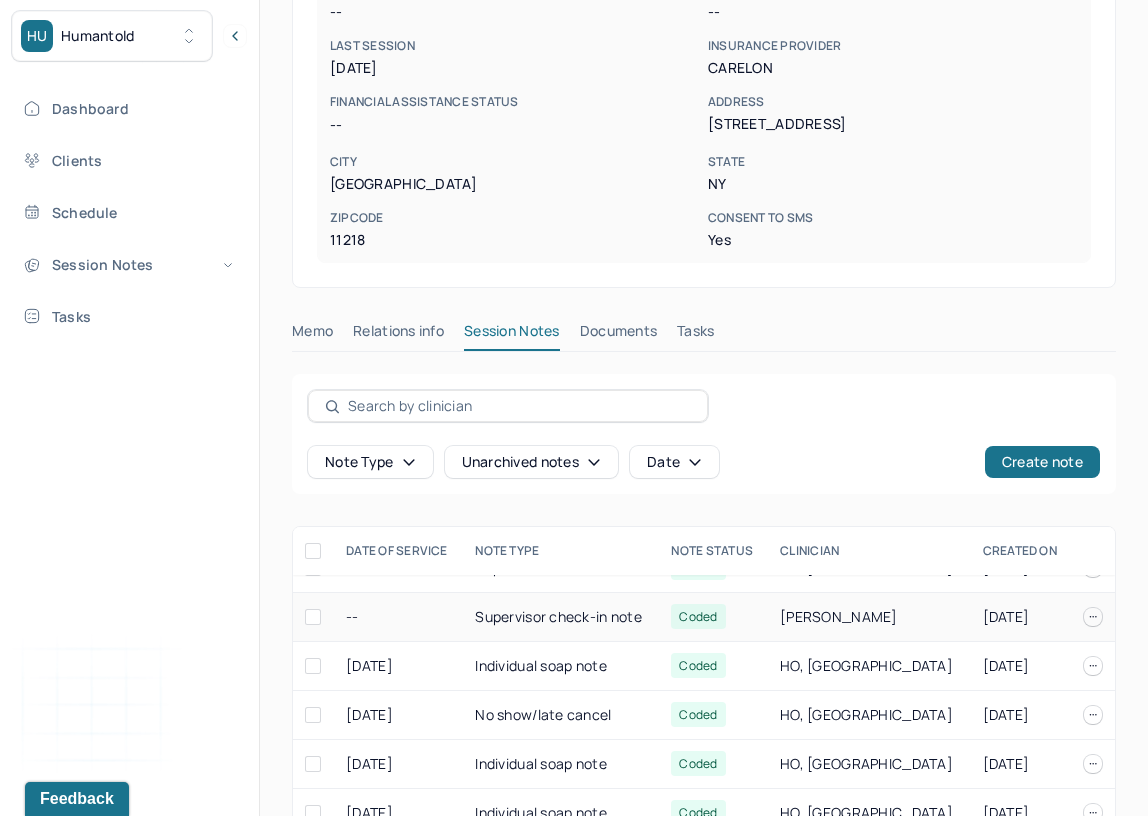 click on "Supervisor check-in note" at bounding box center (561, 617) 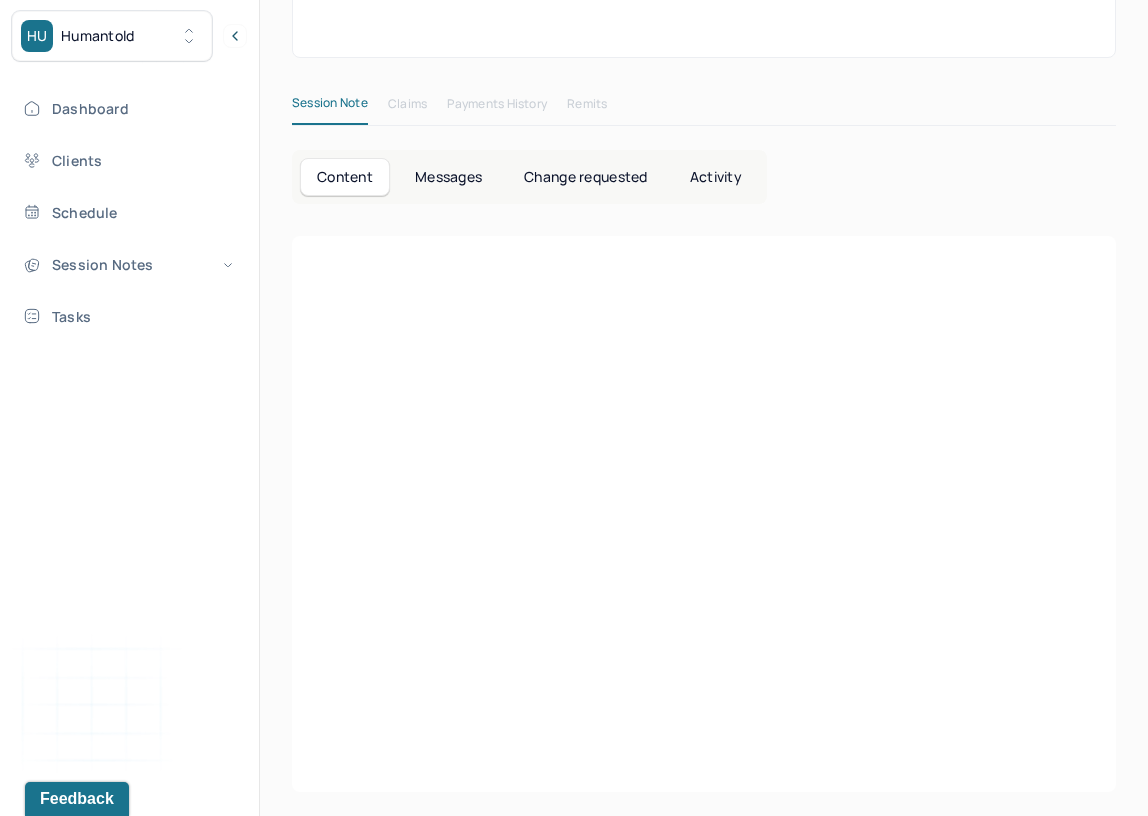 click at bounding box center [704, 648] 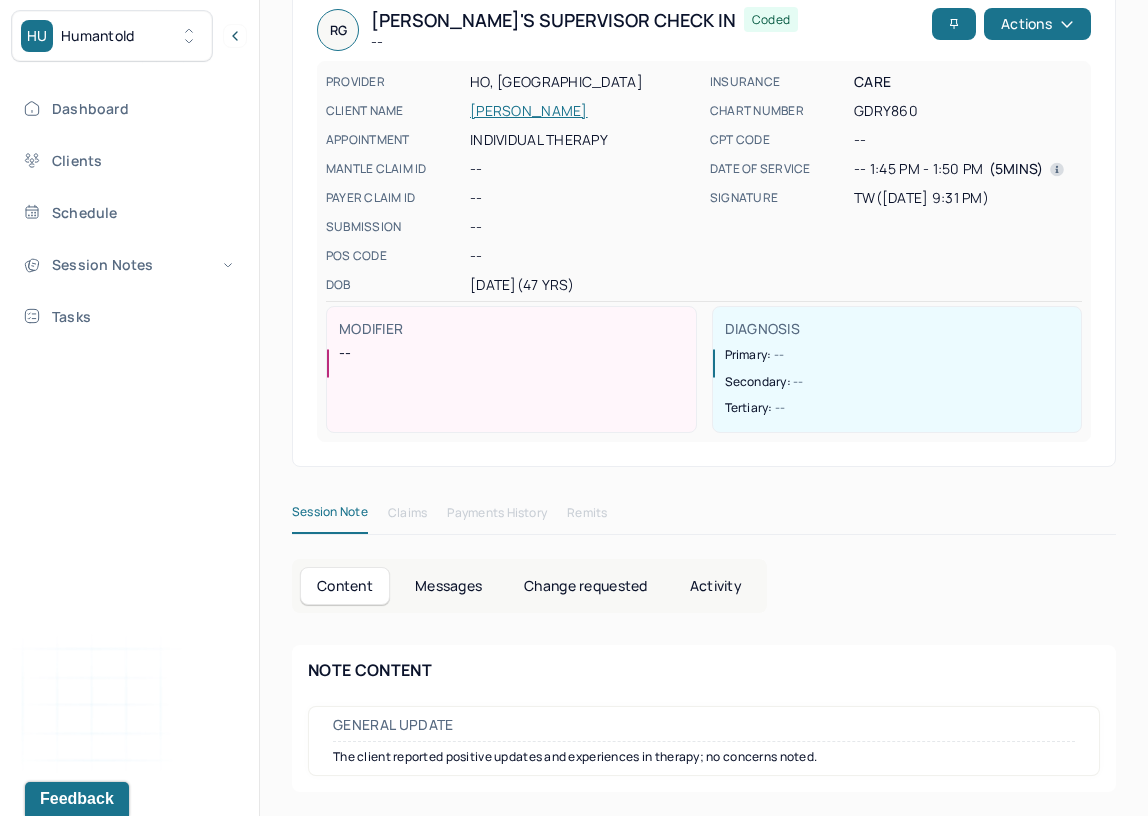scroll, scrollTop: 465, scrollLeft: 0, axis: vertical 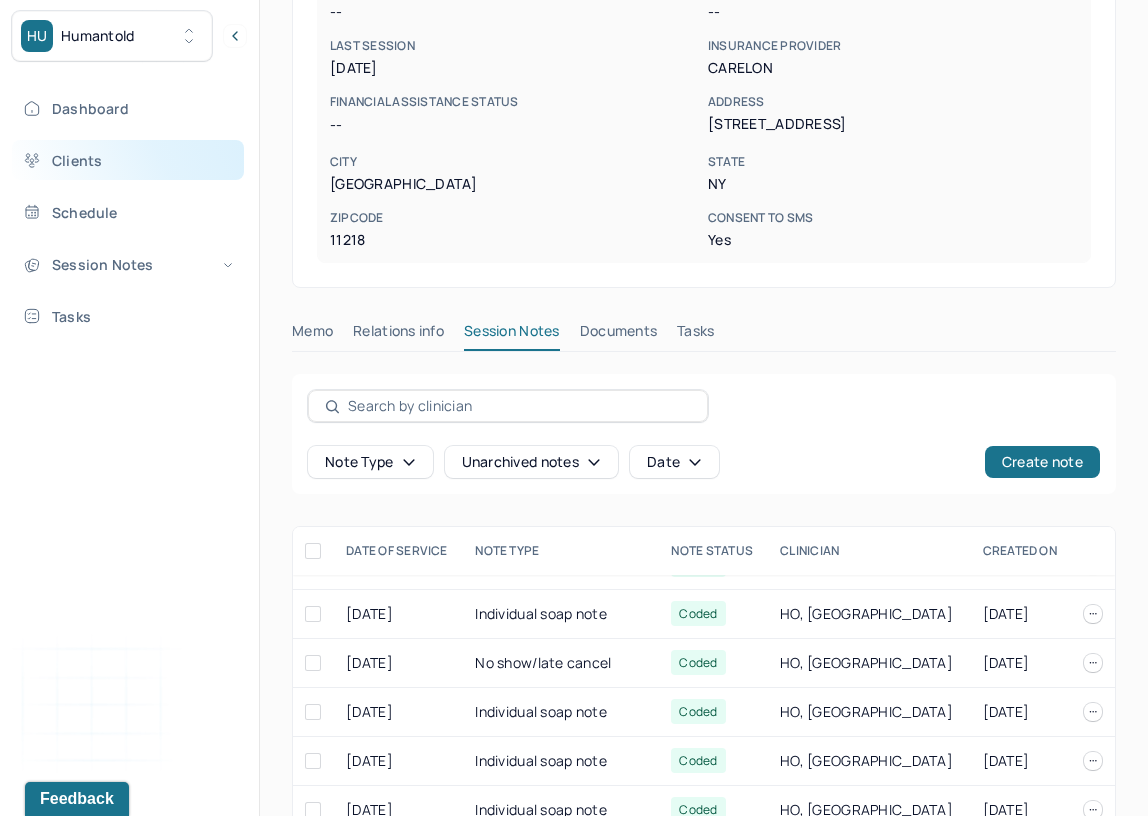 click on "Clients" at bounding box center (128, 160) 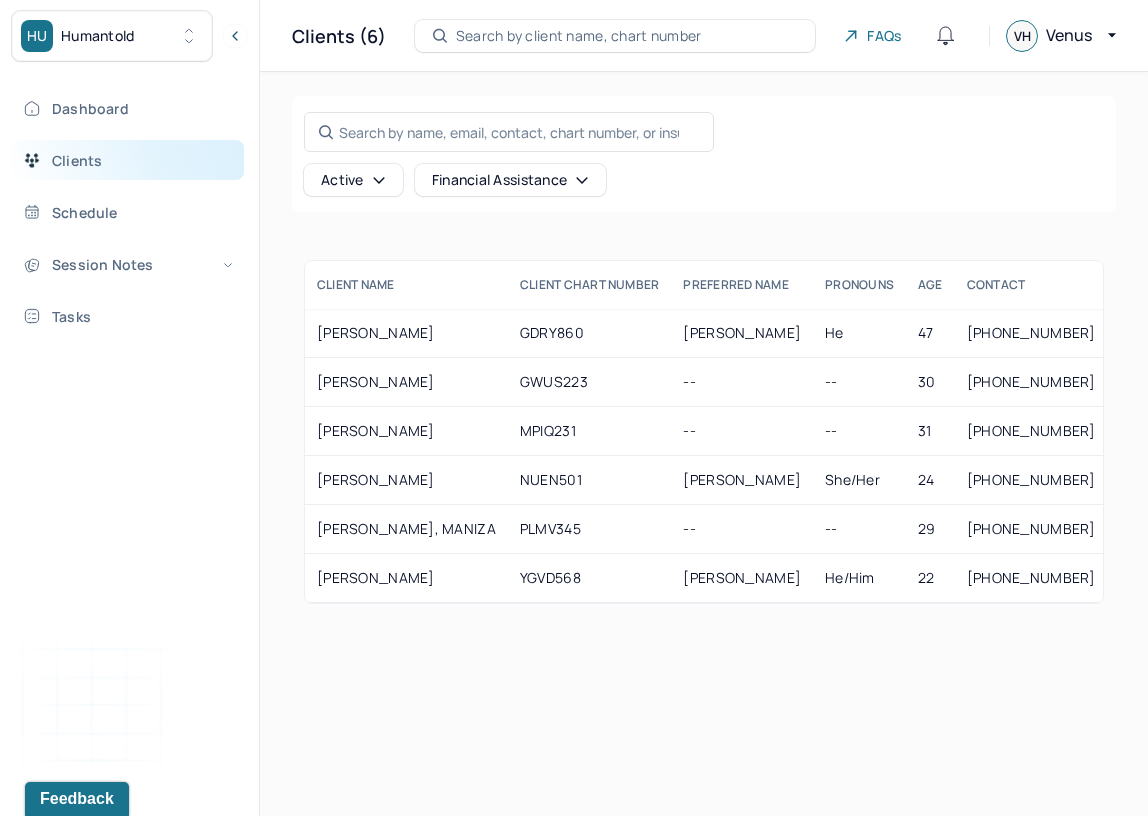 scroll, scrollTop: 0, scrollLeft: 0, axis: both 